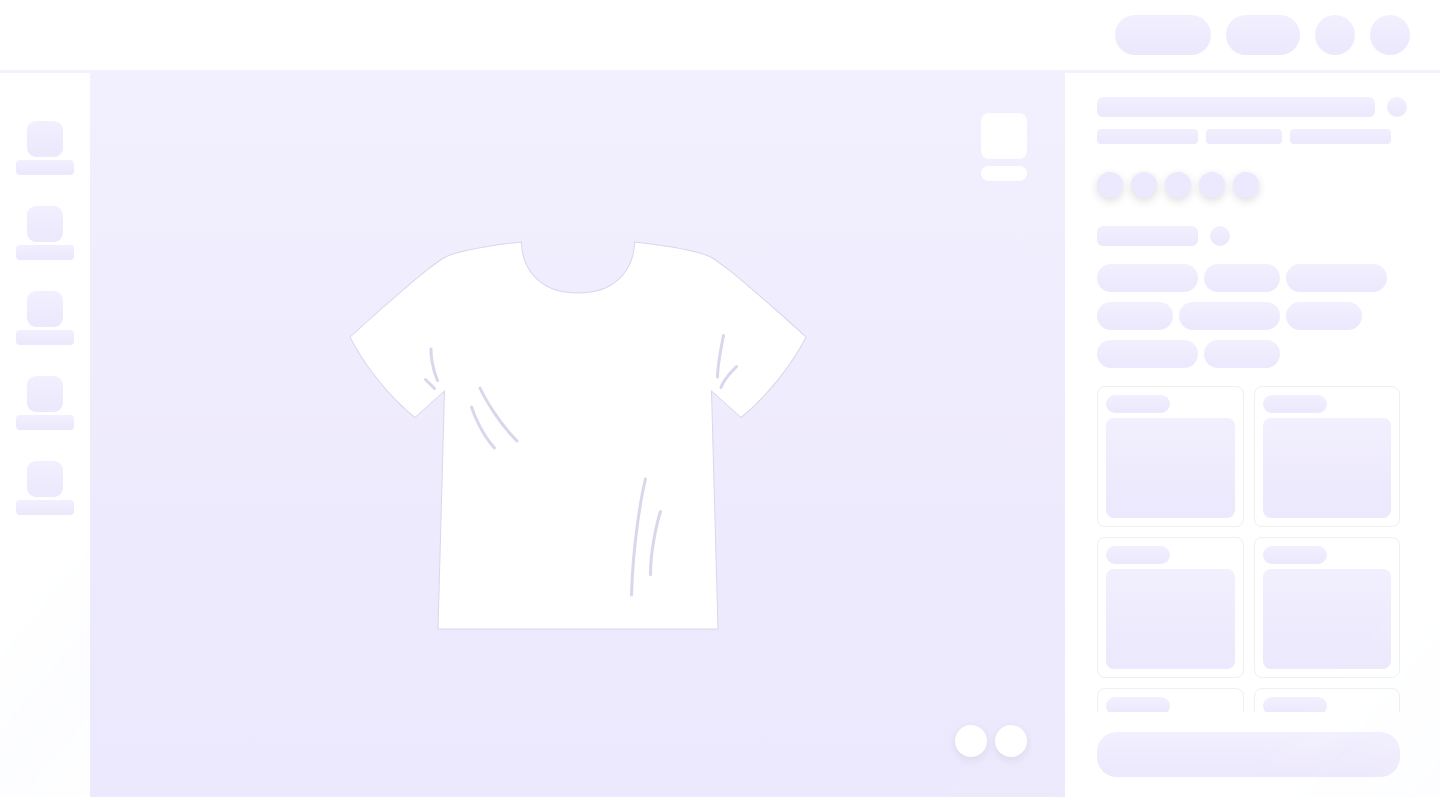 scroll, scrollTop: 0, scrollLeft: 0, axis: both 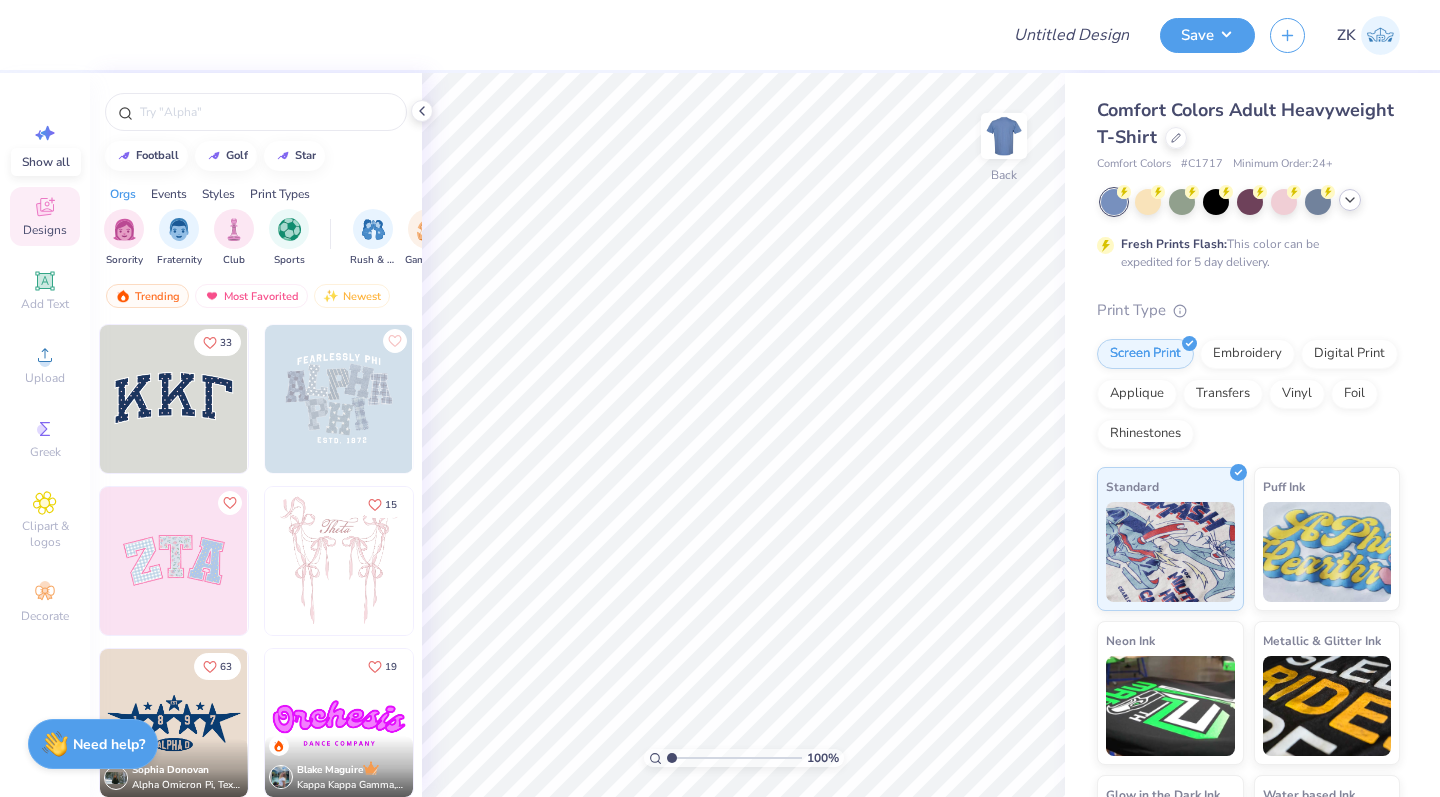 click 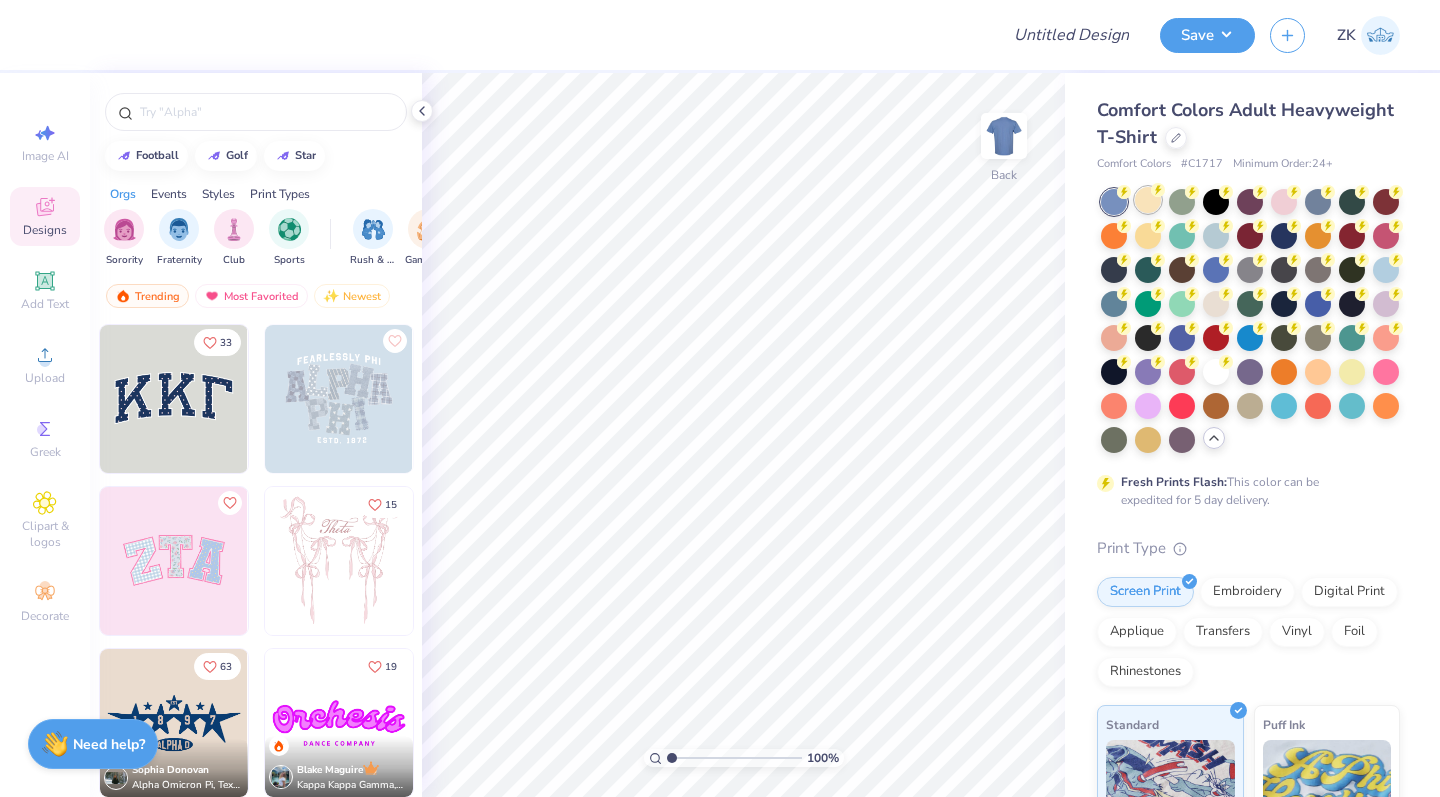 click at bounding box center (1148, 200) 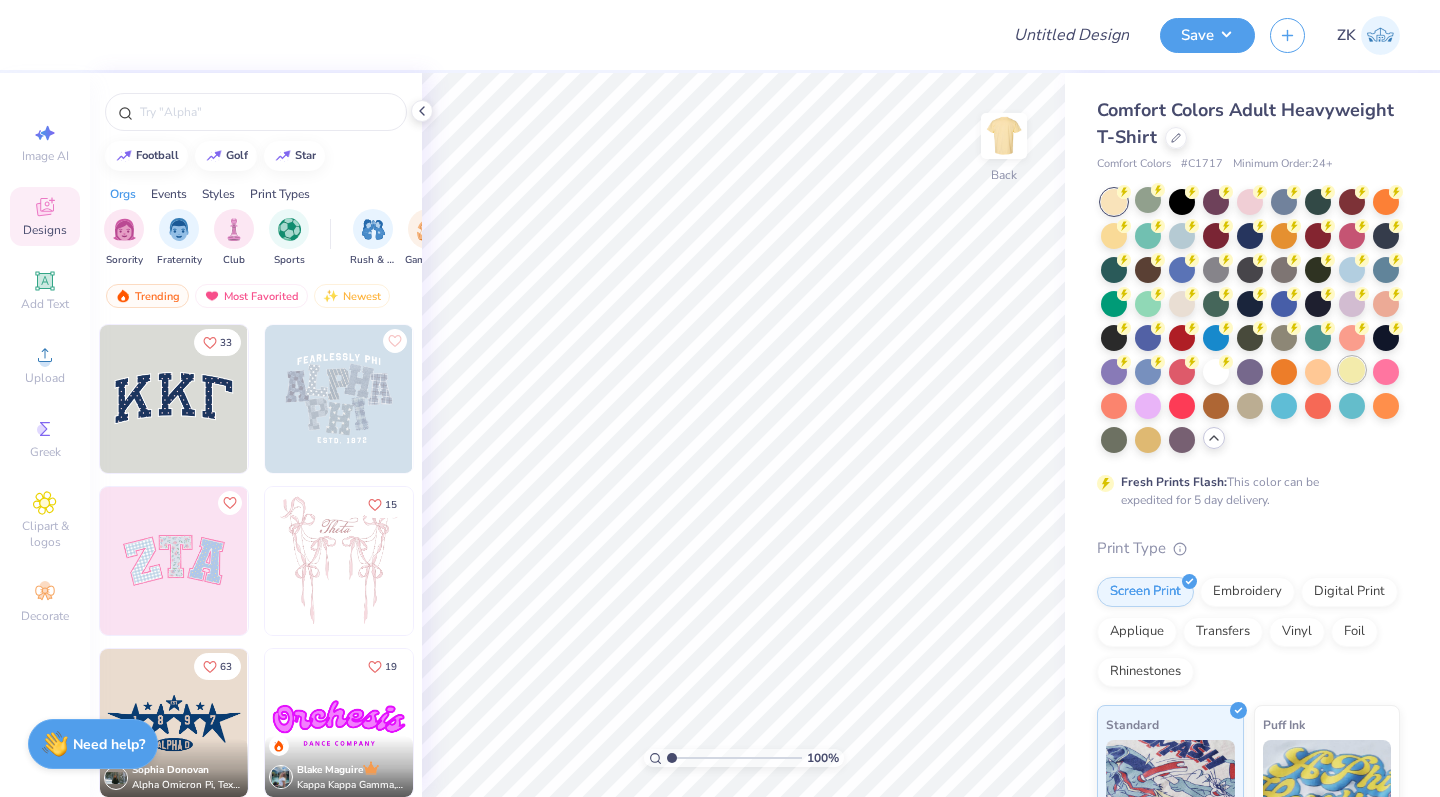 click at bounding box center [1352, 370] 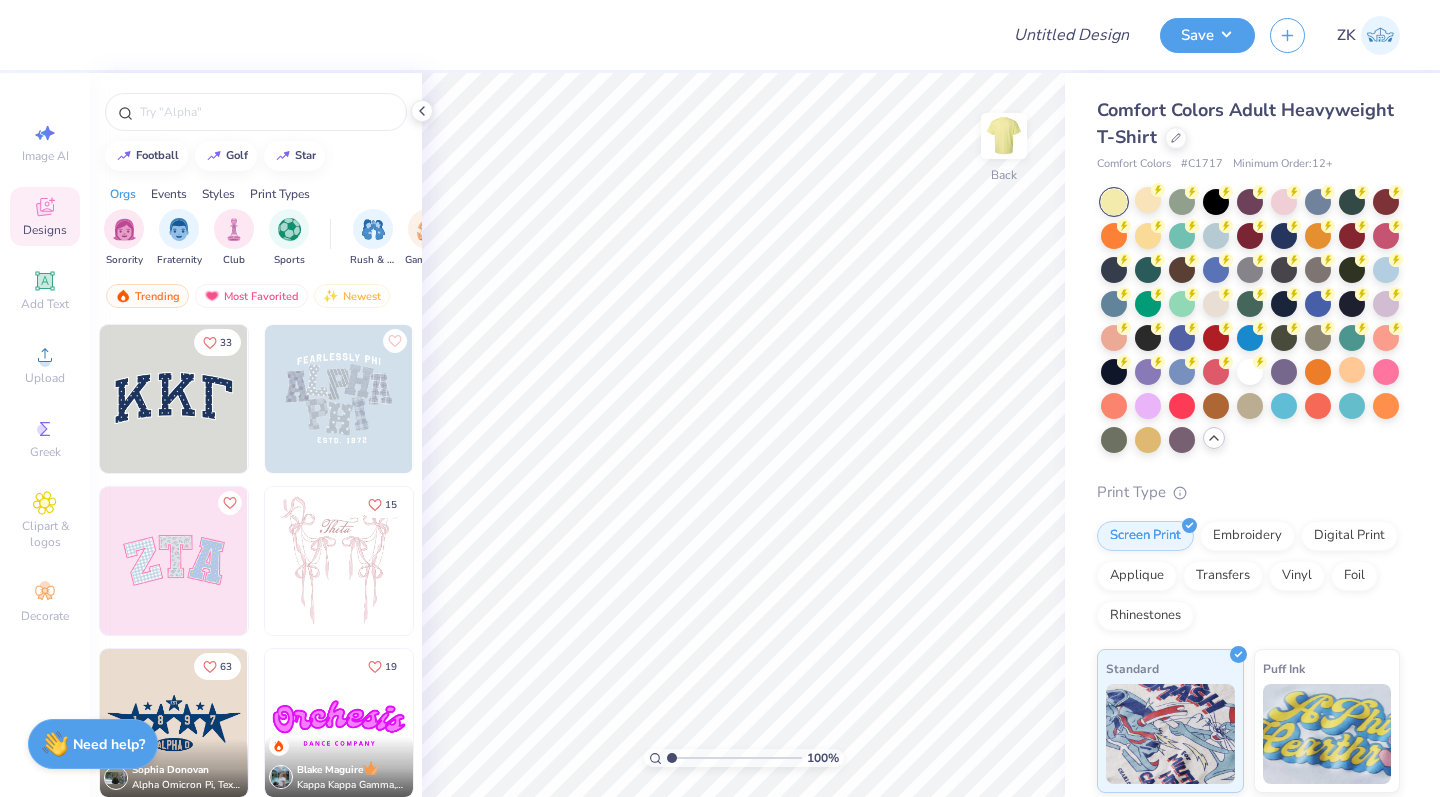 click at bounding box center (1114, 202) 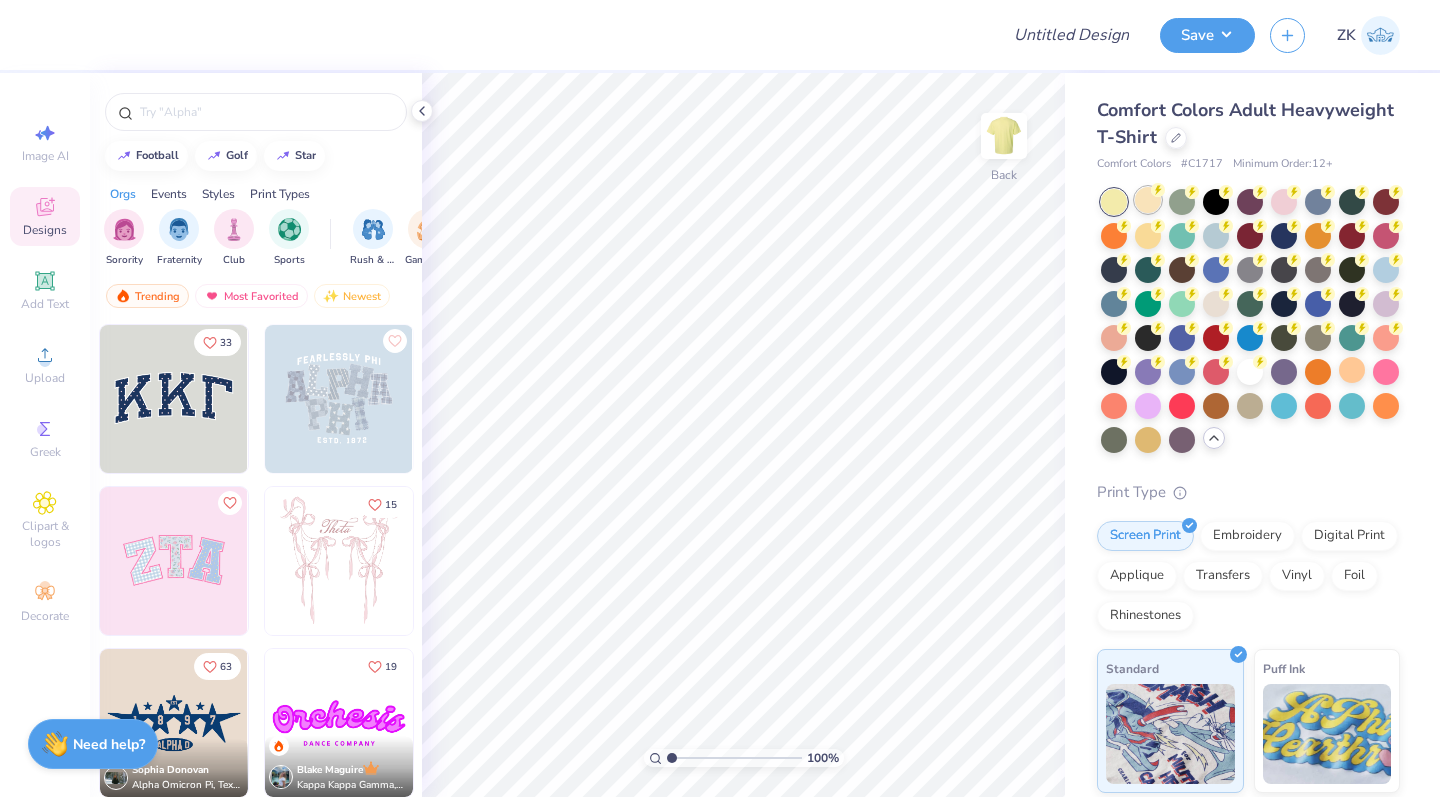 click at bounding box center [1148, 200] 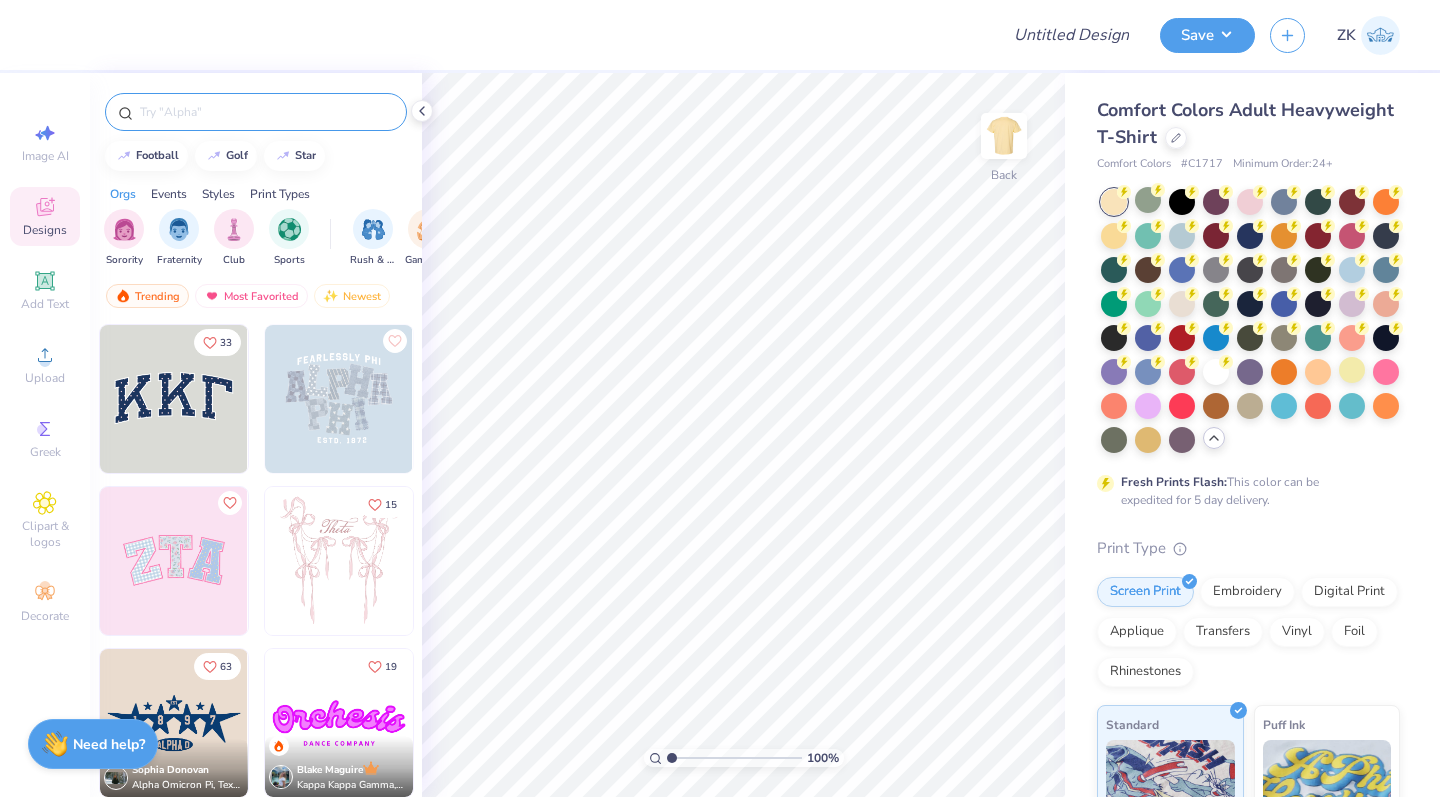 click at bounding box center [266, 112] 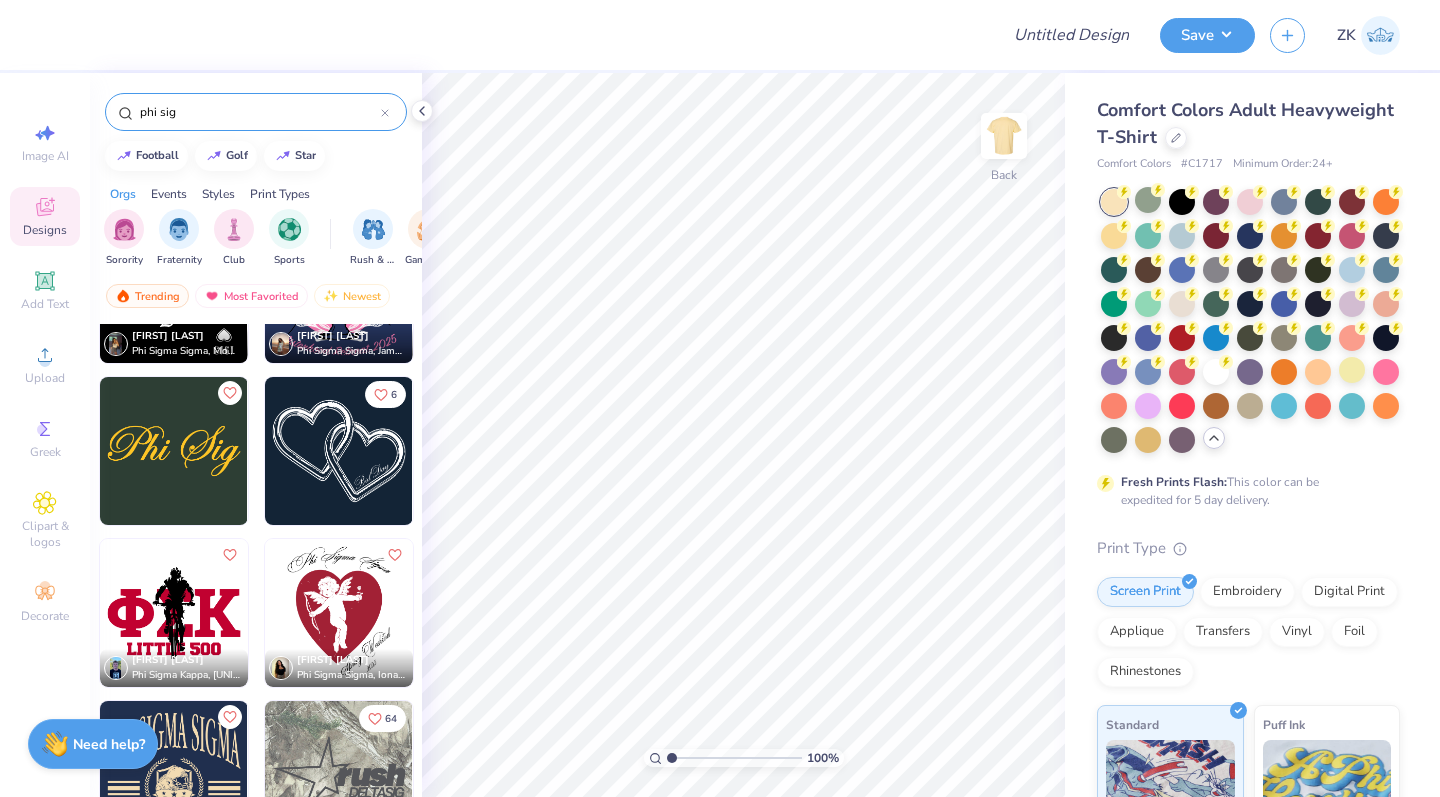 scroll, scrollTop: 2148, scrollLeft: 0, axis: vertical 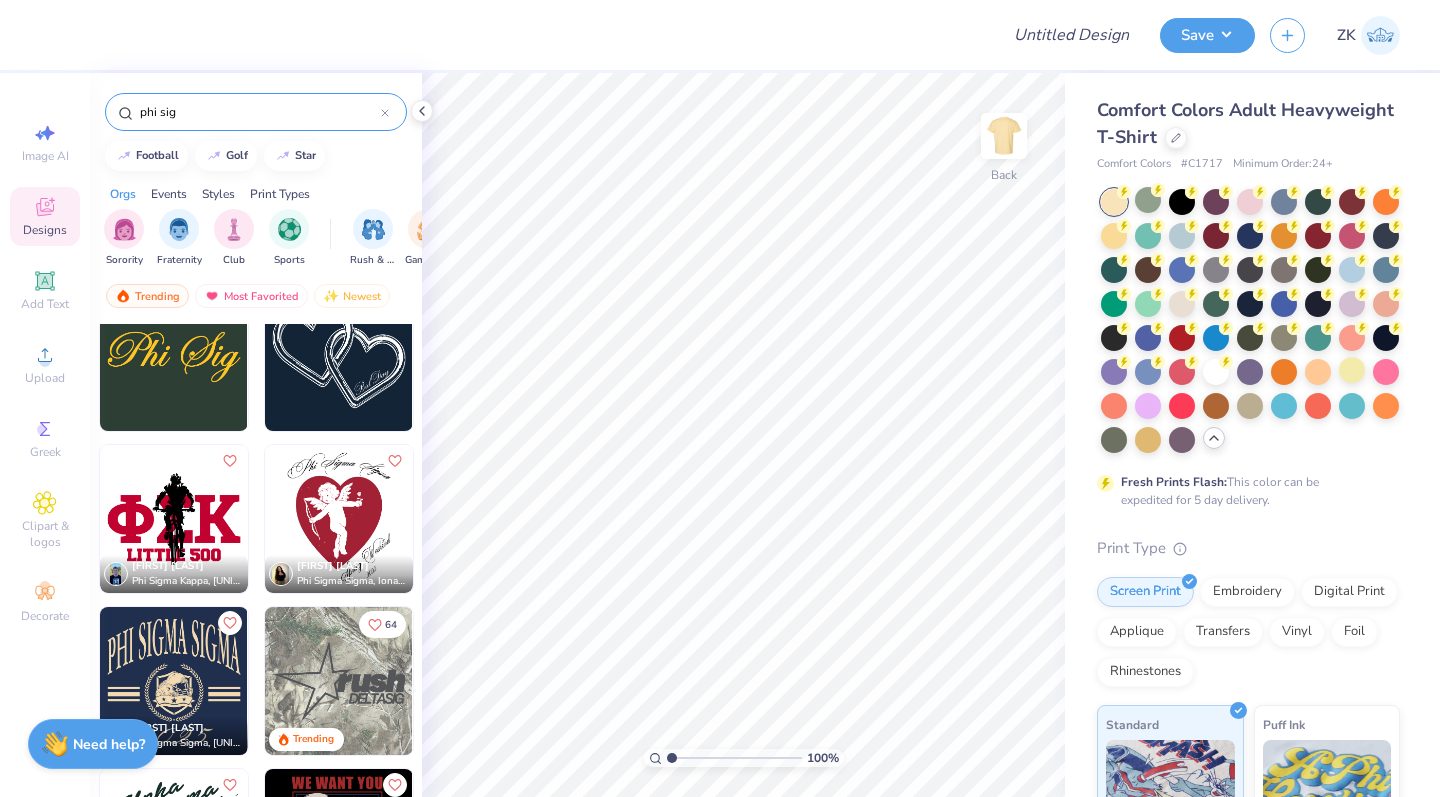 type on "phi sig" 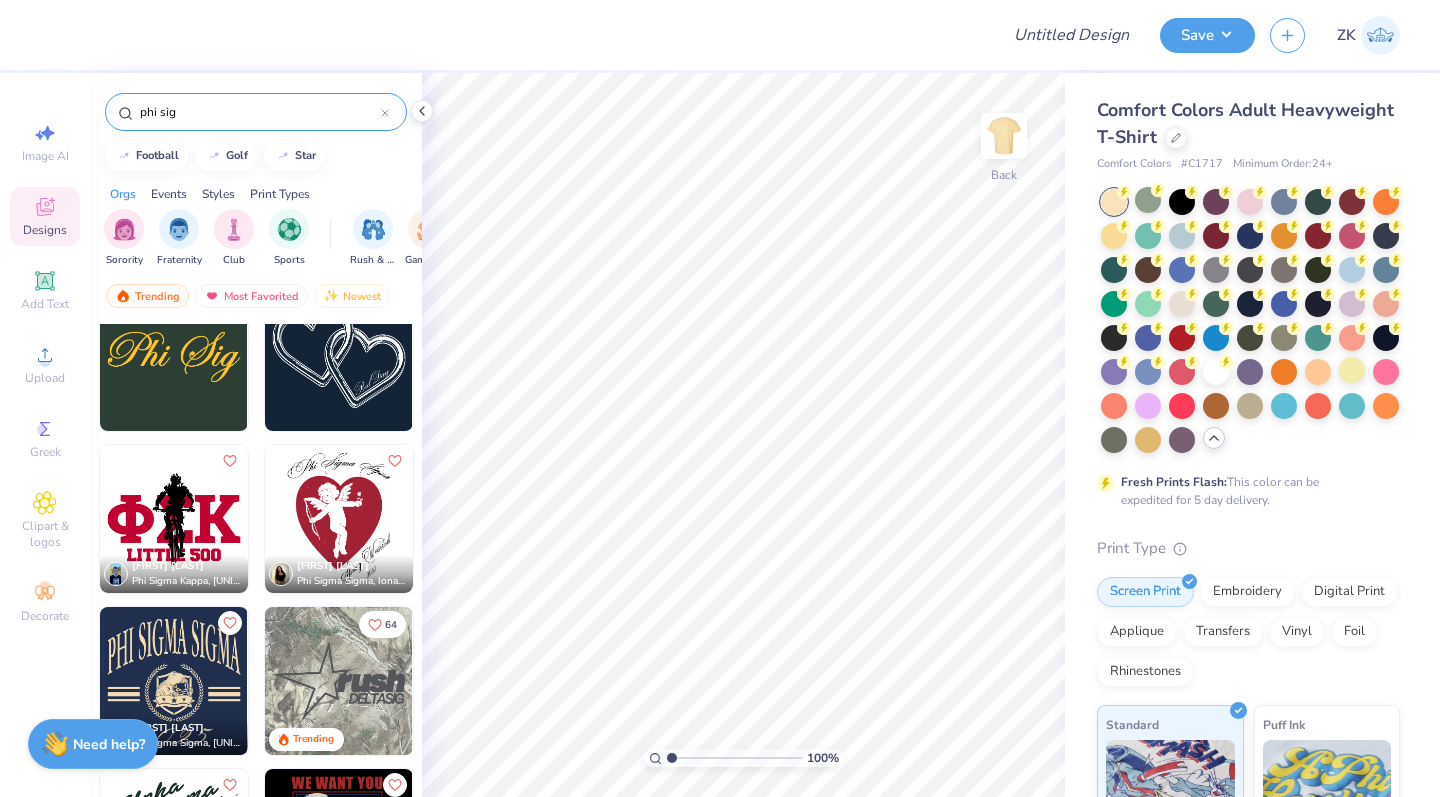 click at bounding box center [174, 357] 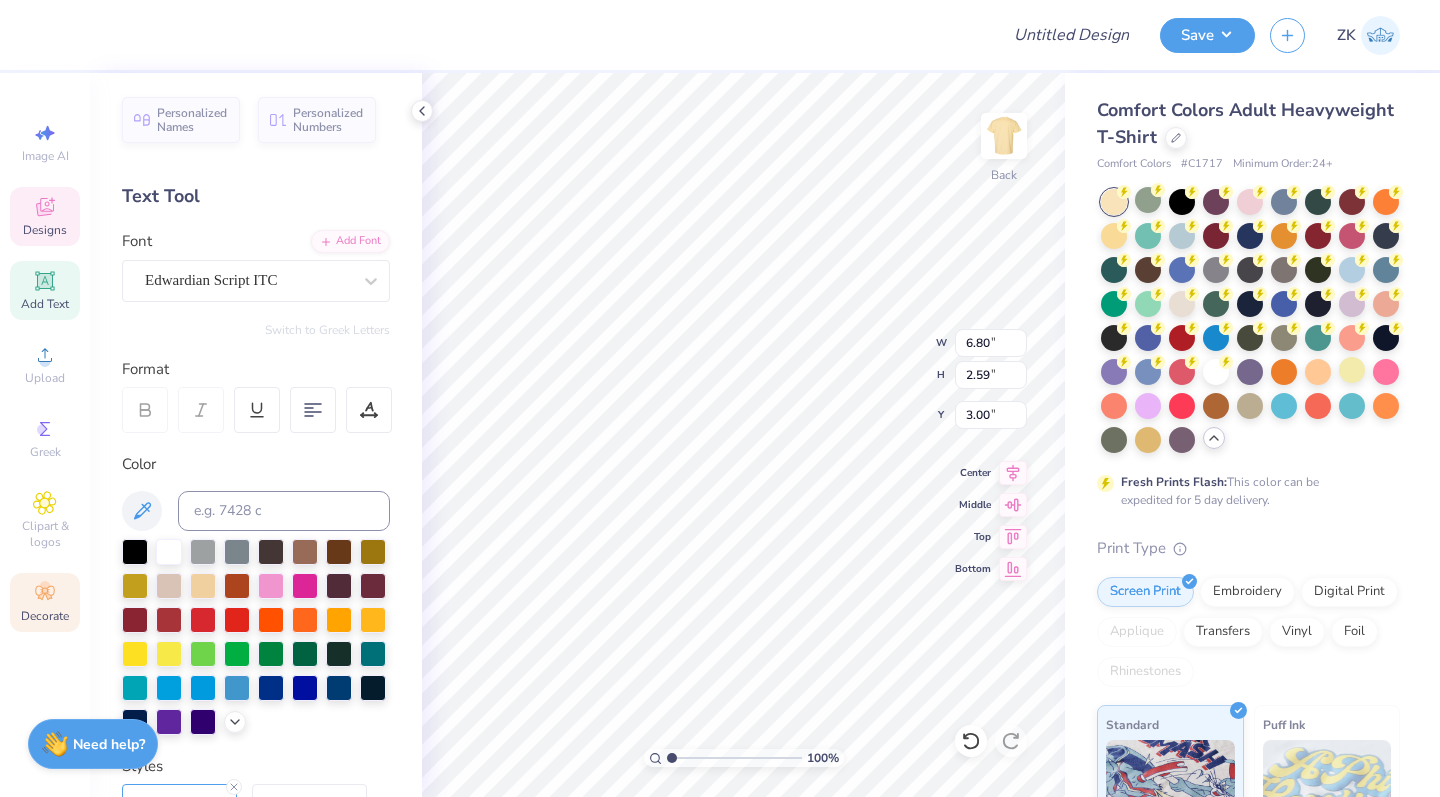 click on "Decorate" at bounding box center (45, 616) 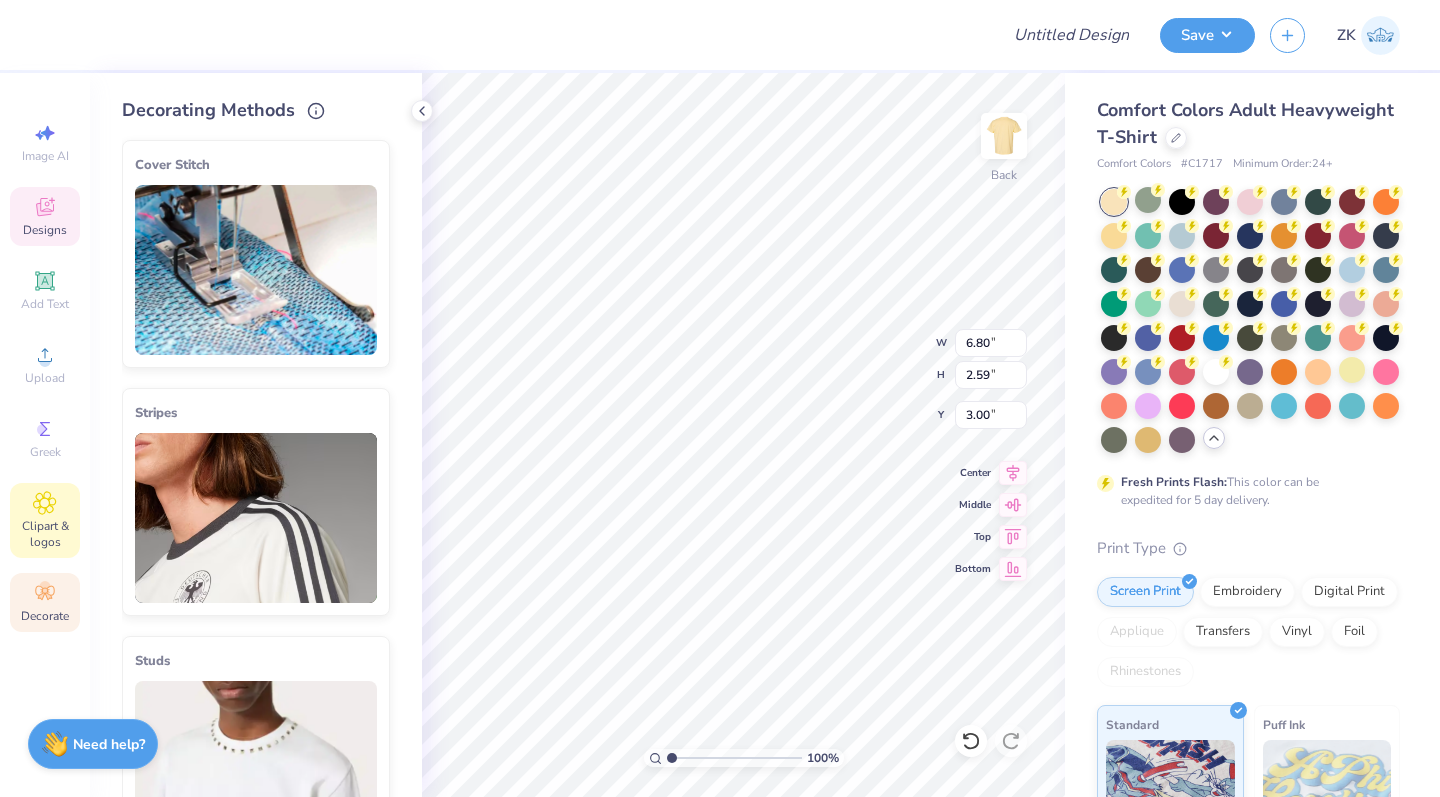 click 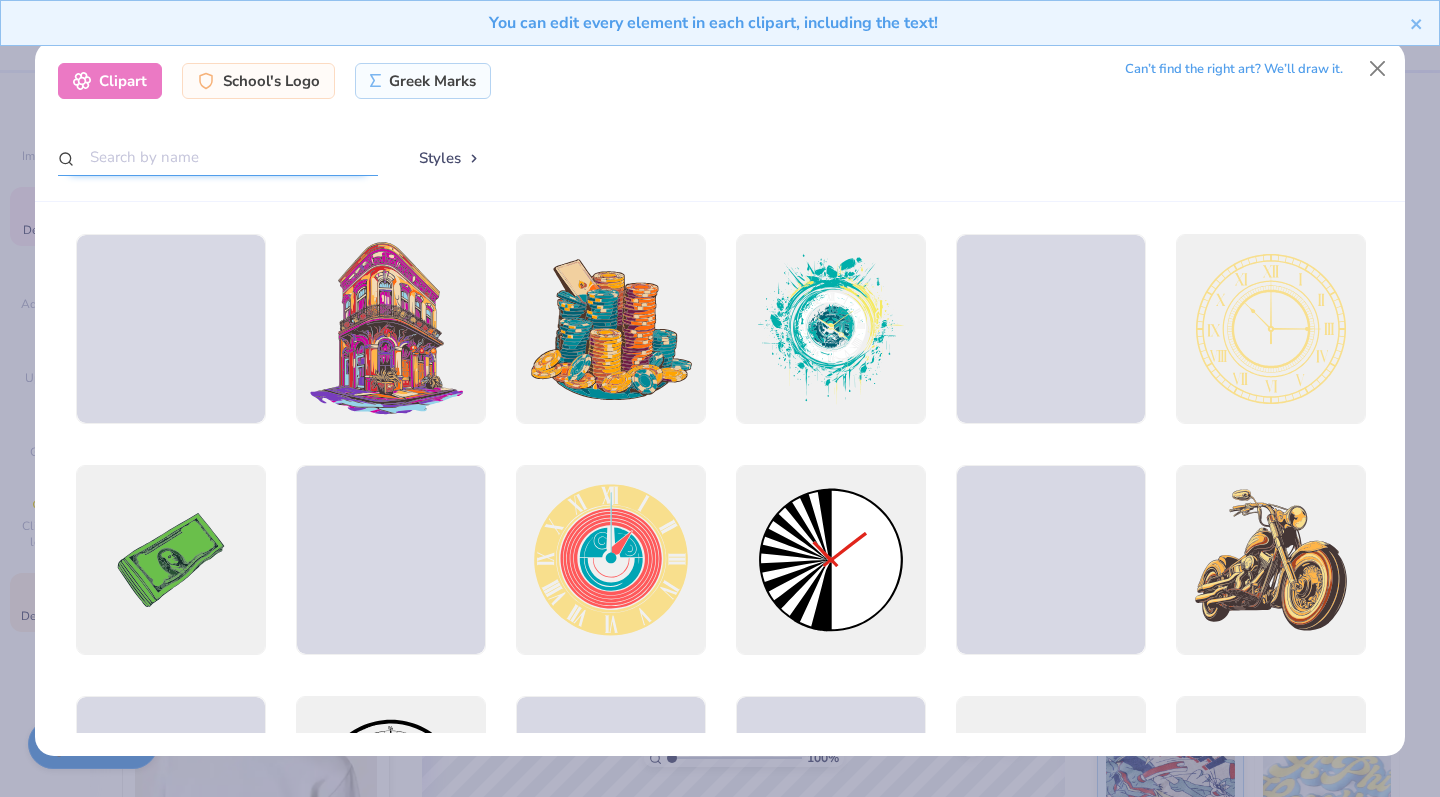 click at bounding box center [218, 157] 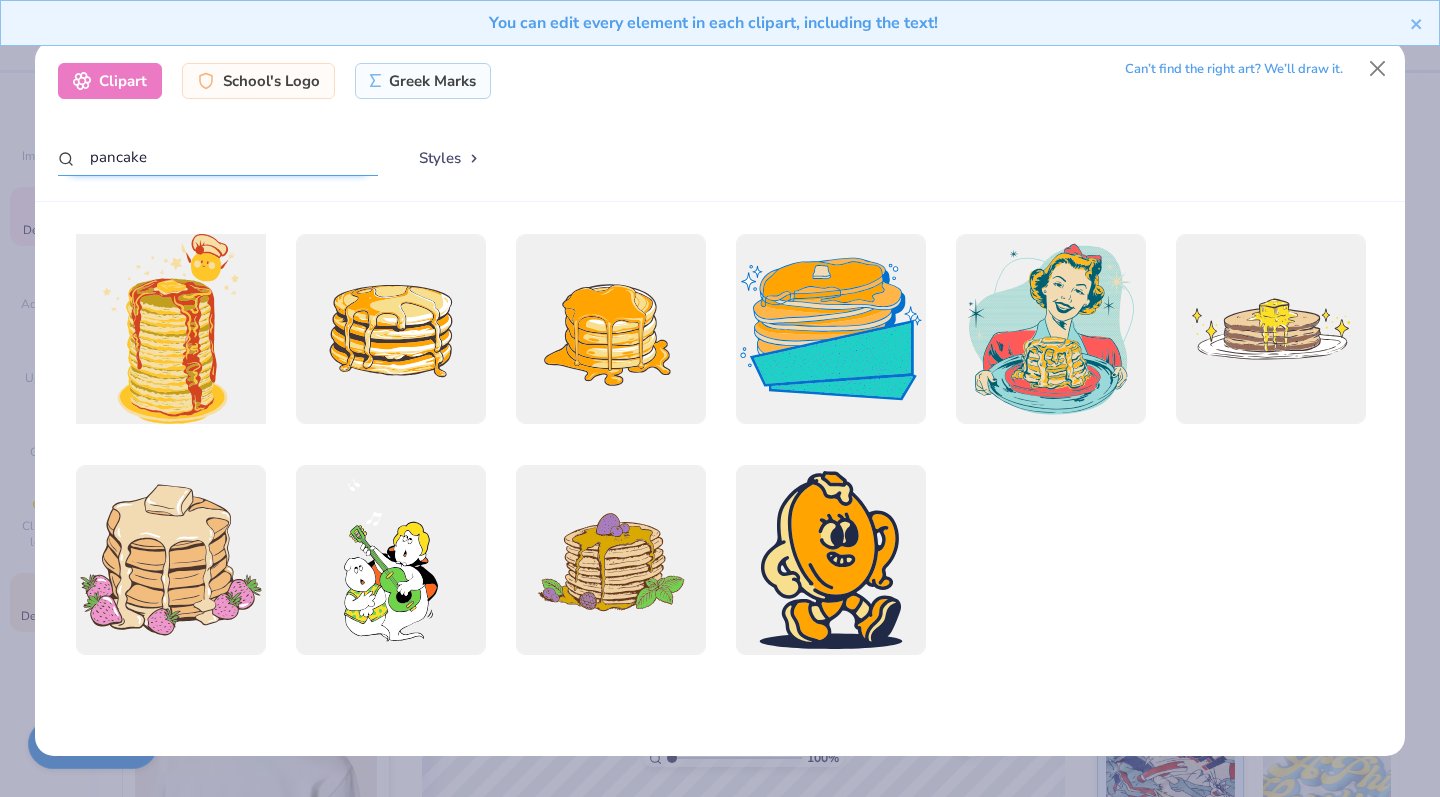 type on "pancake" 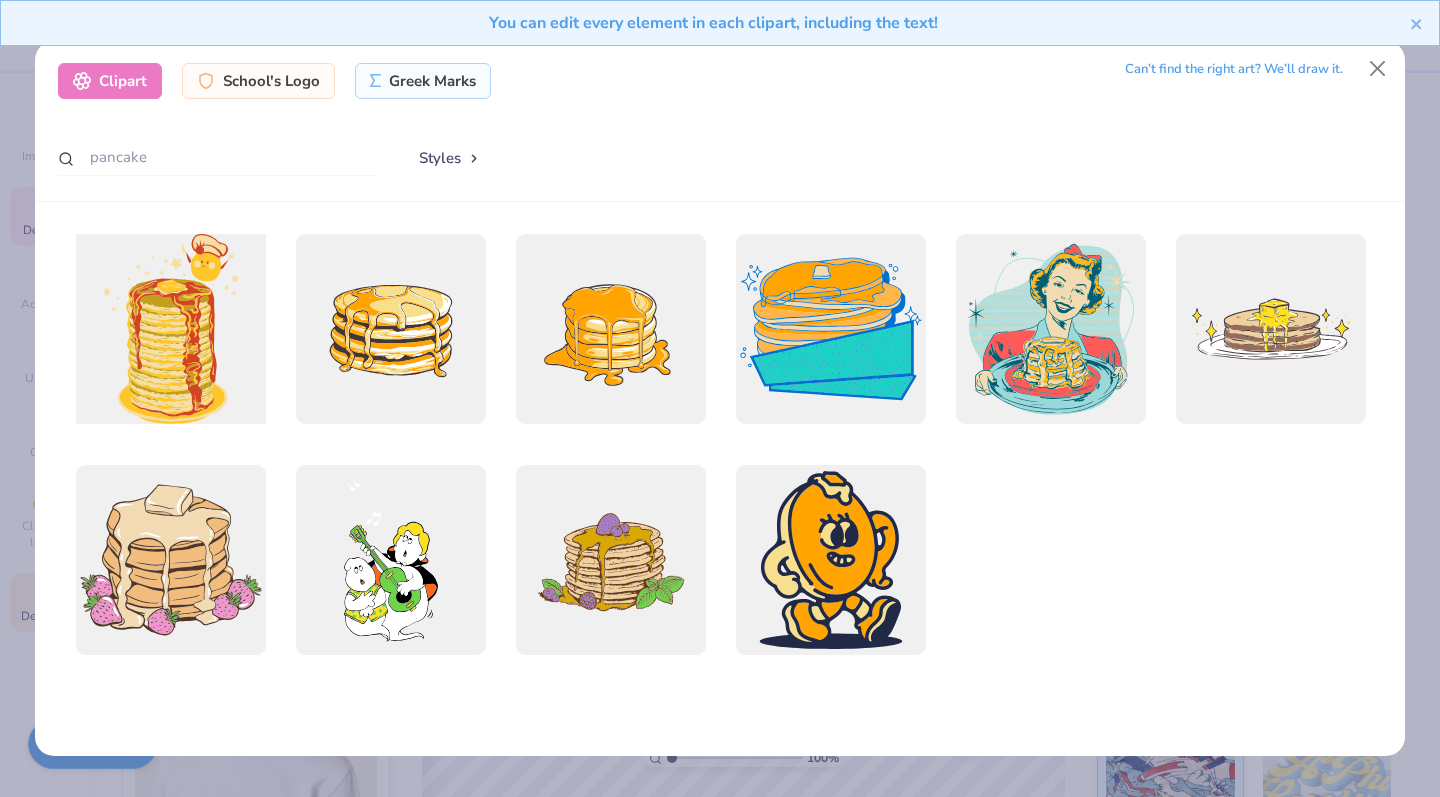 click at bounding box center [170, 329] 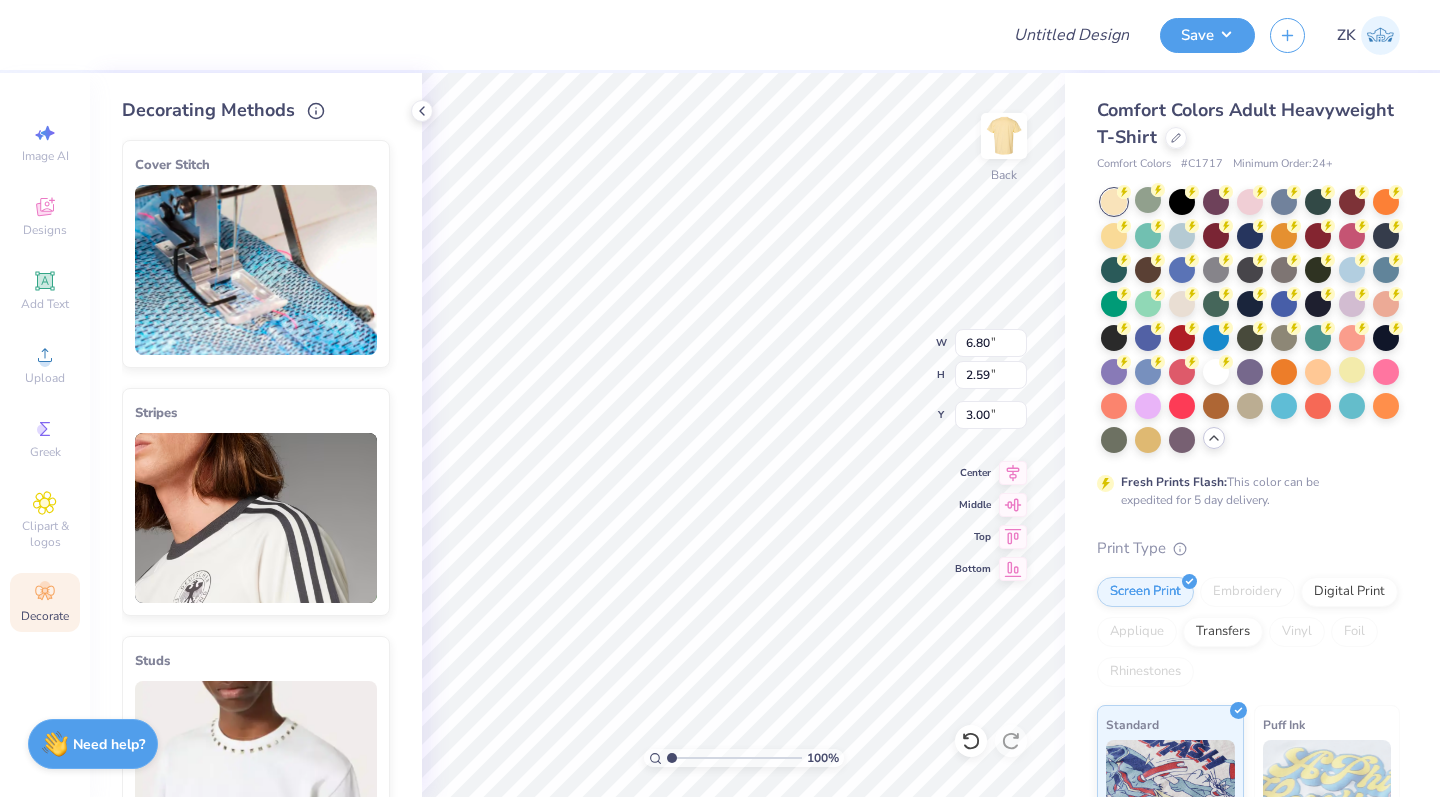 type on "12.92" 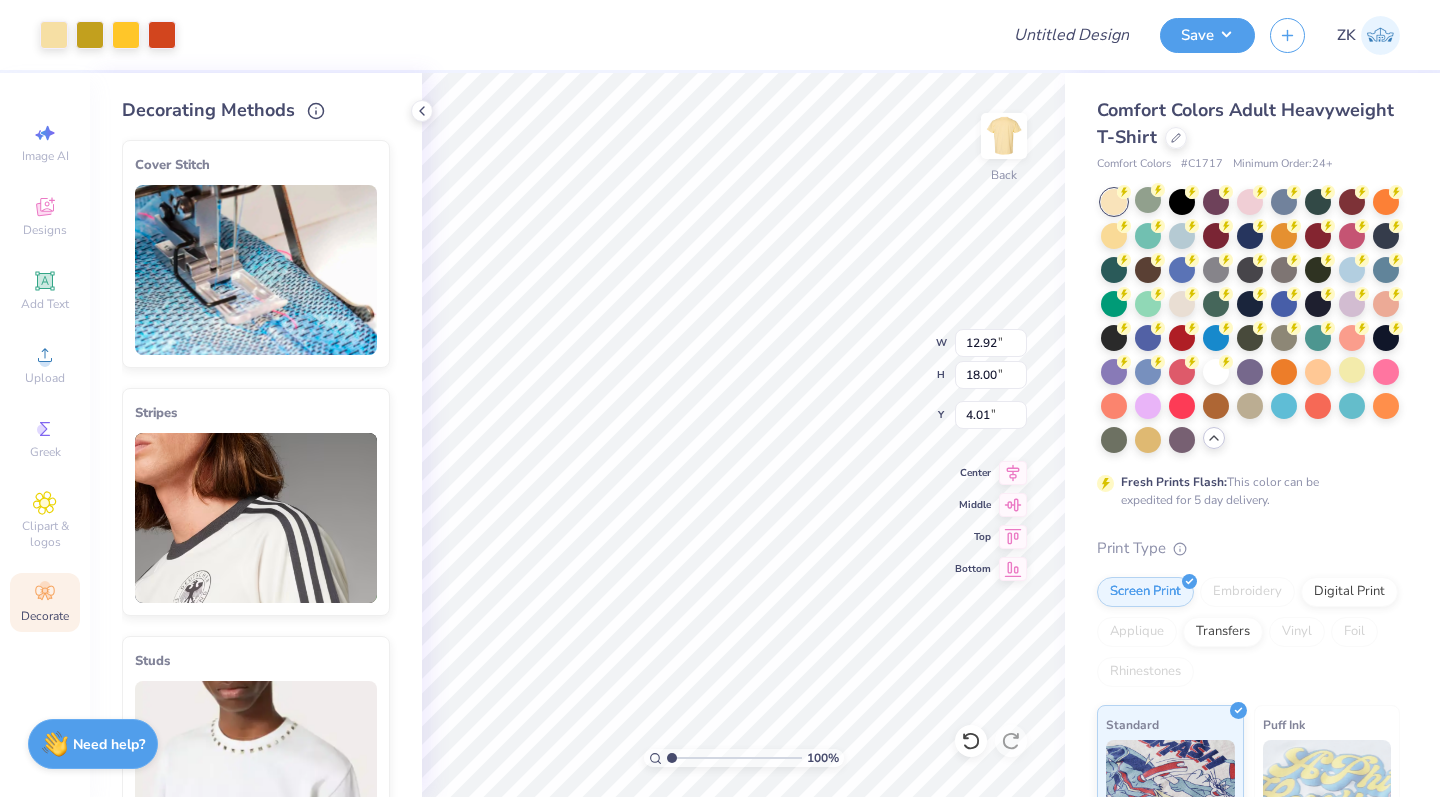 type on "5.59" 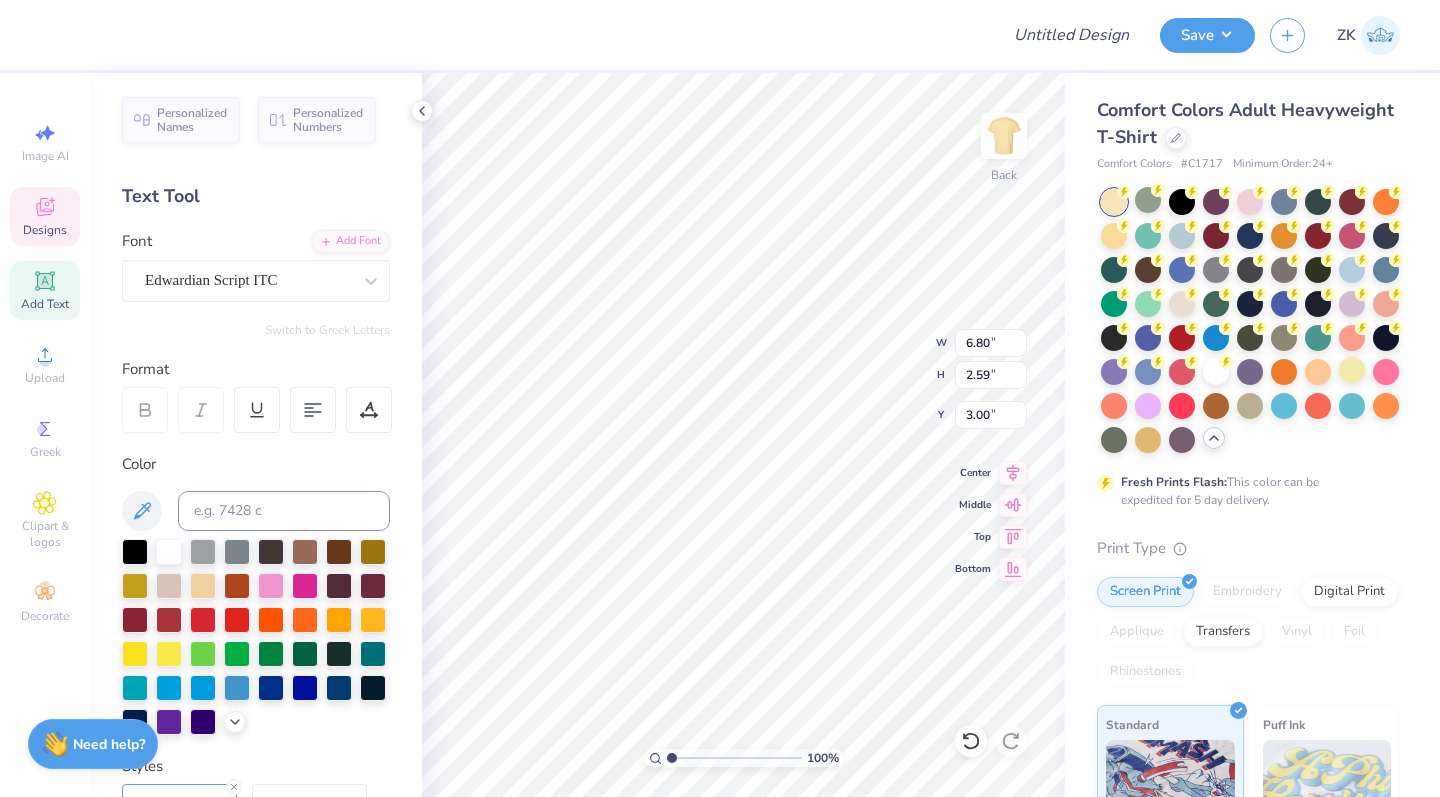 scroll, scrollTop: 0, scrollLeft: 1, axis: horizontal 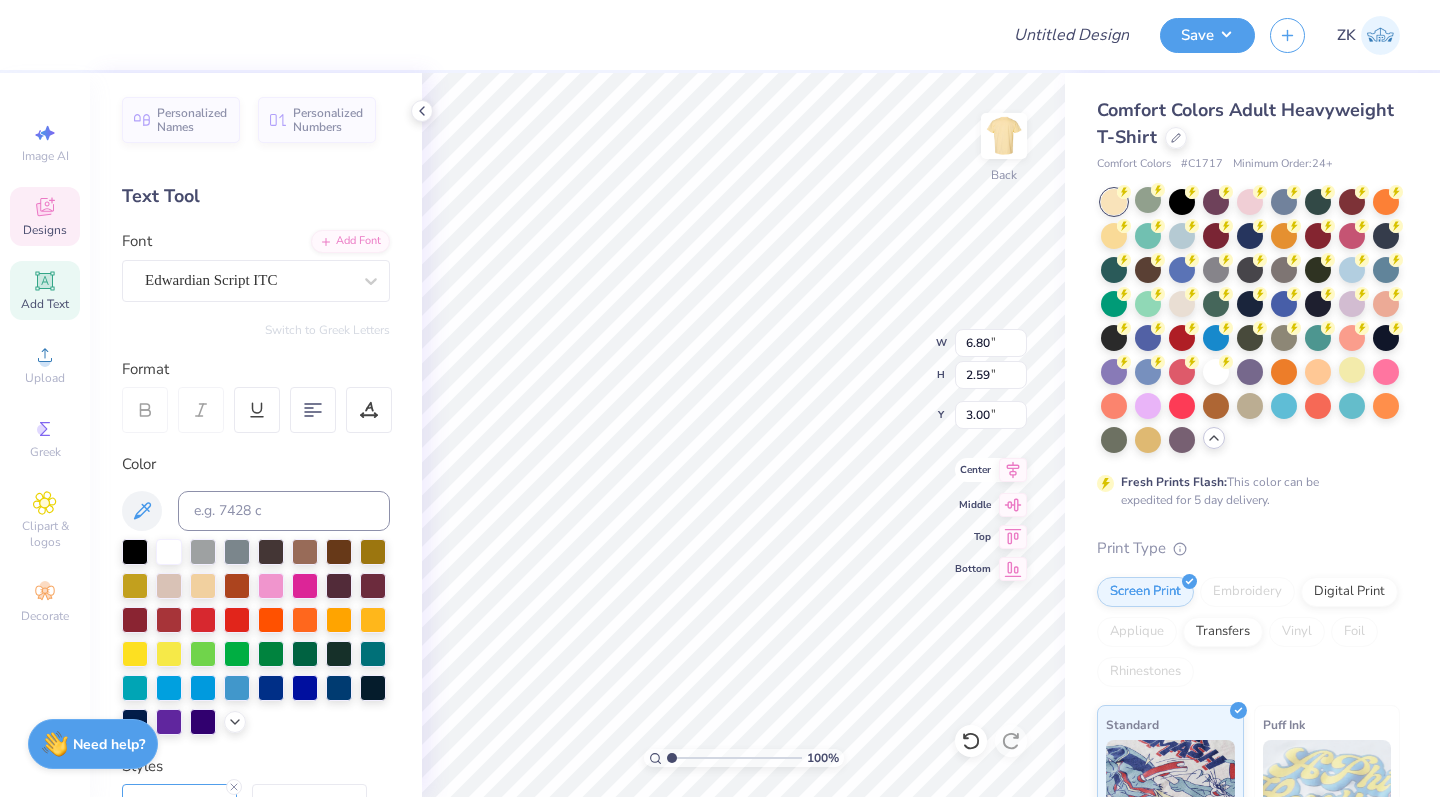 click 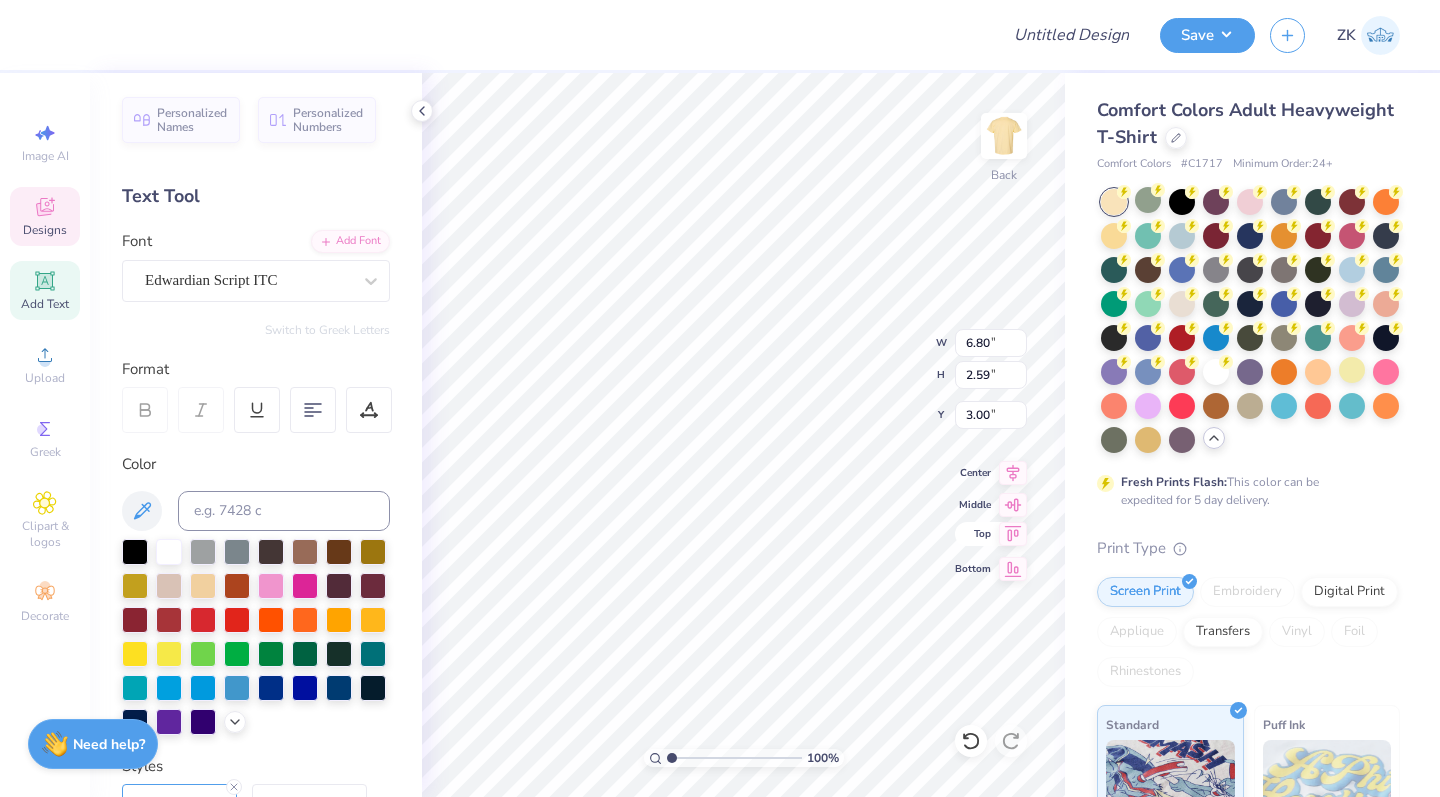 click 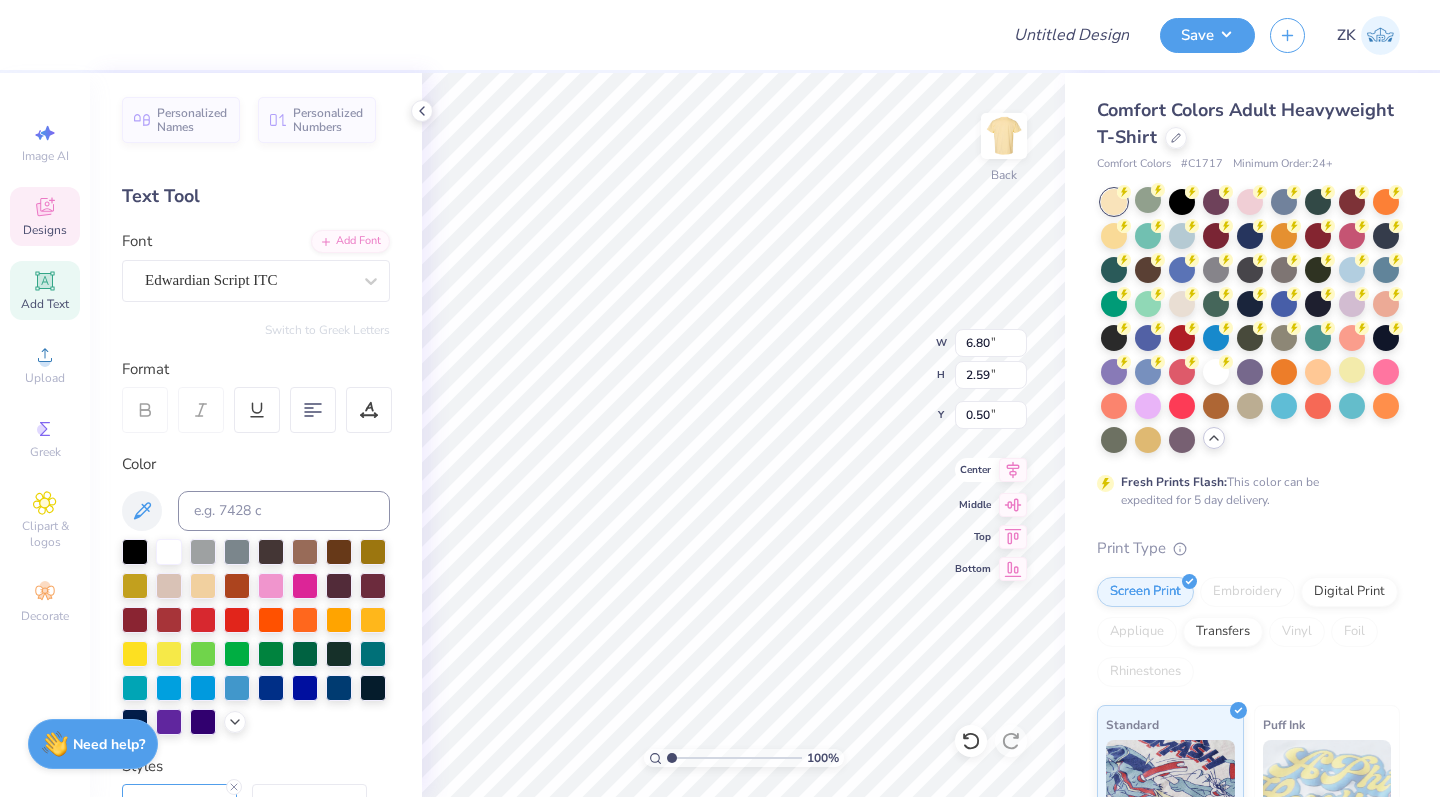 scroll, scrollTop: 0, scrollLeft: 1, axis: horizontal 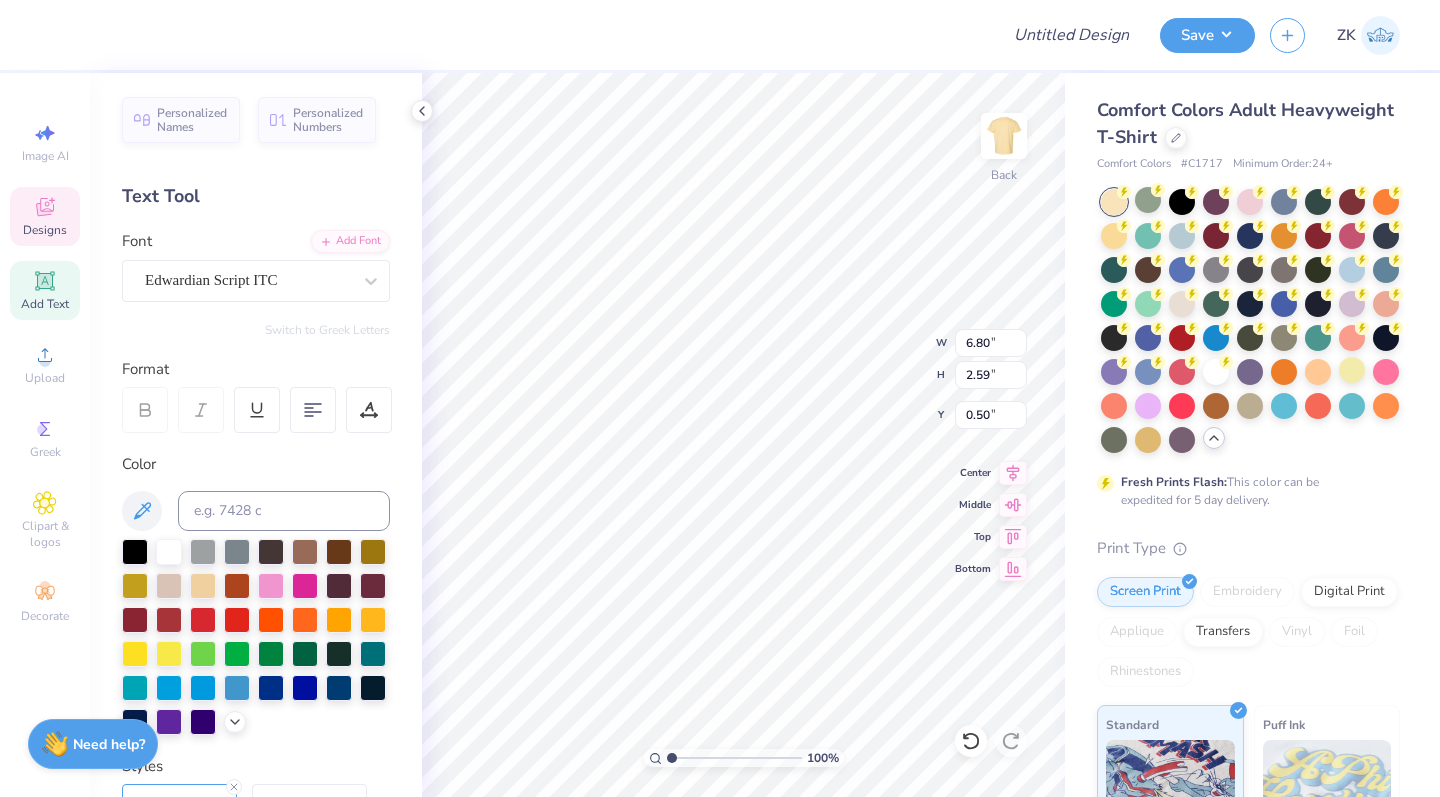 type on "Phi Sig" 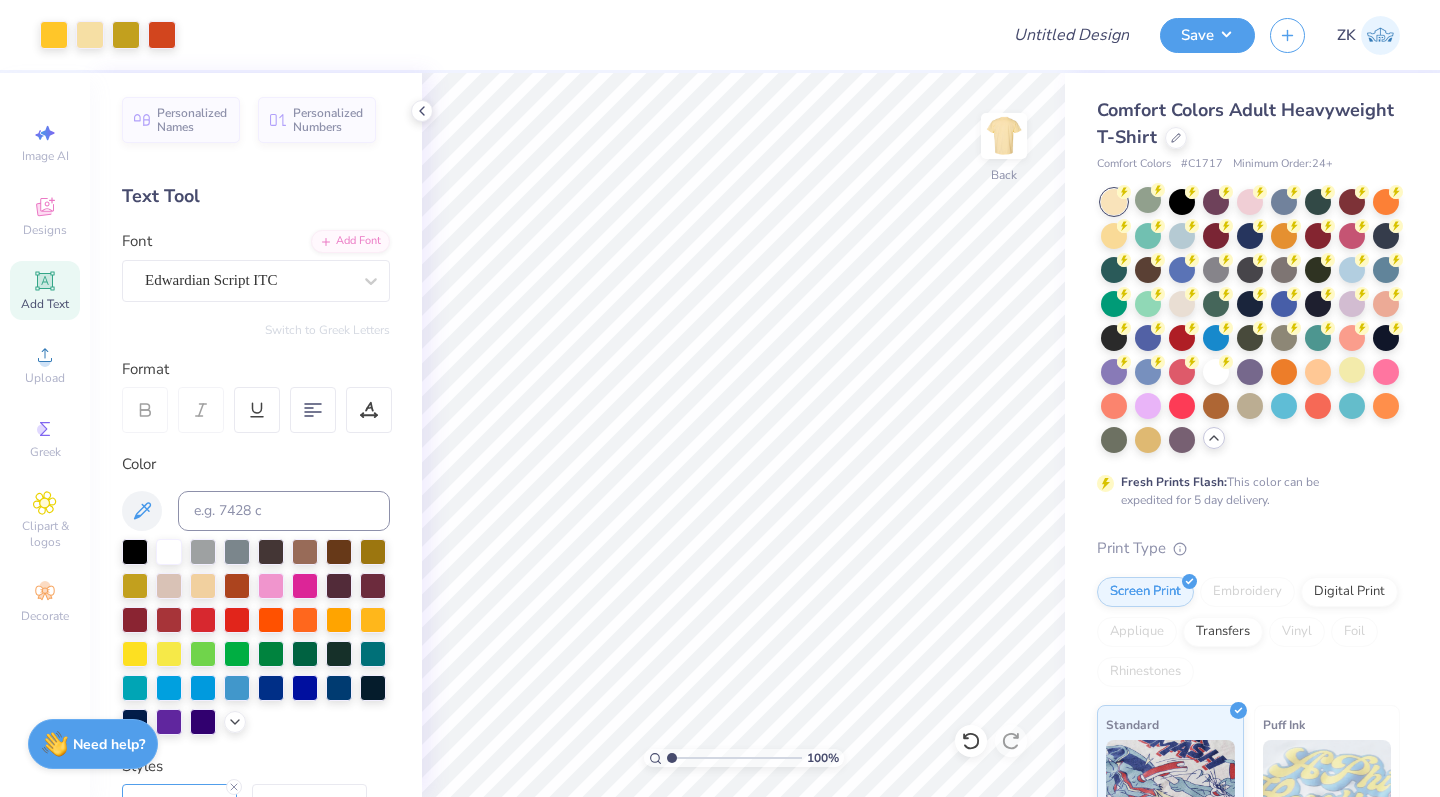 click on "Add Text" at bounding box center (45, 290) 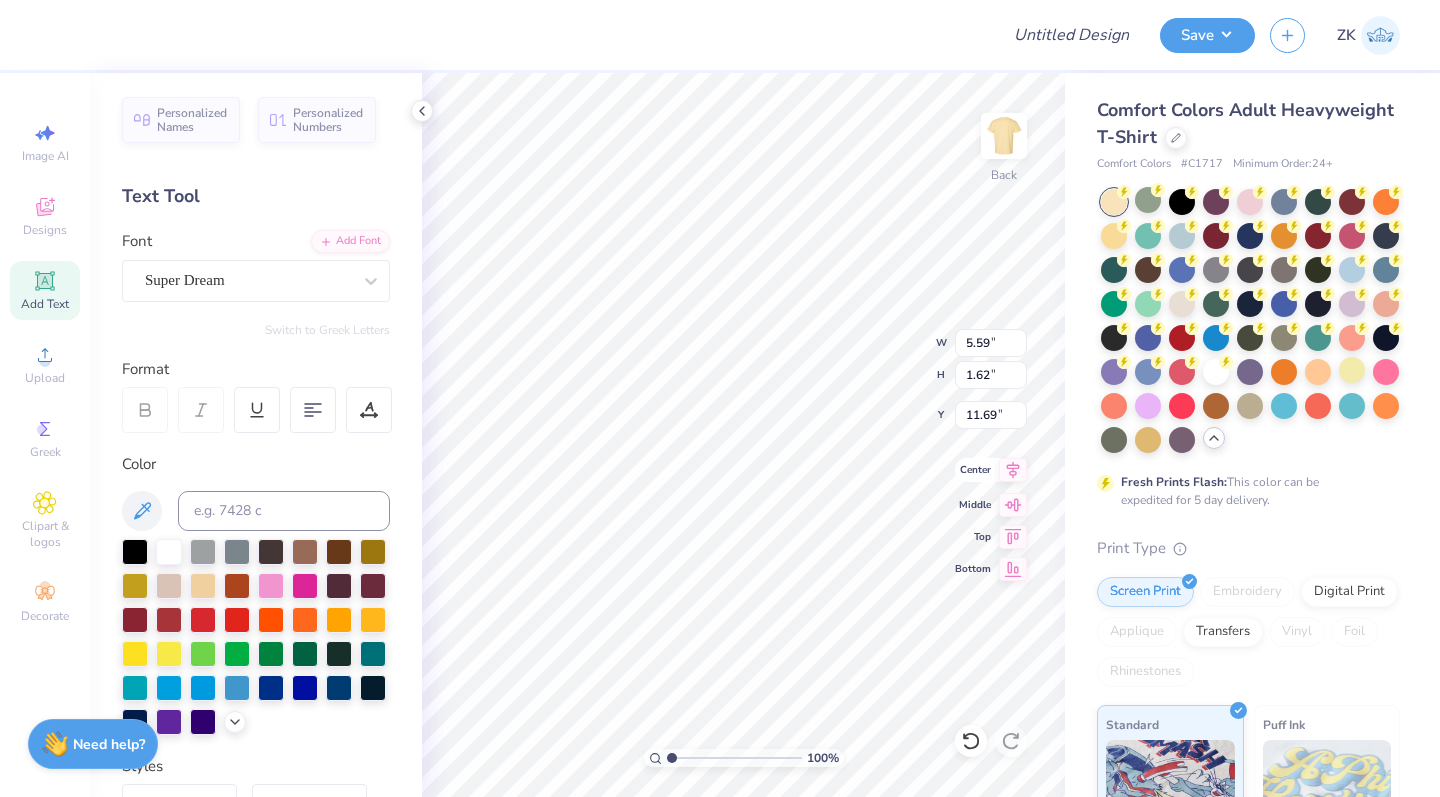 scroll, scrollTop: 0, scrollLeft: 4, axis: horizontal 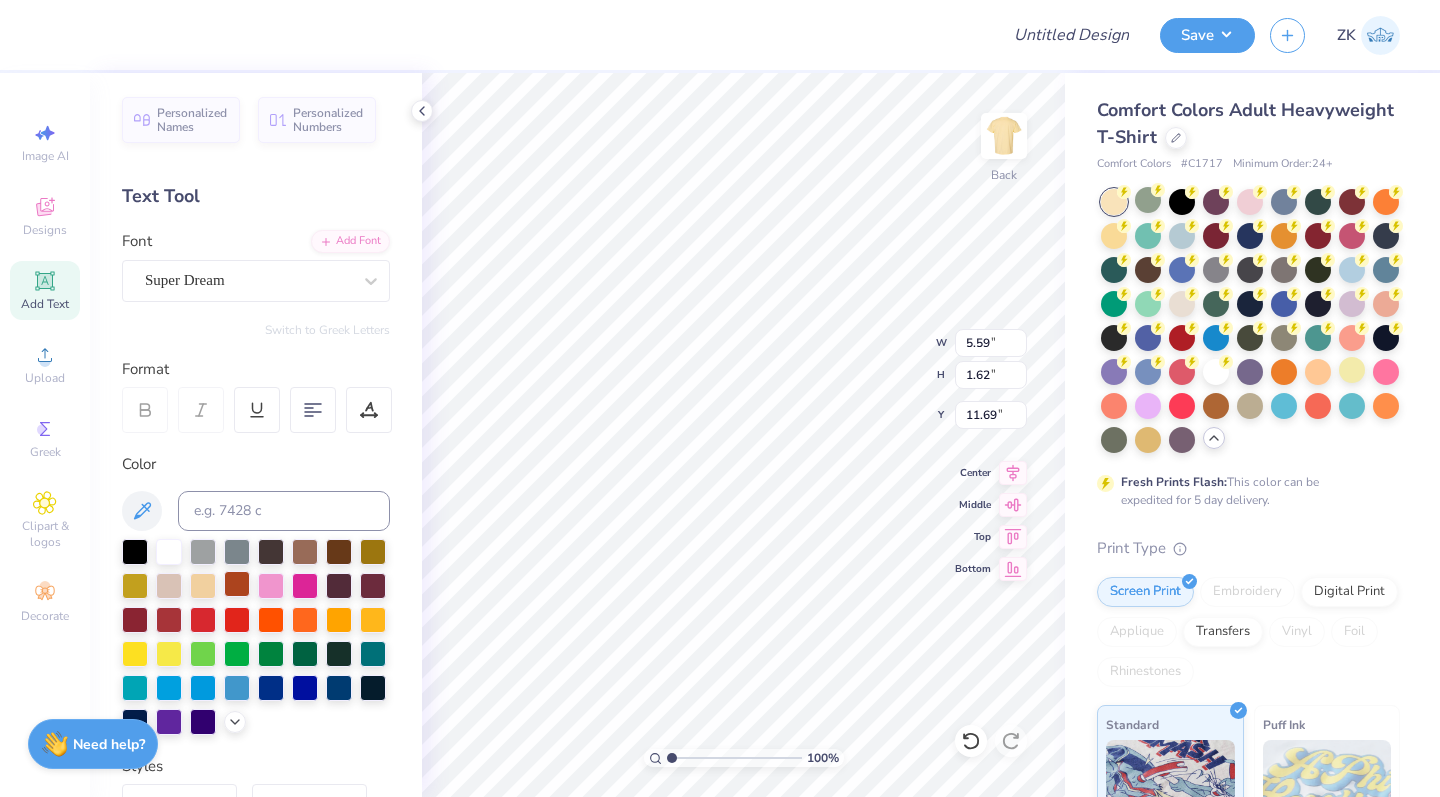 click at bounding box center [237, 584] 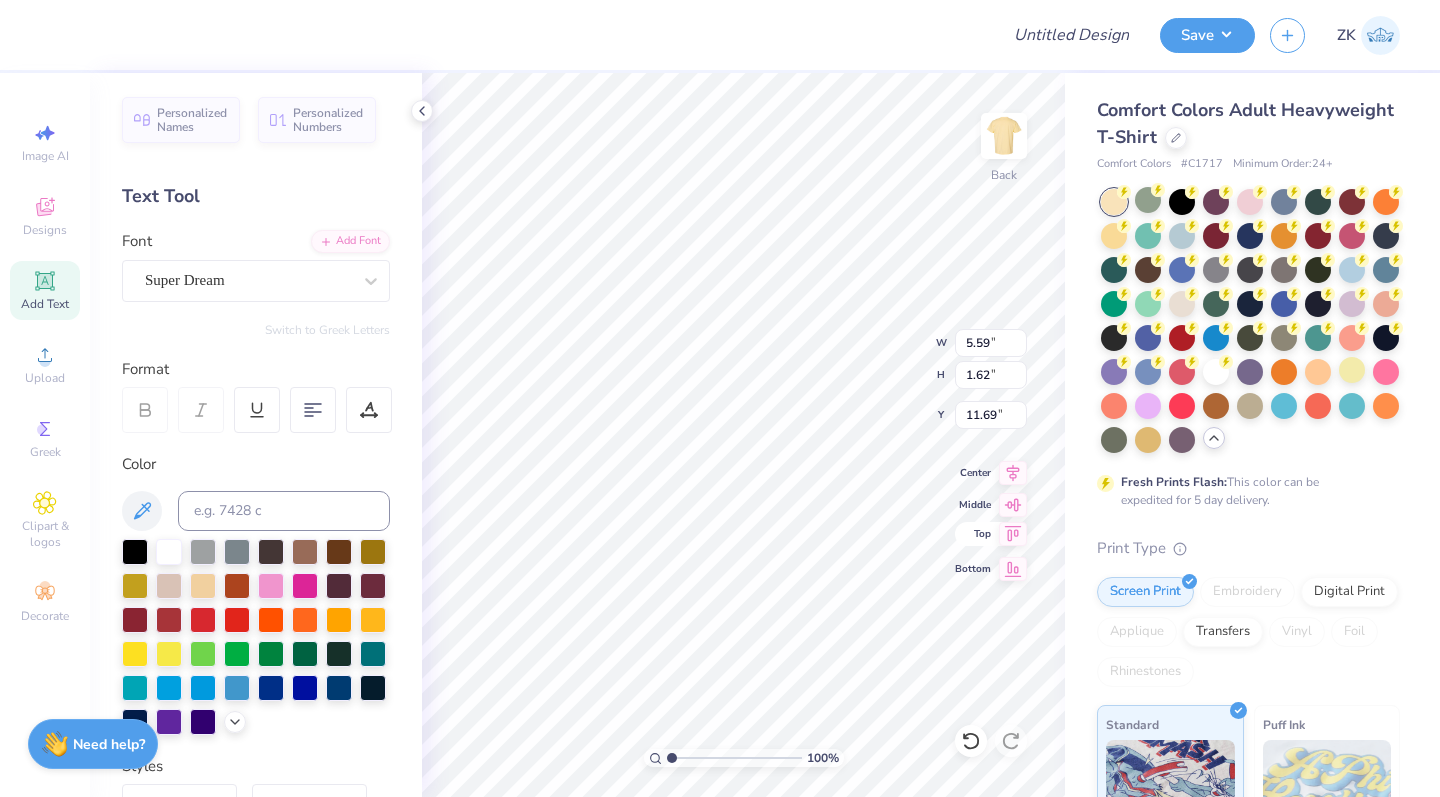 click 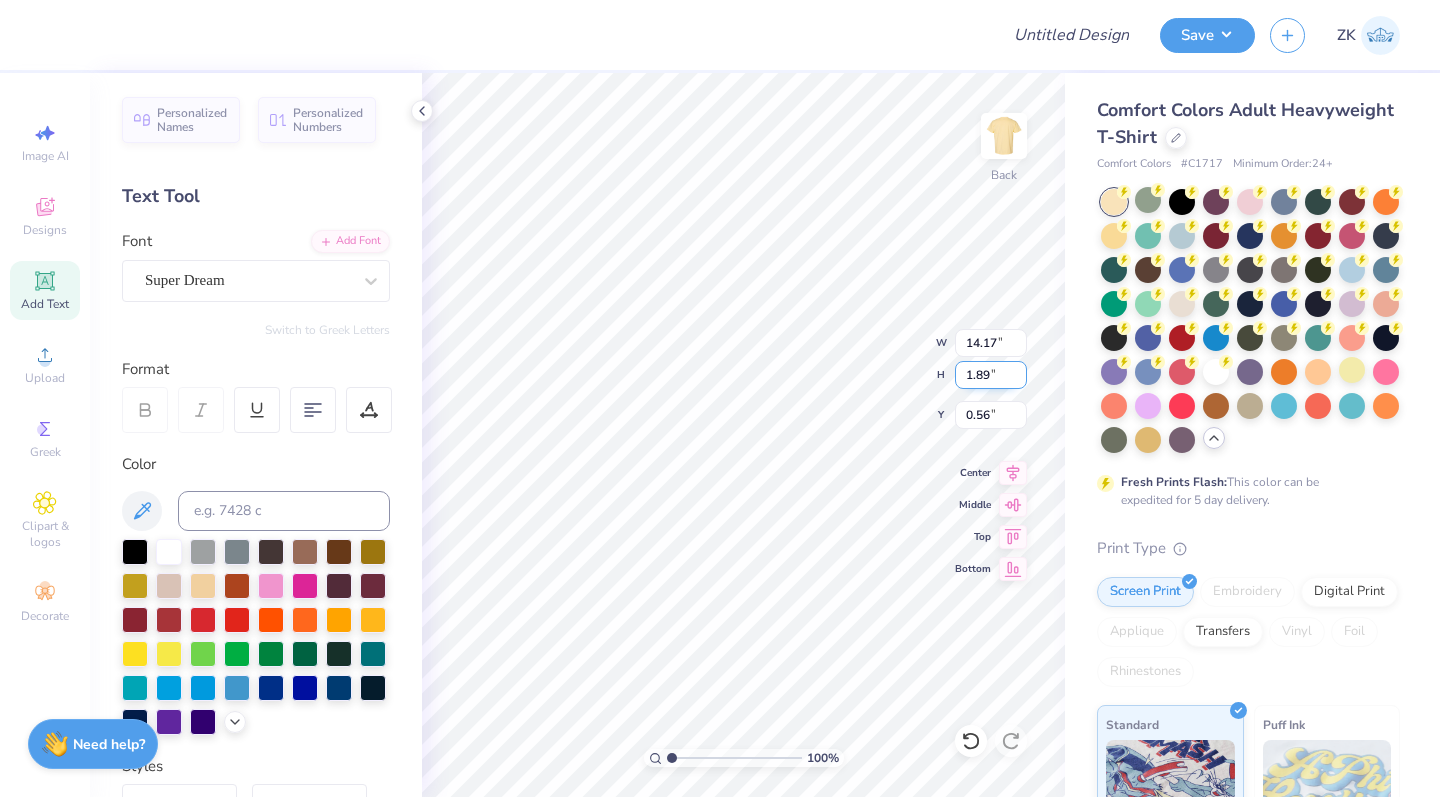 type on "1.88" 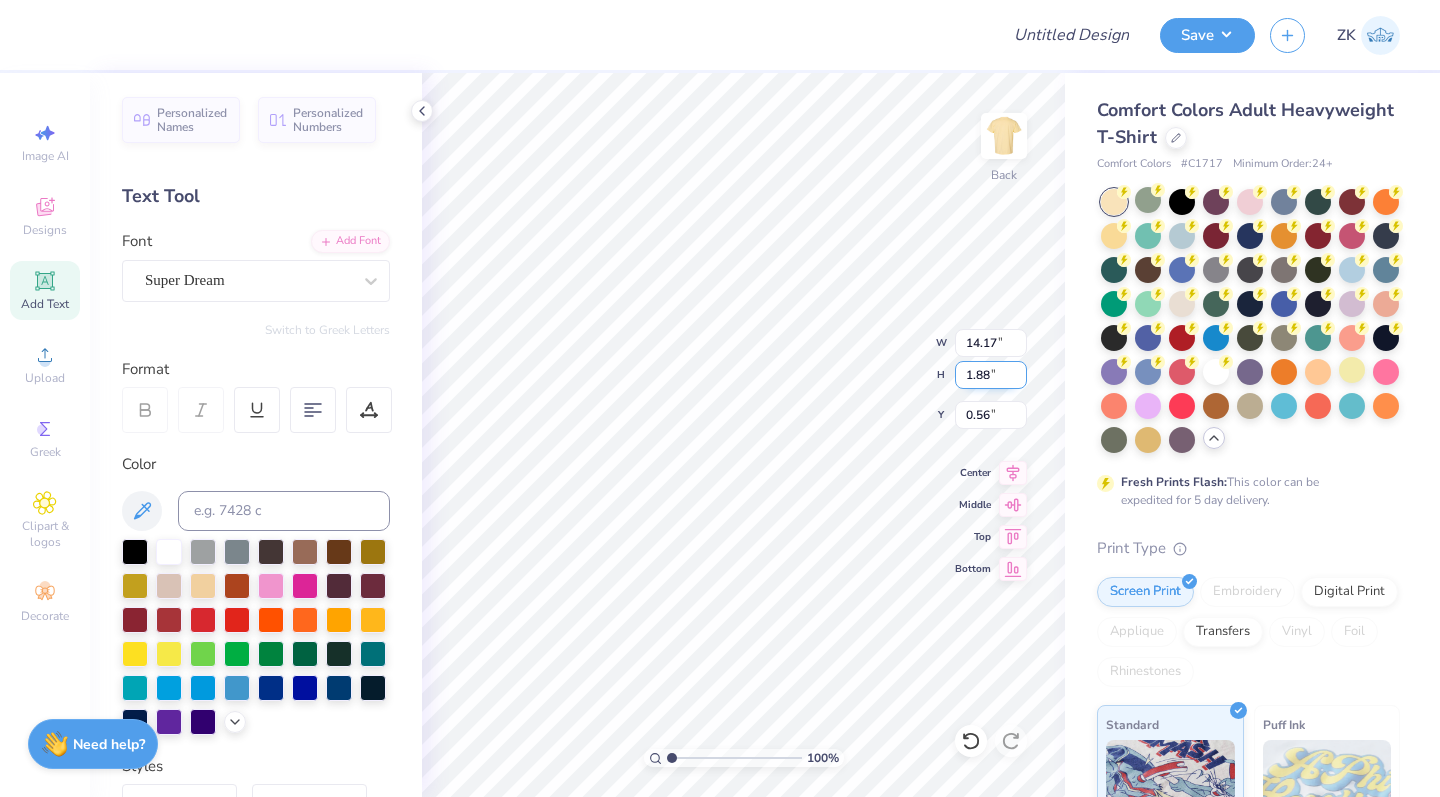 click on "1.88" at bounding box center (991, 375) 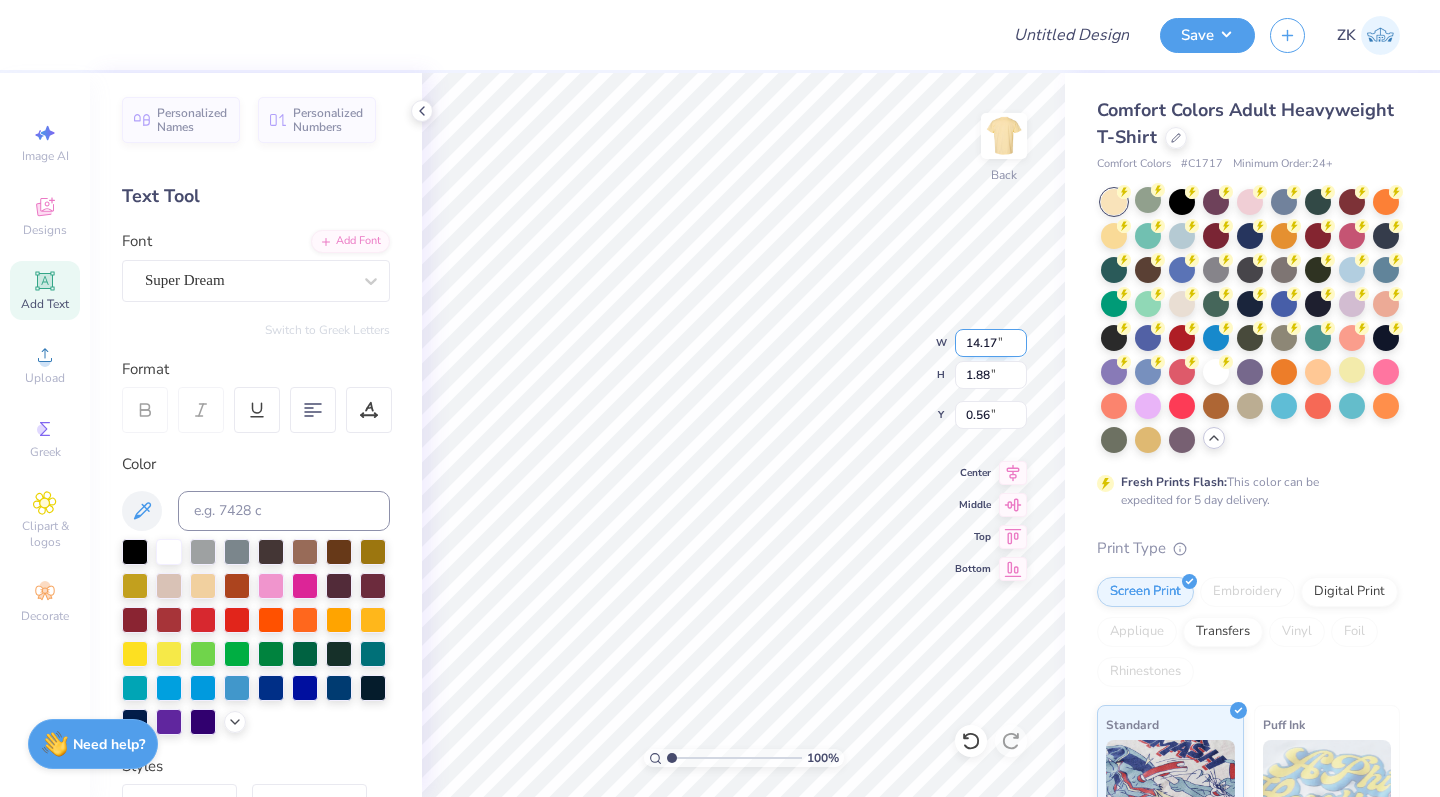 type on "14.09" 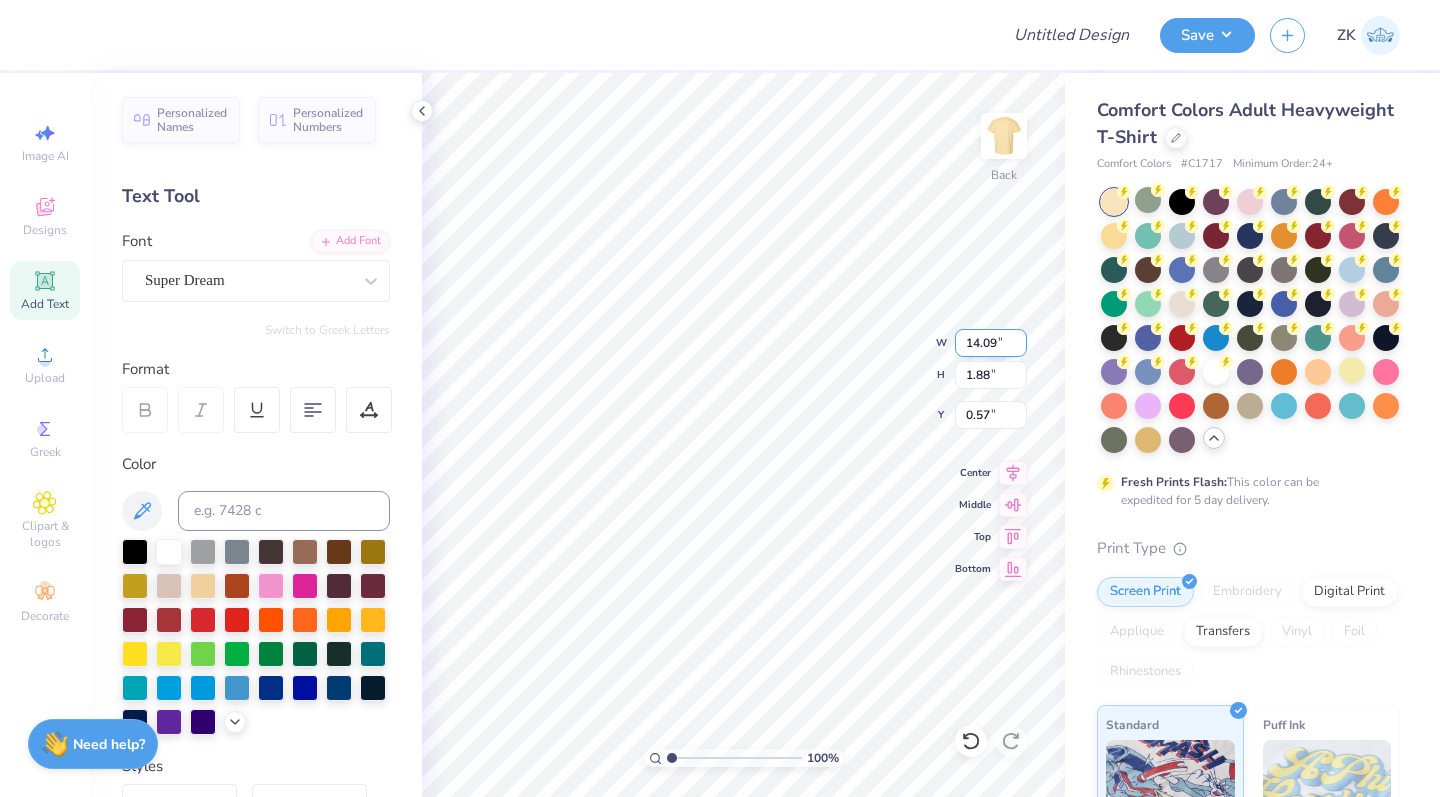 type on "3.00" 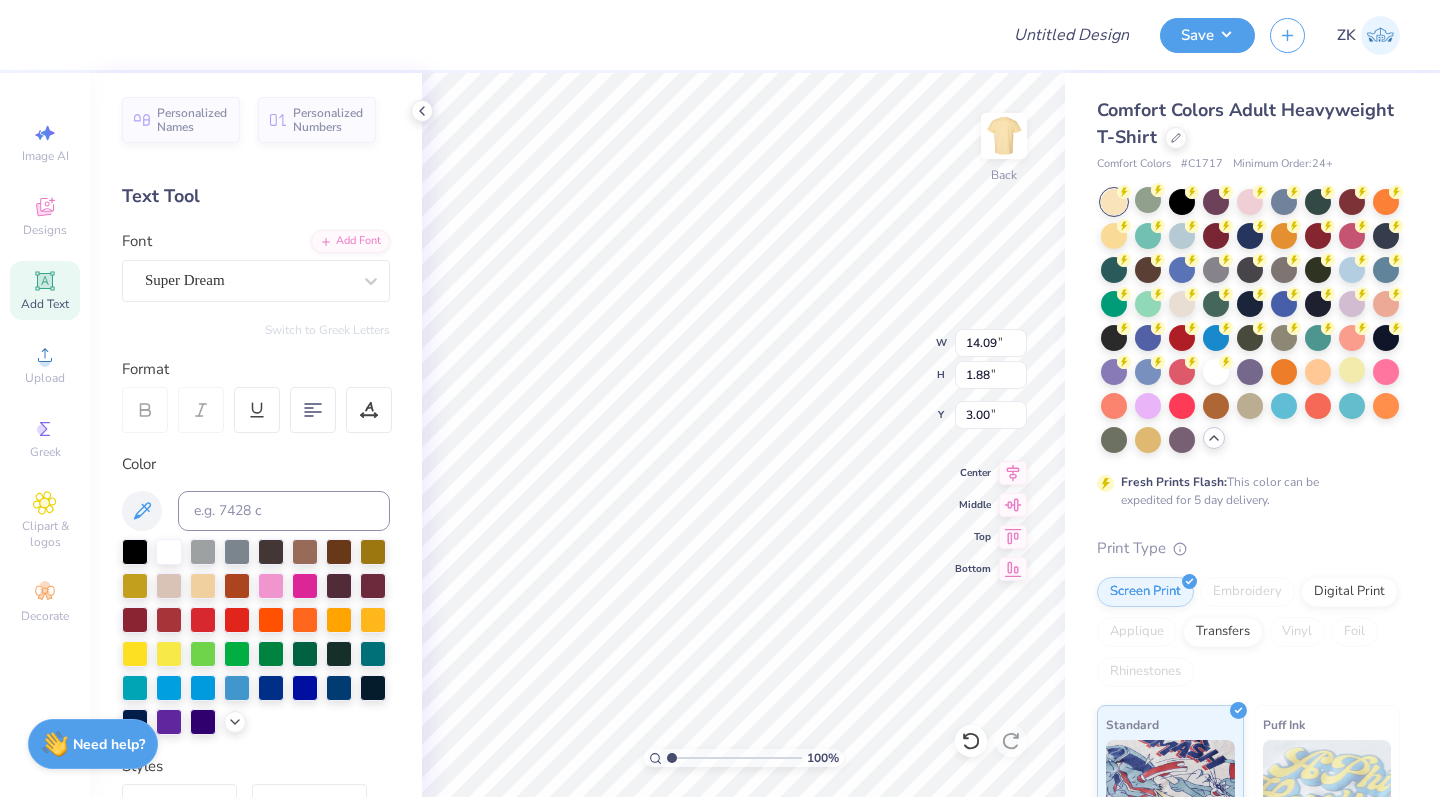 scroll, scrollTop: 0, scrollLeft: 4, axis: horizontal 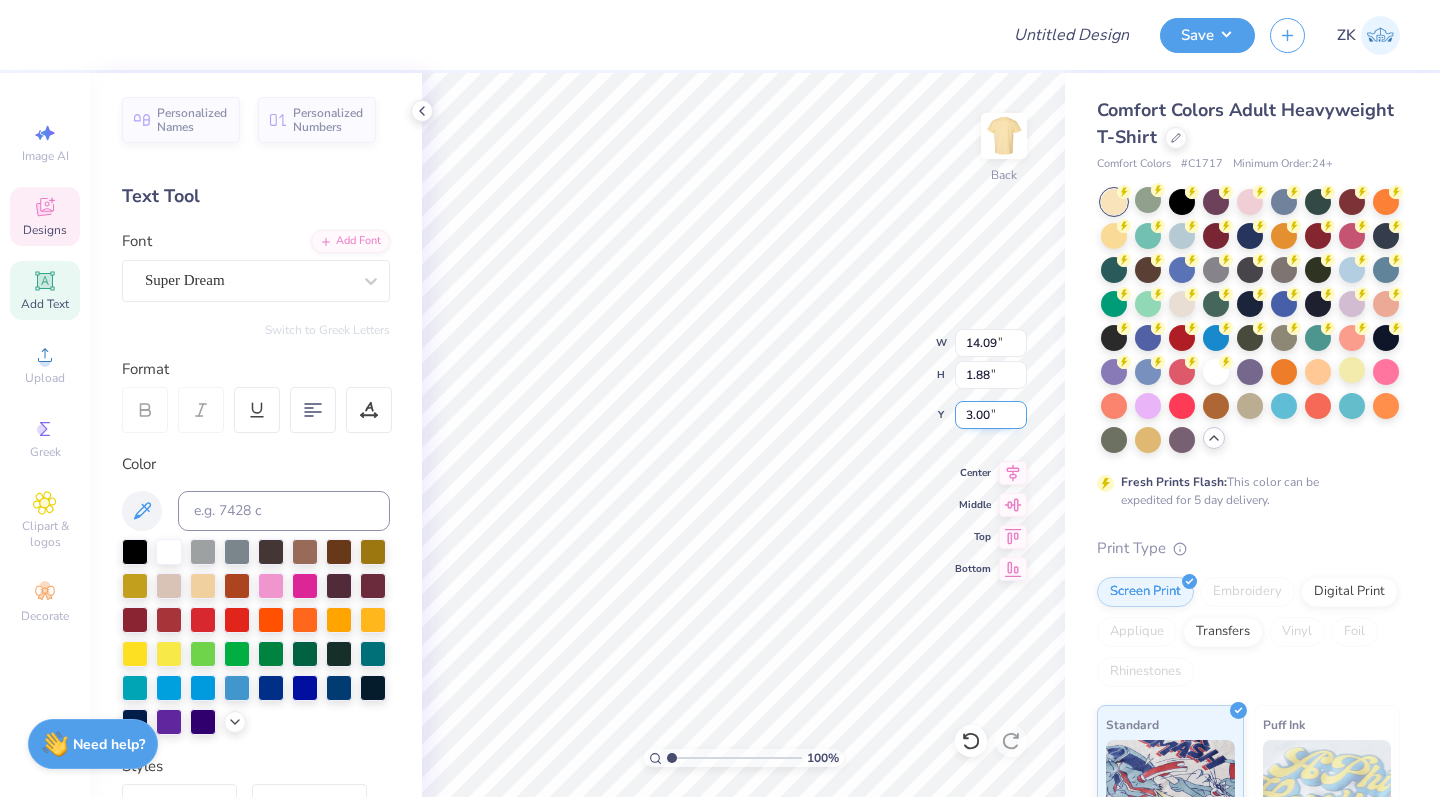 type on "6.80" 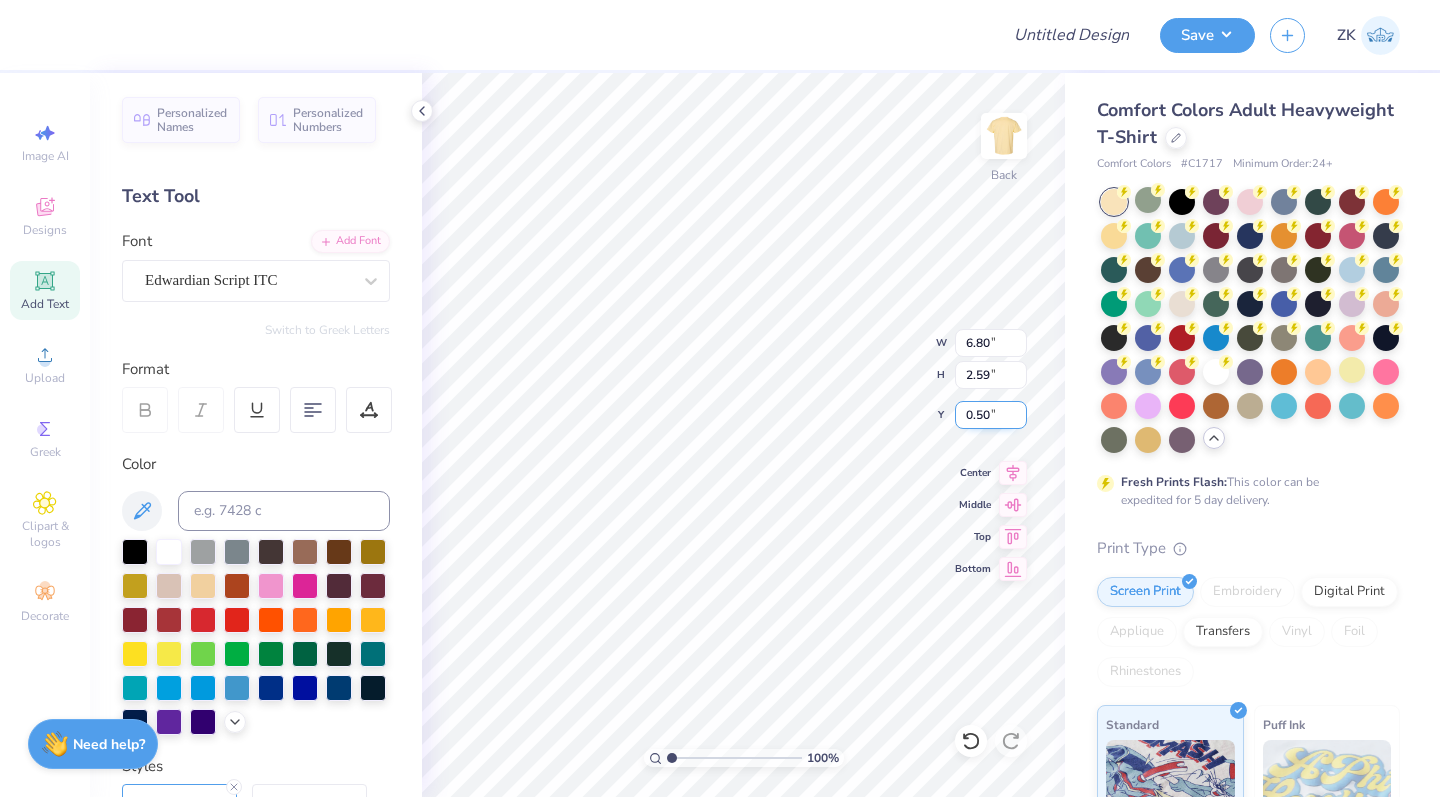 type on "14.09" 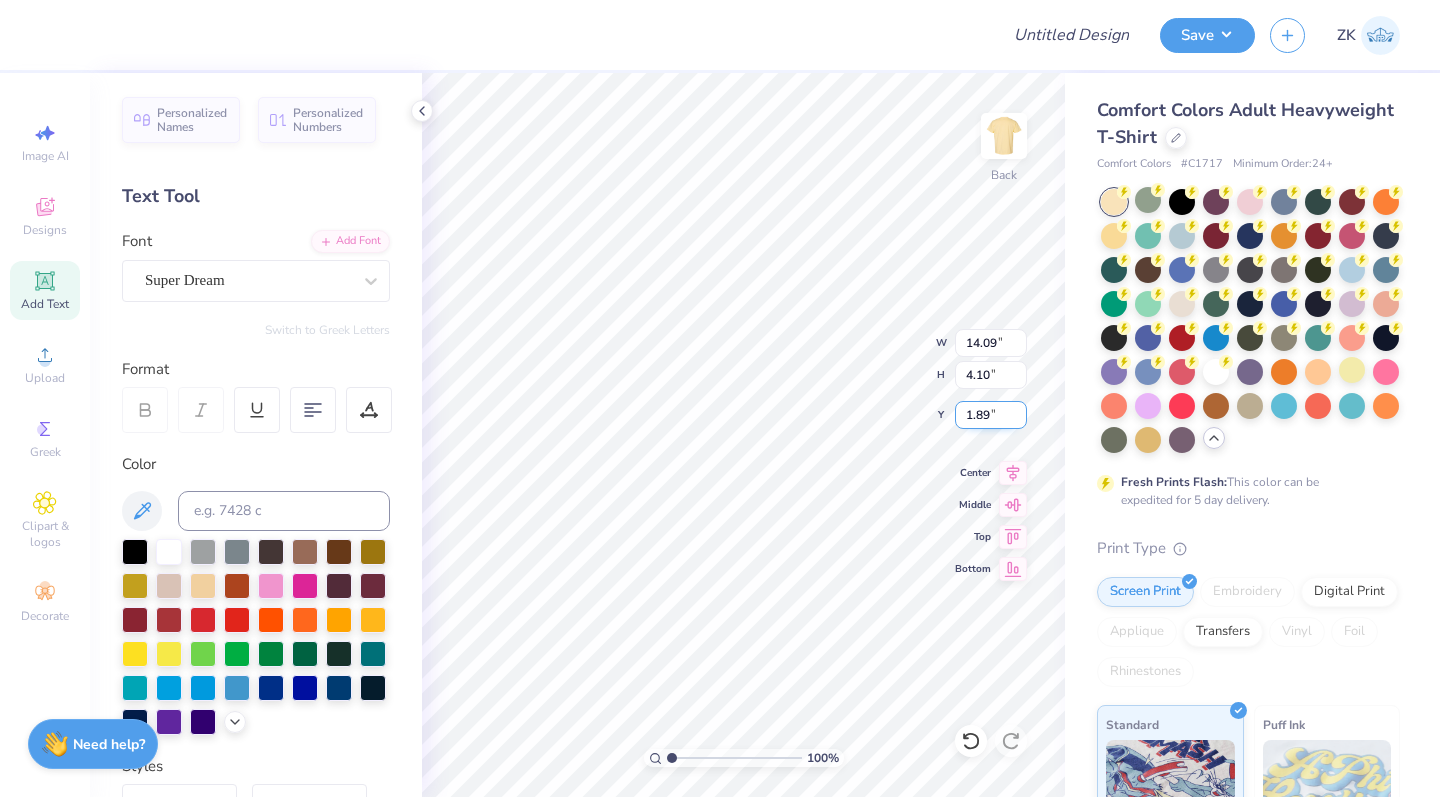 type on "3.00" 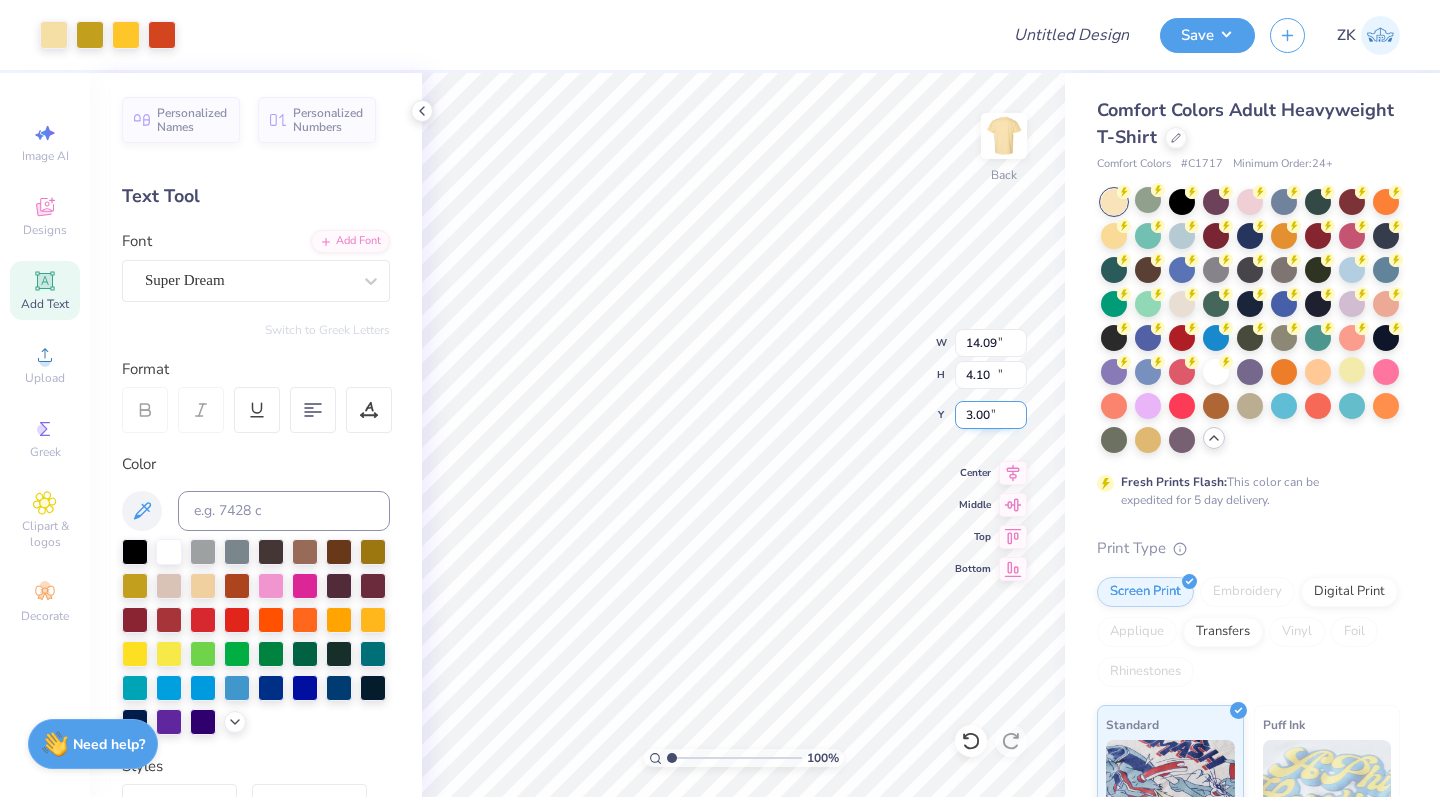 type on "12.92" 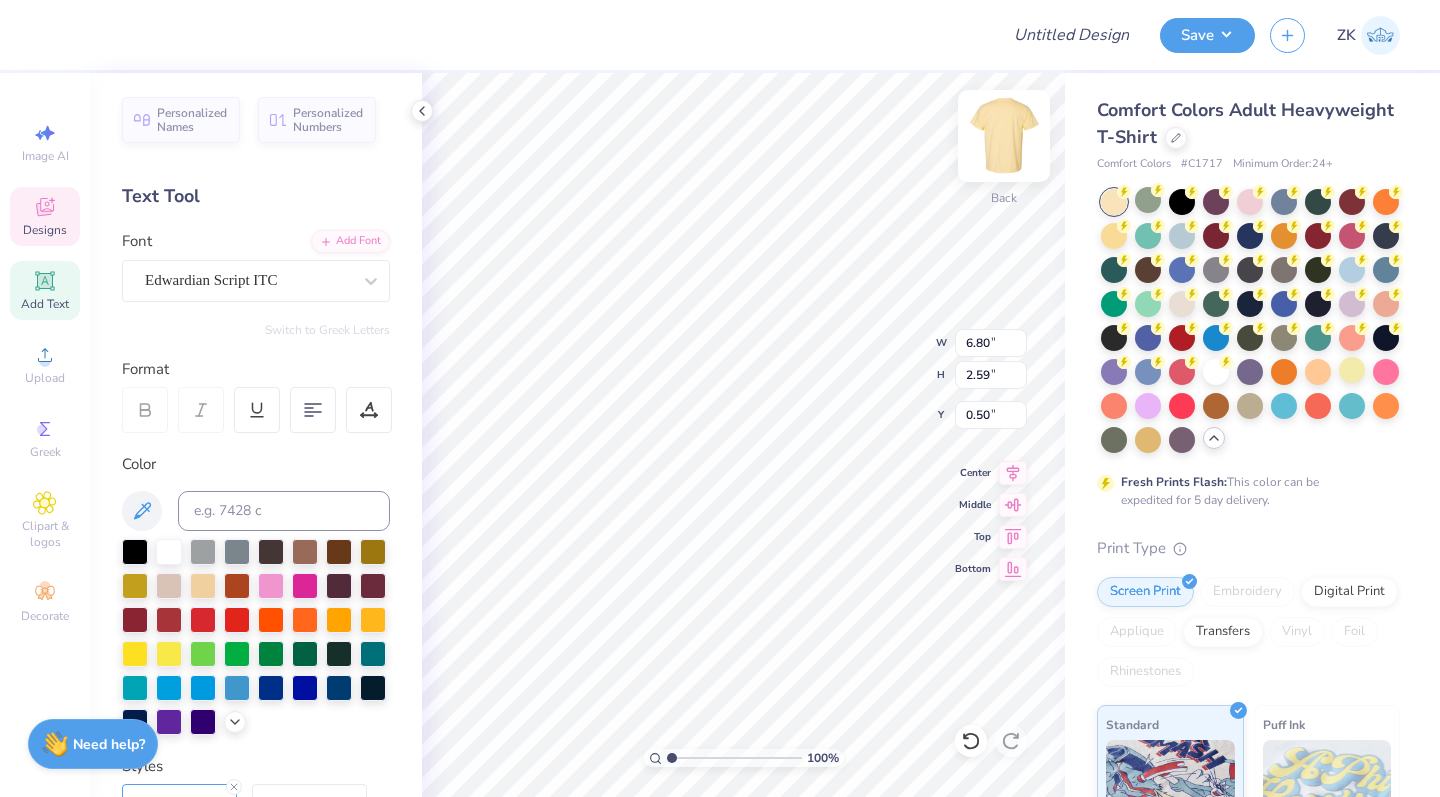 type on "6.80" 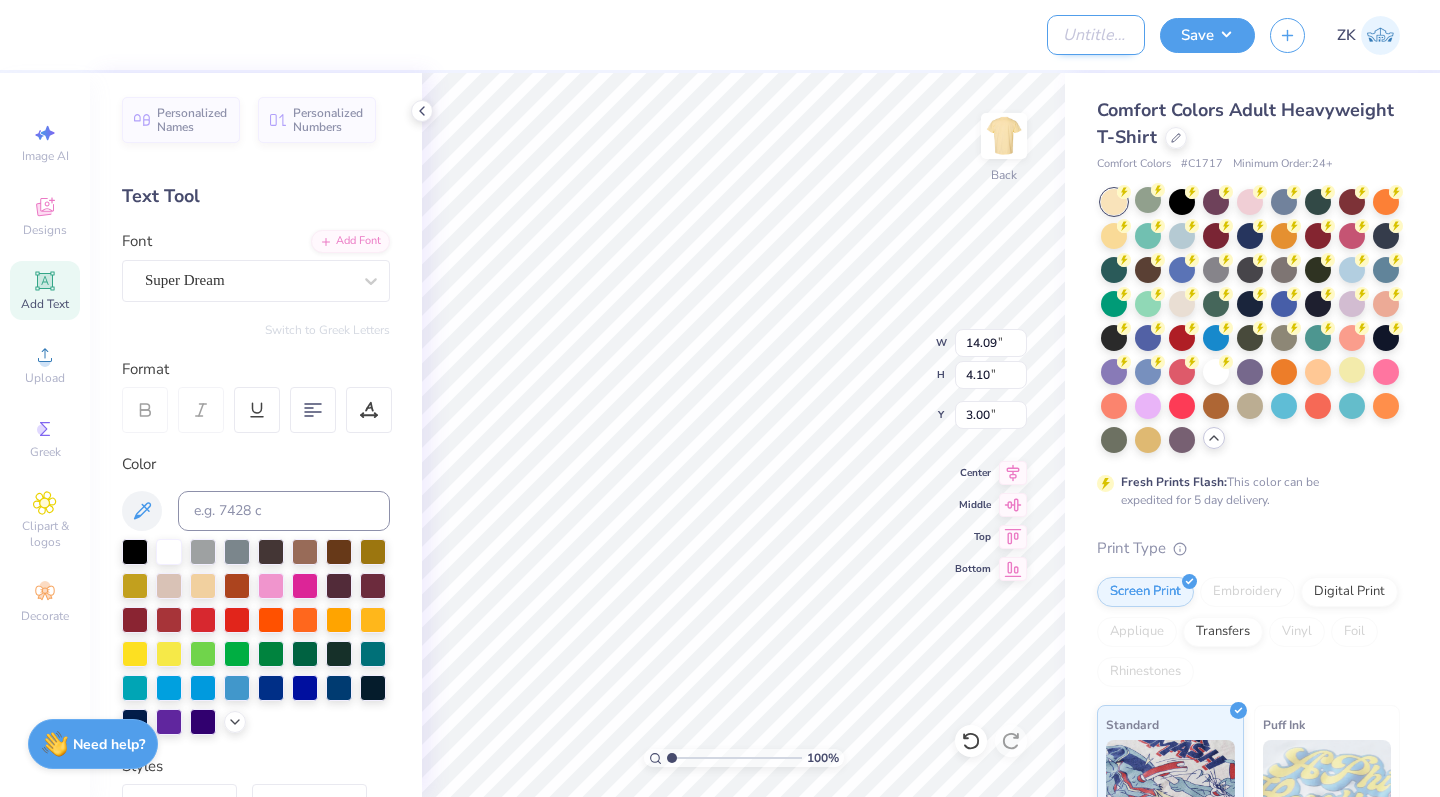 click on "Design Title" at bounding box center [1096, 35] 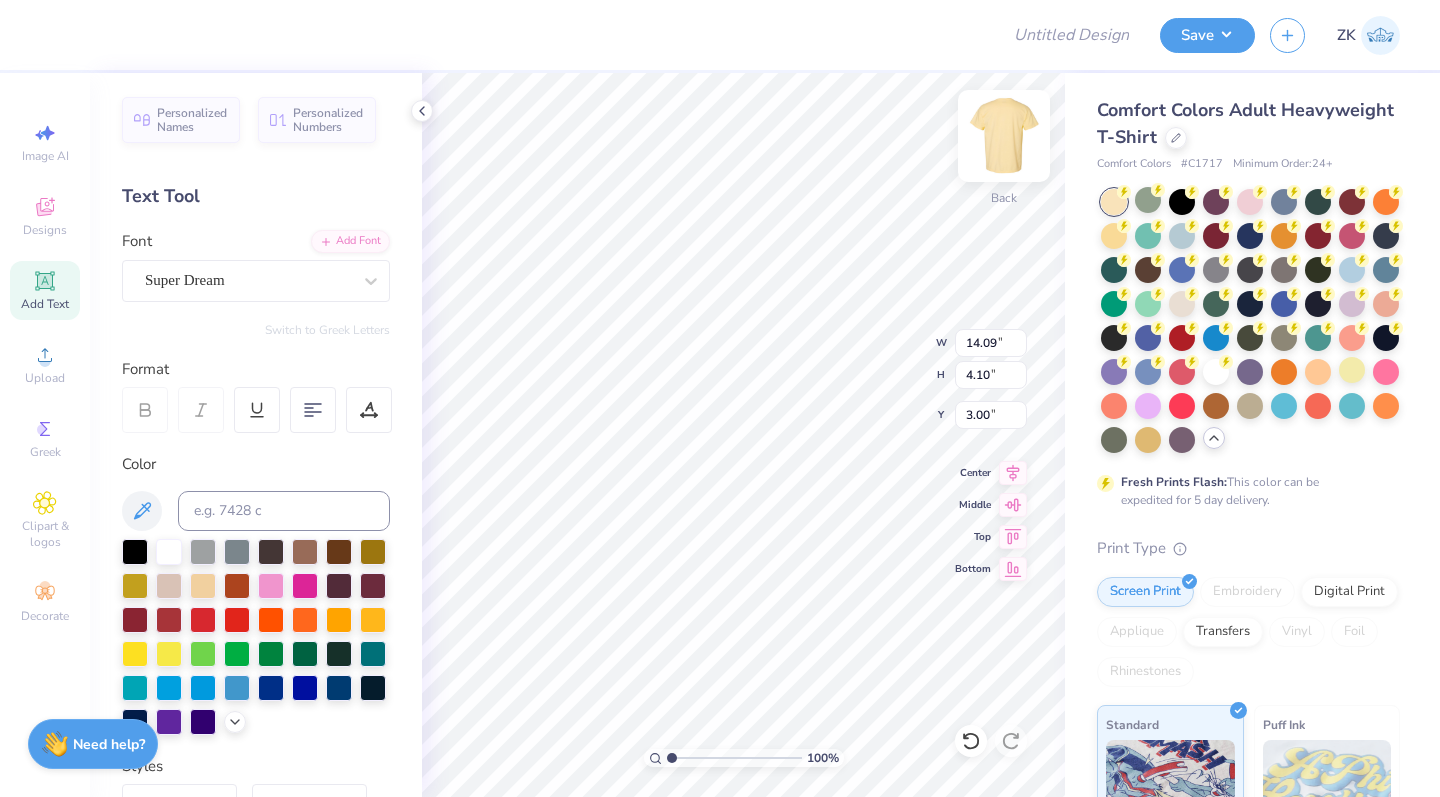 type on "12.92" 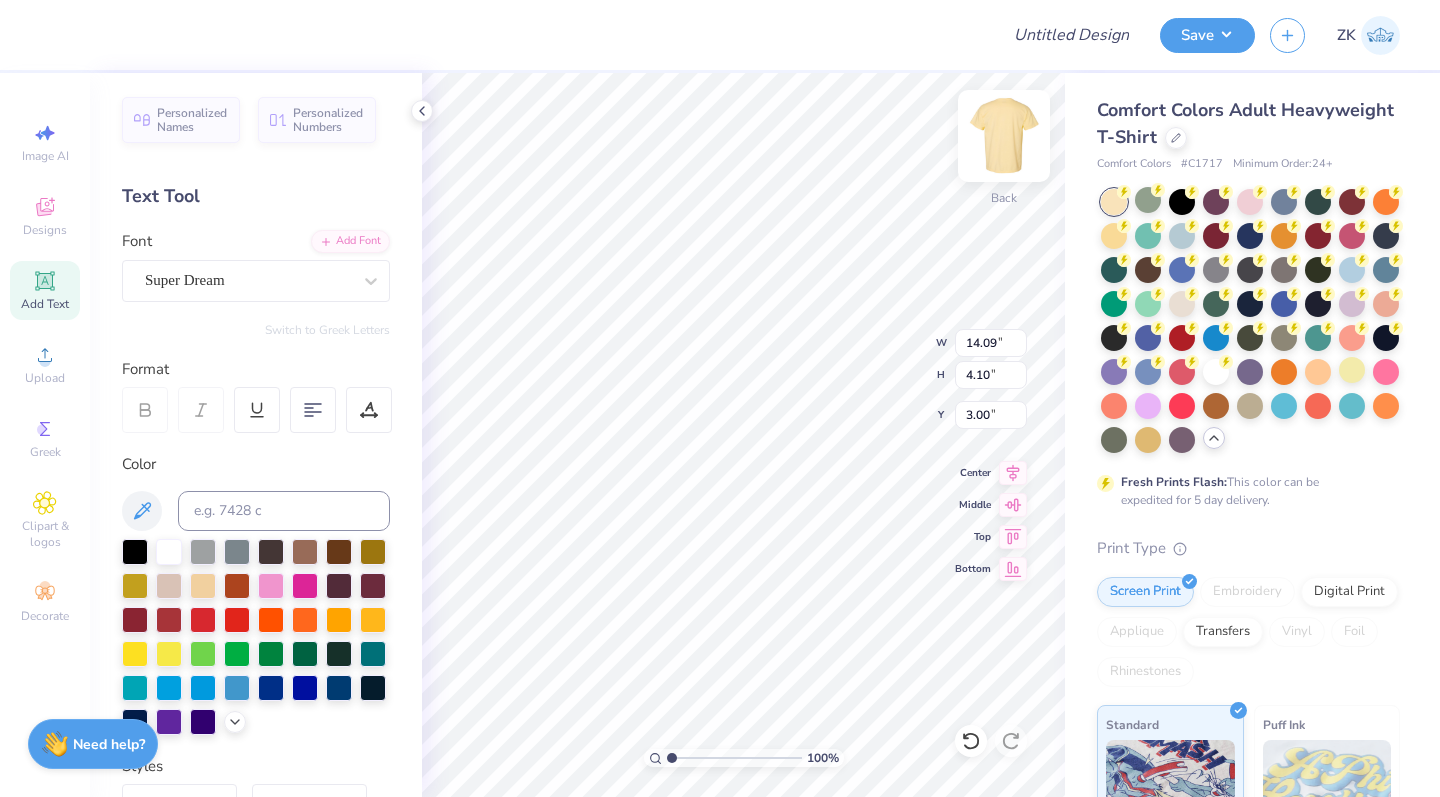 type on "18.00" 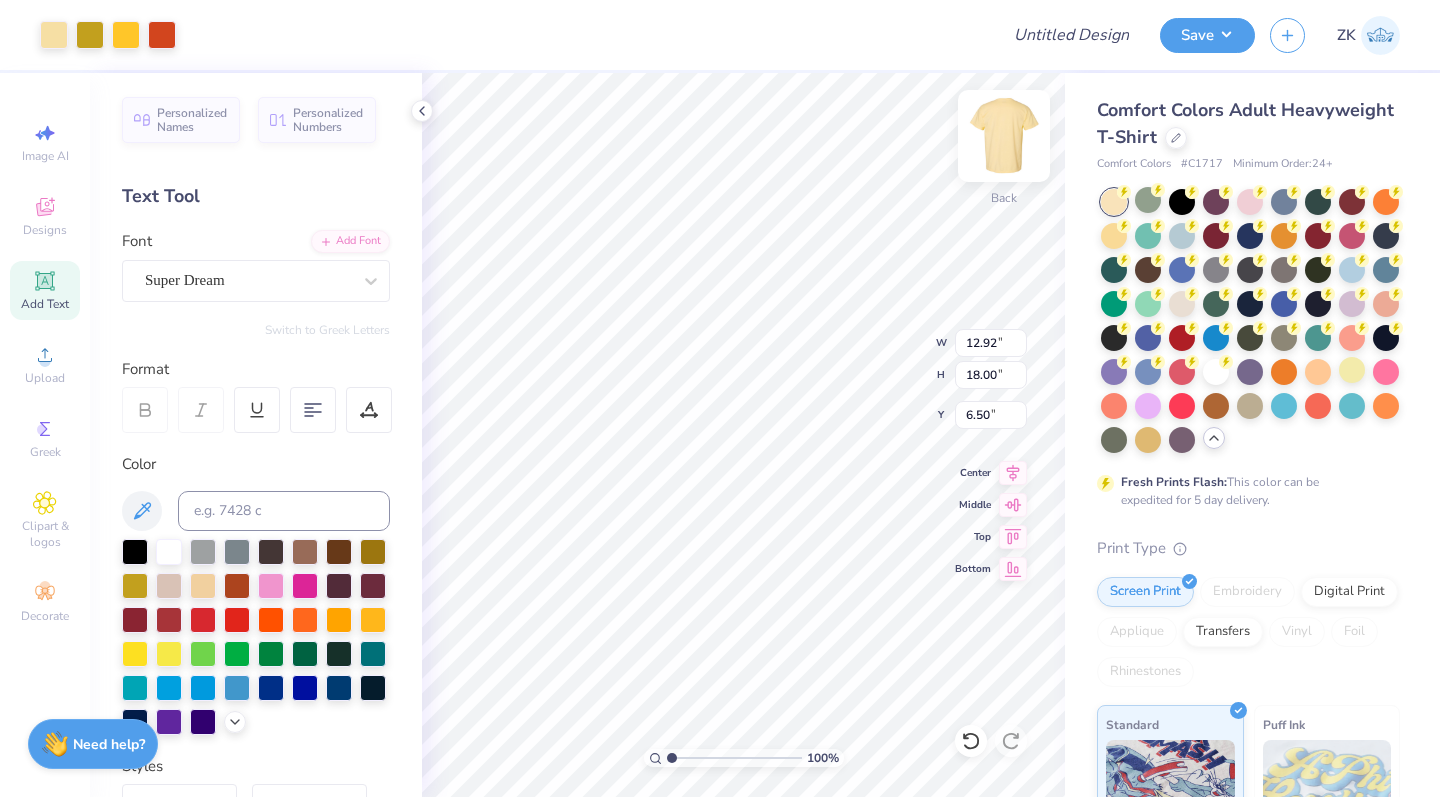 type on "12.92" 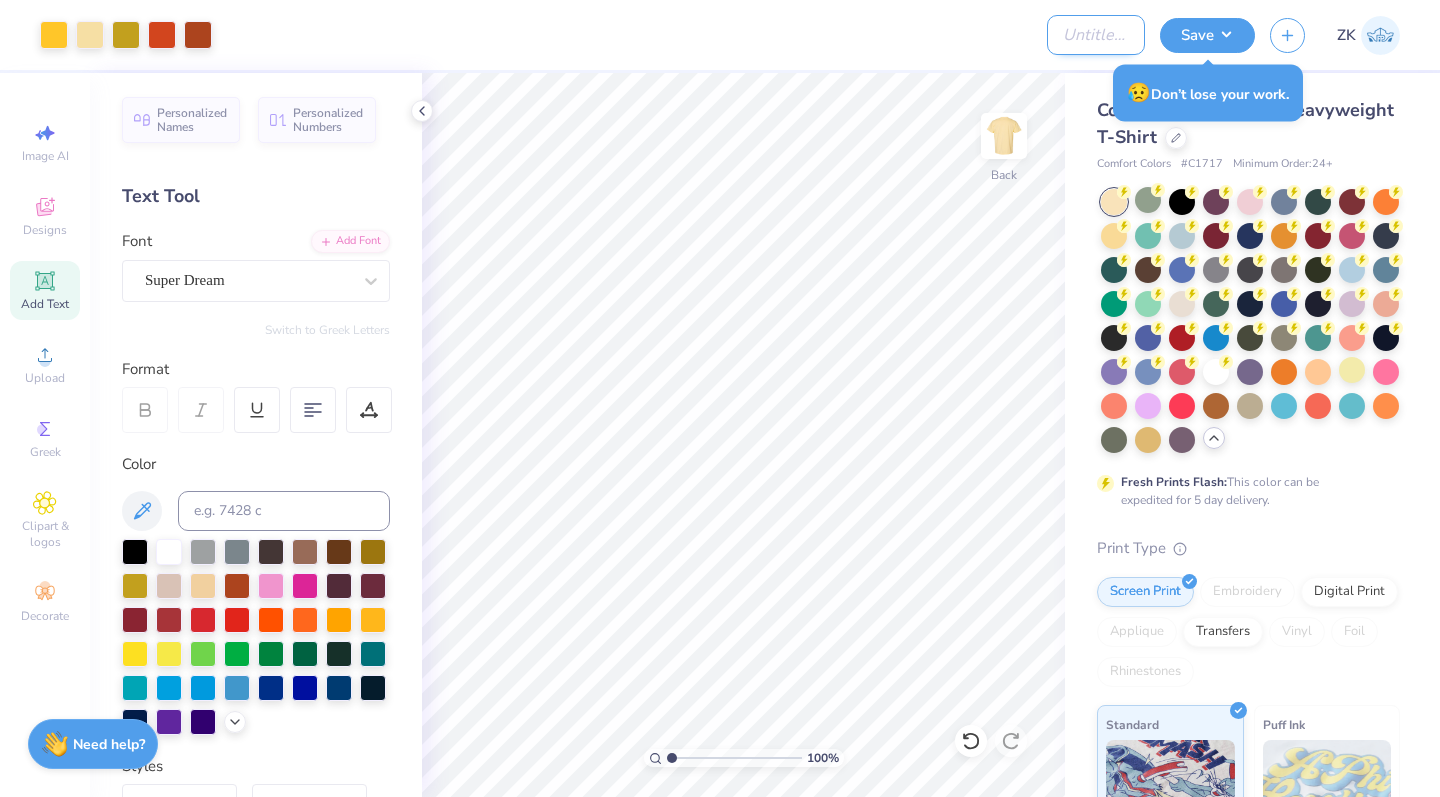 click on "Design Title" at bounding box center (1096, 35) 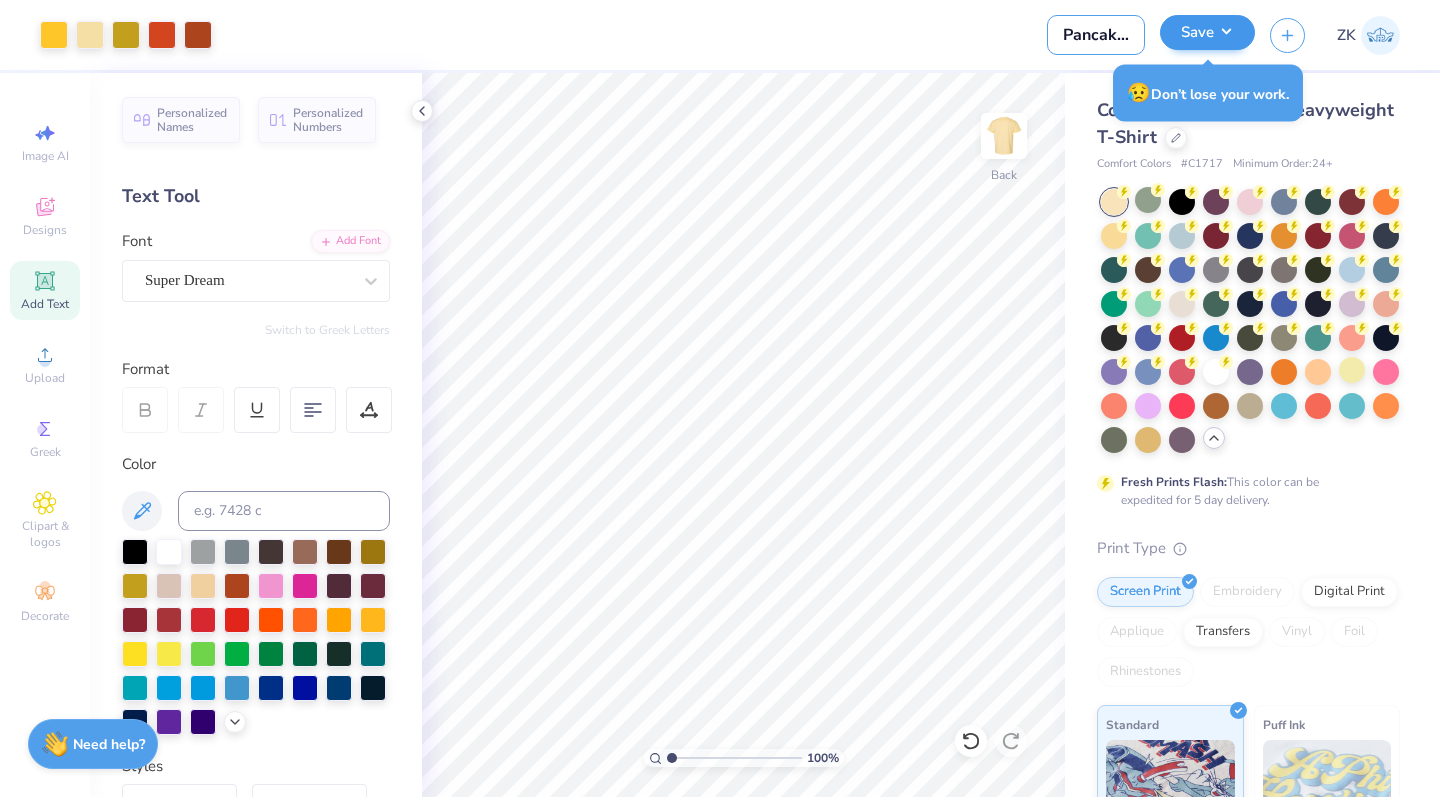 type on "Pancake Night Phi Sig" 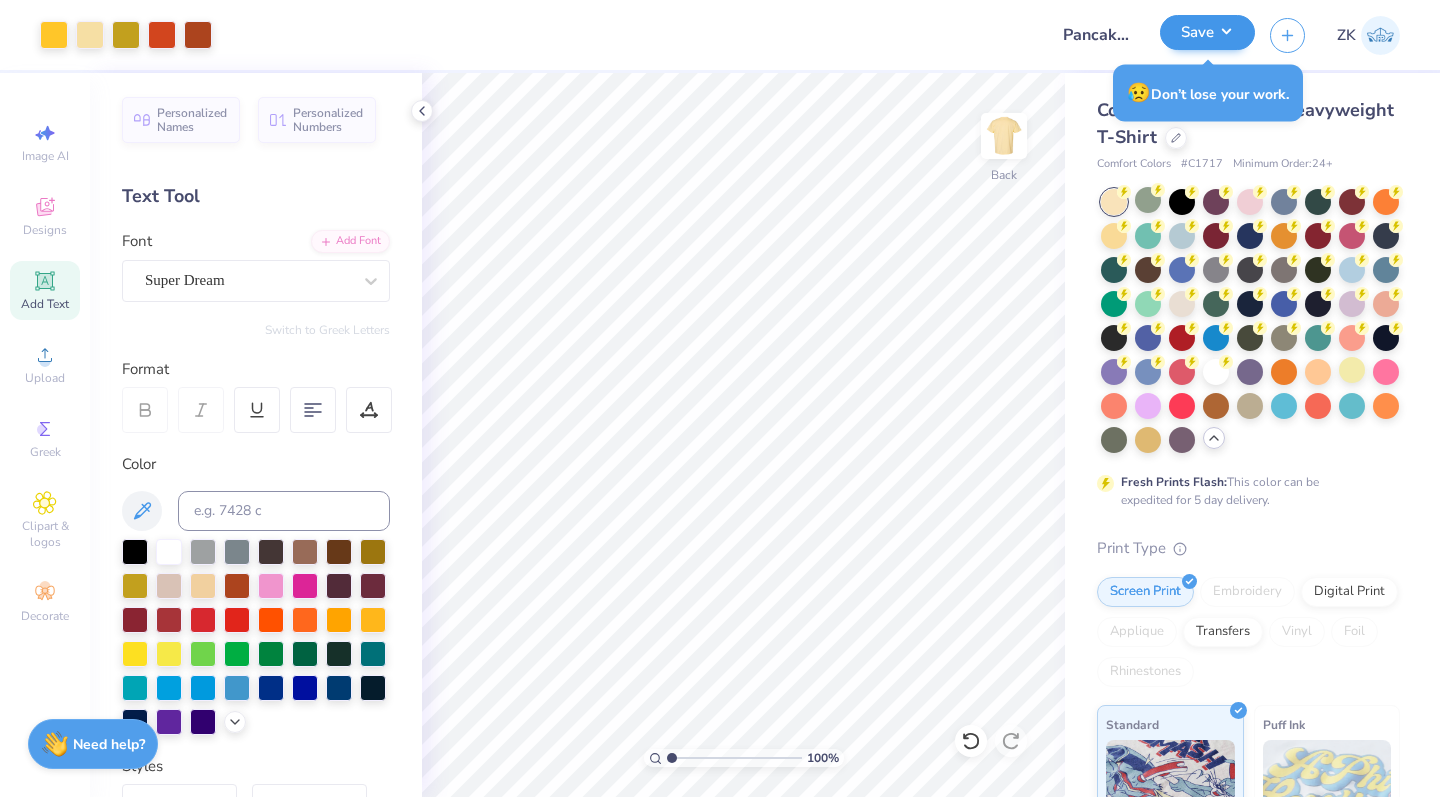 click on "Save" at bounding box center (1207, 32) 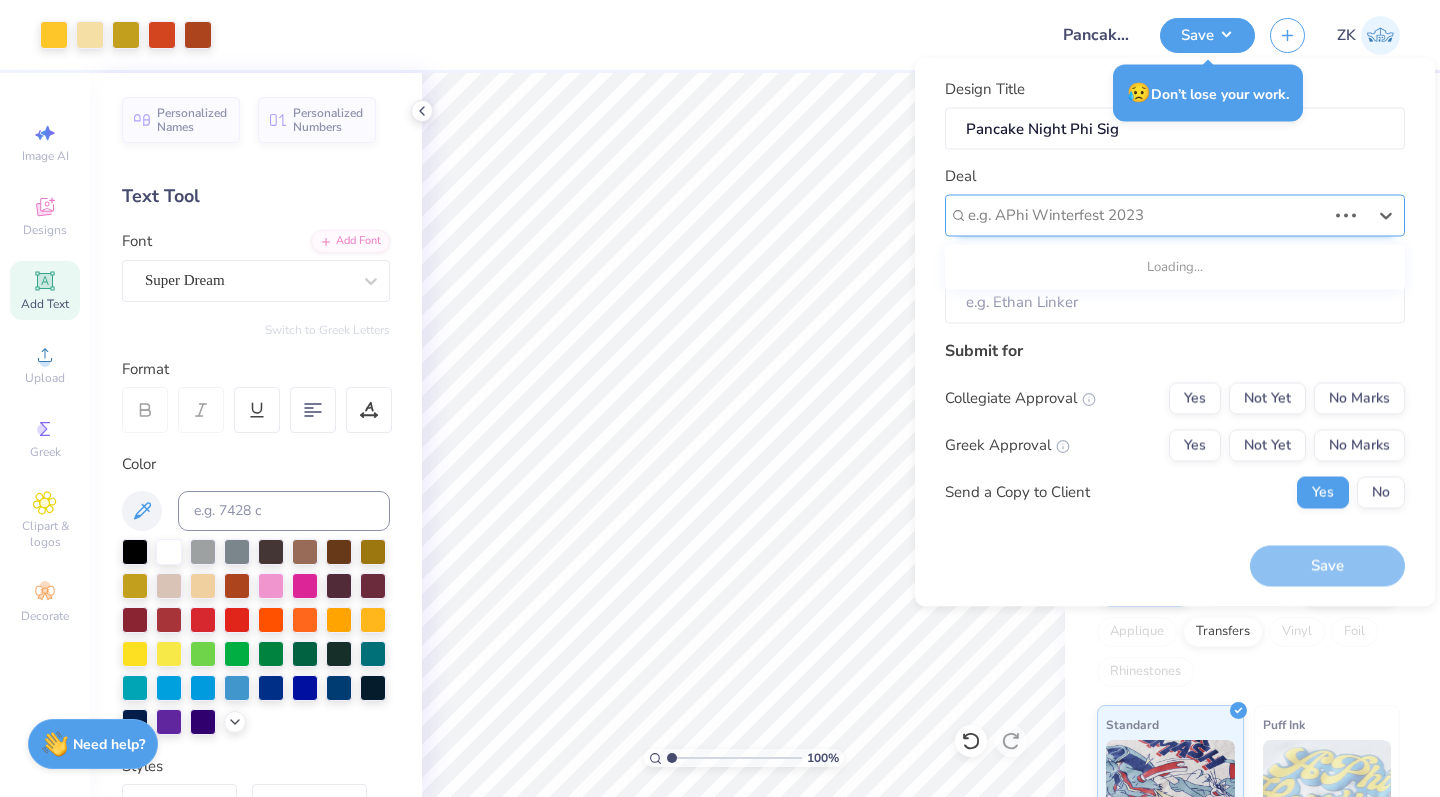 click on "e.g. APhi Winterfest 2023" at bounding box center (1147, 215) 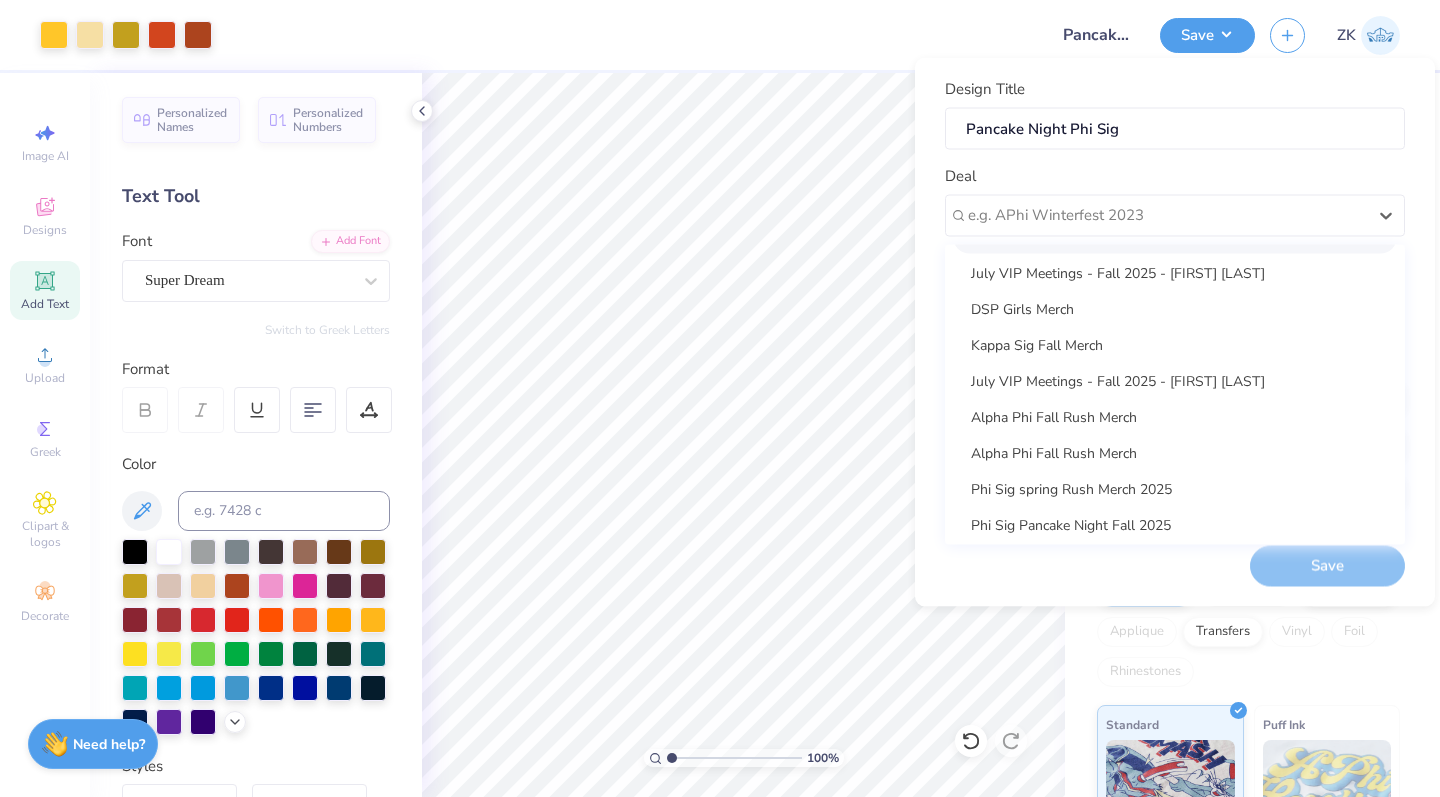 scroll, scrollTop: 217, scrollLeft: 0, axis: vertical 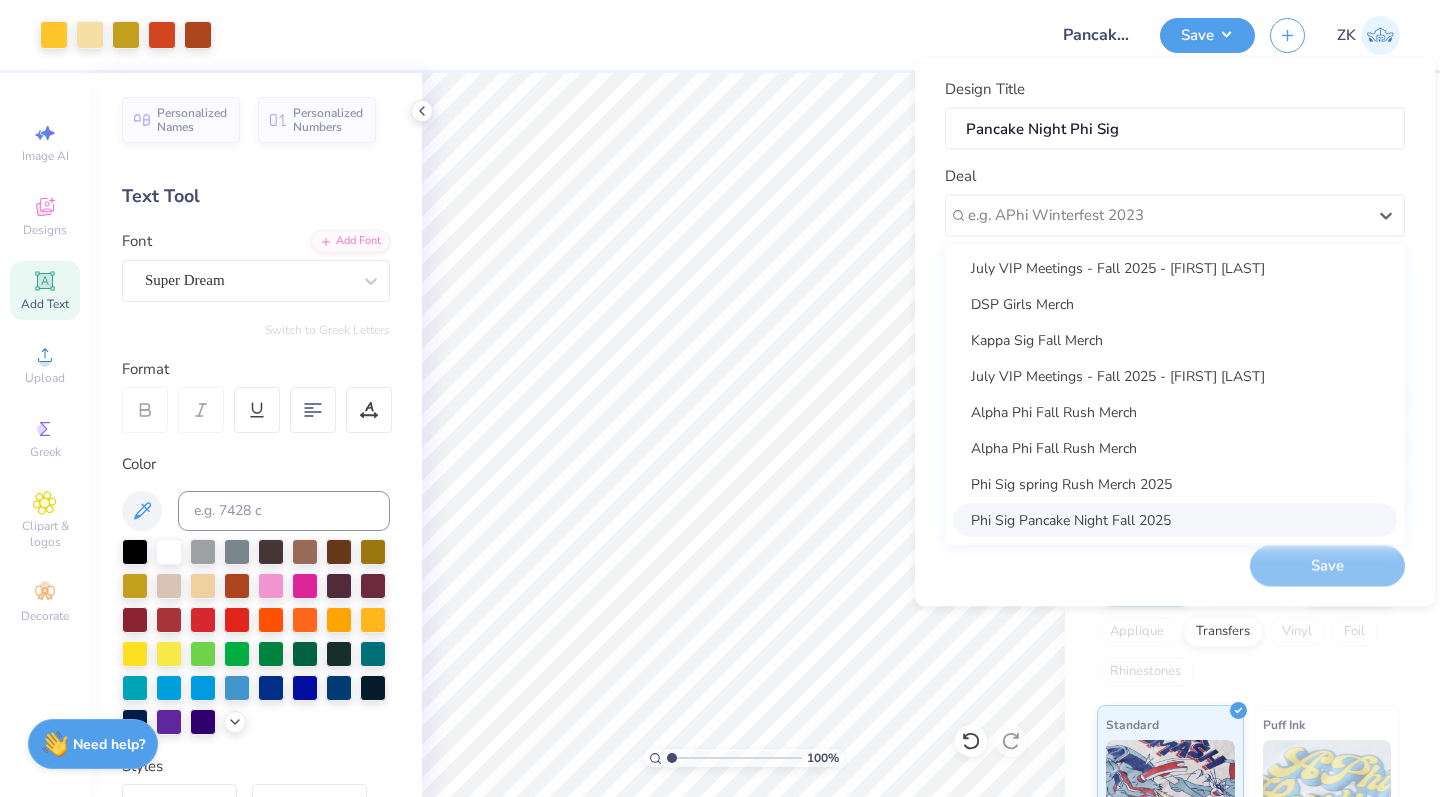 click on "Phi Sig Pancake Night Fall 2025" at bounding box center [1175, 519] 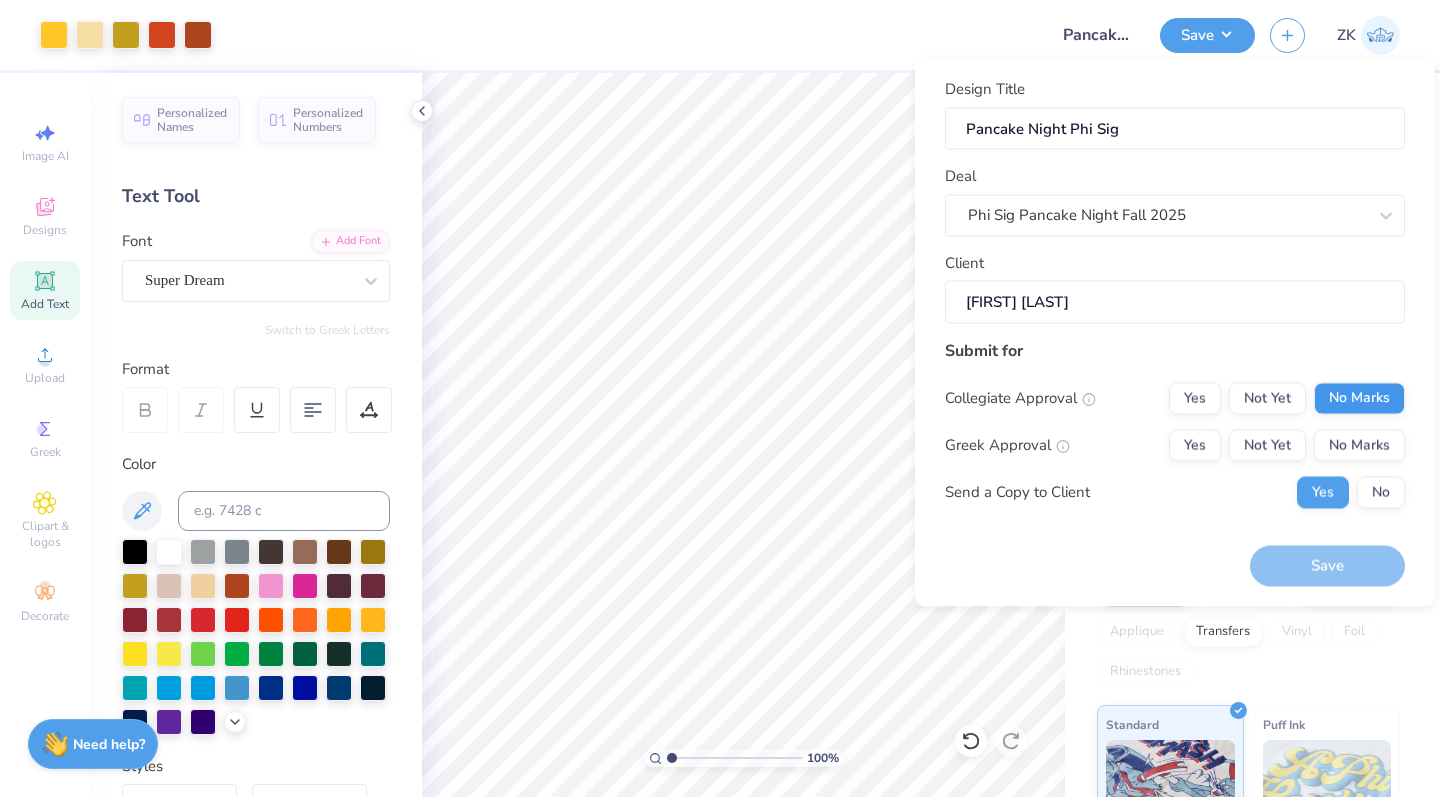 click on "No Marks" at bounding box center [1359, 398] 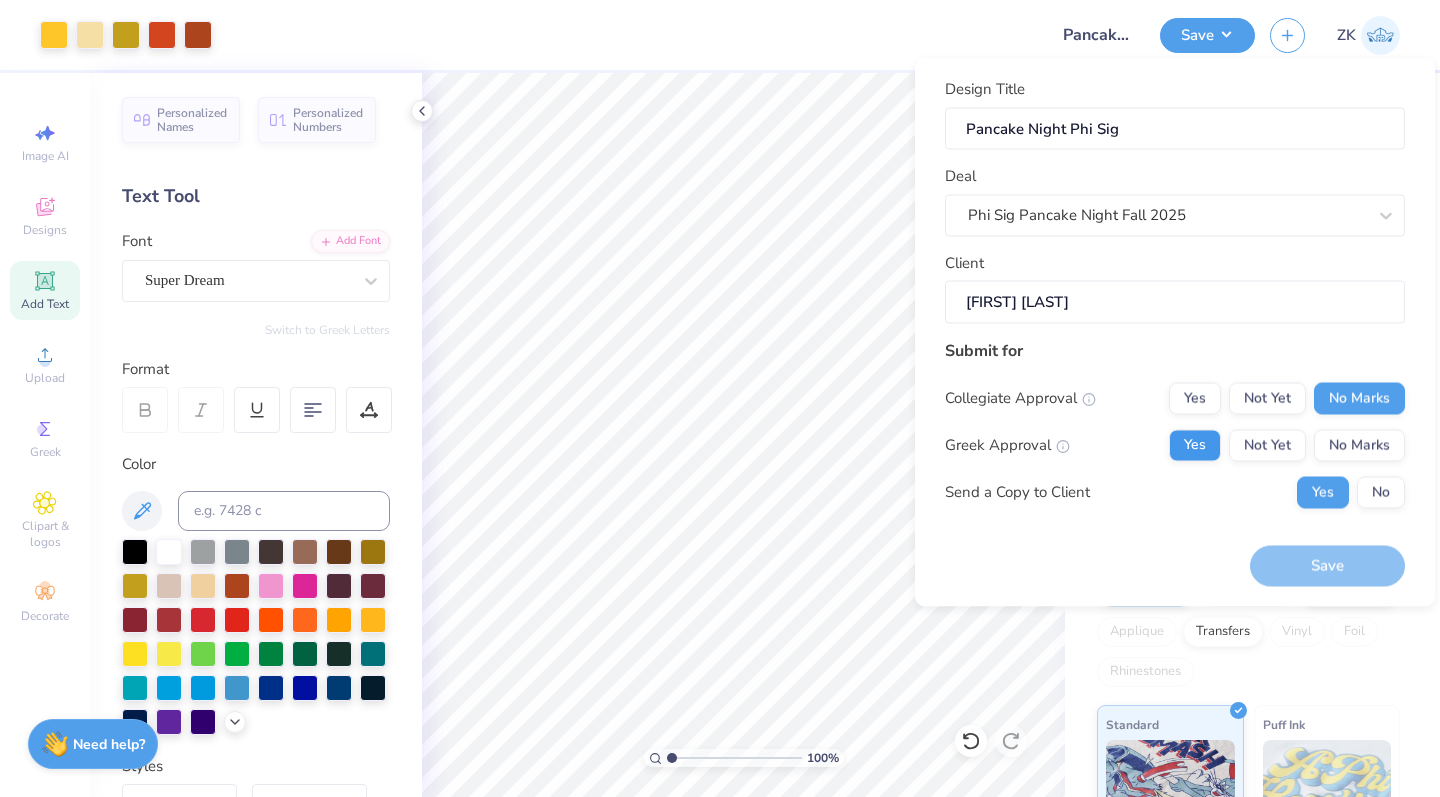 click on "Yes" at bounding box center (1195, 445) 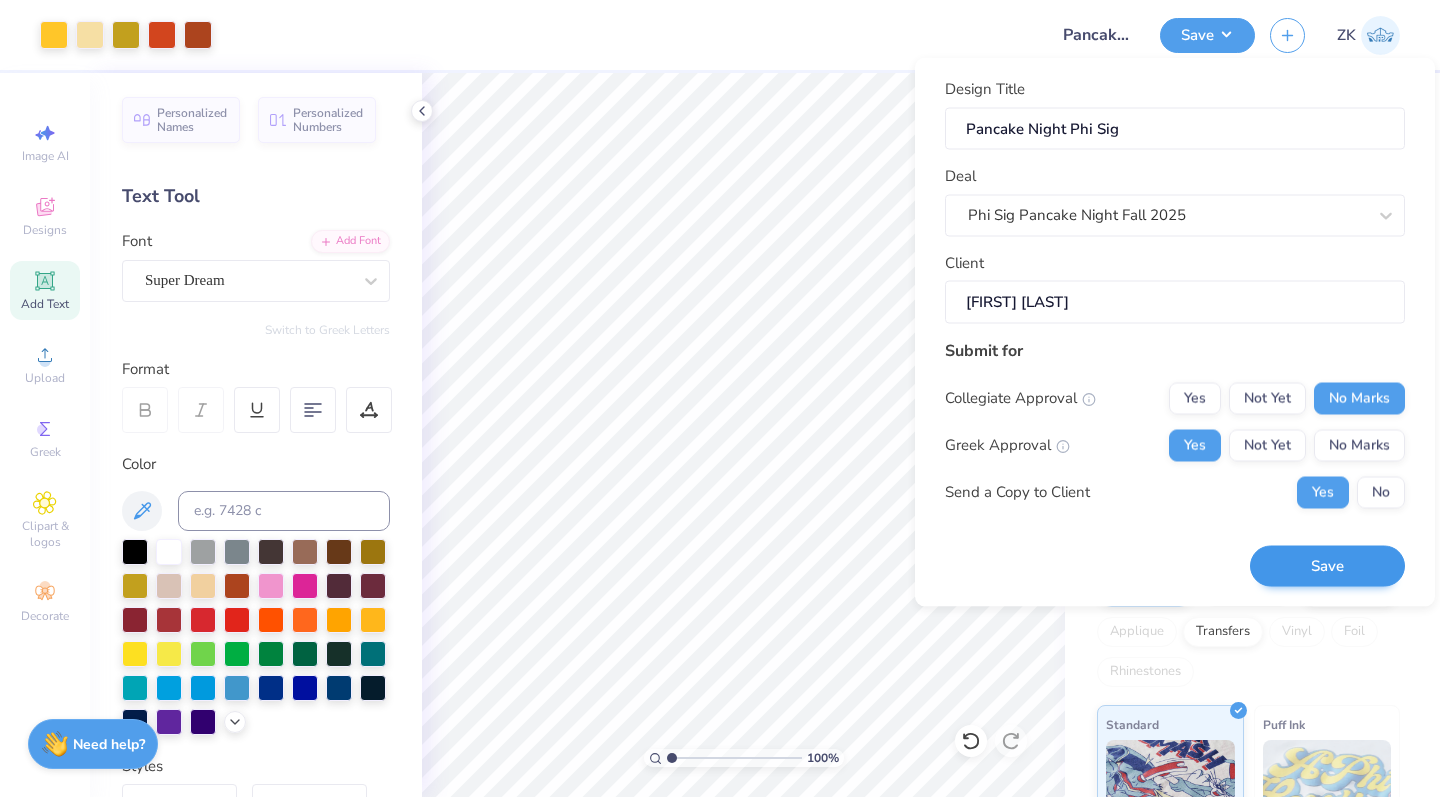 click on "Save" at bounding box center [1327, 566] 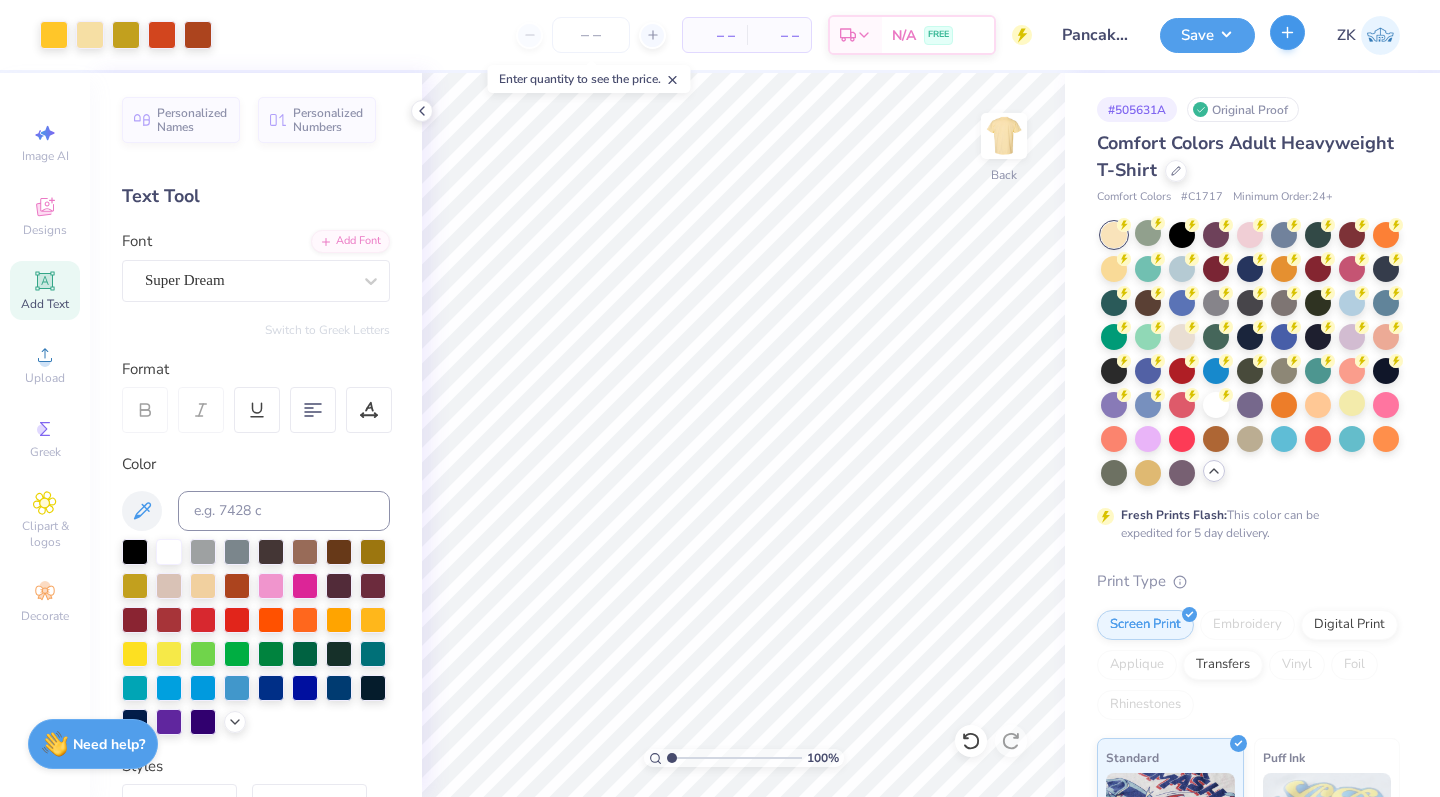 click 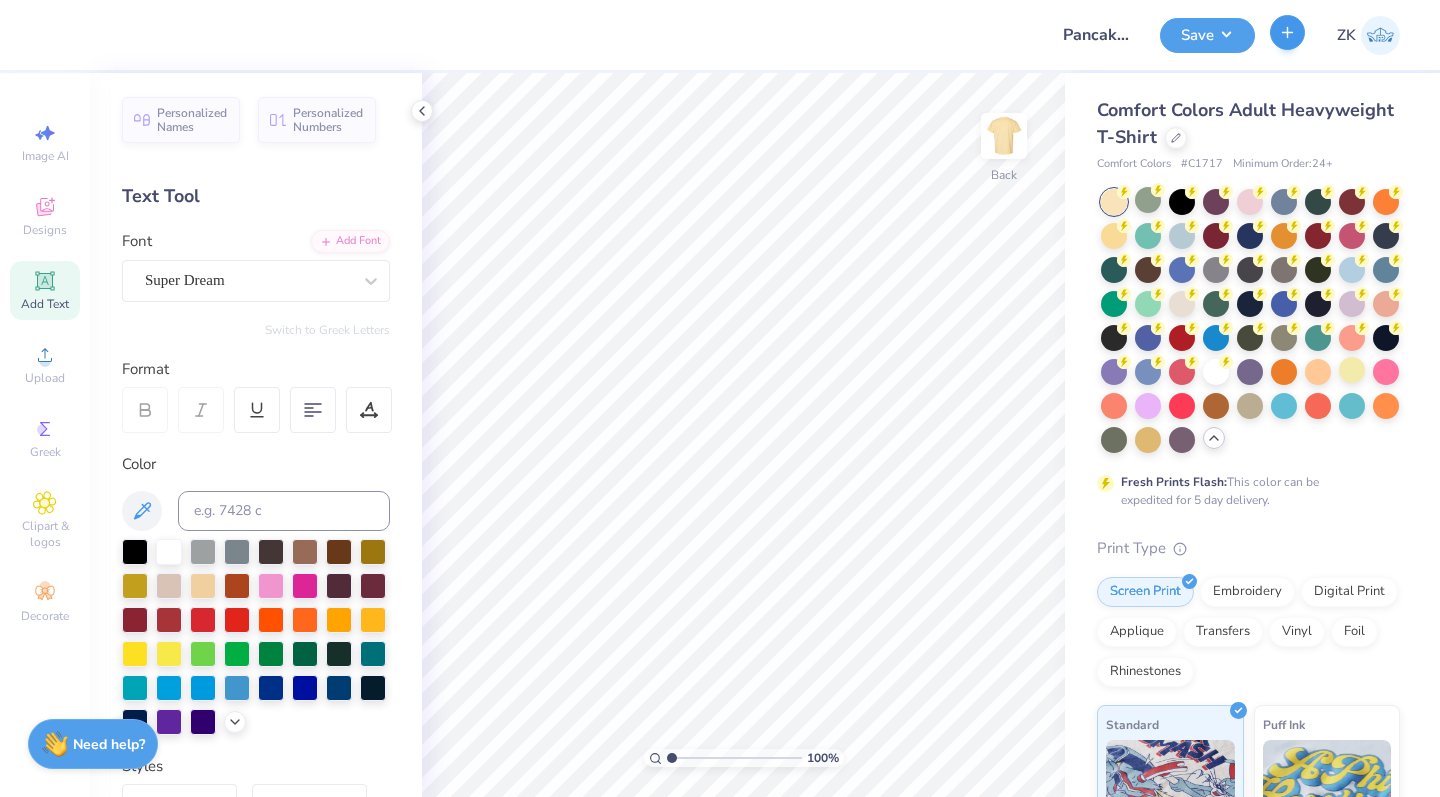 type 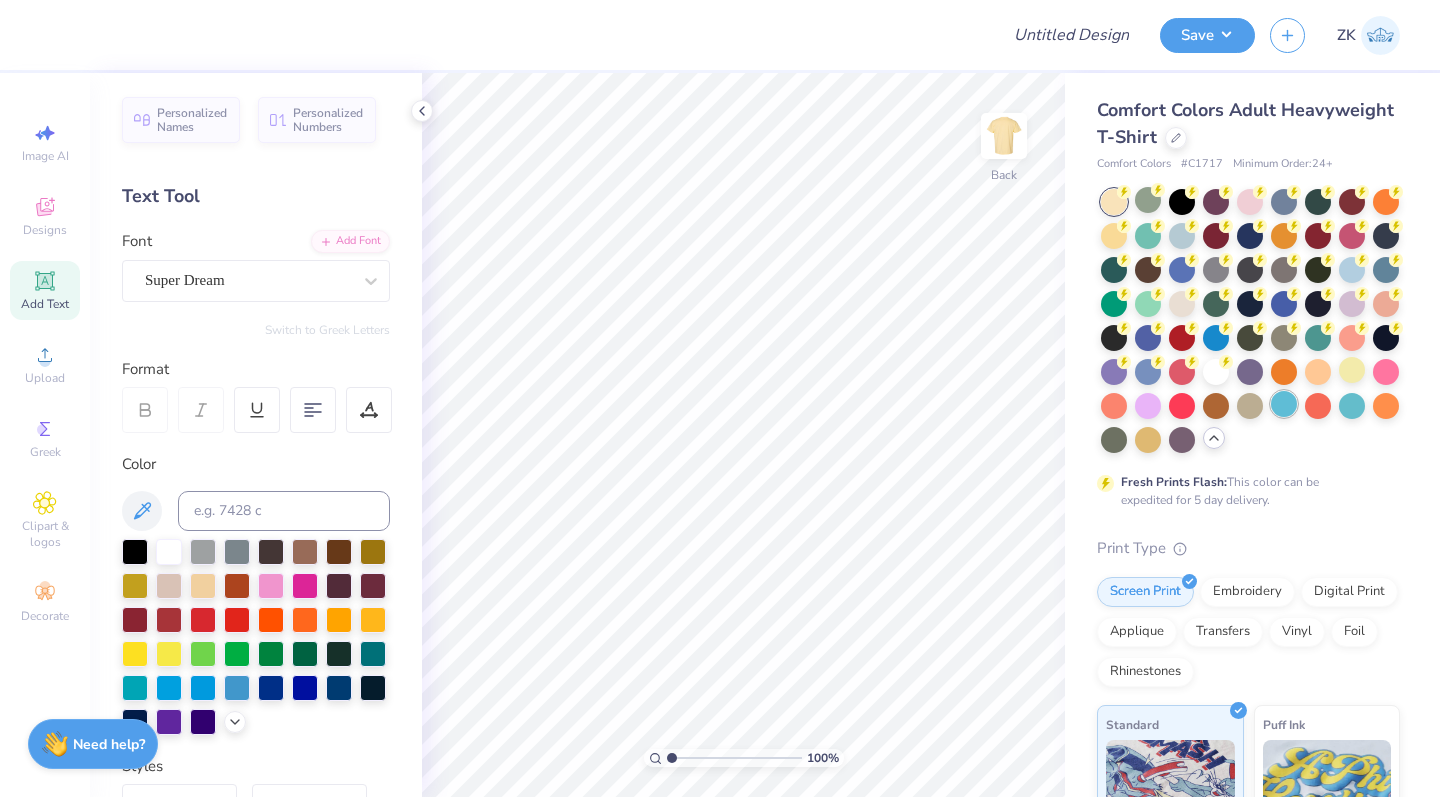click at bounding box center (1284, 404) 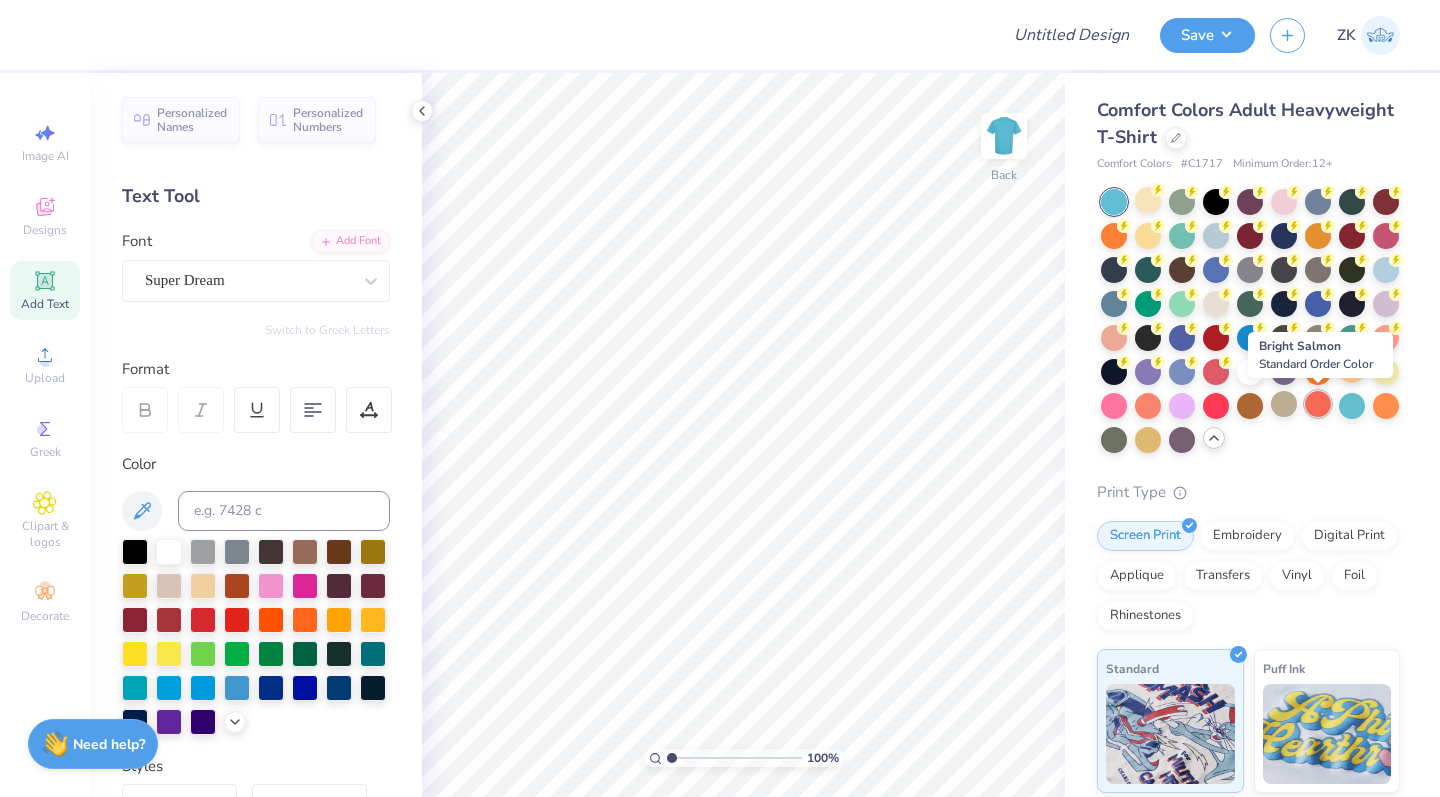 click at bounding box center (1318, 404) 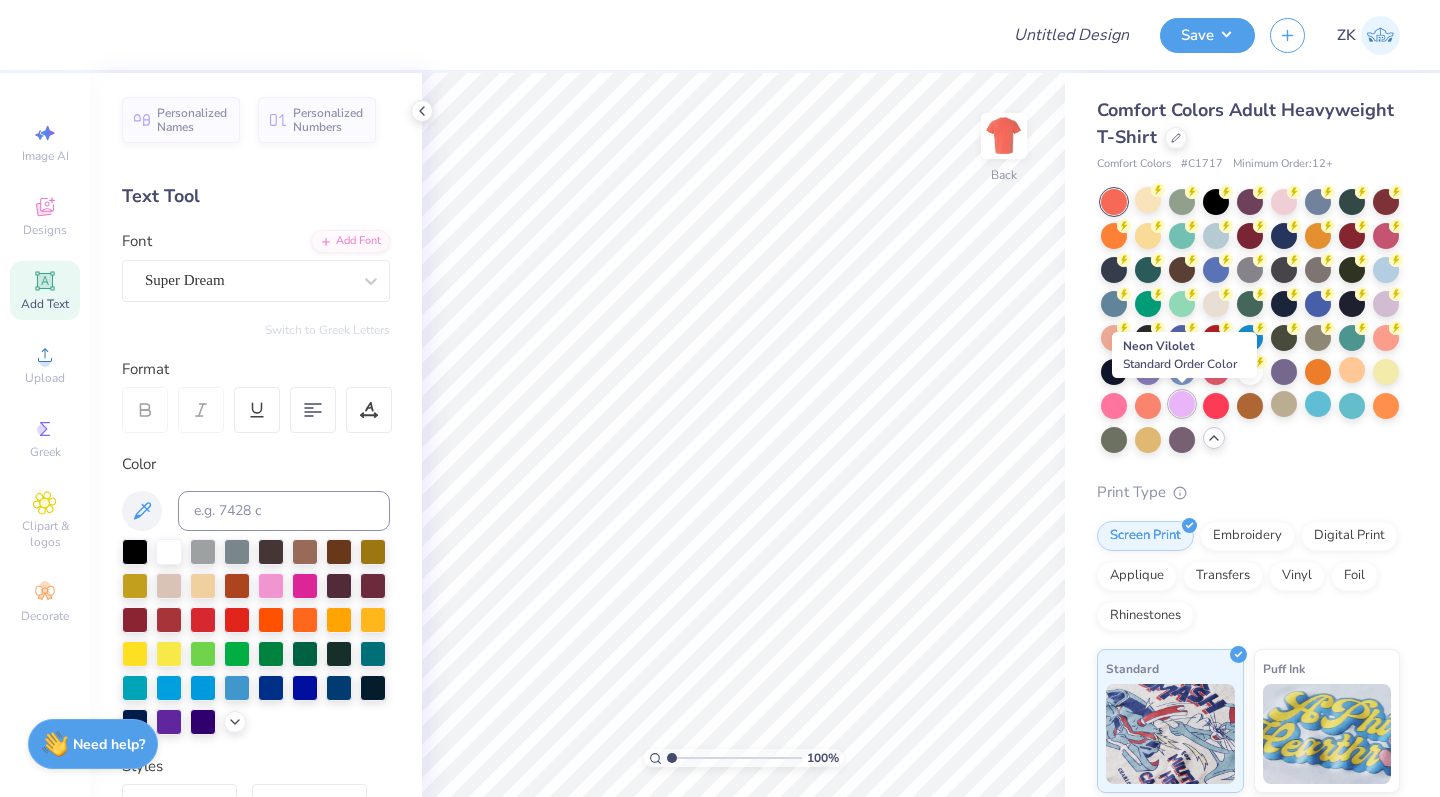 click at bounding box center [1182, 404] 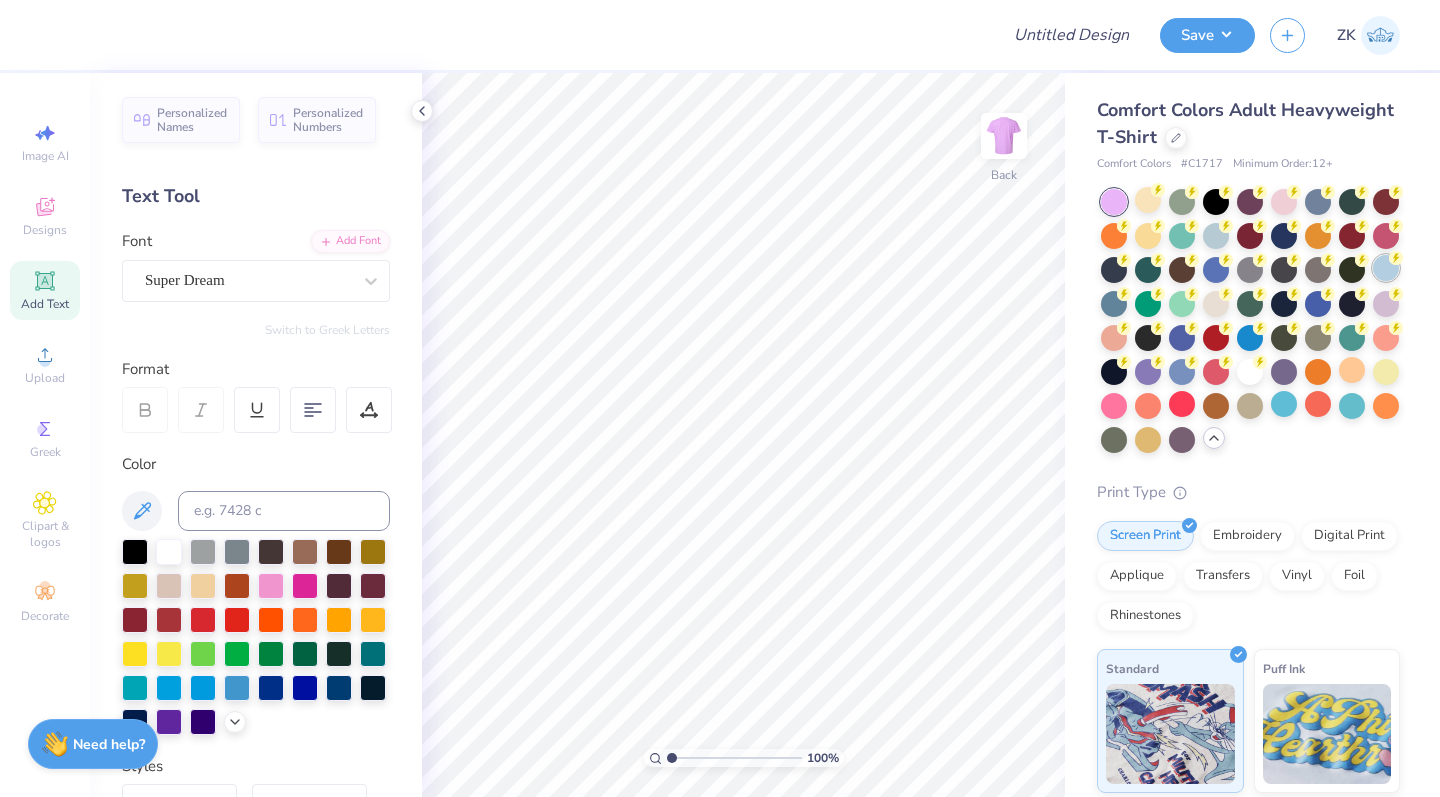click at bounding box center (1386, 268) 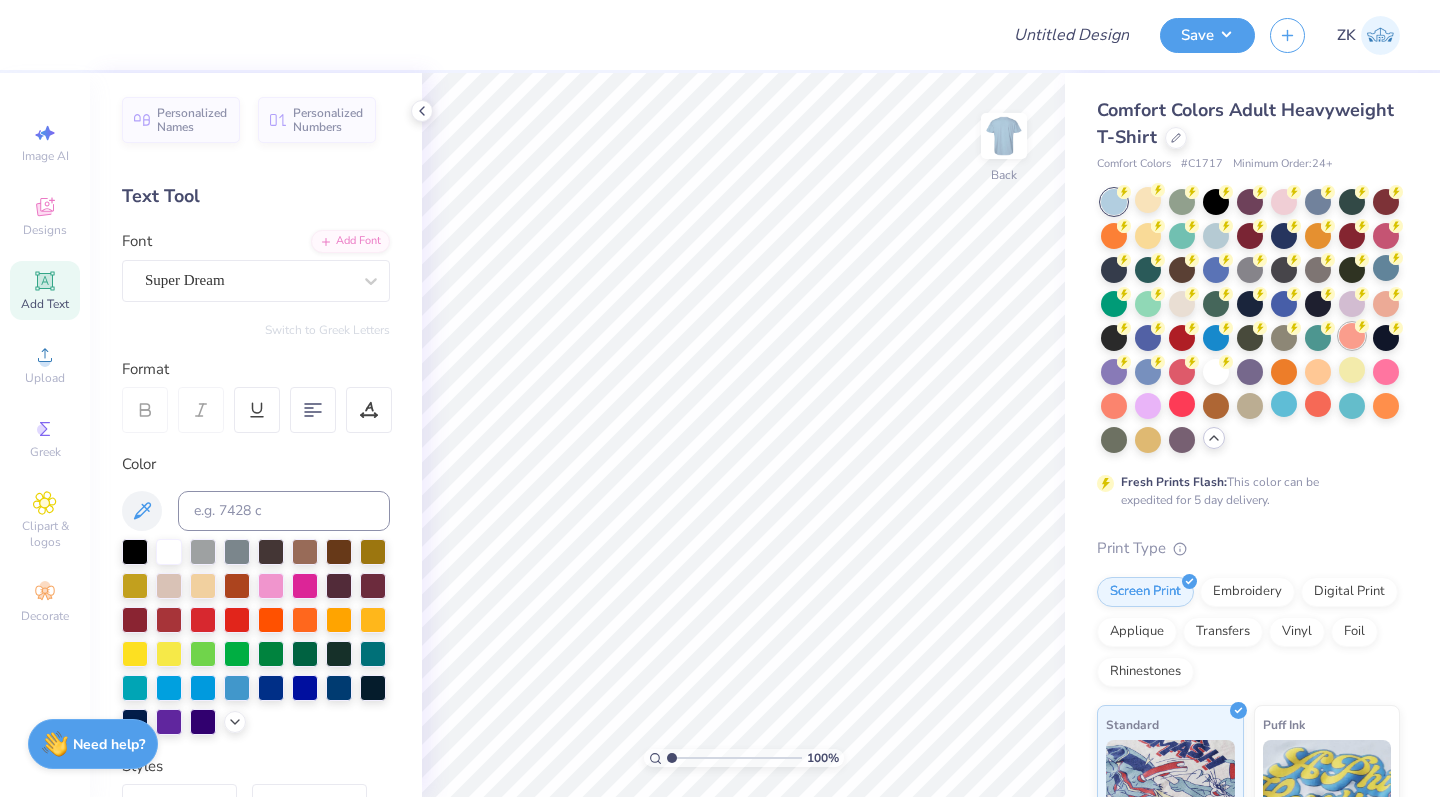 click at bounding box center (1352, 336) 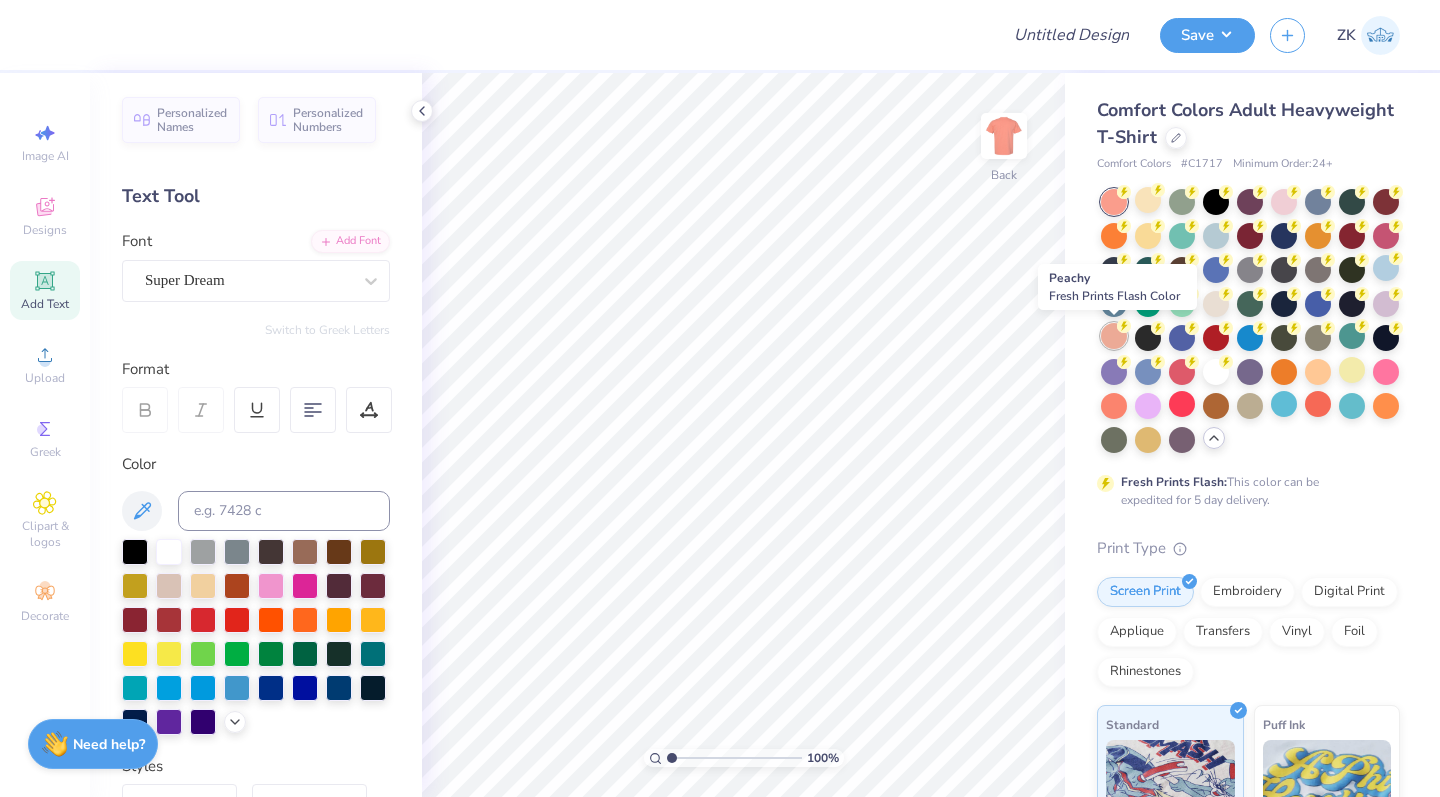 click at bounding box center (1114, 336) 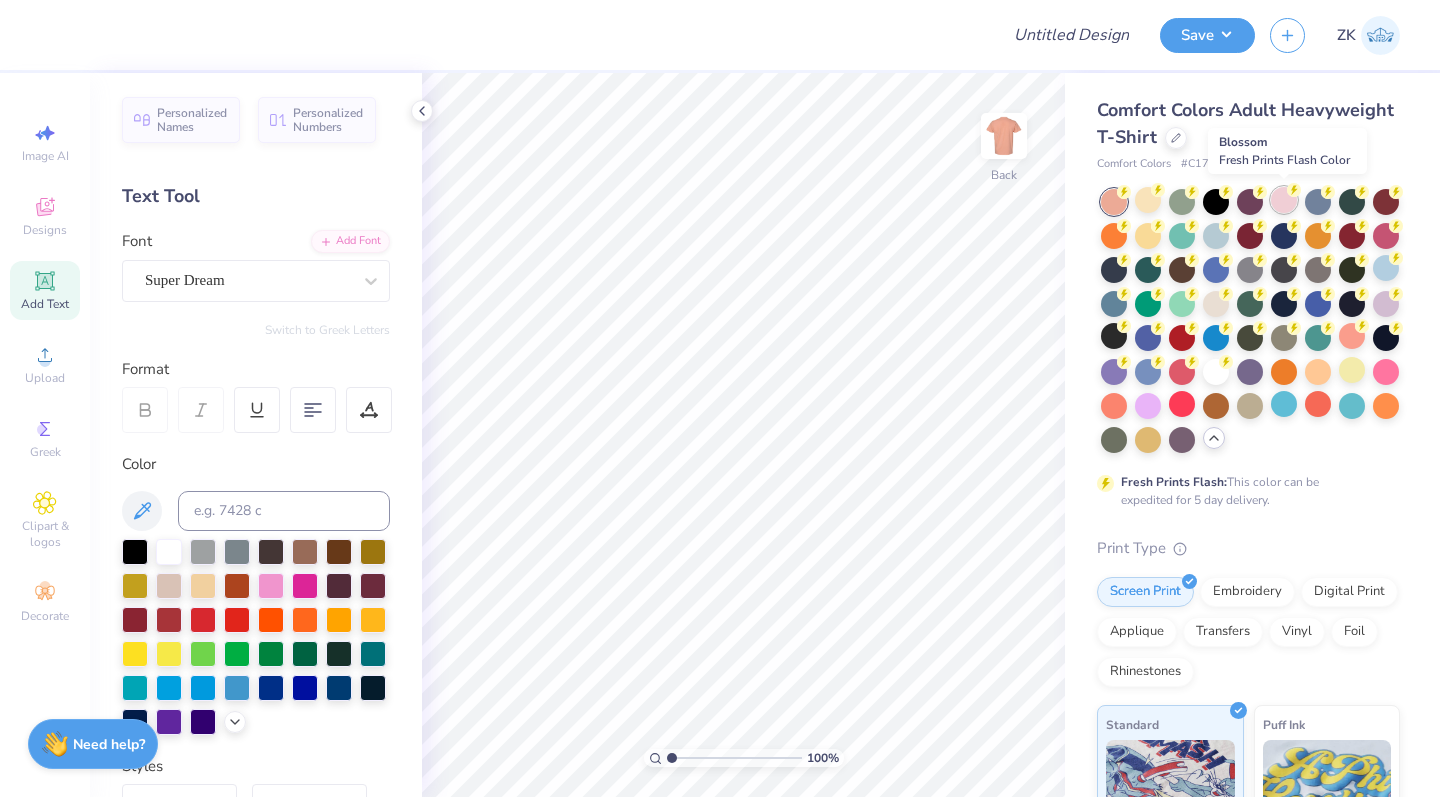 click at bounding box center (1284, 200) 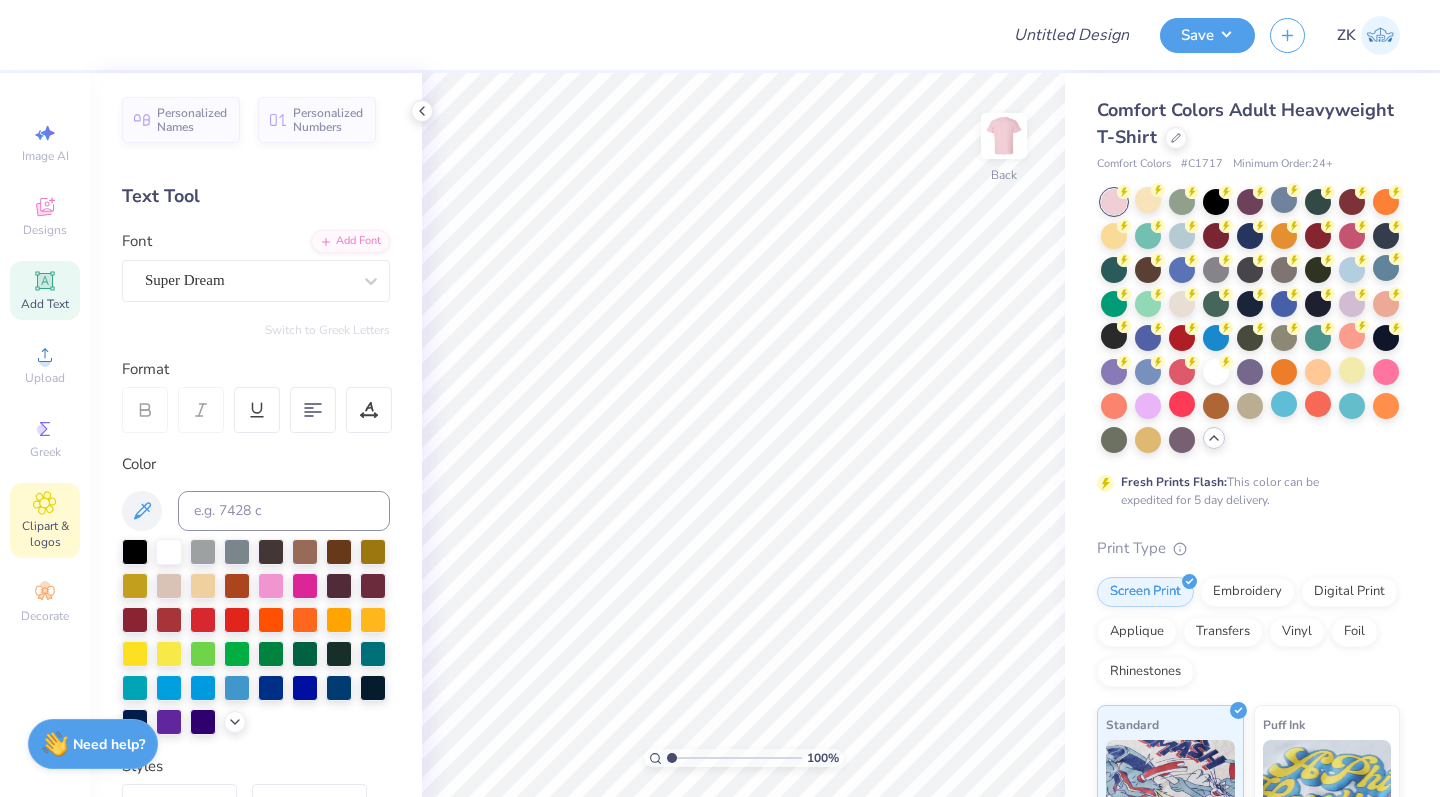 click 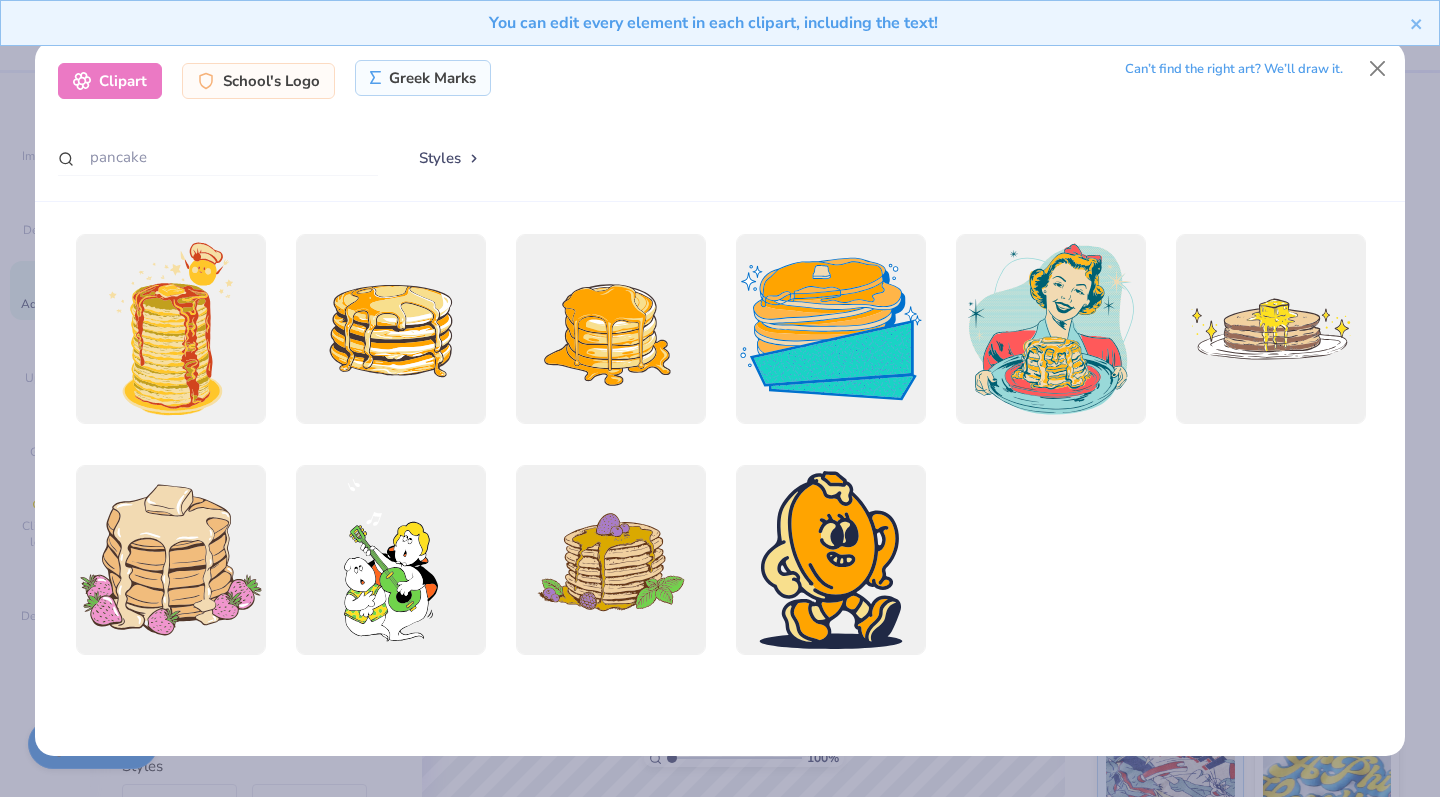 click on "Greek Marks" at bounding box center (423, 78) 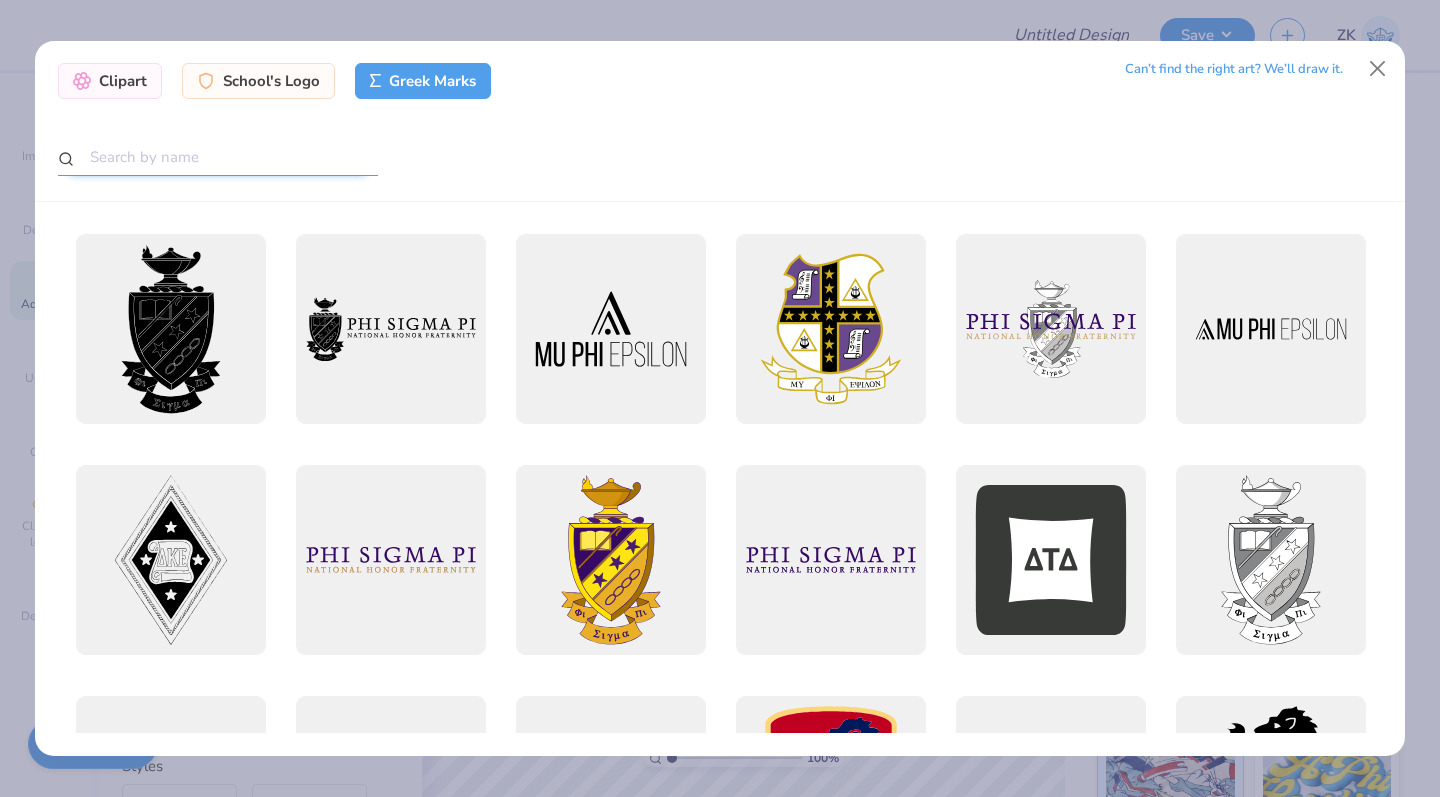 click at bounding box center (218, 157) 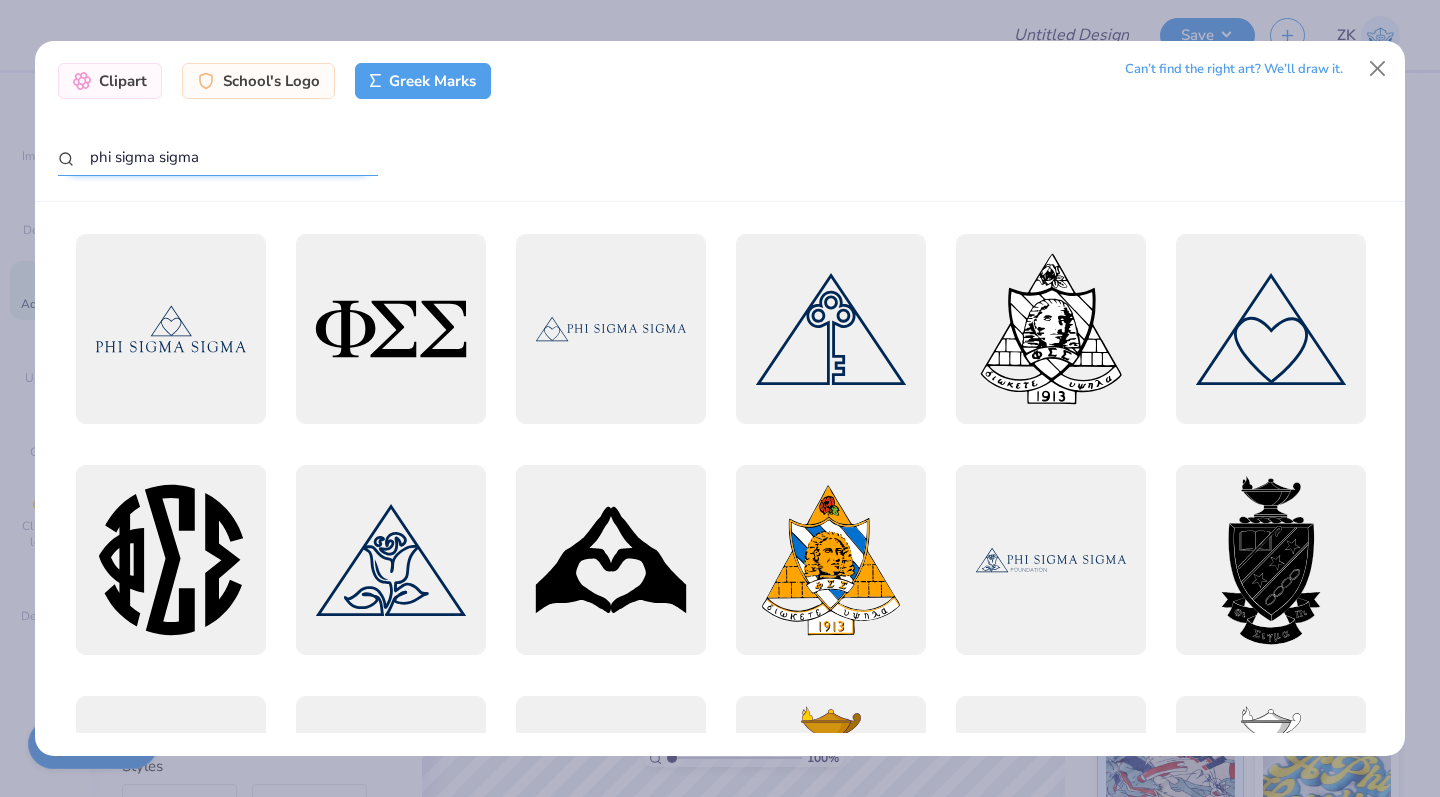 scroll, scrollTop: 0, scrollLeft: 0, axis: both 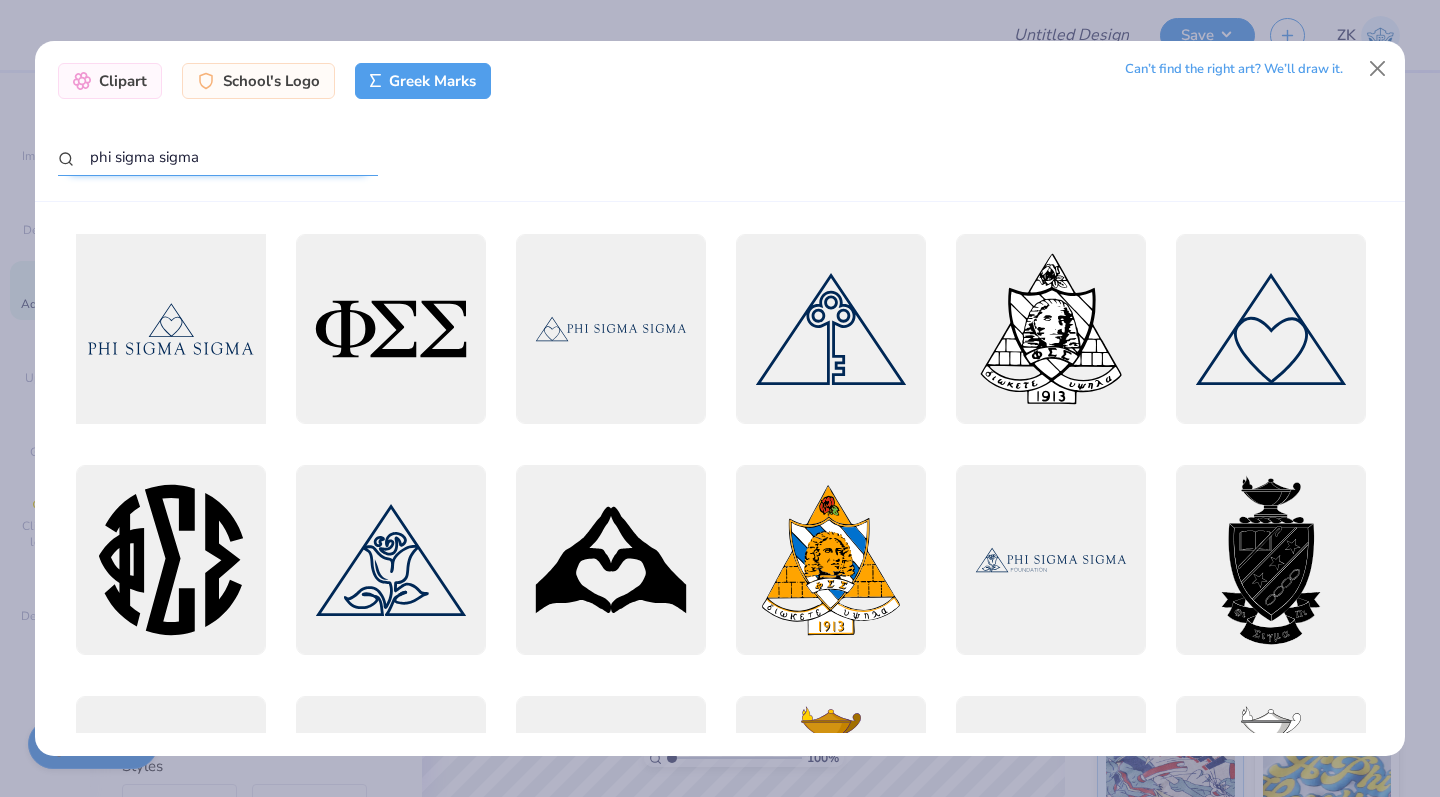 type on "phi sigma sigma" 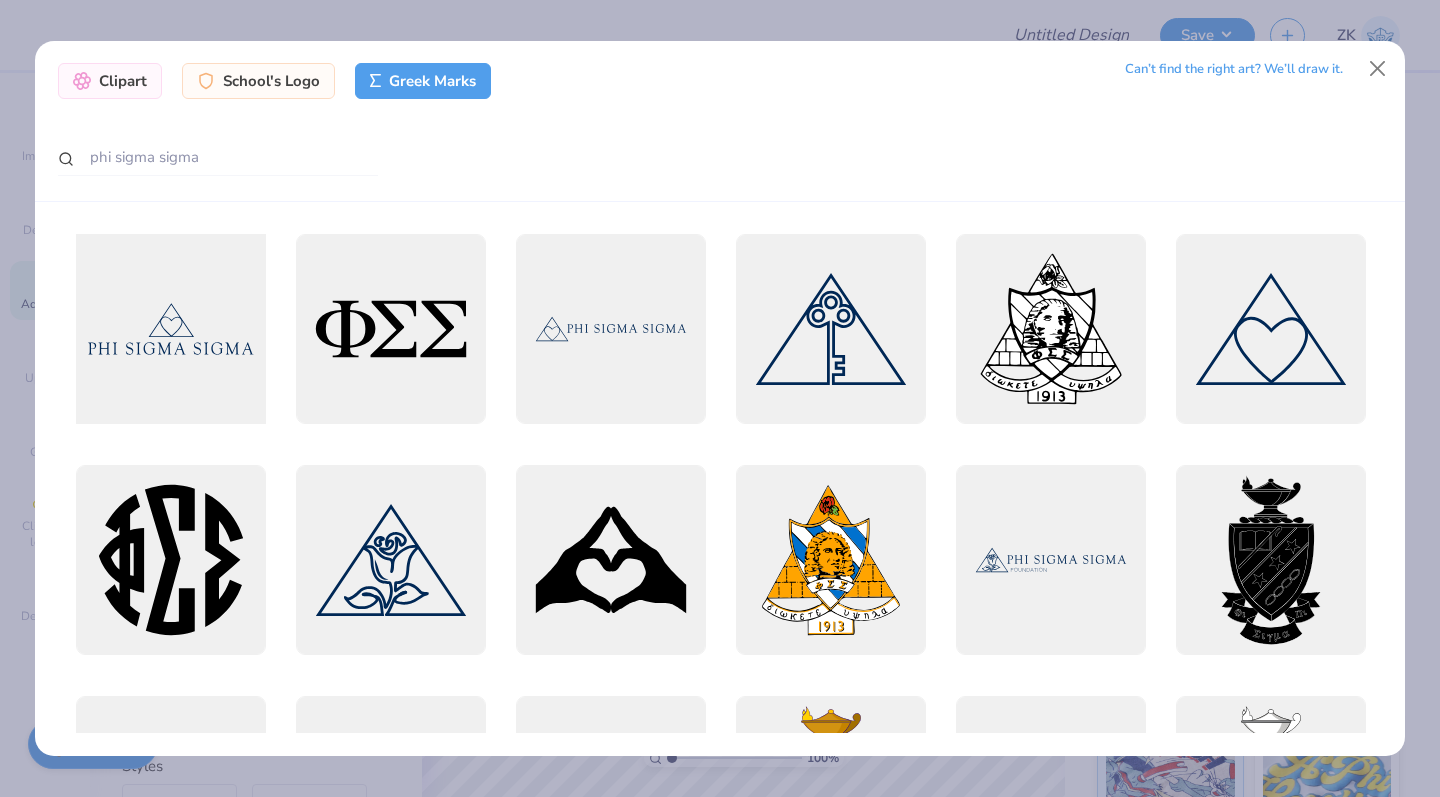 click at bounding box center [170, 329] 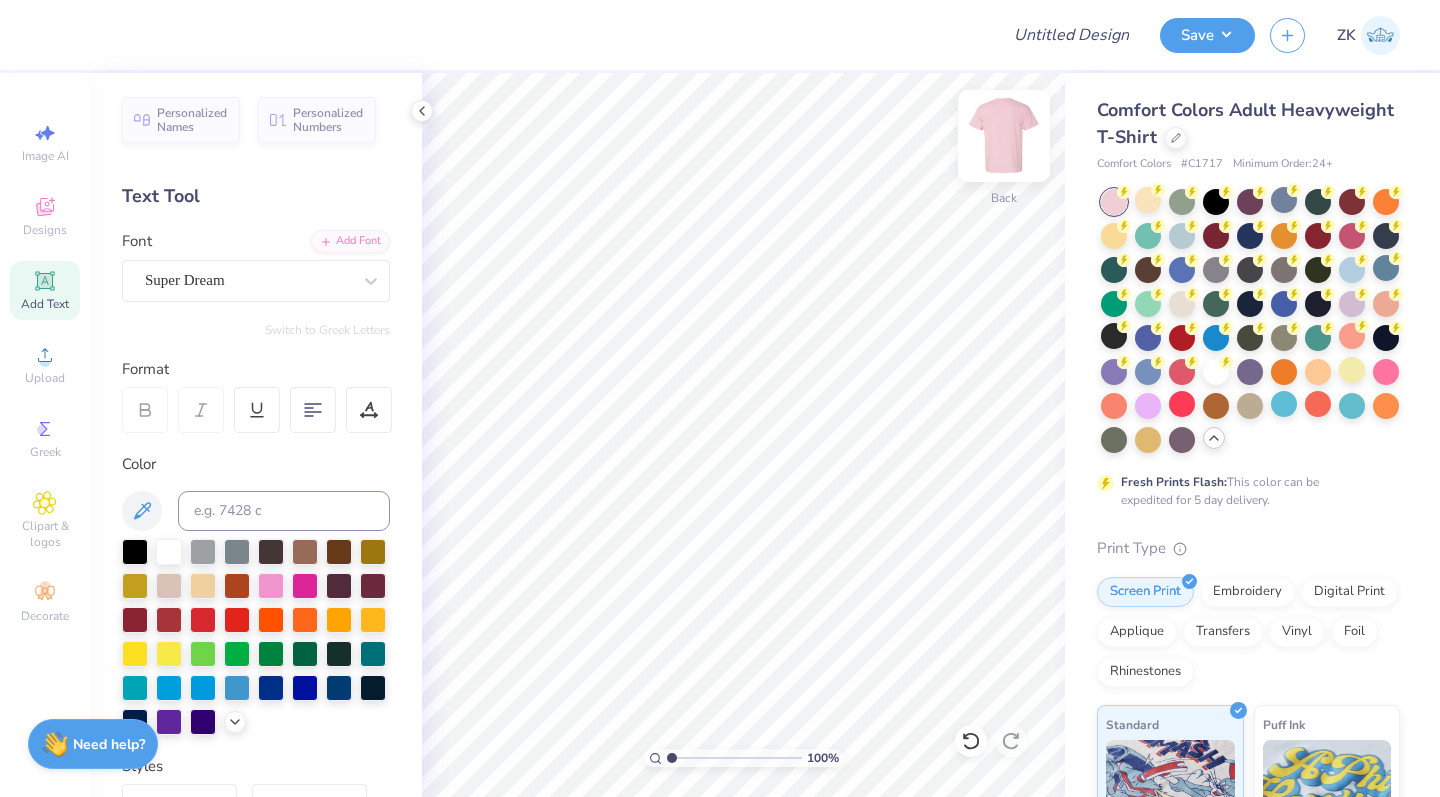 click at bounding box center [1004, 136] 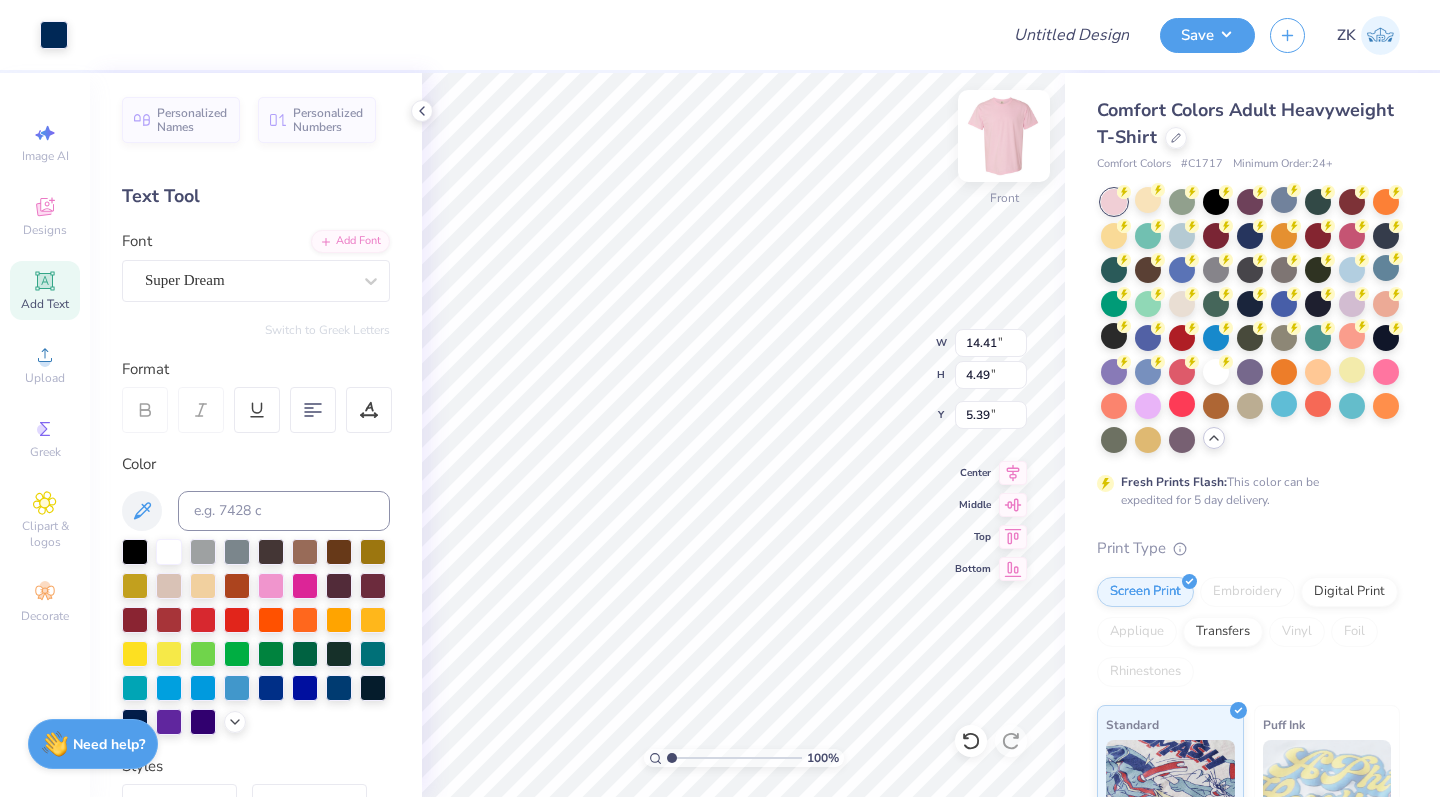 type on "3.00" 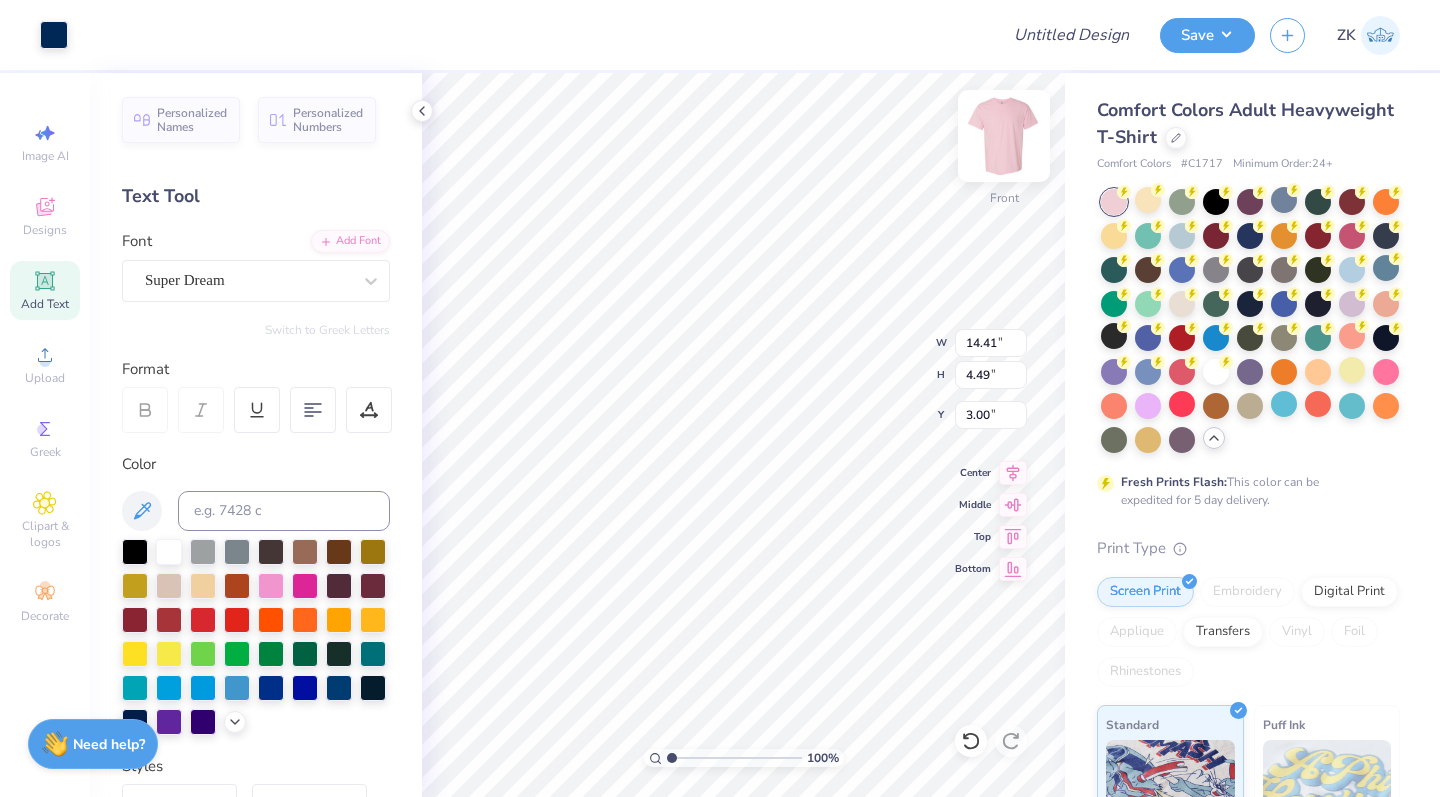click at bounding box center (1004, 136) 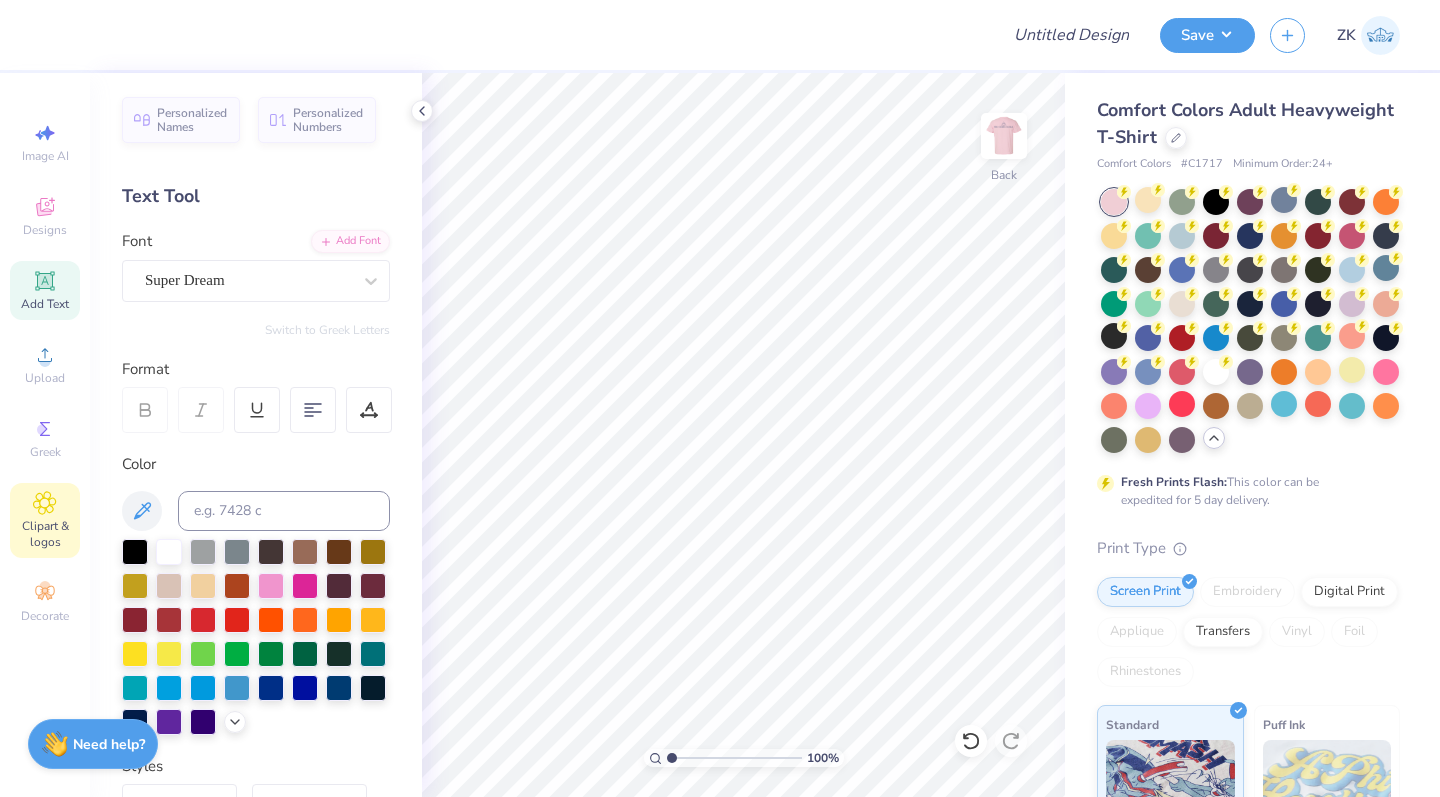 click 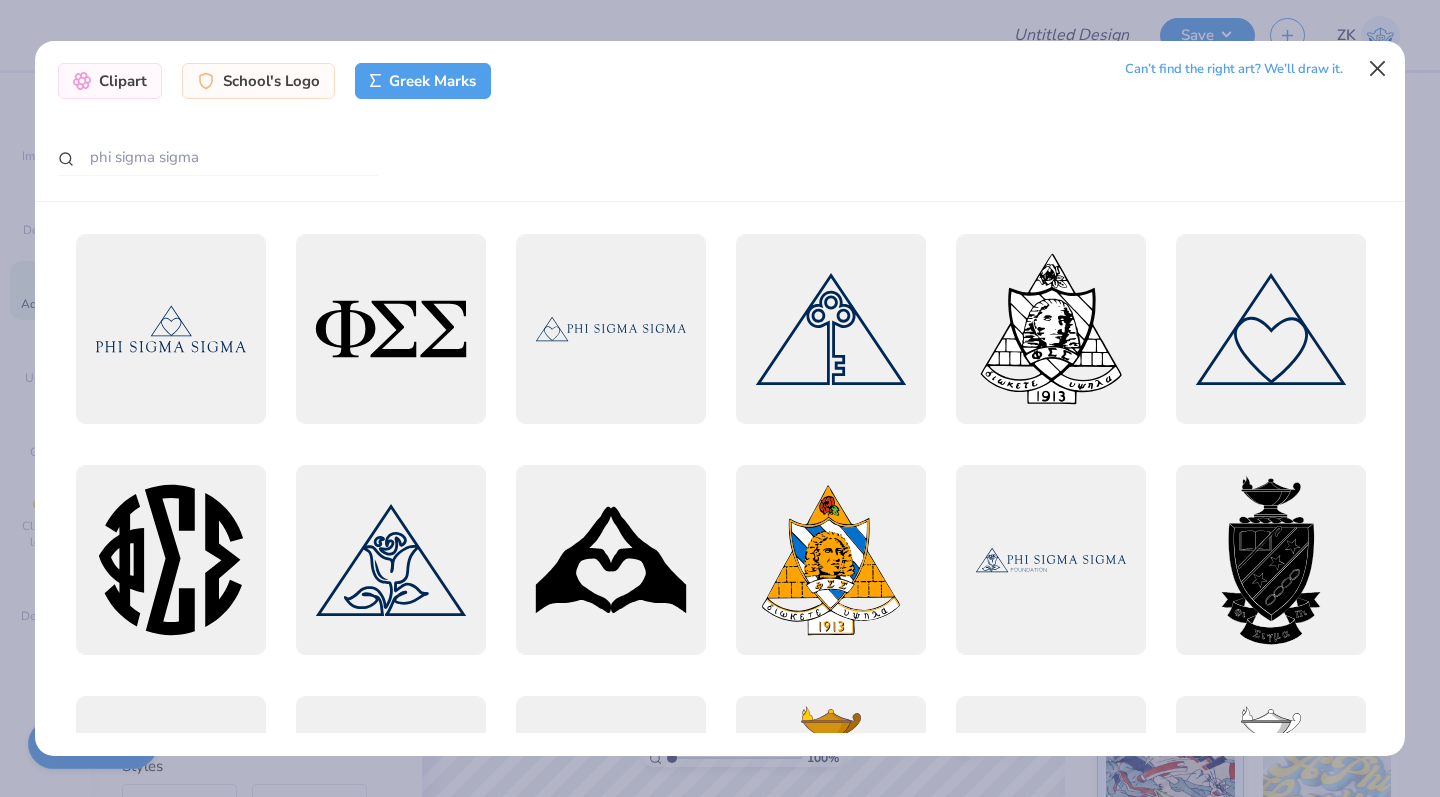 click at bounding box center (1378, 69) 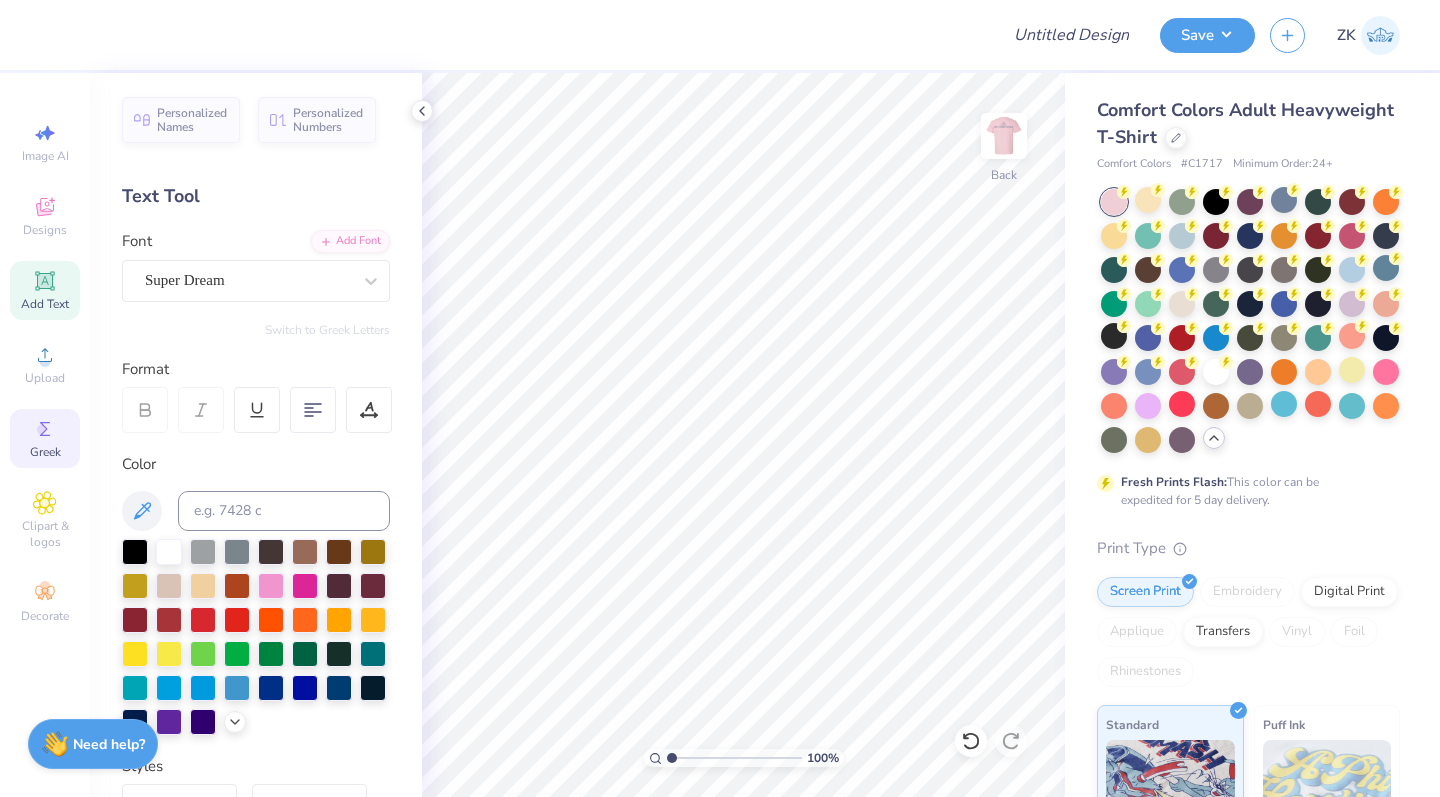 click on "Greek" at bounding box center (45, 452) 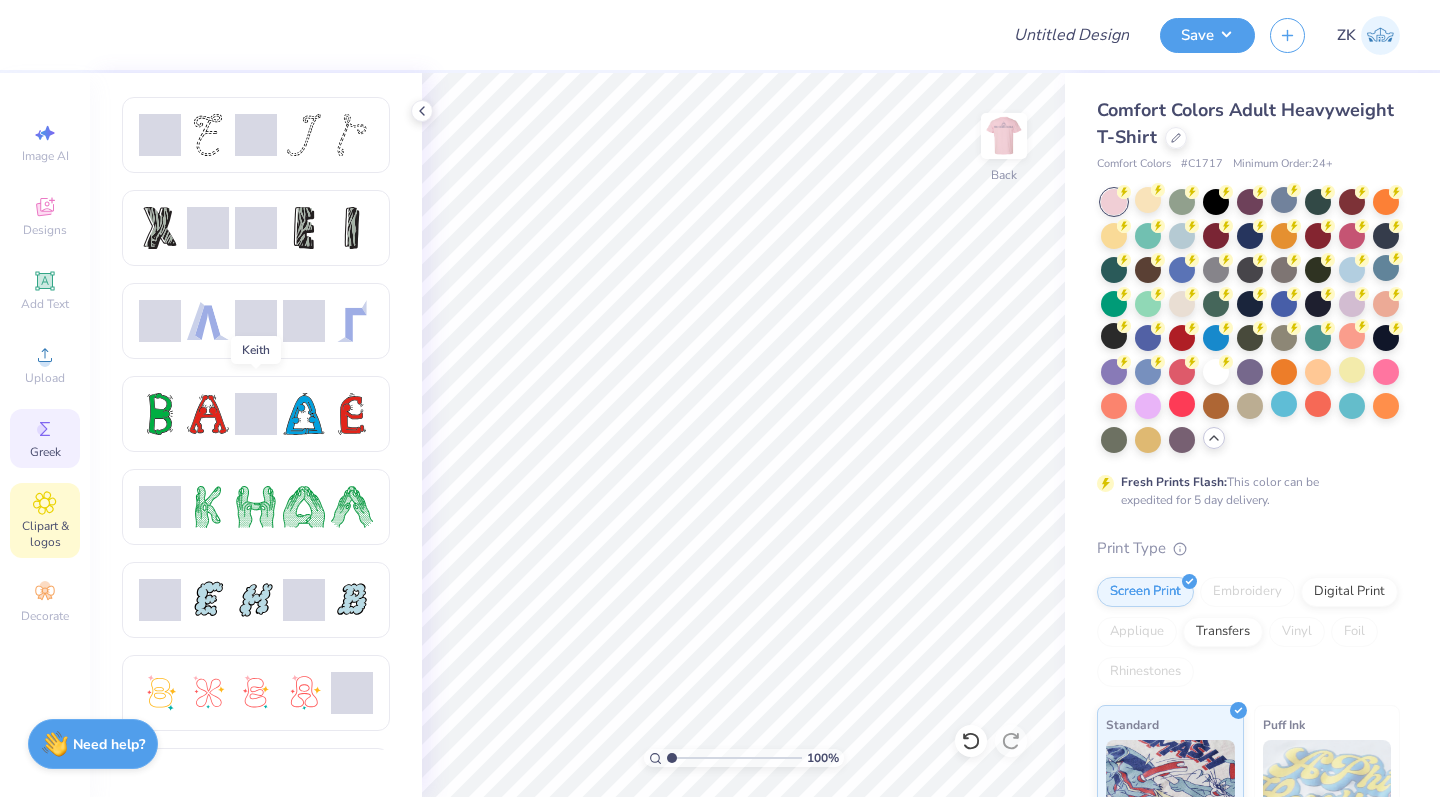 click 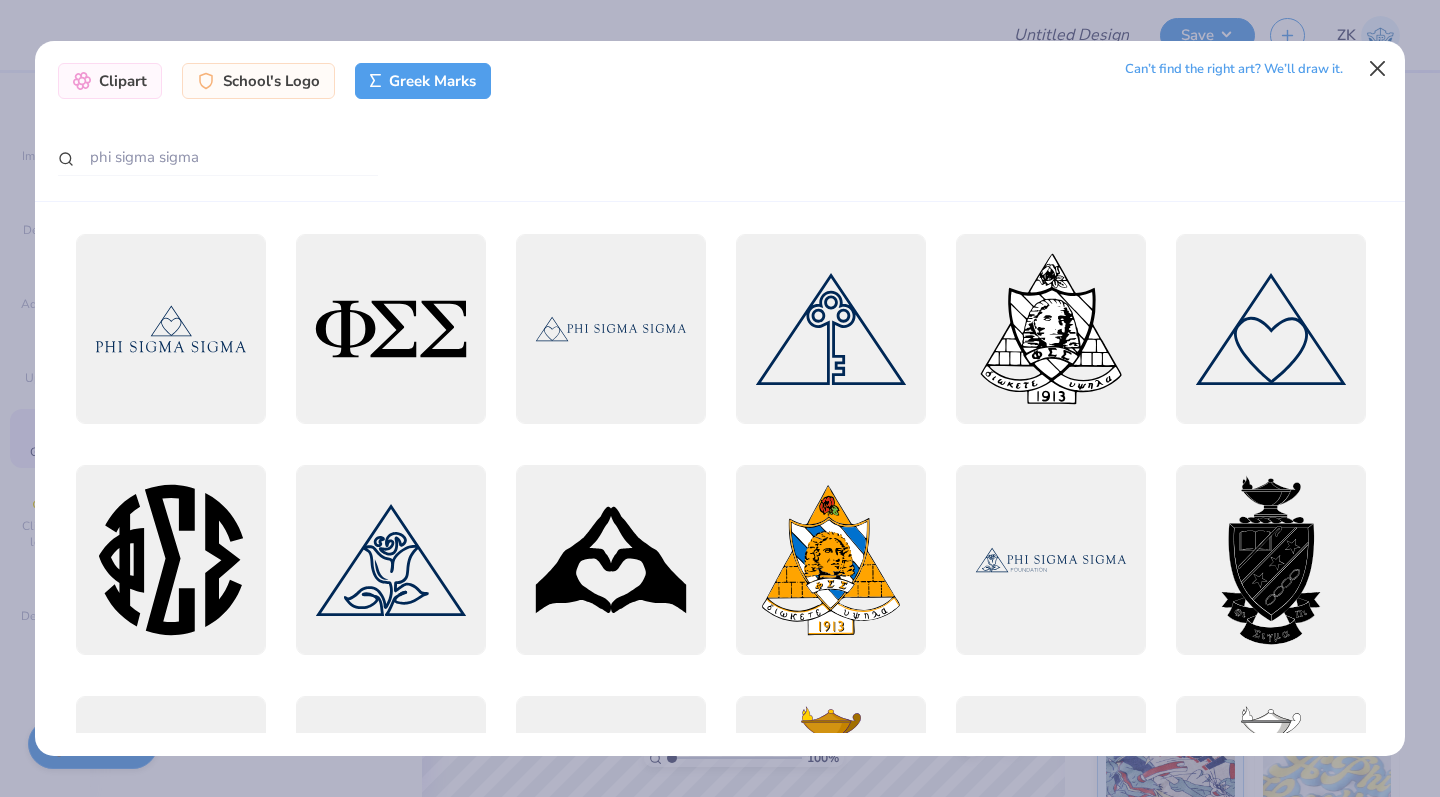 click at bounding box center [1378, 69] 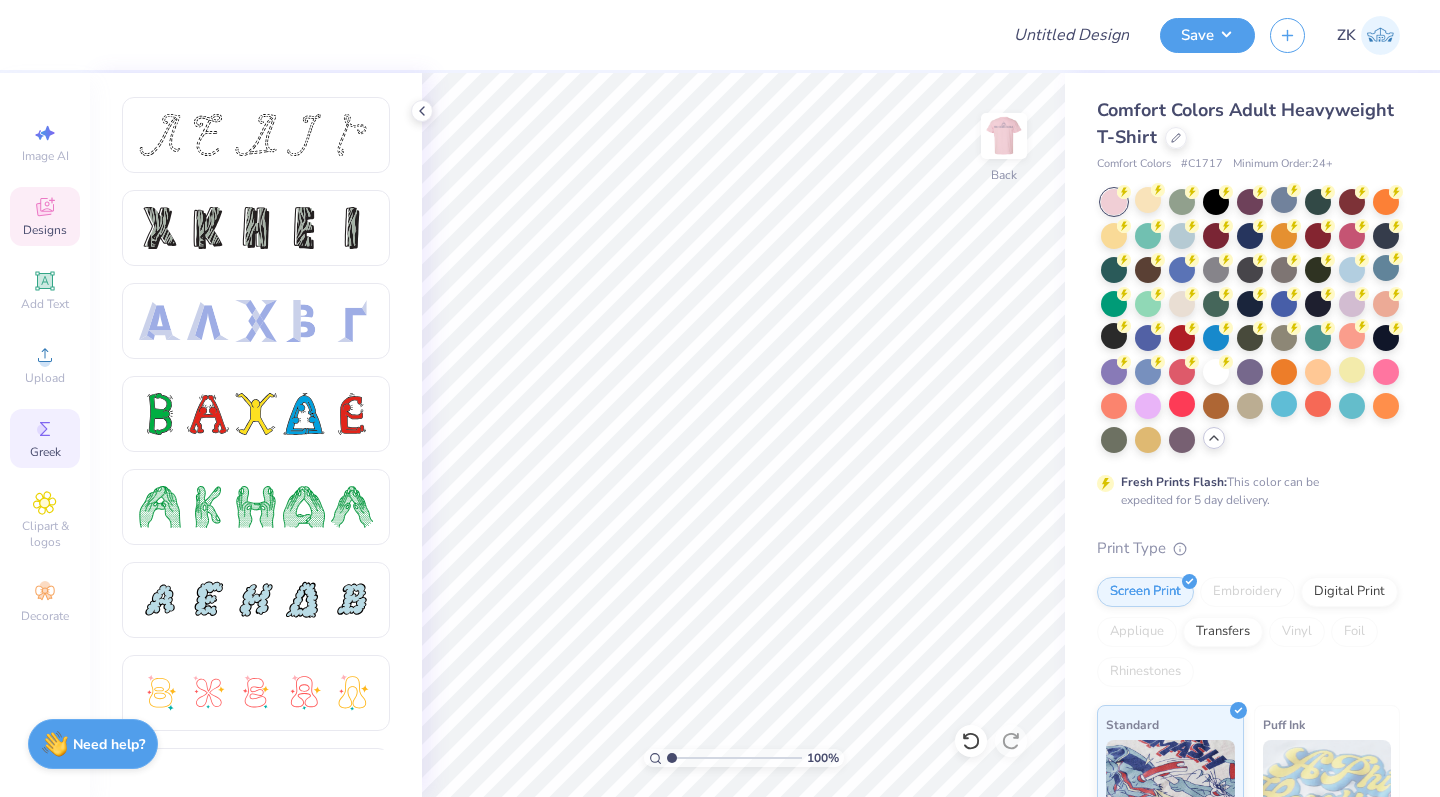click on "Designs" at bounding box center [45, 230] 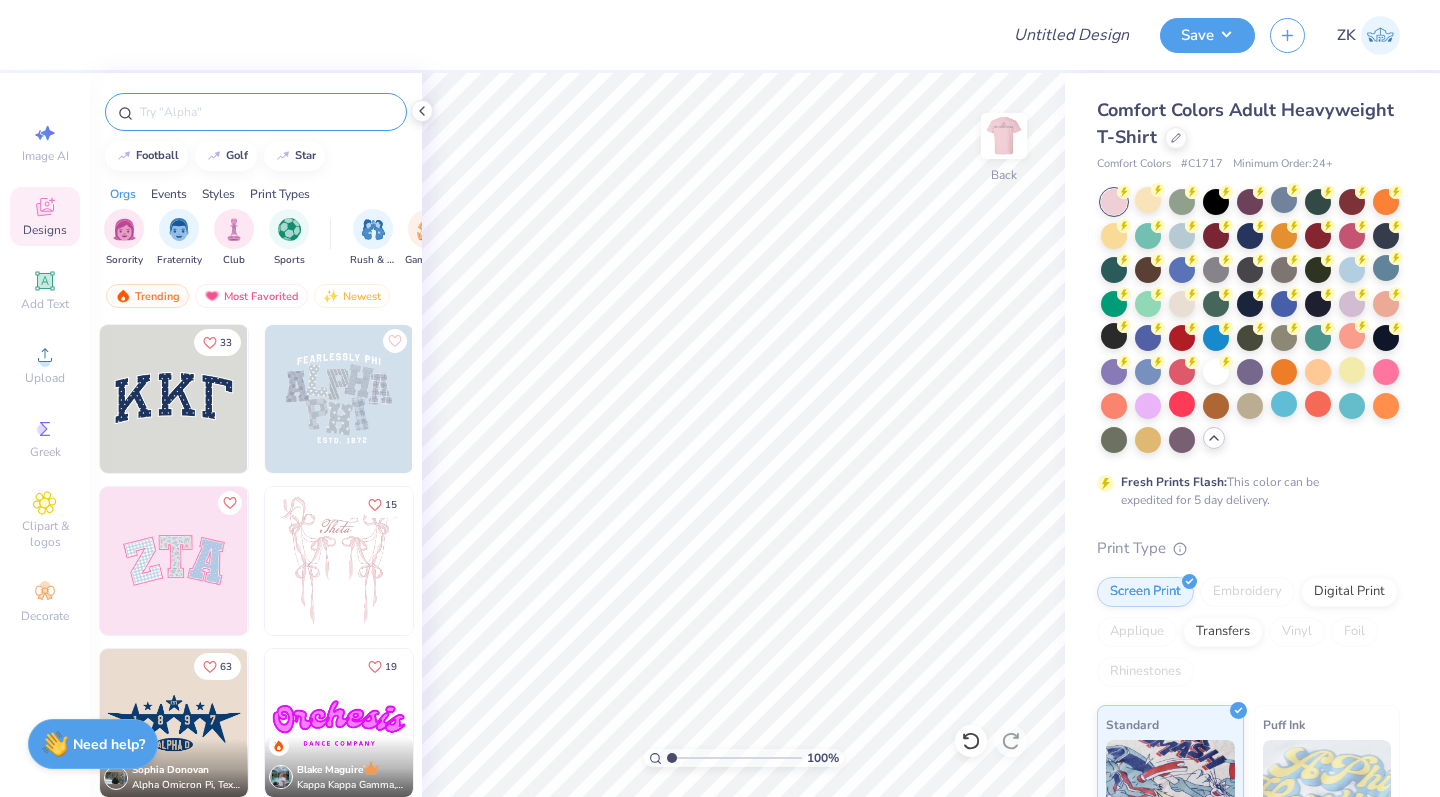 click at bounding box center (266, 112) 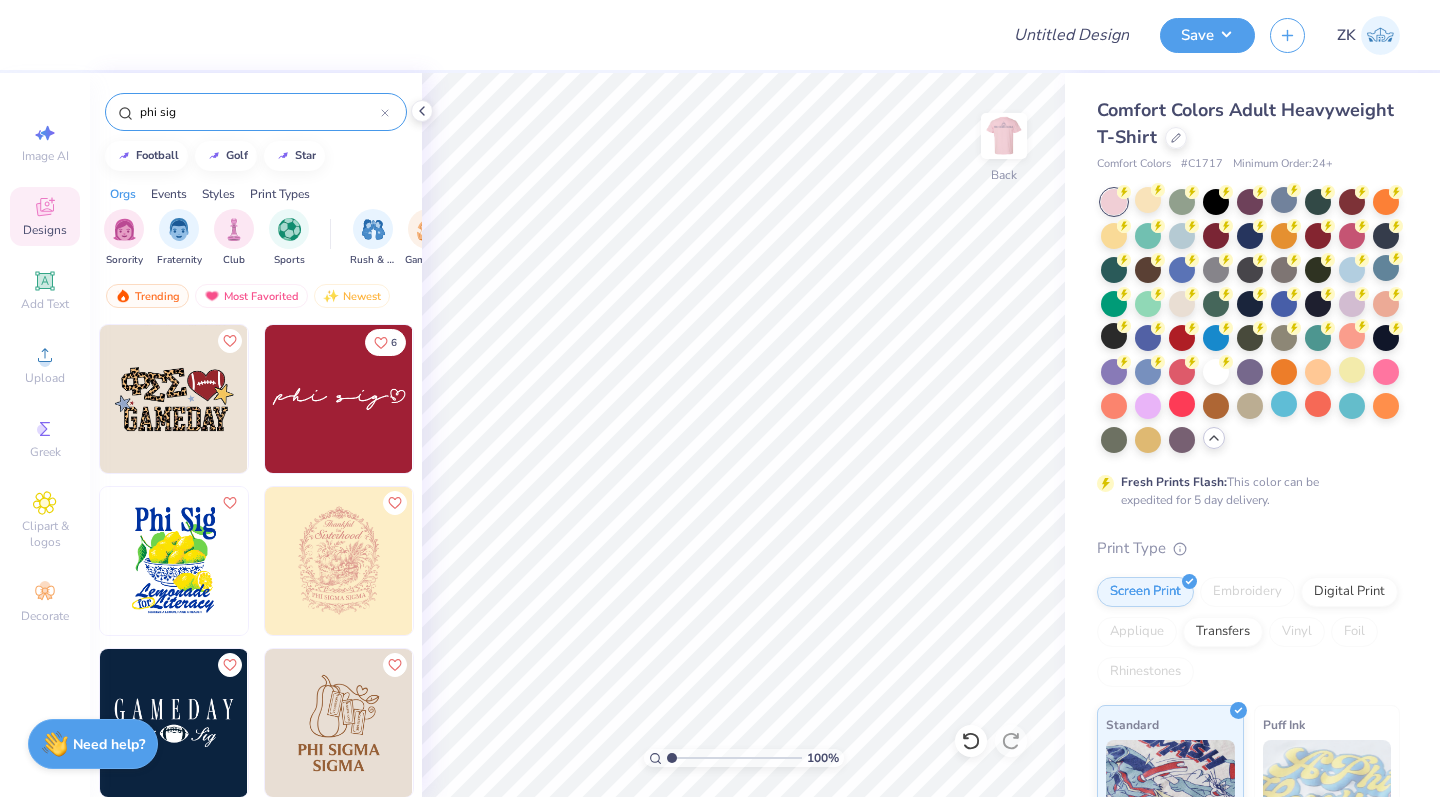 type on "phi sig" 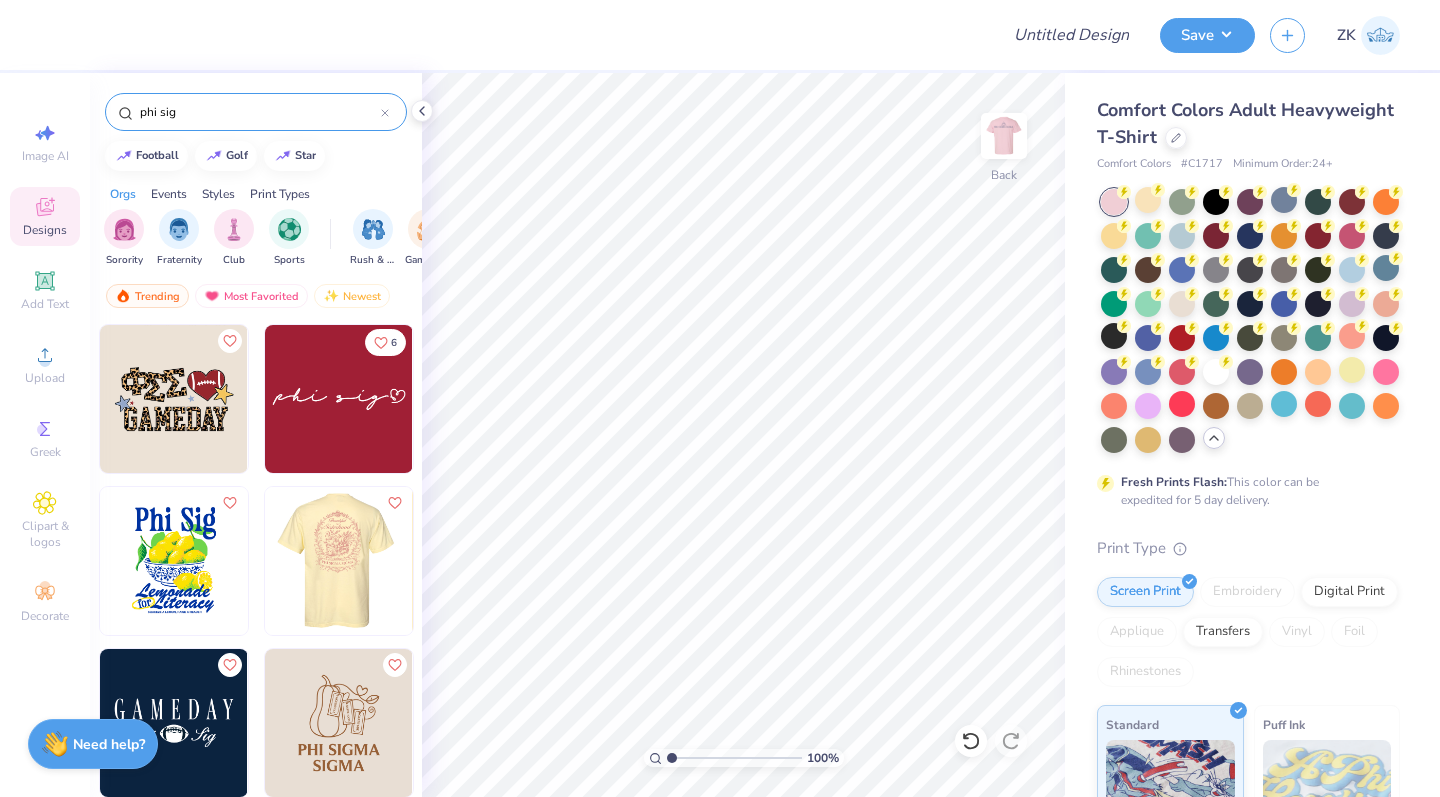 click at bounding box center (191, 561) 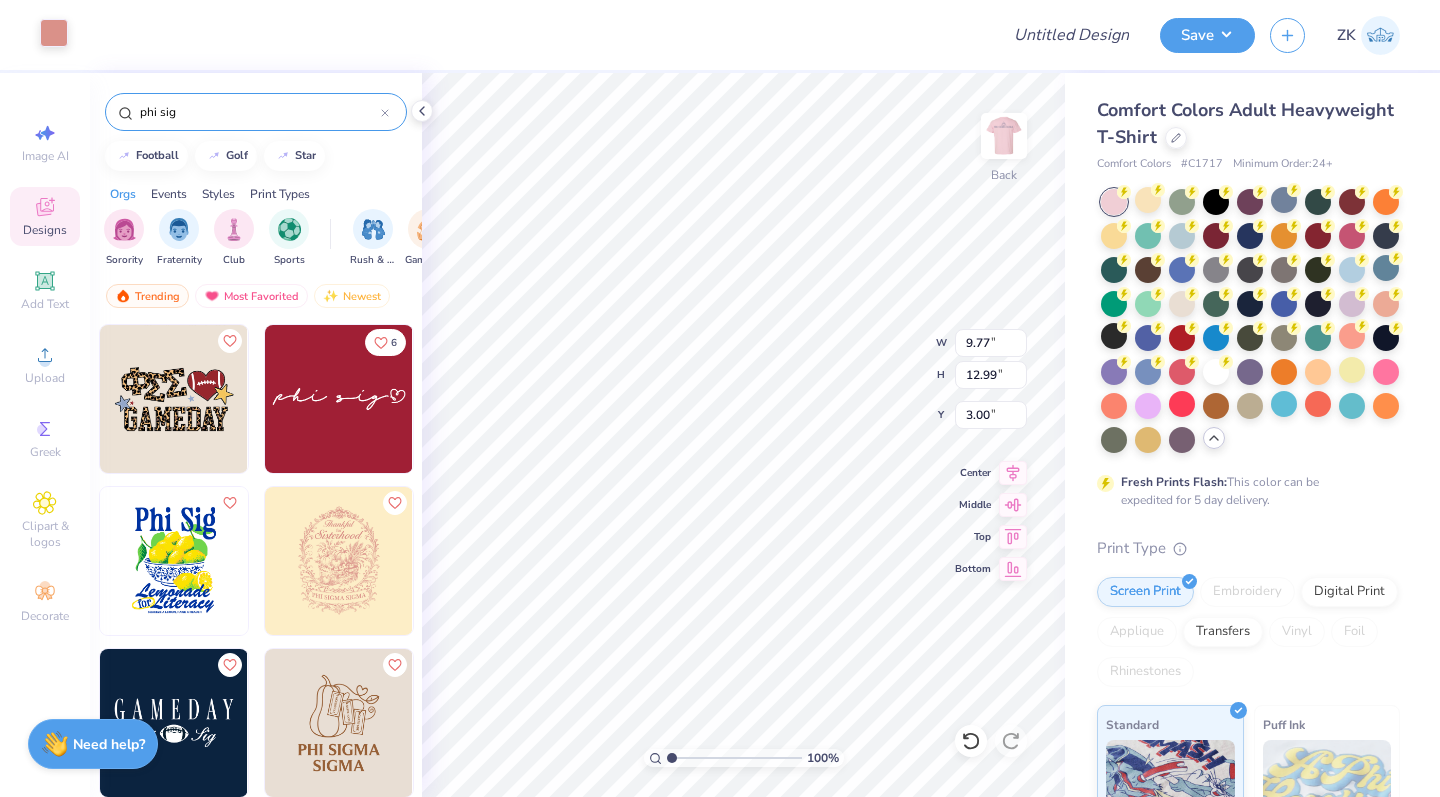 click at bounding box center (54, 33) 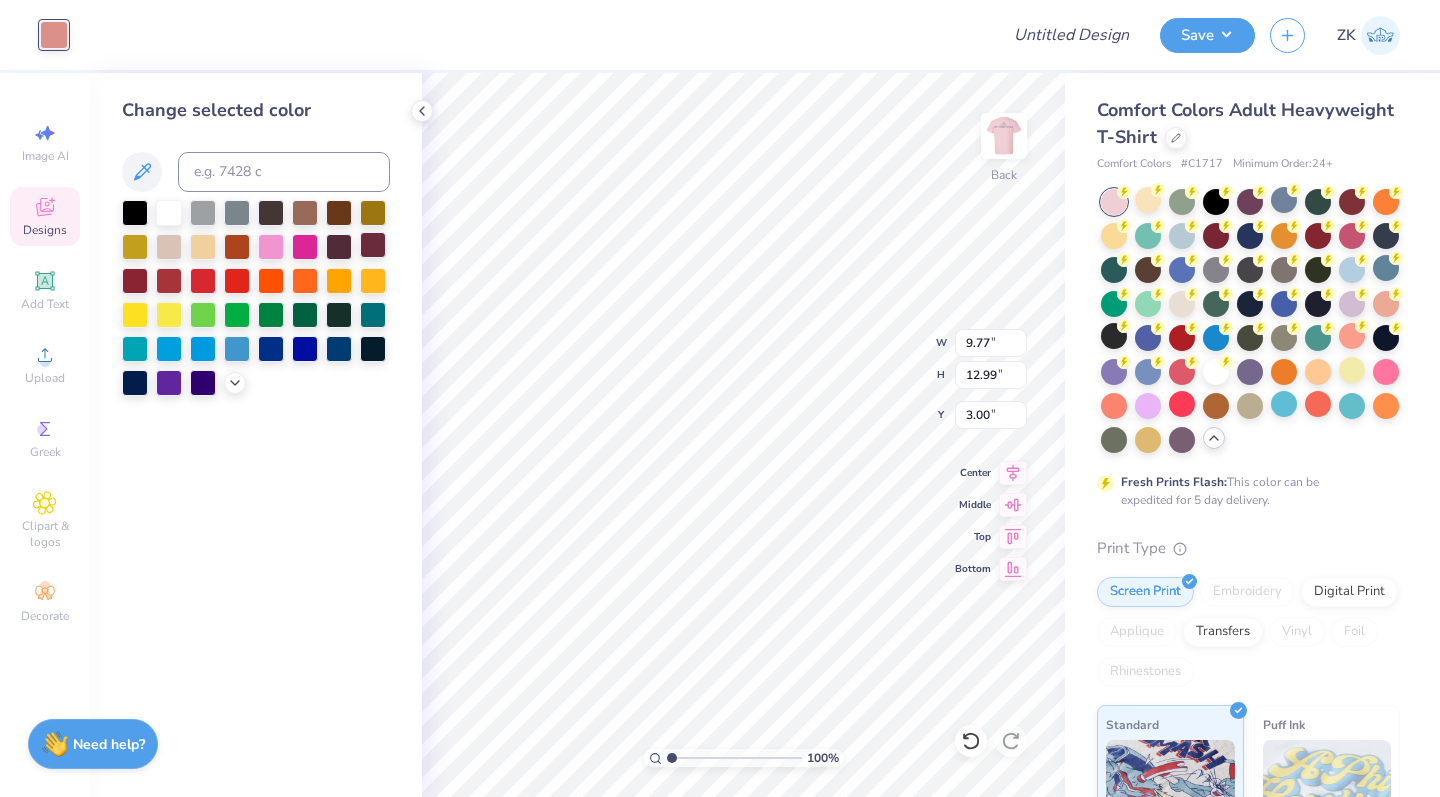 click at bounding box center (373, 245) 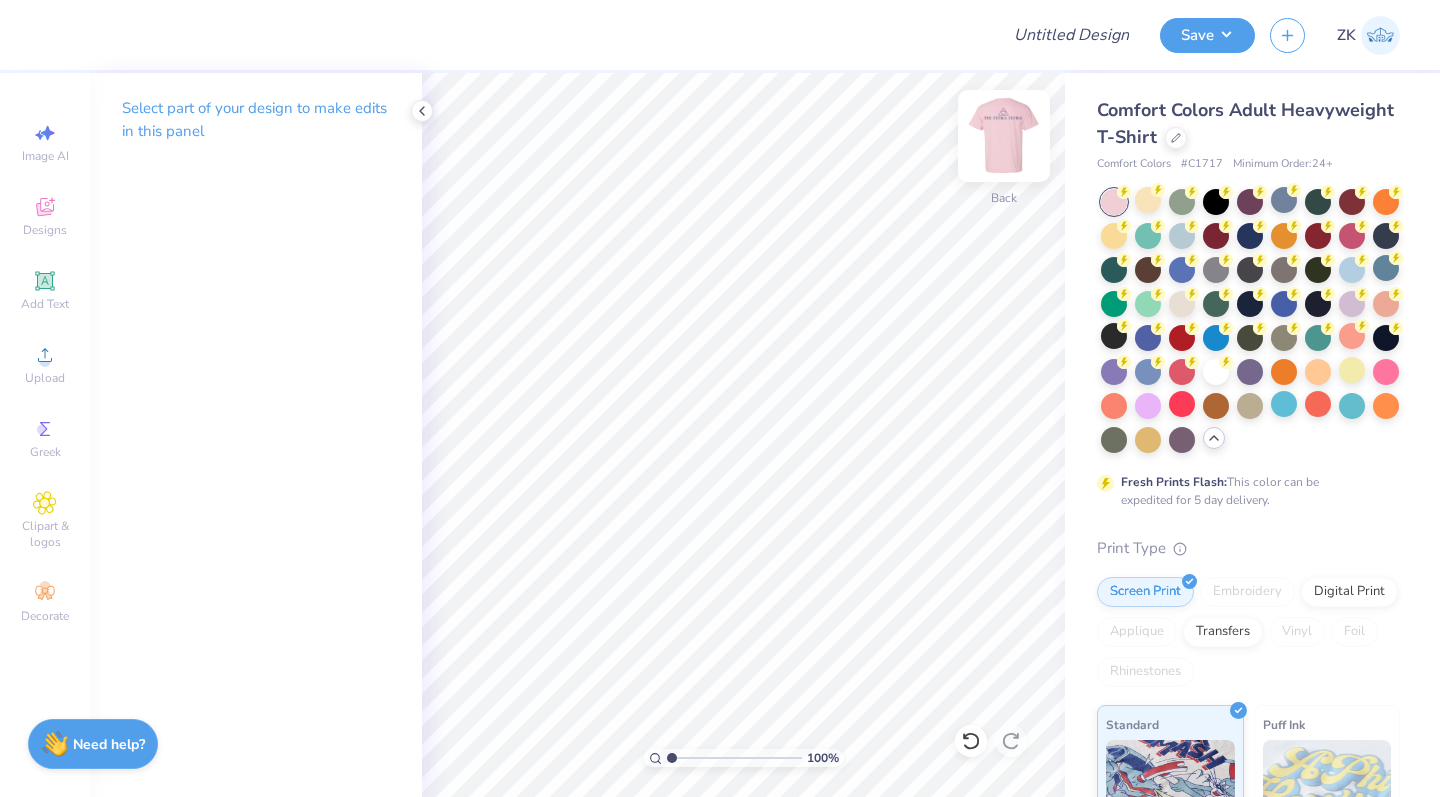 click at bounding box center (1004, 136) 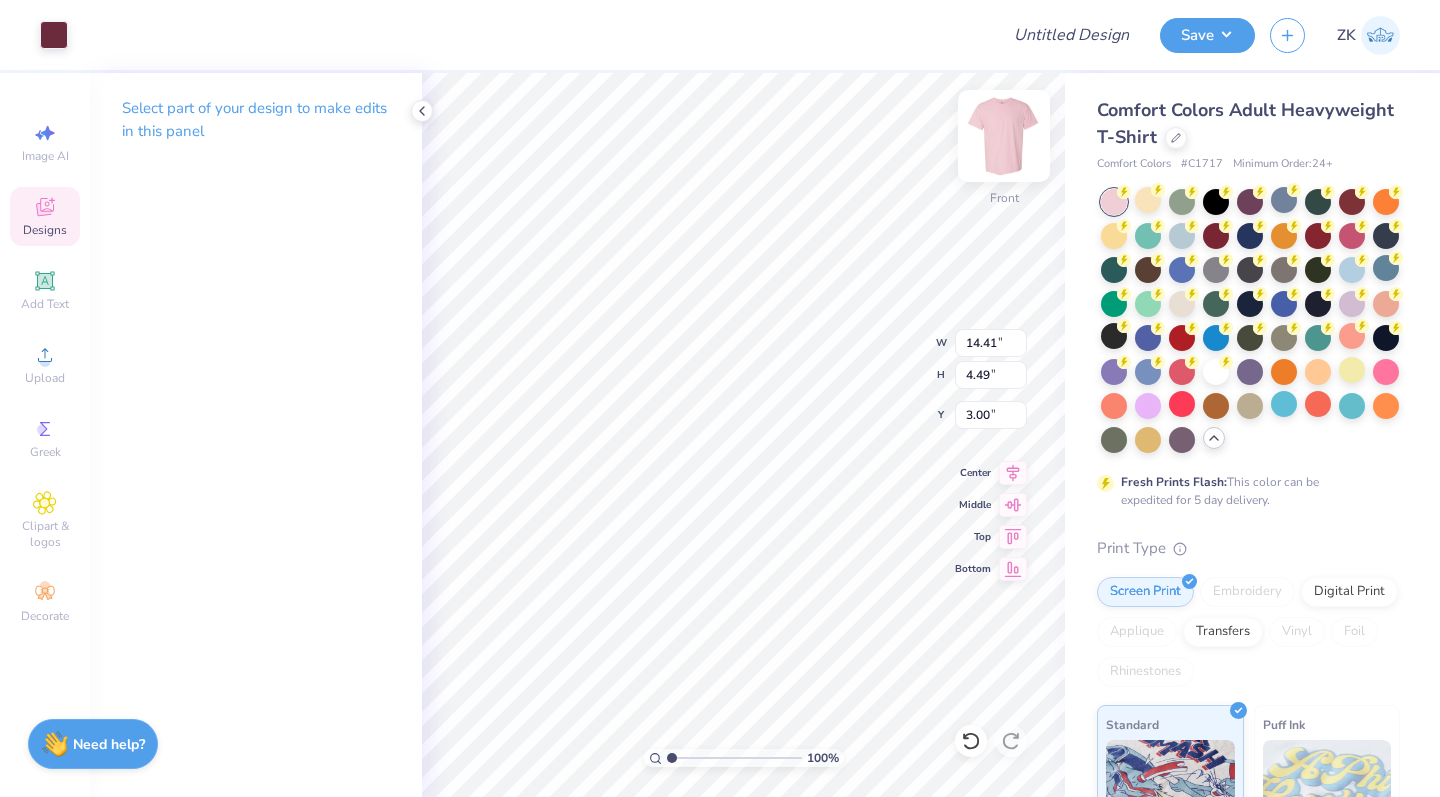 type on "9.93" 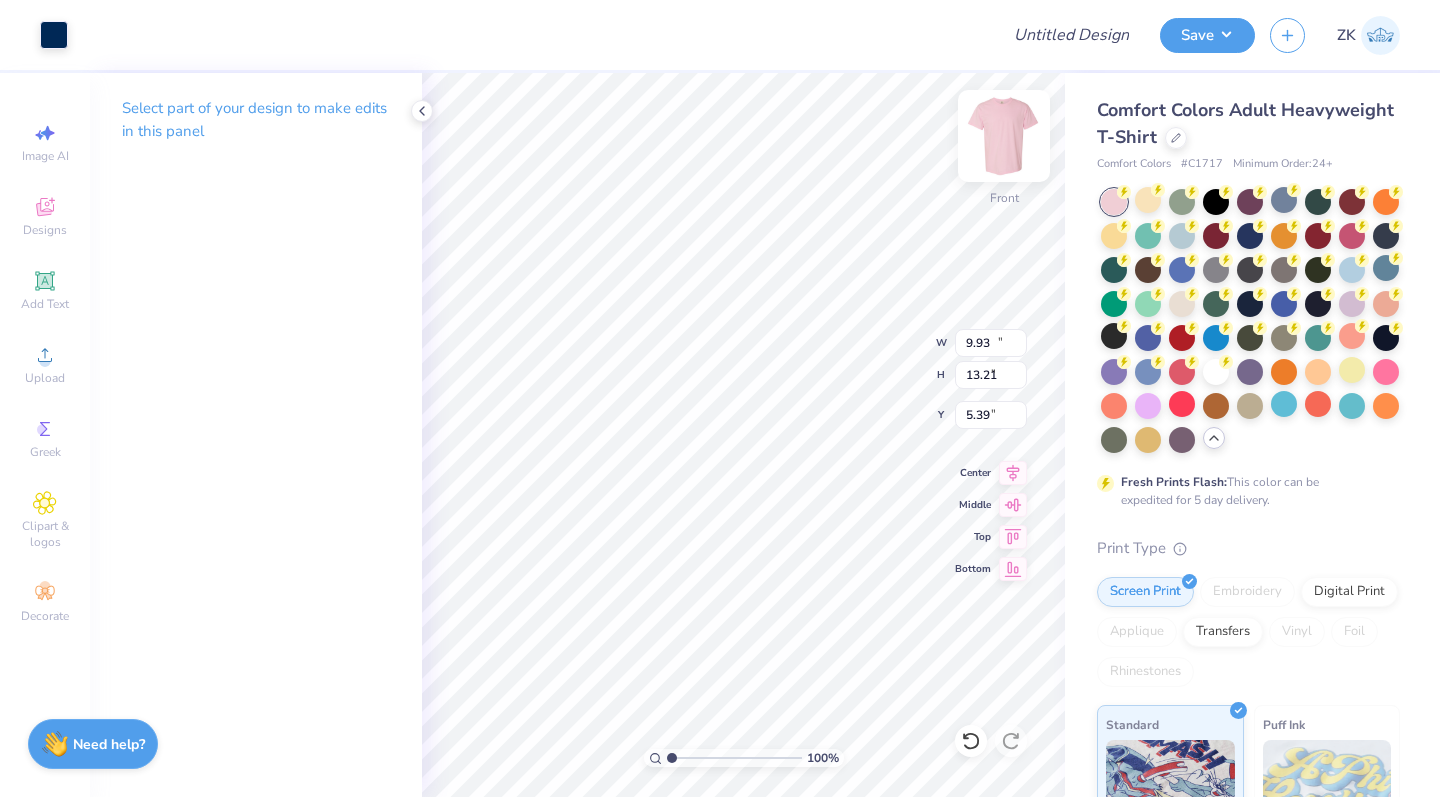 type on "14.41" 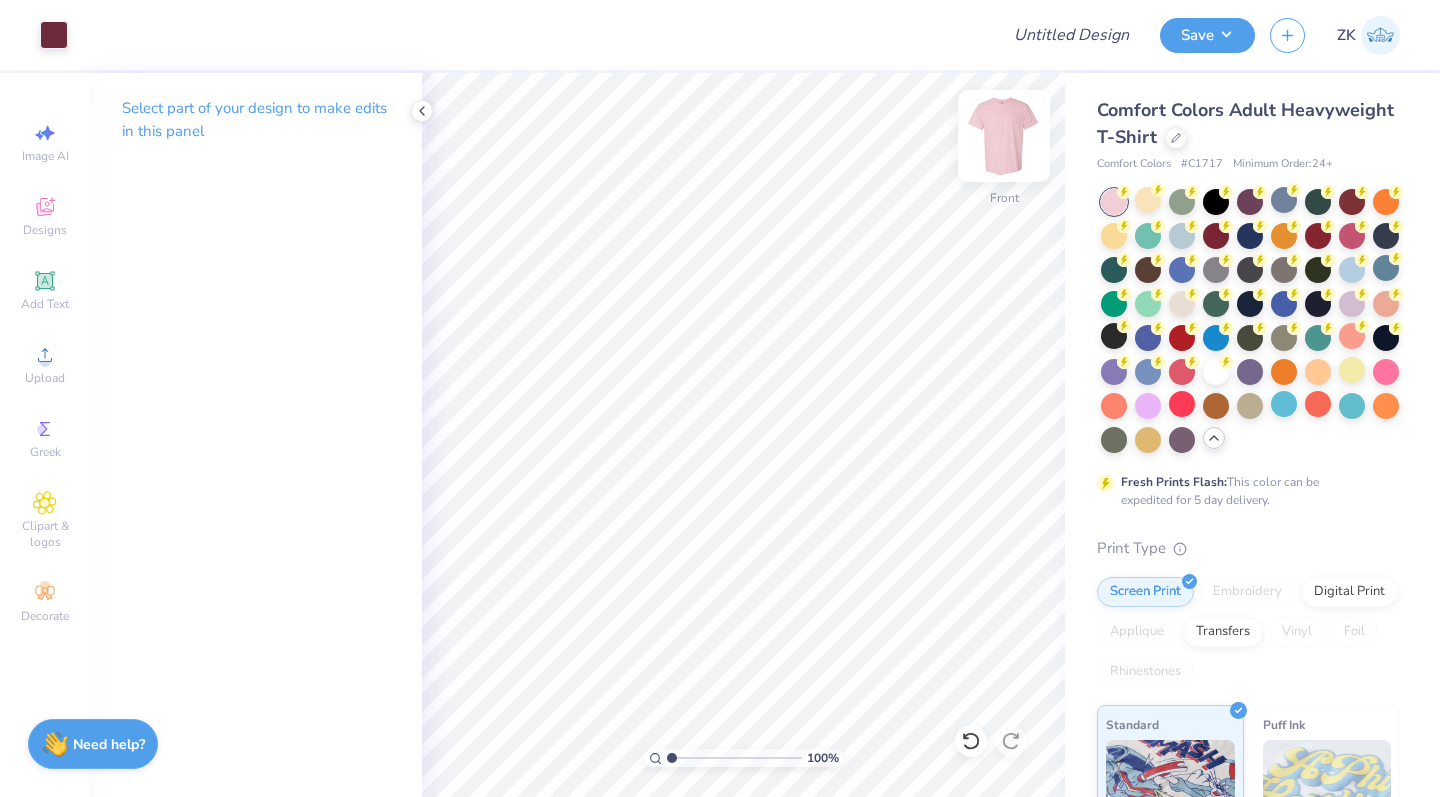 click at bounding box center [1004, 136] 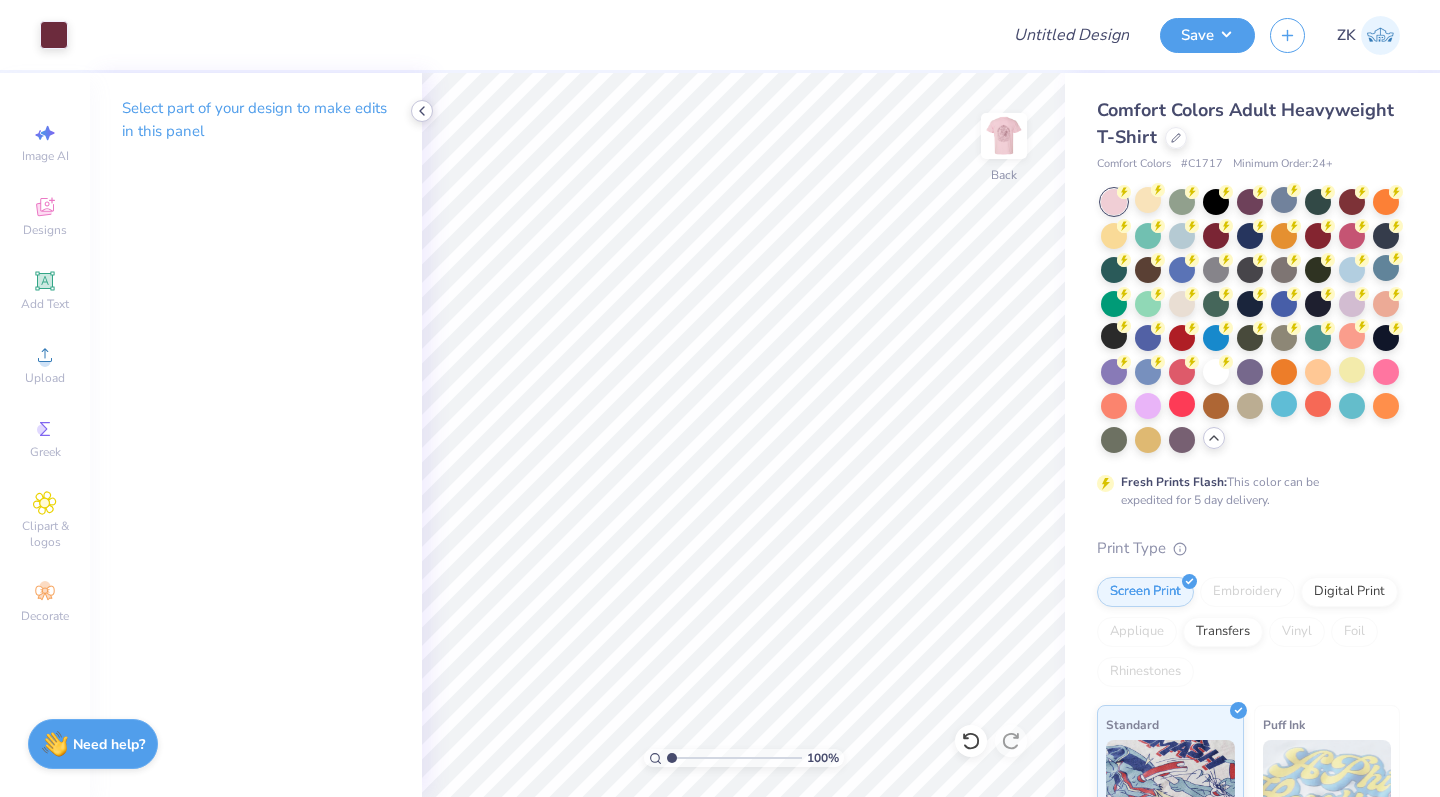 click 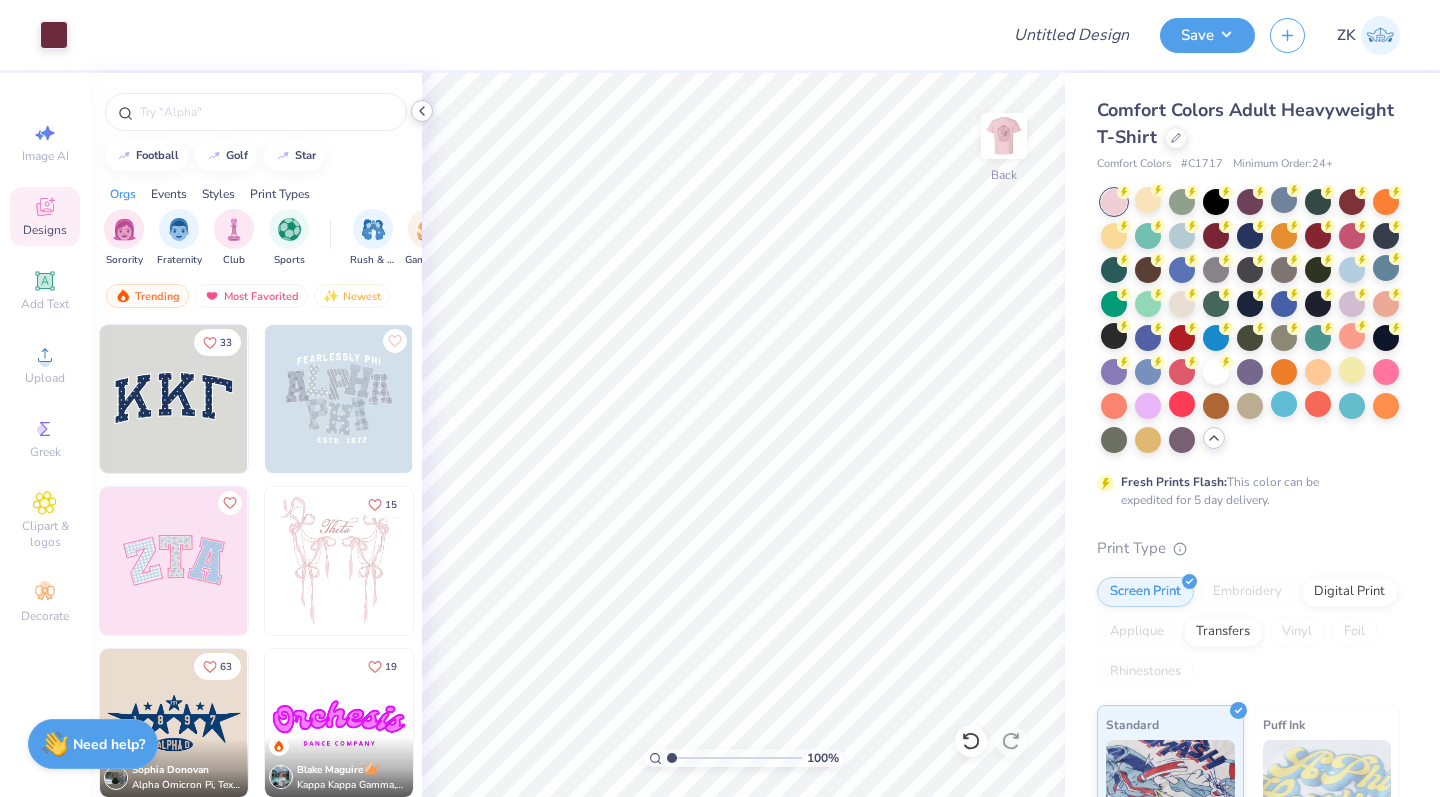 click 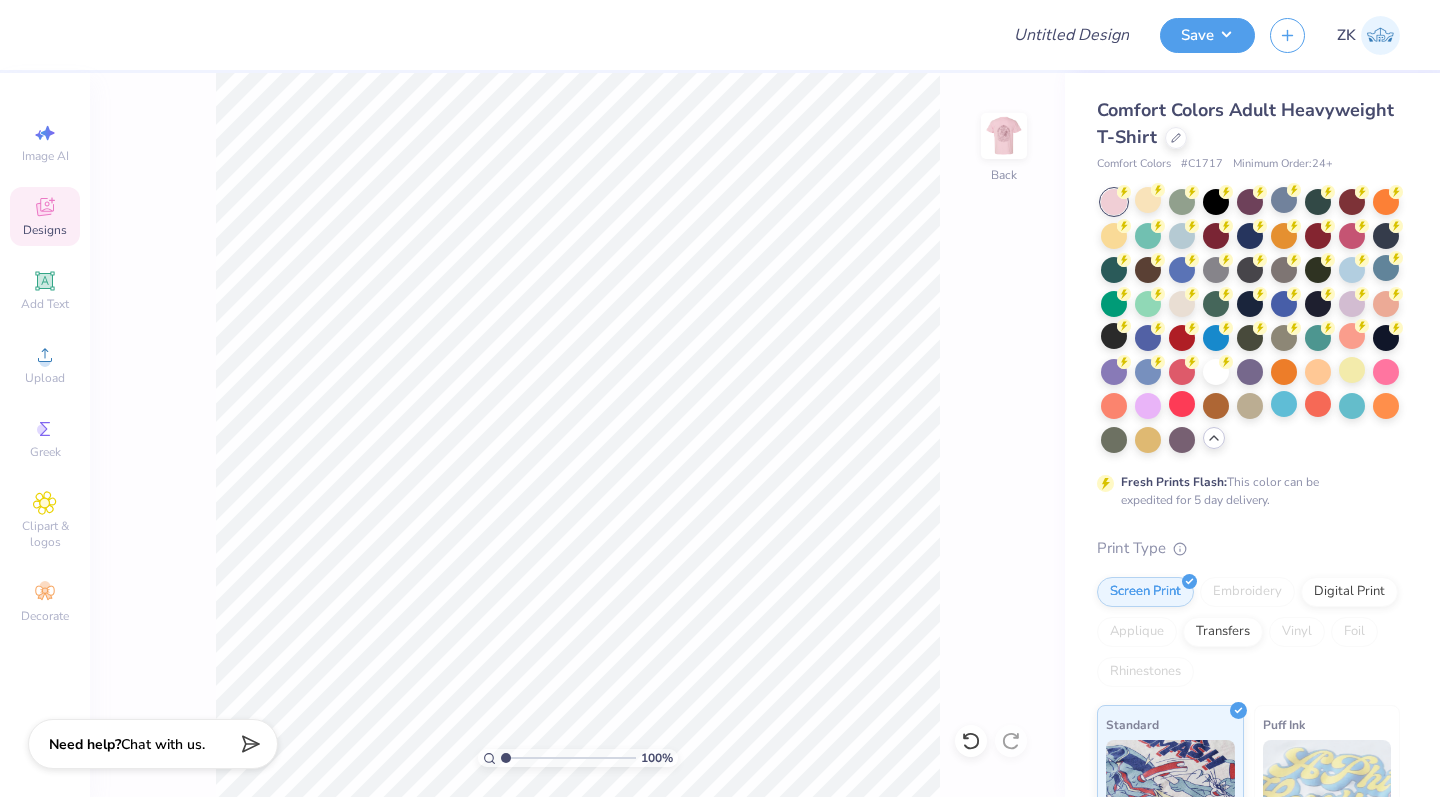 click 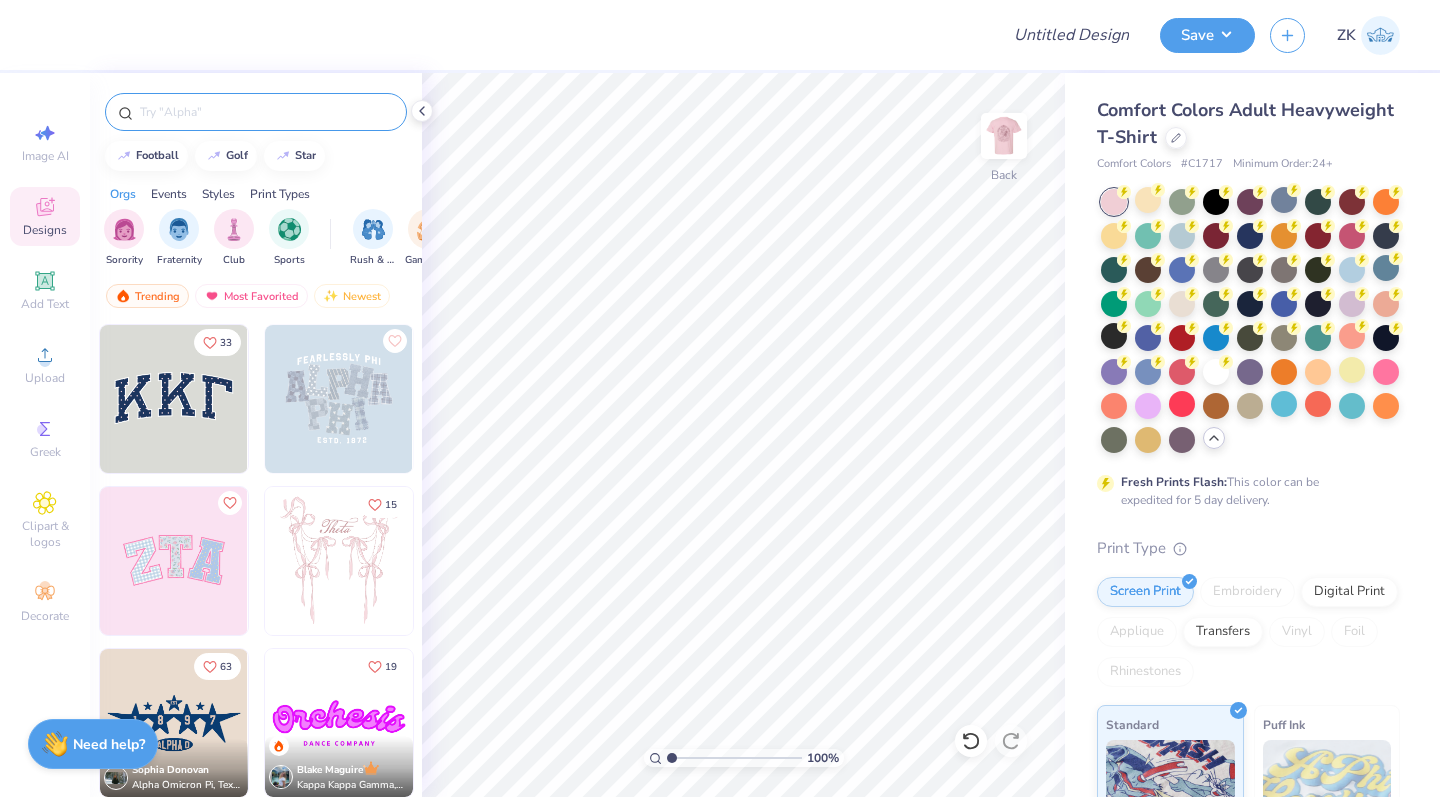 click at bounding box center (266, 112) 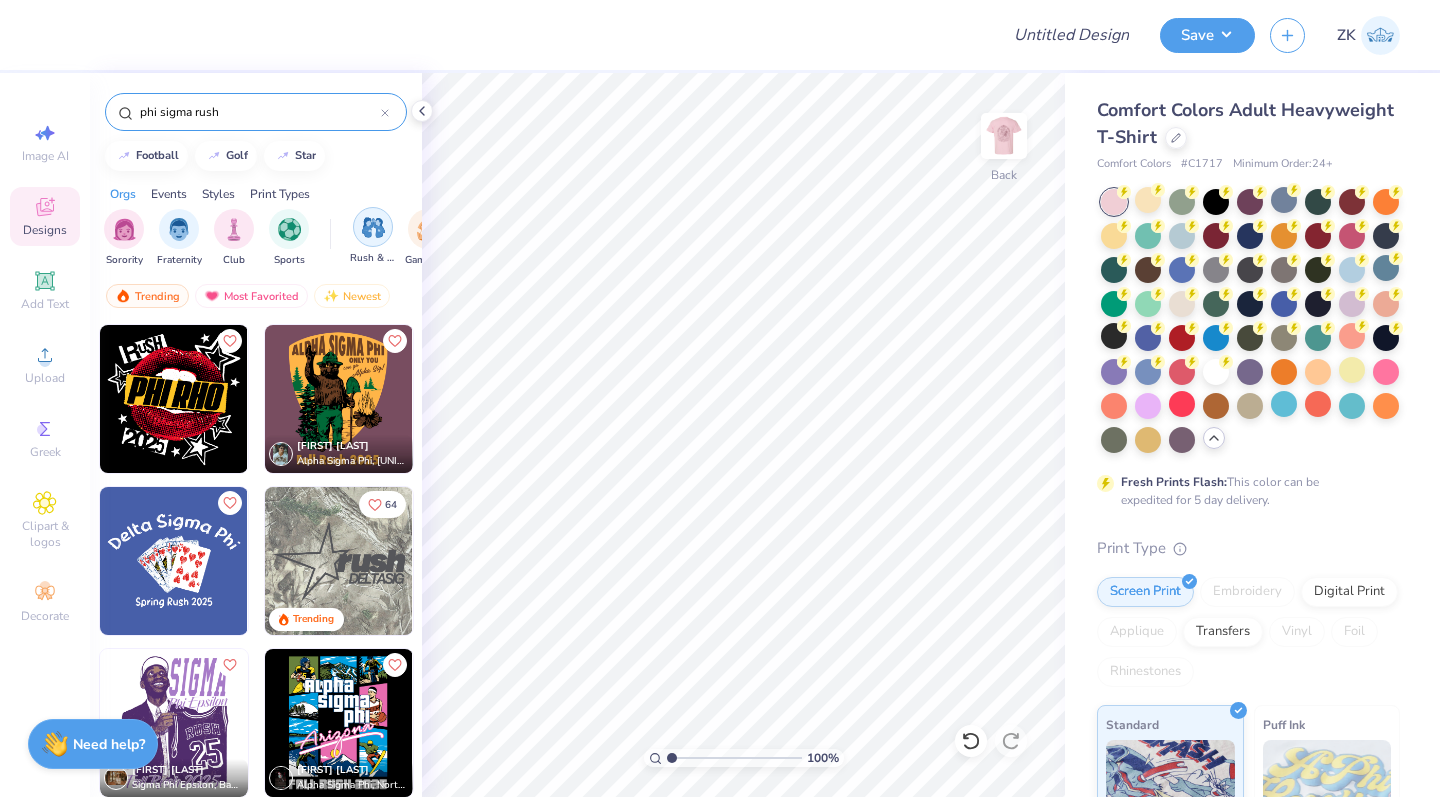 click at bounding box center (373, 227) 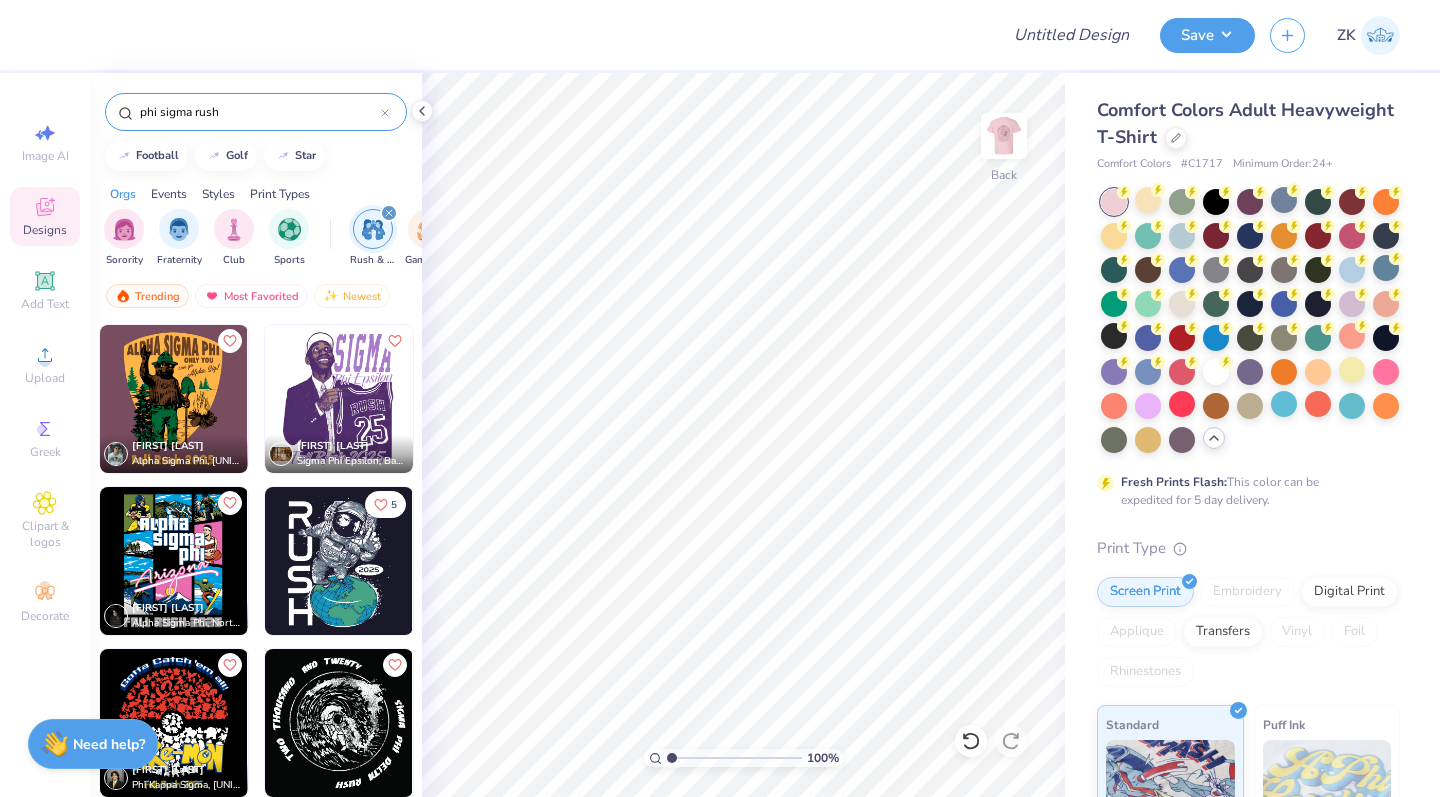 drag, startPoint x: 224, startPoint y: 118, endPoint x: 190, endPoint y: 113, distance: 34.36568 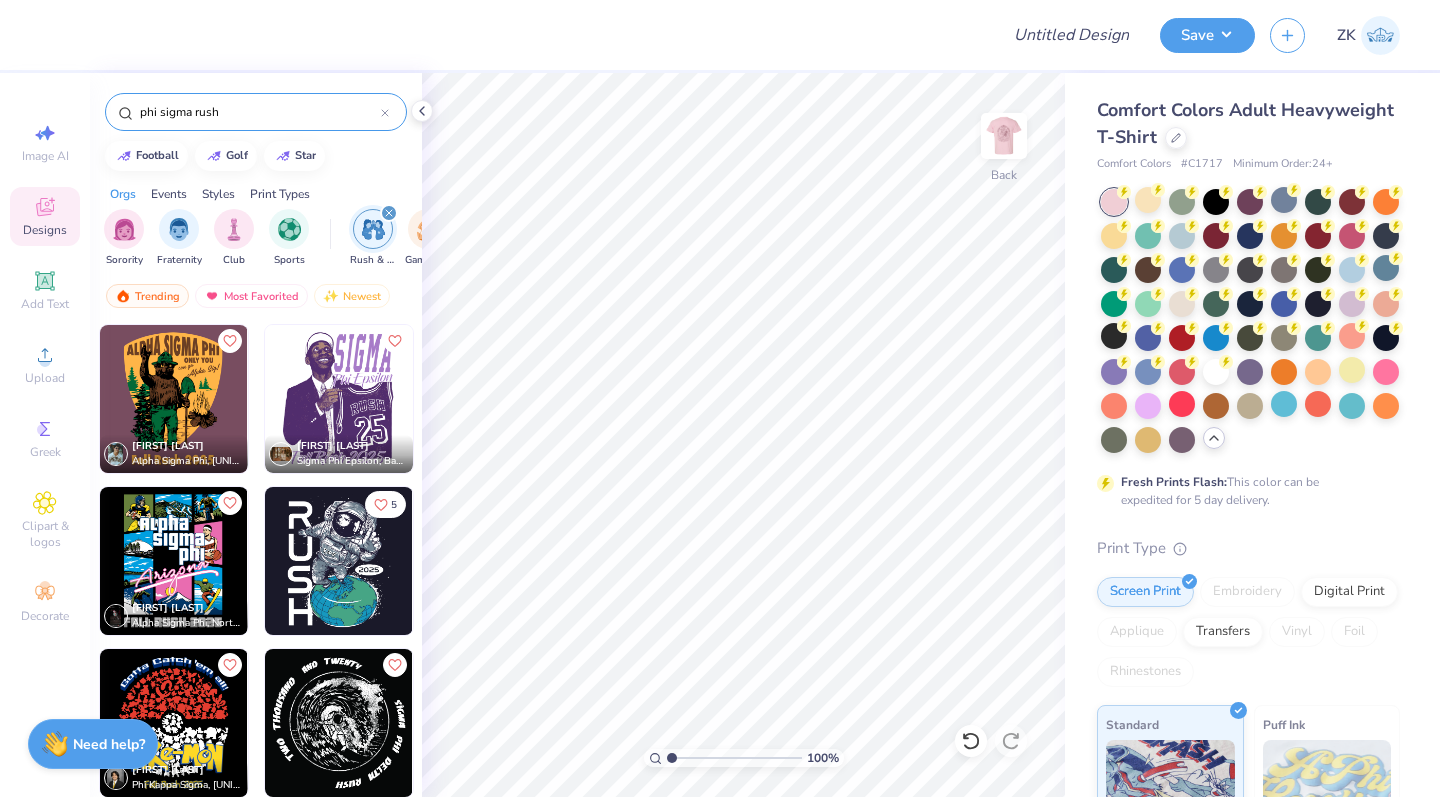 click on "phi sigma rush" at bounding box center [259, 112] 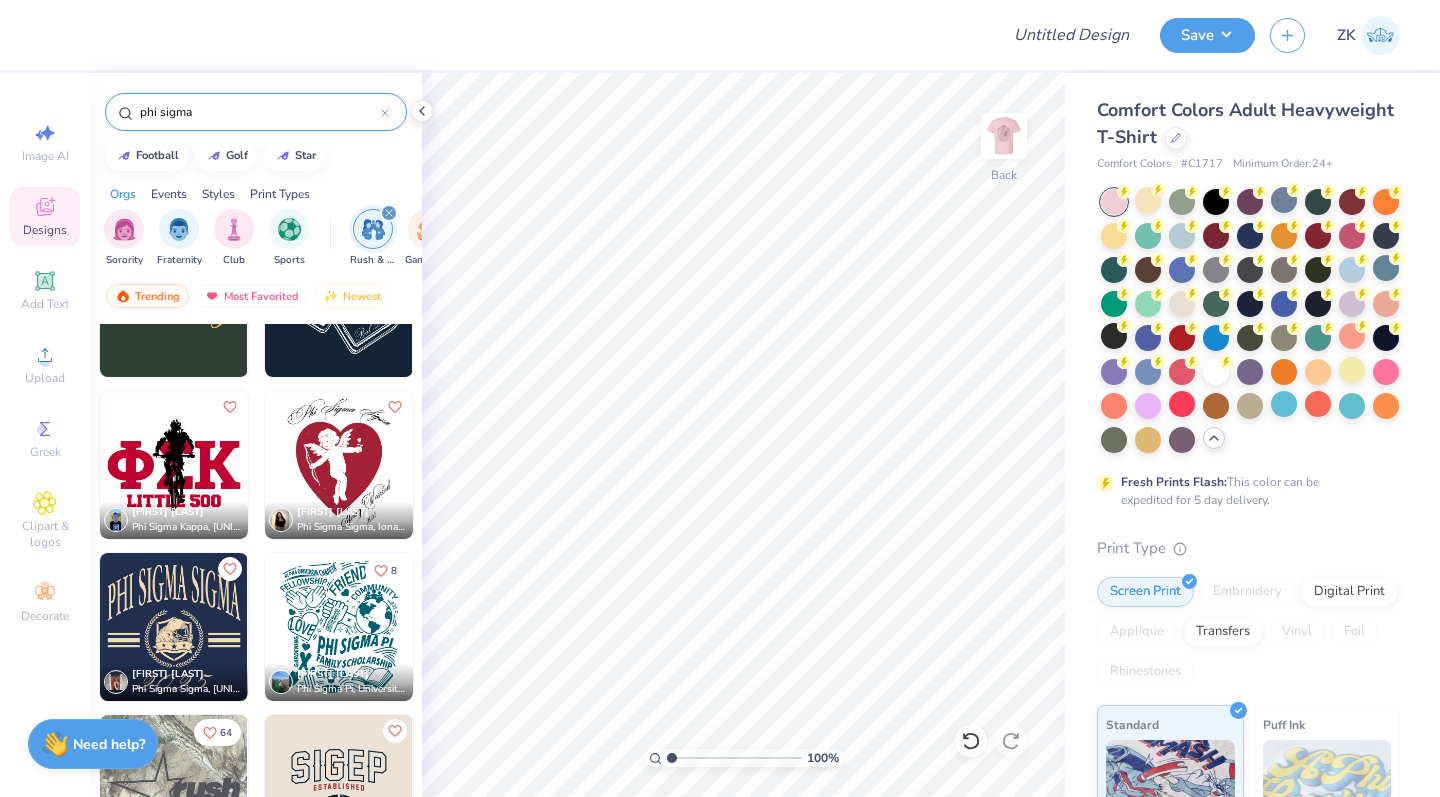 scroll, scrollTop: 3256, scrollLeft: 0, axis: vertical 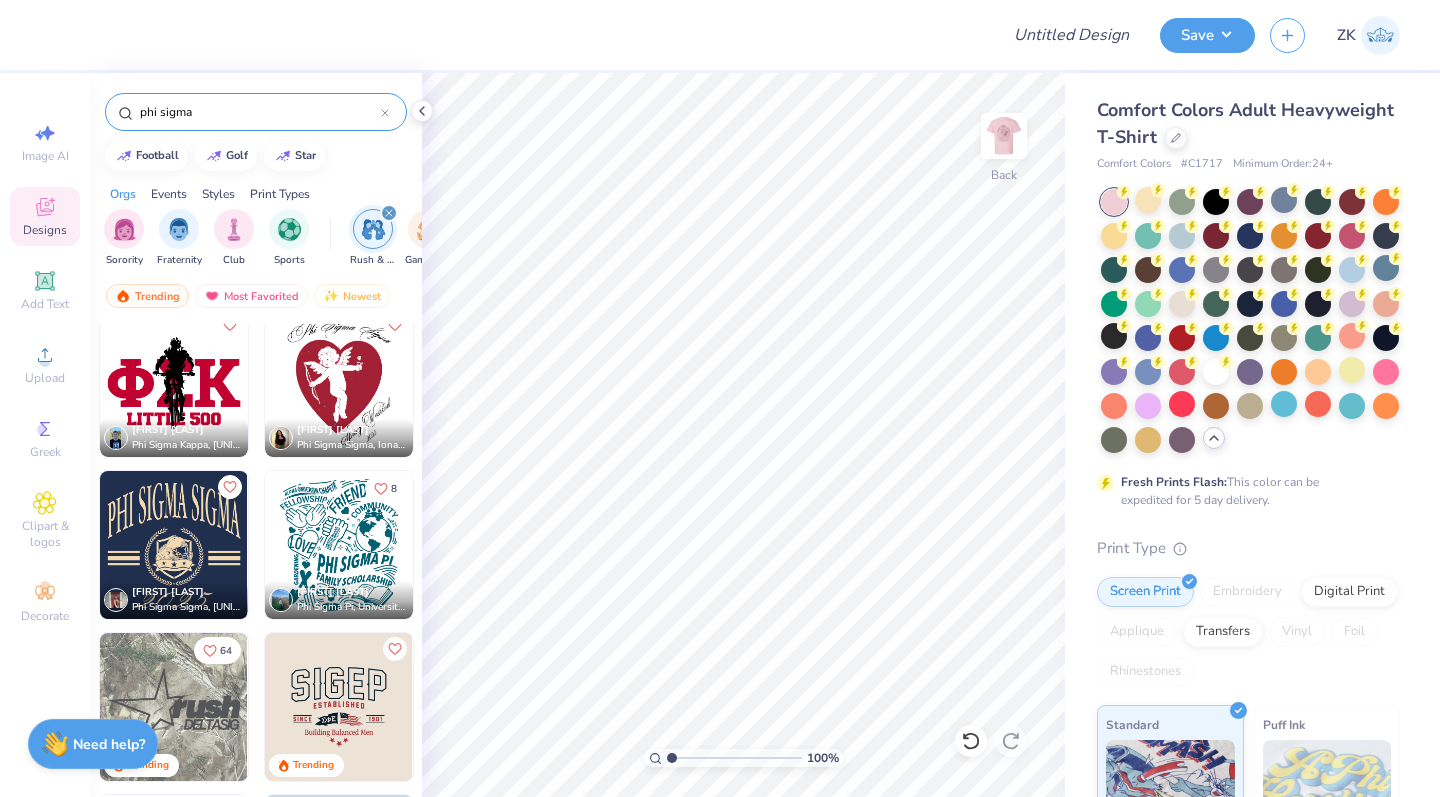 click at bounding box center [389, 213] 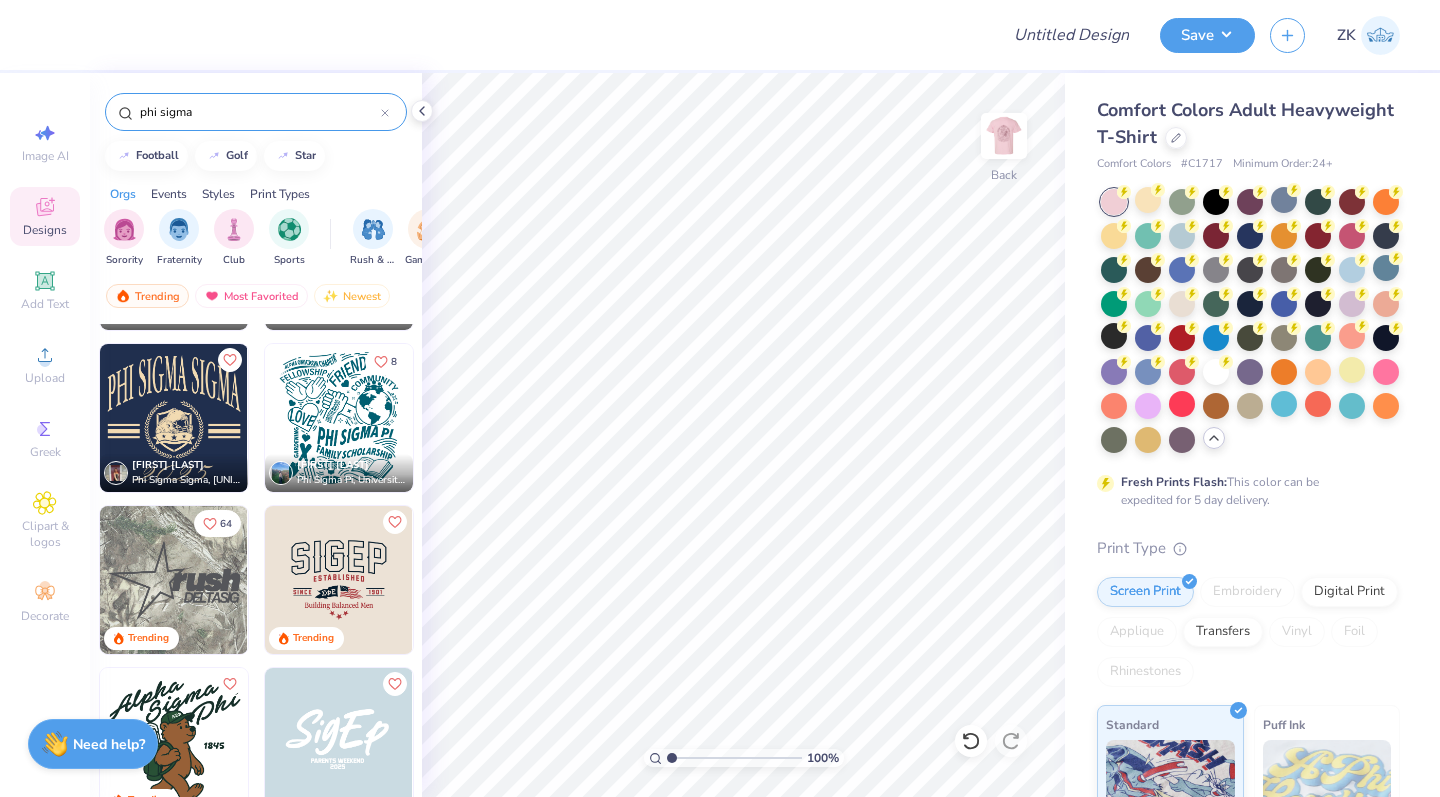 scroll, scrollTop: 3353, scrollLeft: 0, axis: vertical 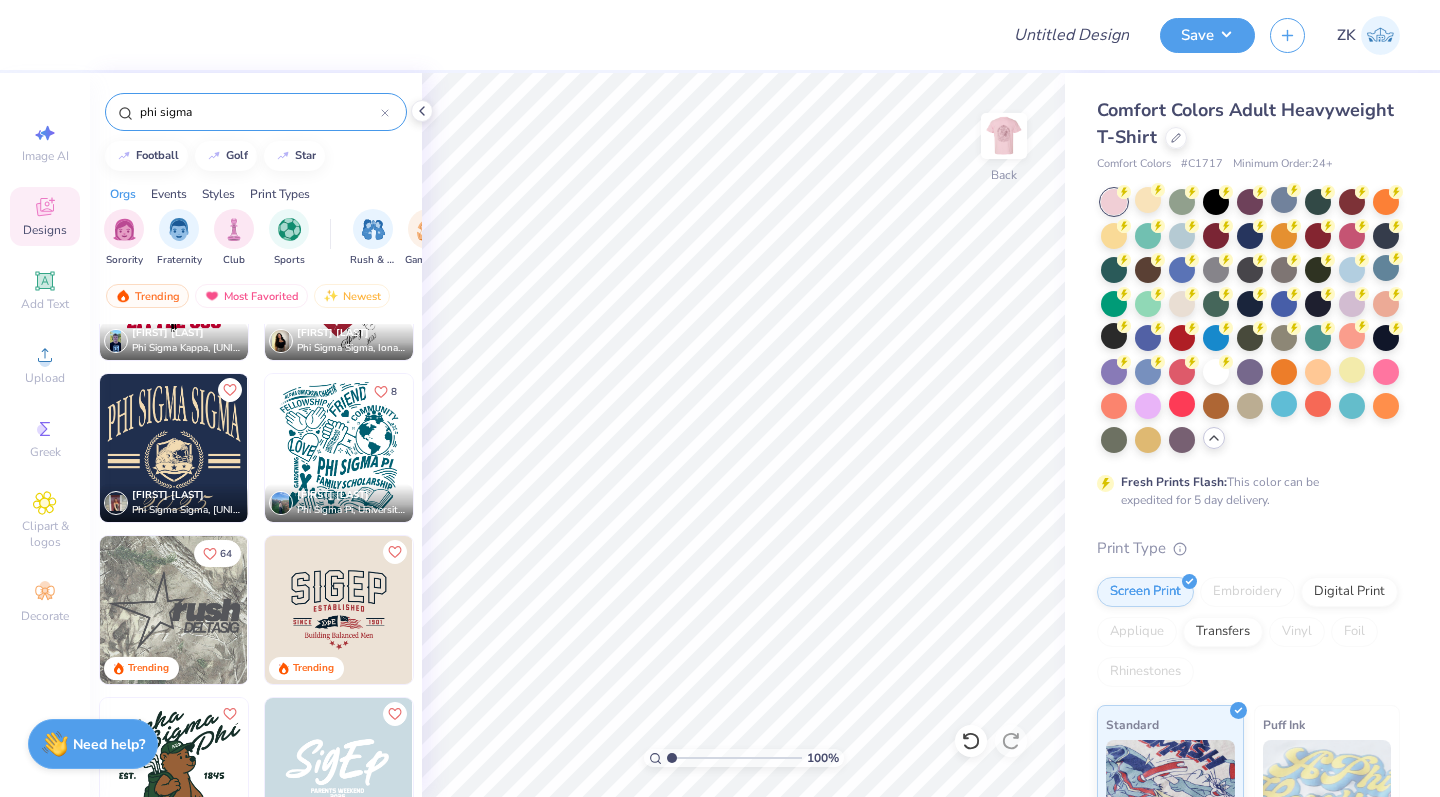 click at bounding box center [174, 448] 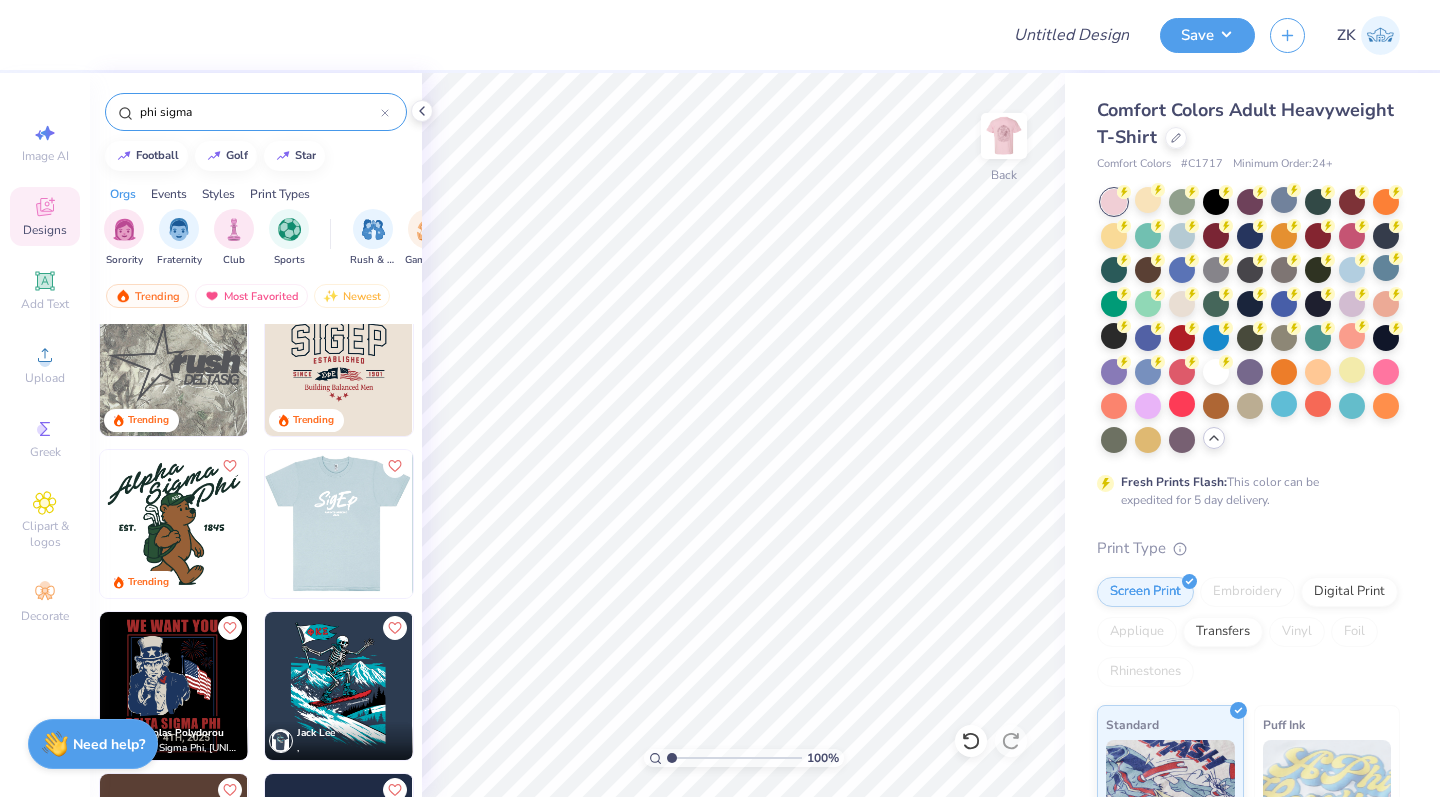 scroll, scrollTop: 4151, scrollLeft: 0, axis: vertical 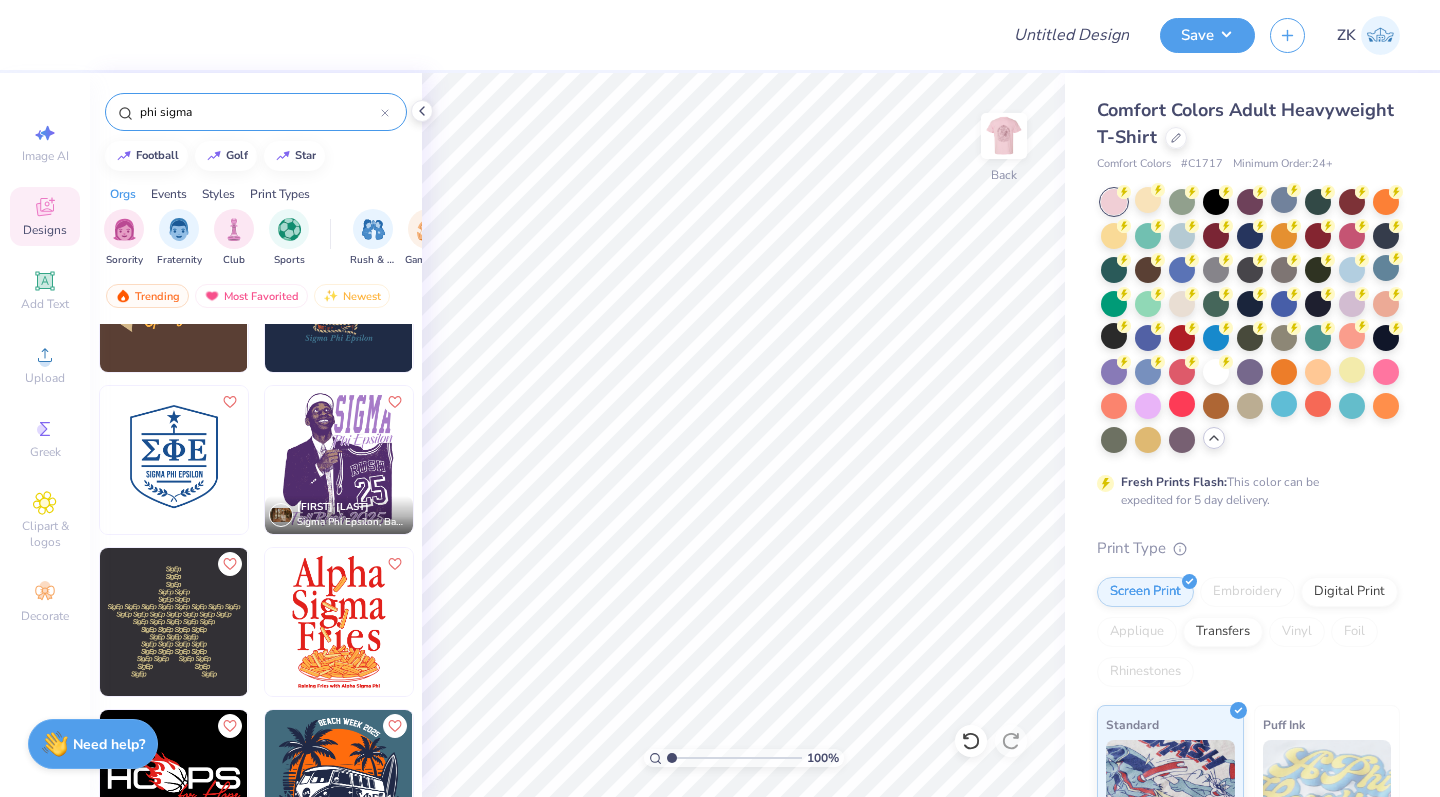 drag, startPoint x: 199, startPoint y: 109, endPoint x: 110, endPoint y: 107, distance: 89.02247 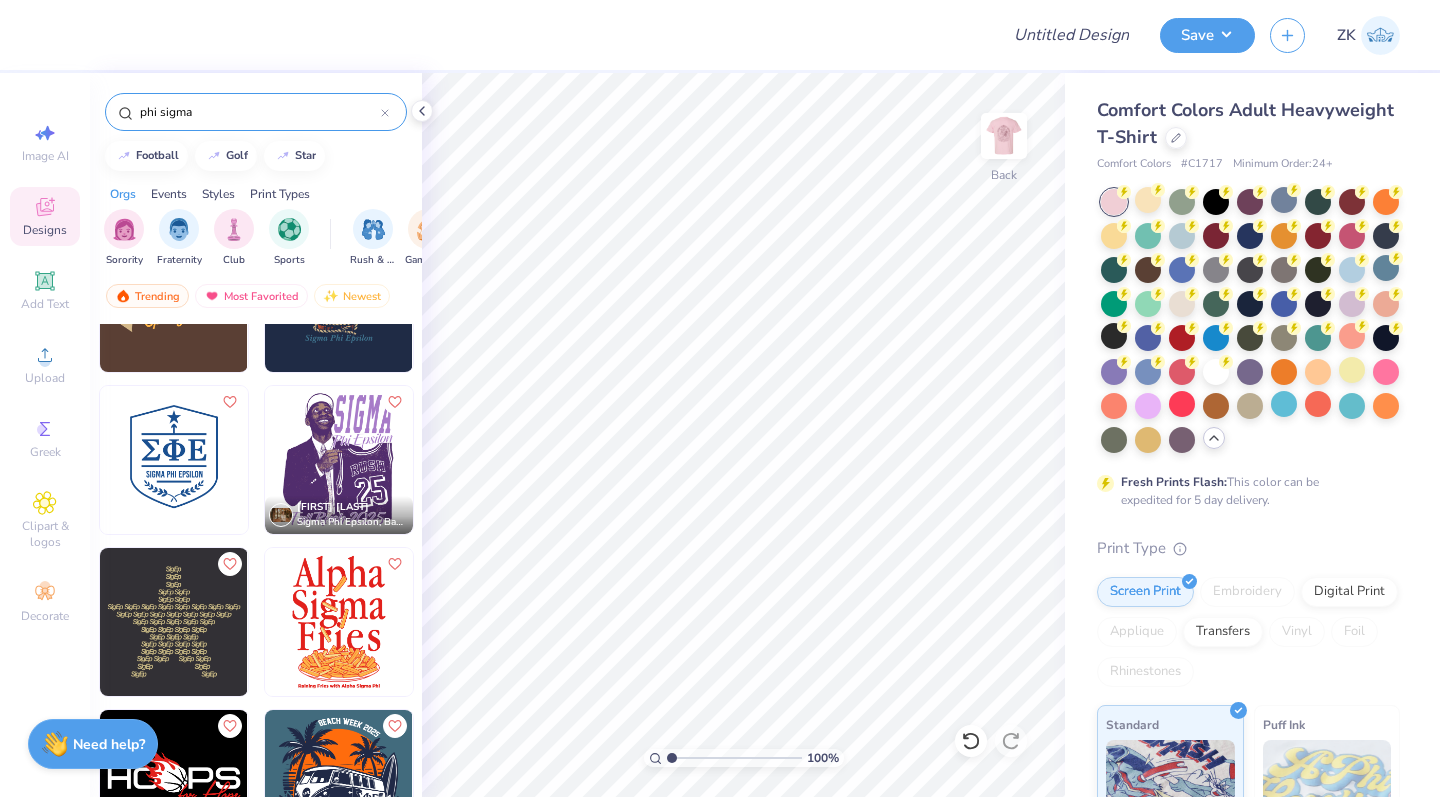 click on "phi sigma" at bounding box center (256, 112) 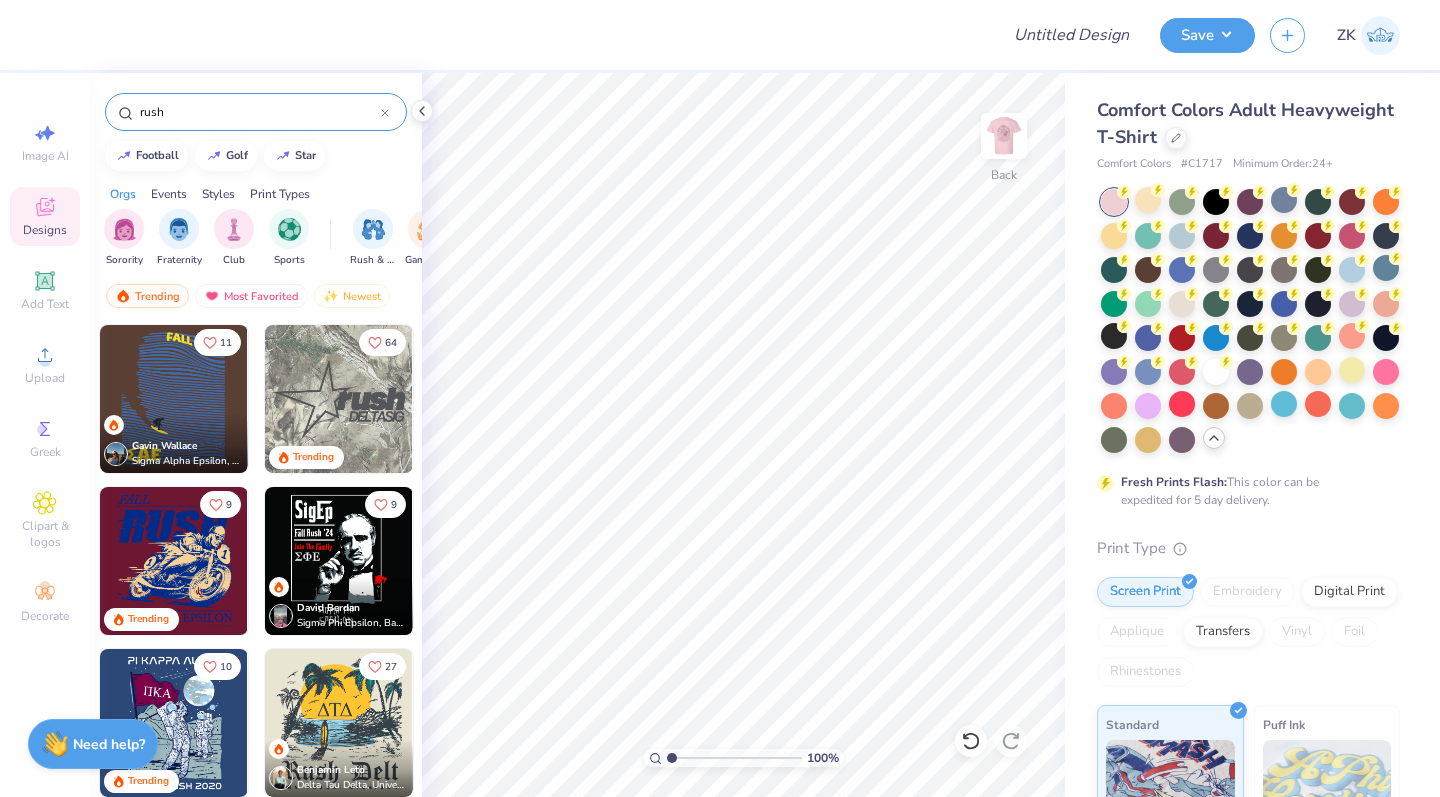 click on "rush" at bounding box center [259, 112] 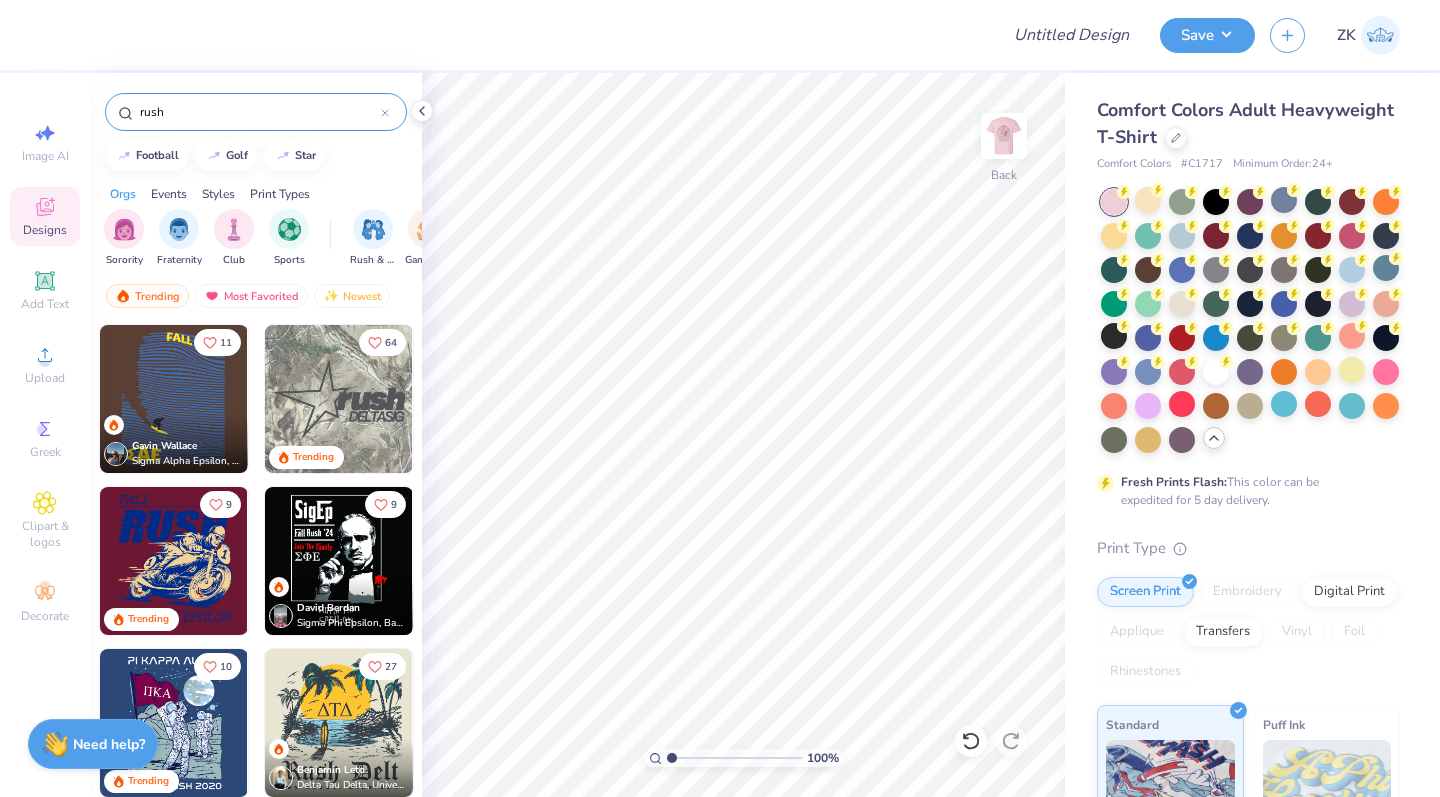 click on "rush" at bounding box center [259, 112] 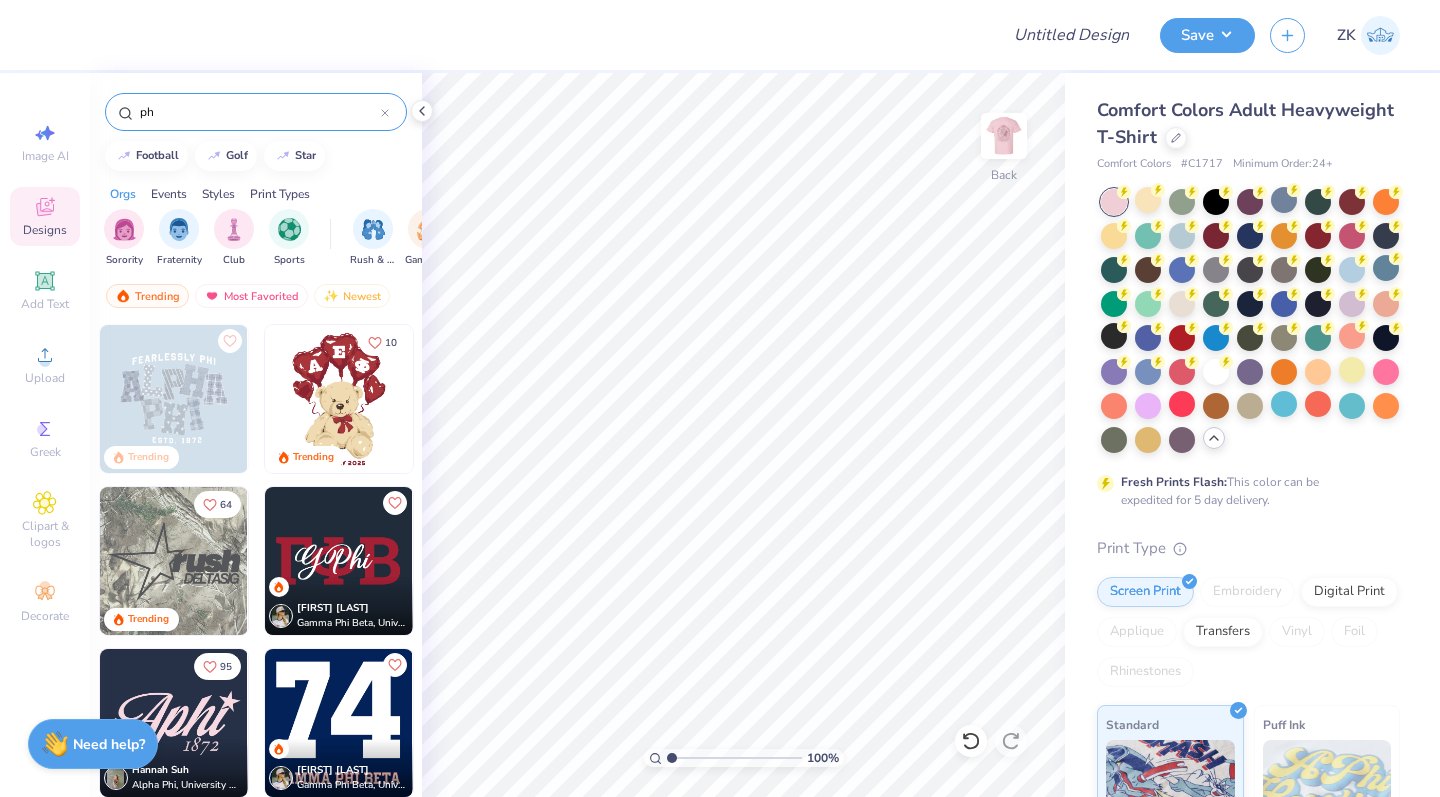 type on "p" 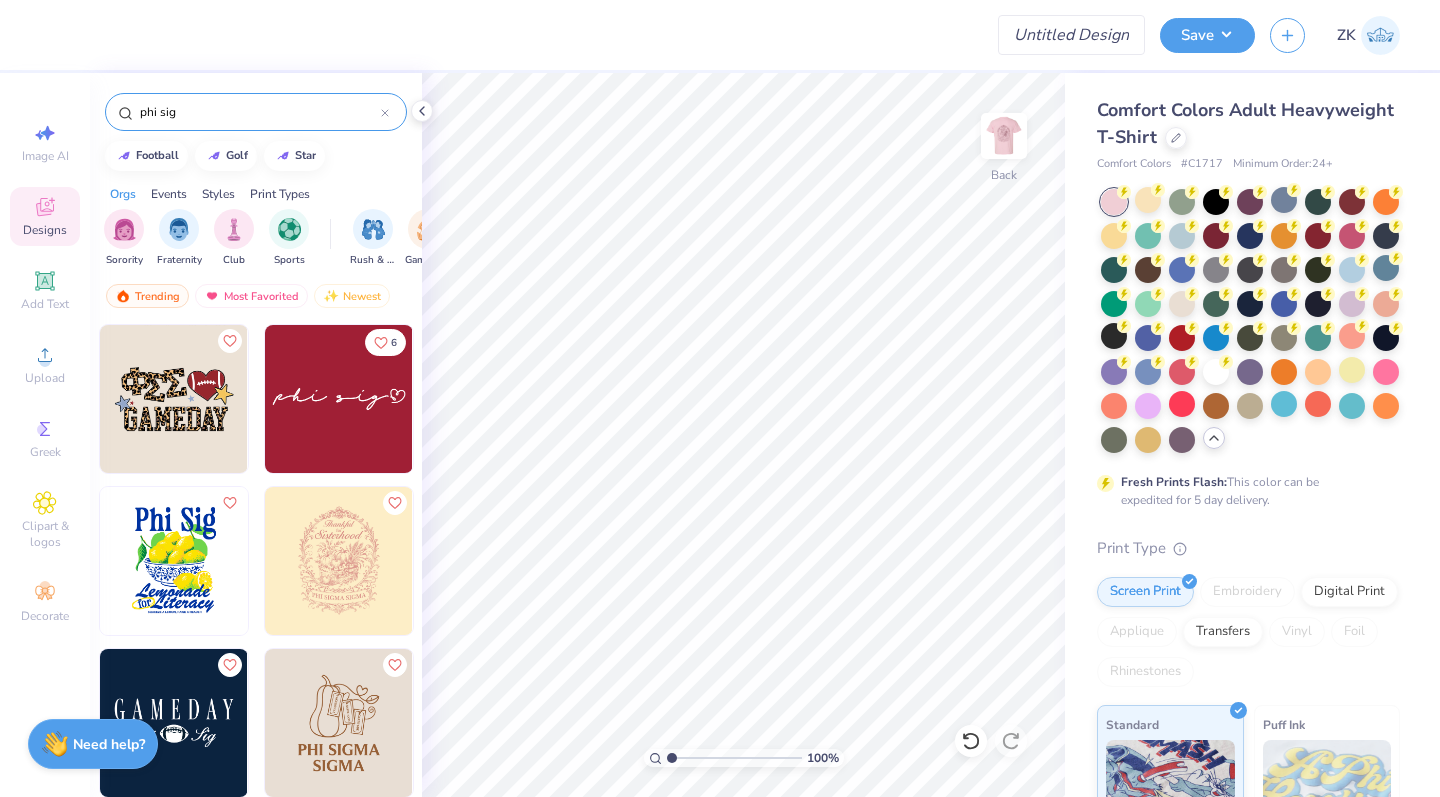 type on "phi sig" 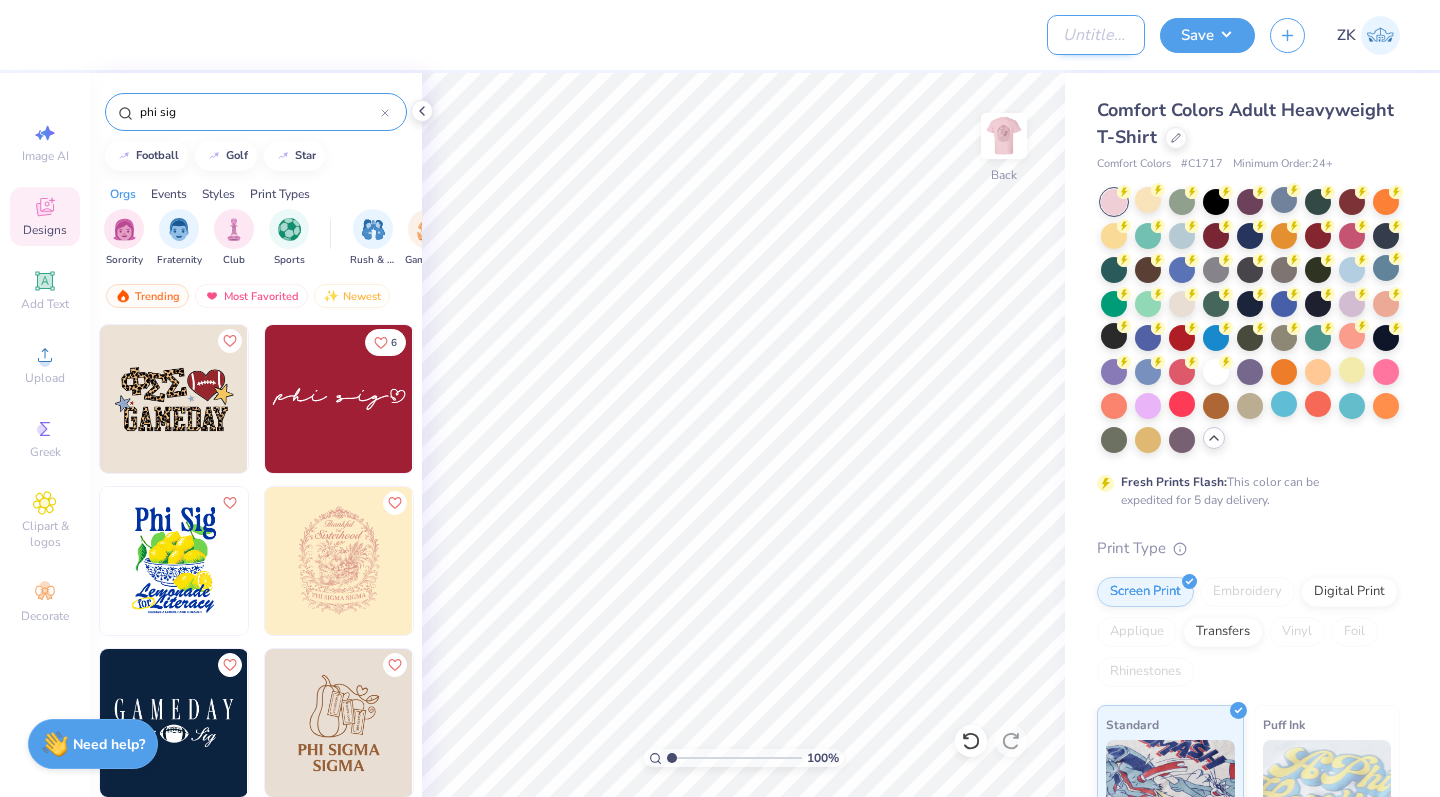 click on "Design Title" at bounding box center (1096, 35) 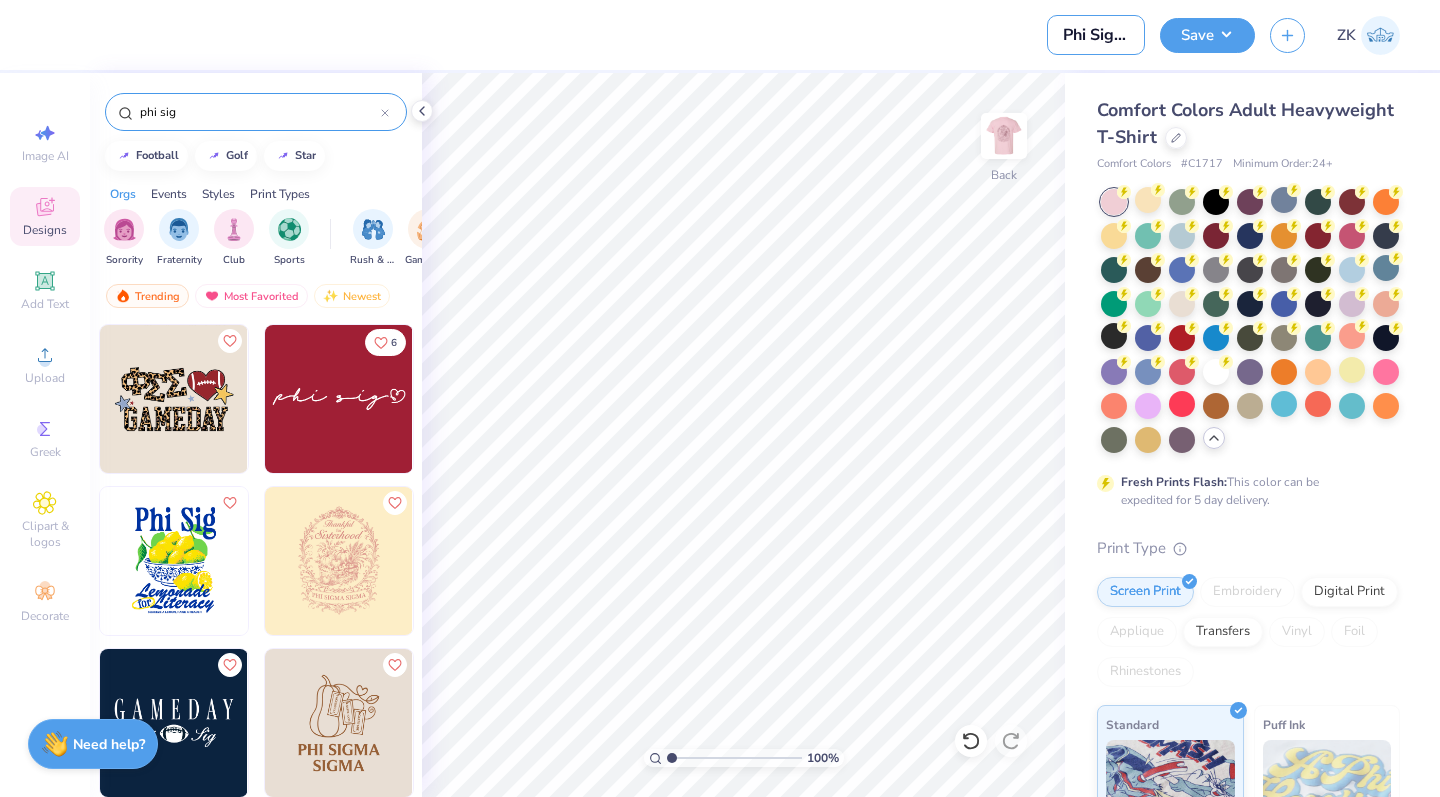 type on "Phi Sig spring Rush T-Shirts" 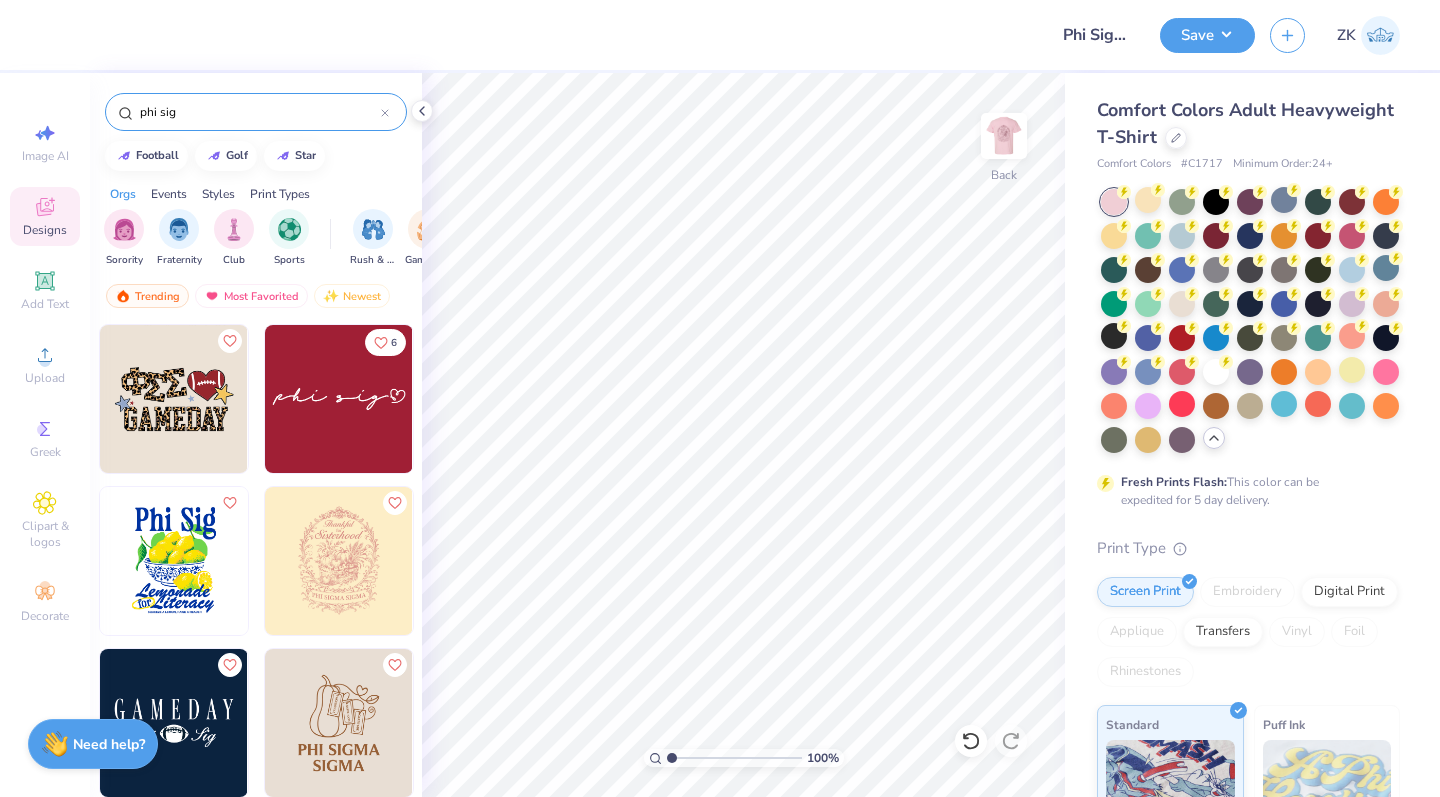 drag, startPoint x: 190, startPoint y: 113, endPoint x: 112, endPoint y: 102, distance: 78.77182 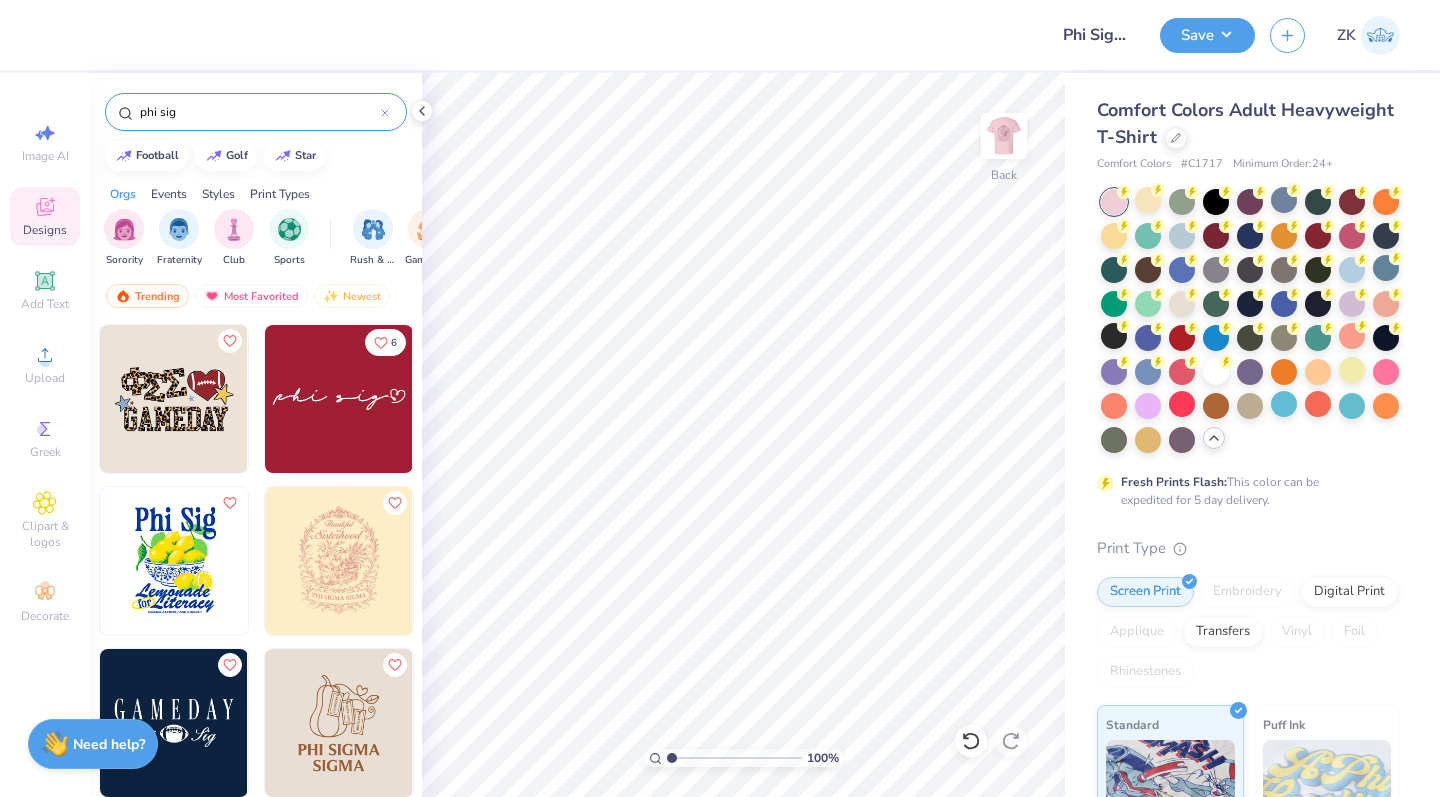 click on "phi sig" at bounding box center [256, 112] 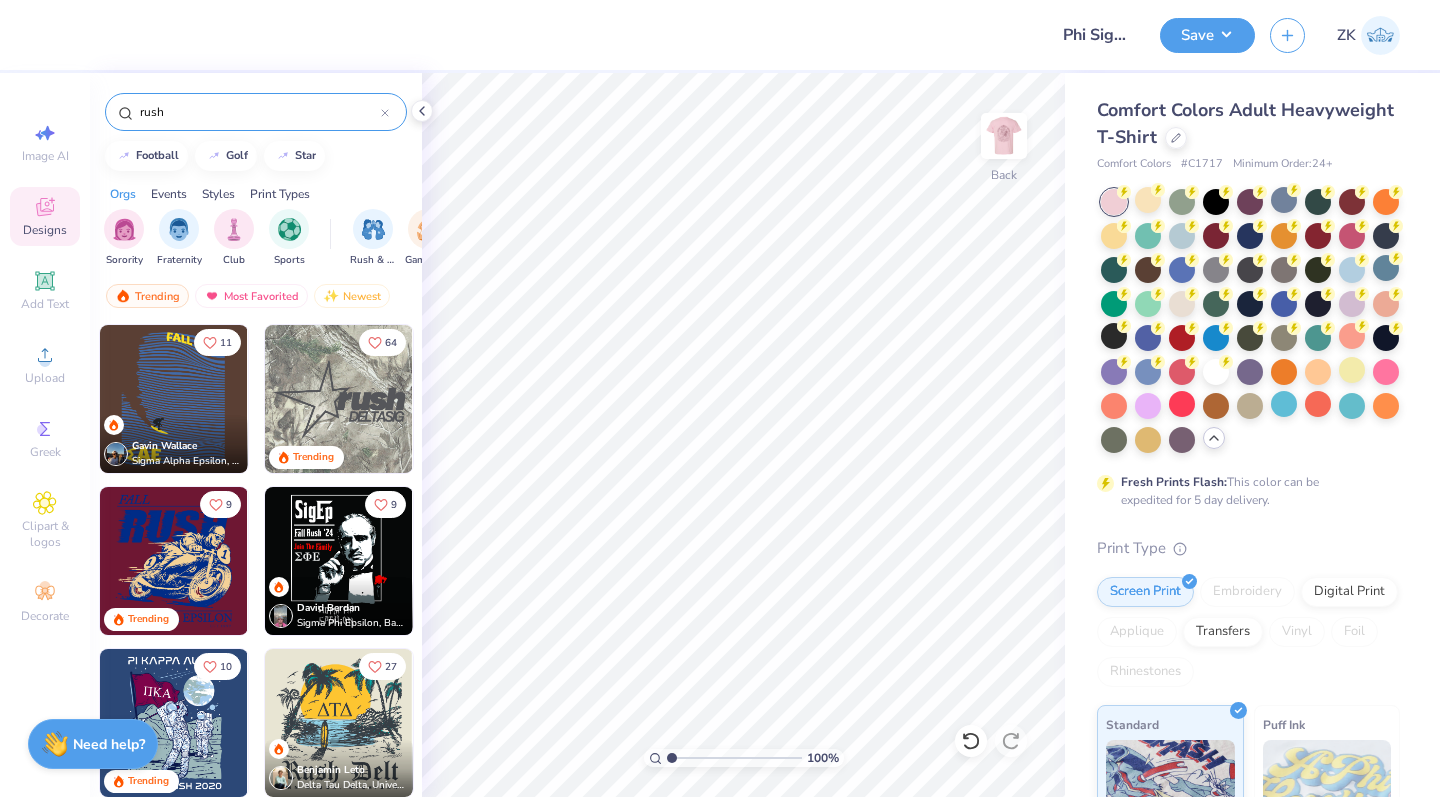 type on "rush" 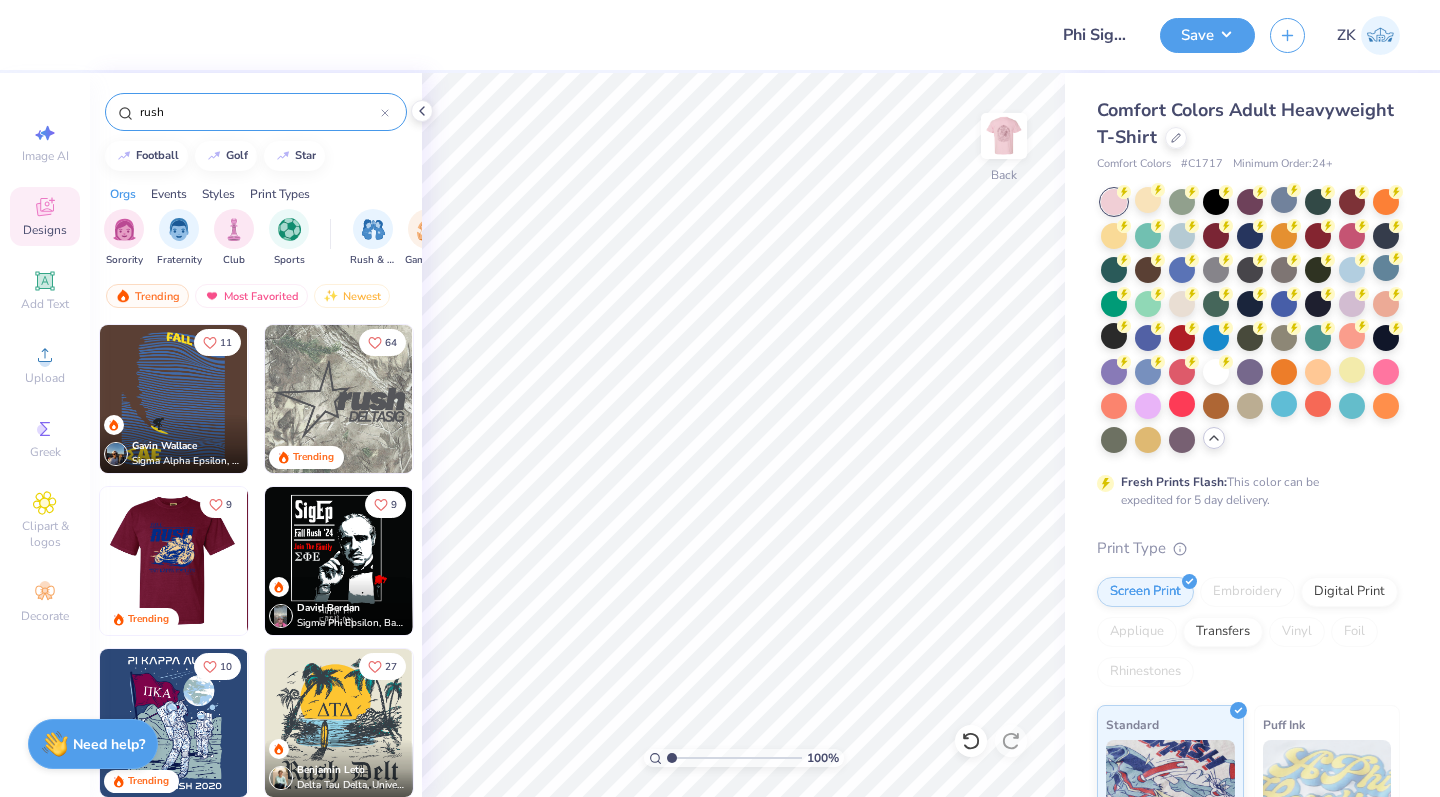scroll, scrollTop: -2, scrollLeft: 0, axis: vertical 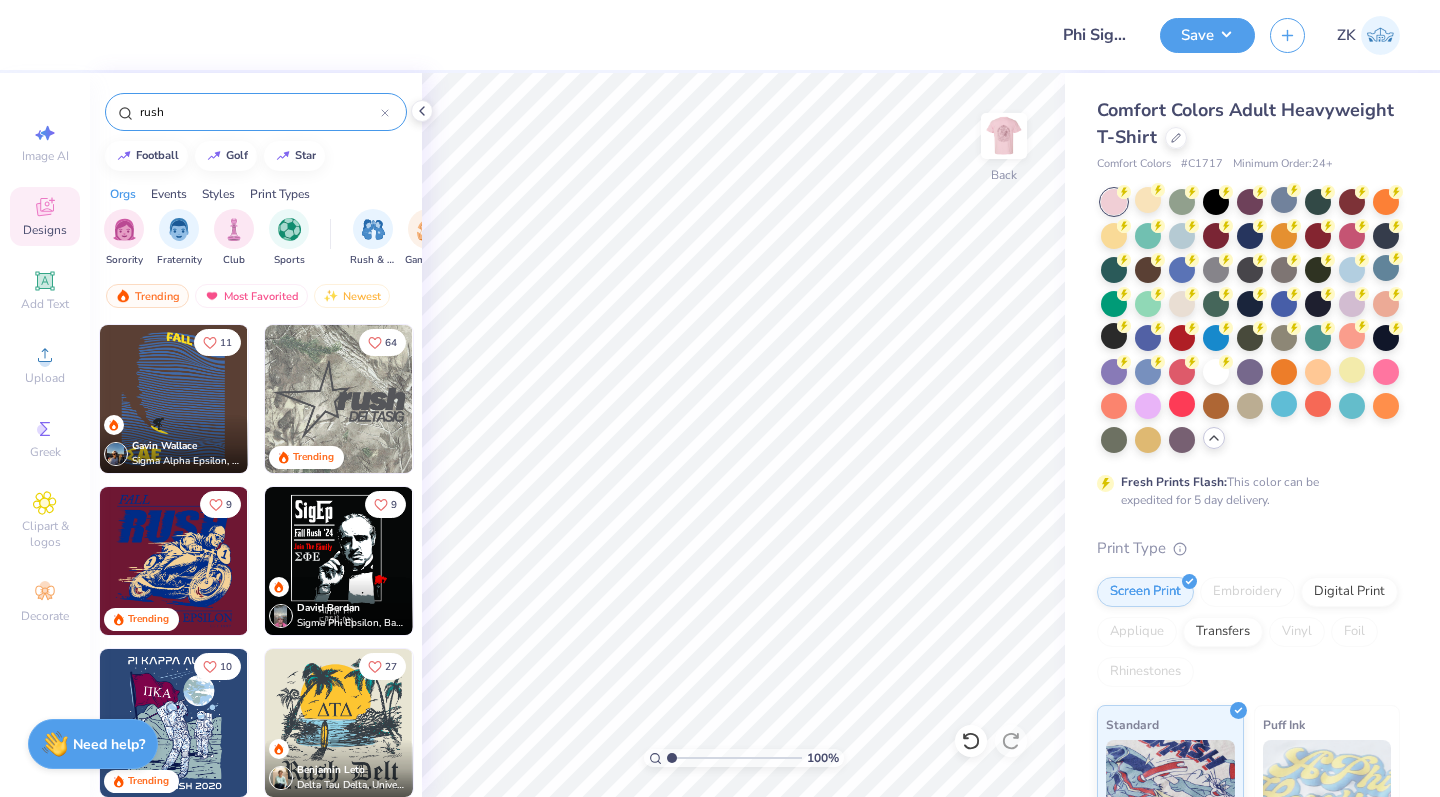 click on "11 [FIRST] [LAST] Sigma Alpha Epsilon, [UNIVERSITY_NAME] 64 Trending 9 Trending 9 [FIRST] [LAST] Sigma Phi Epsilon, [UNIVERSITY_NAME] 10 Trending 27 [FIRST] [LAST] Delta Tau Delta, [UNIVERSITY_NAME] 40 Trending [FIRST] [LAST] ,  B [FIRST]	[LAST] Sigma Nu, [UNIVERSITY_NAME]" at bounding box center (256, 597) 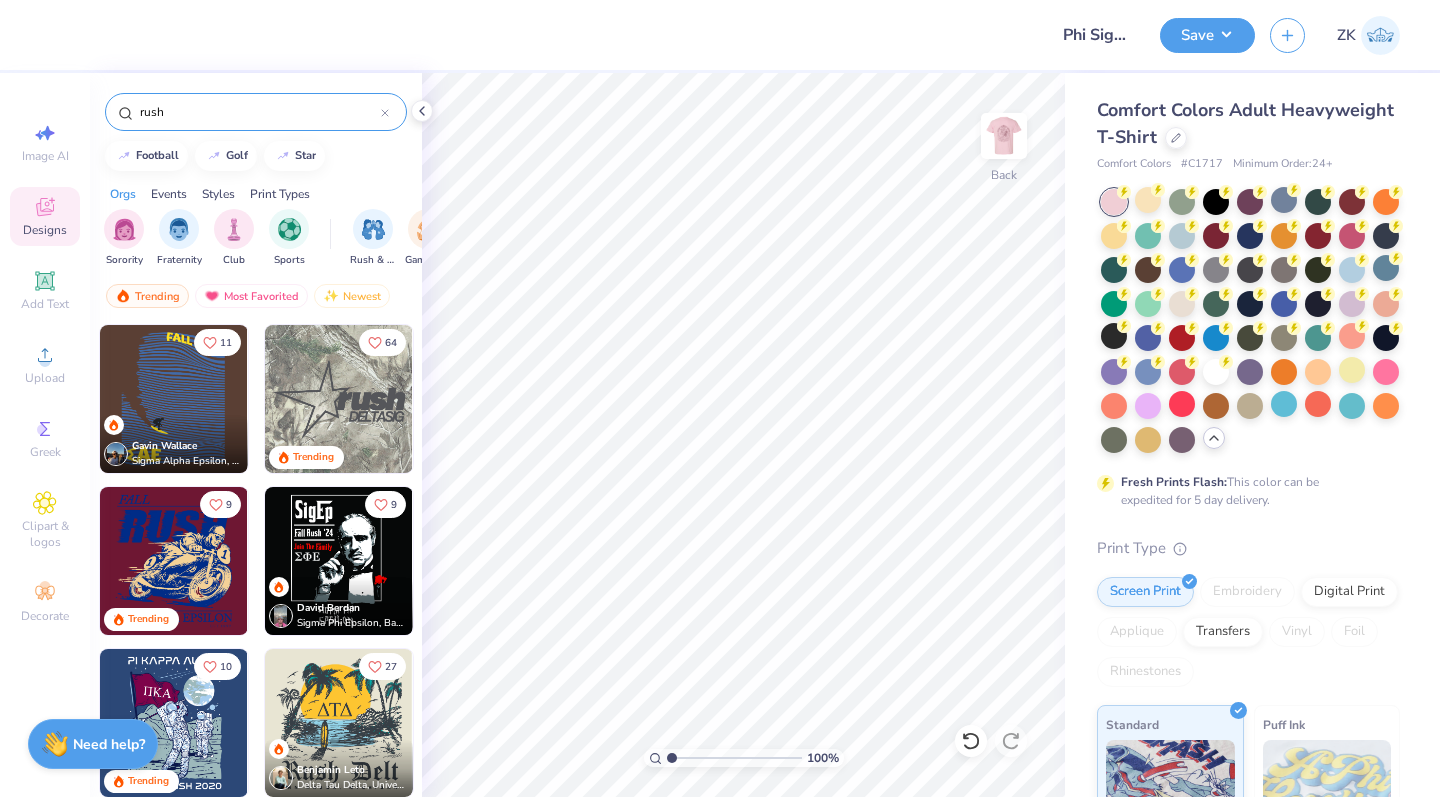 click at bounding box center (339, 399) 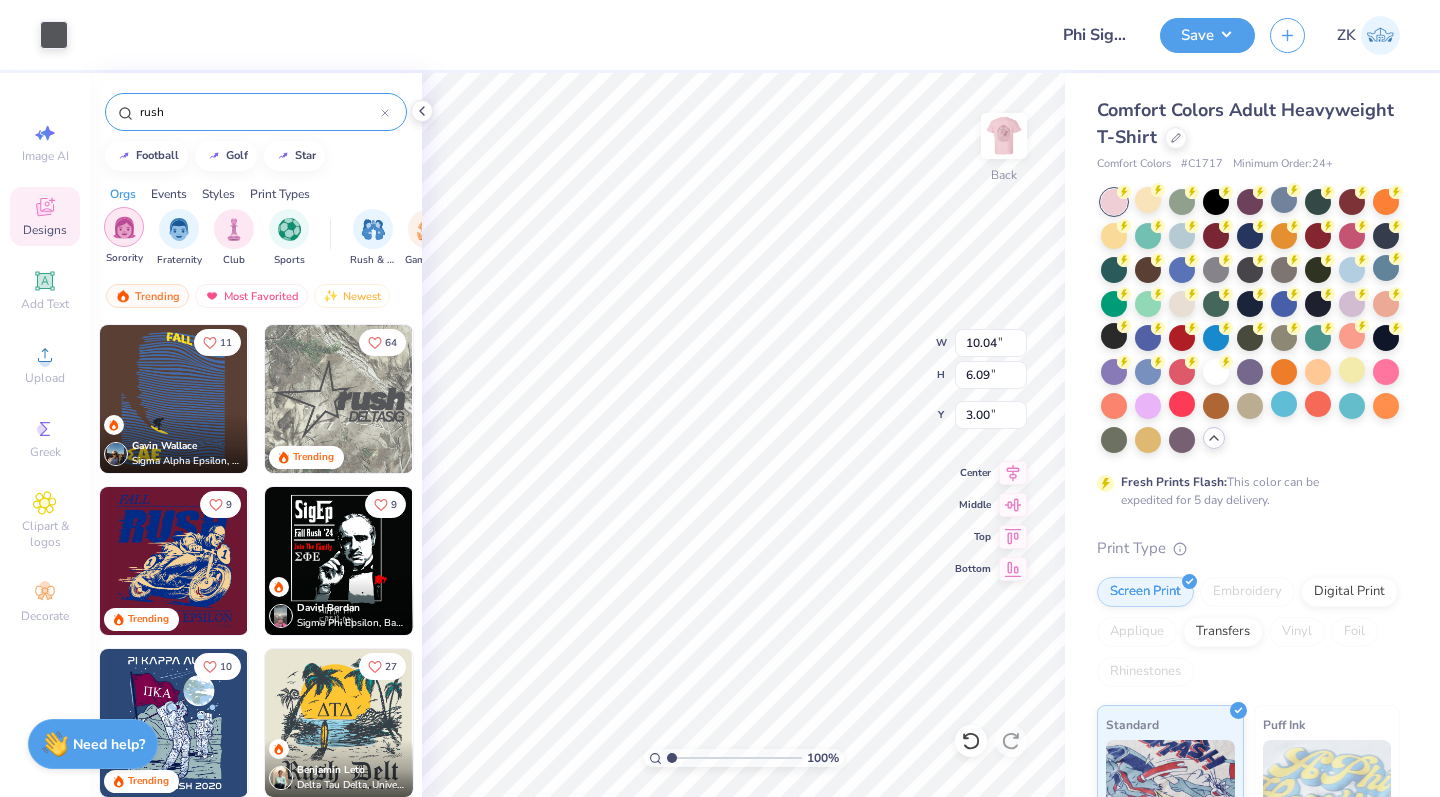 click at bounding box center [124, 227] 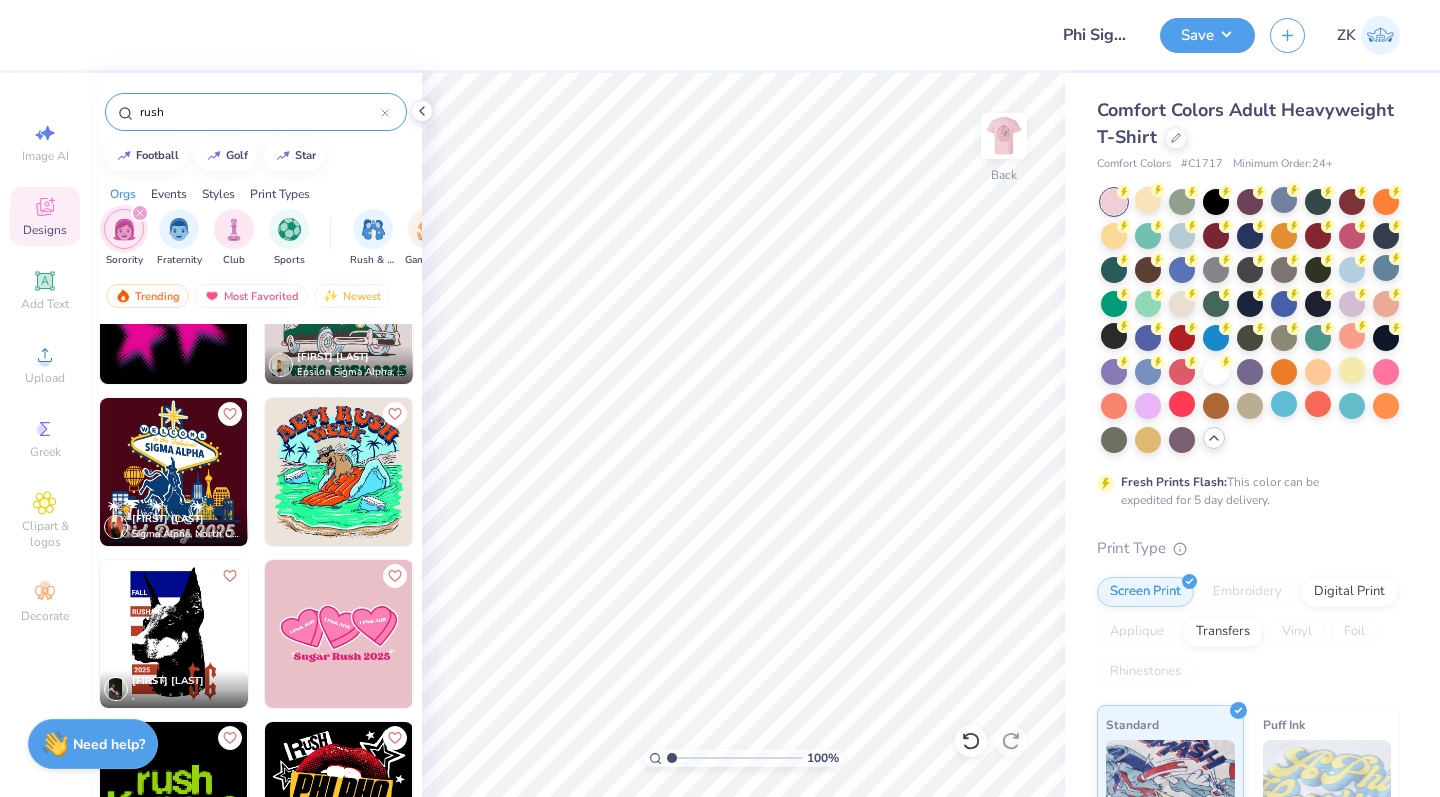 scroll, scrollTop: 94, scrollLeft: 0, axis: vertical 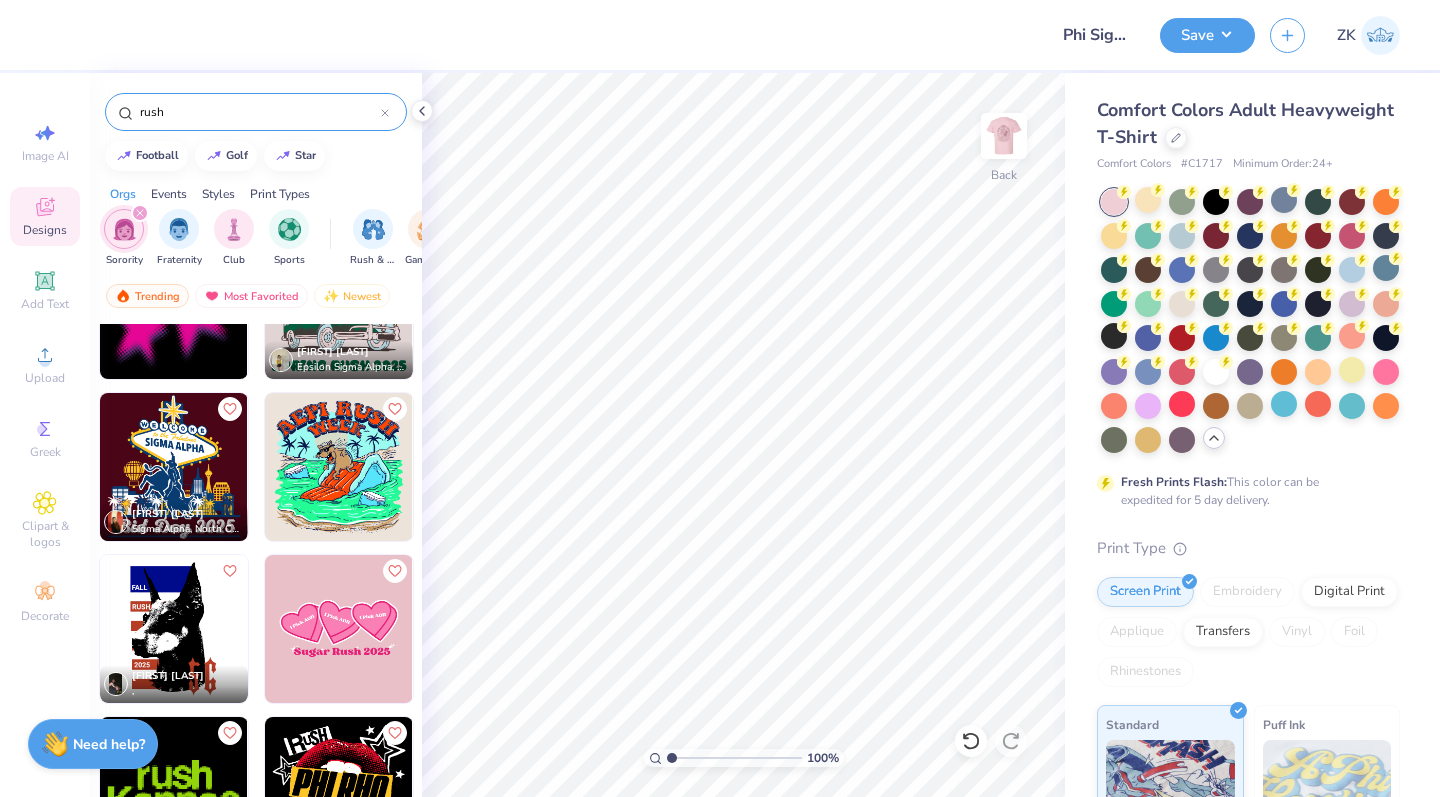 click at bounding box center (339, 629) 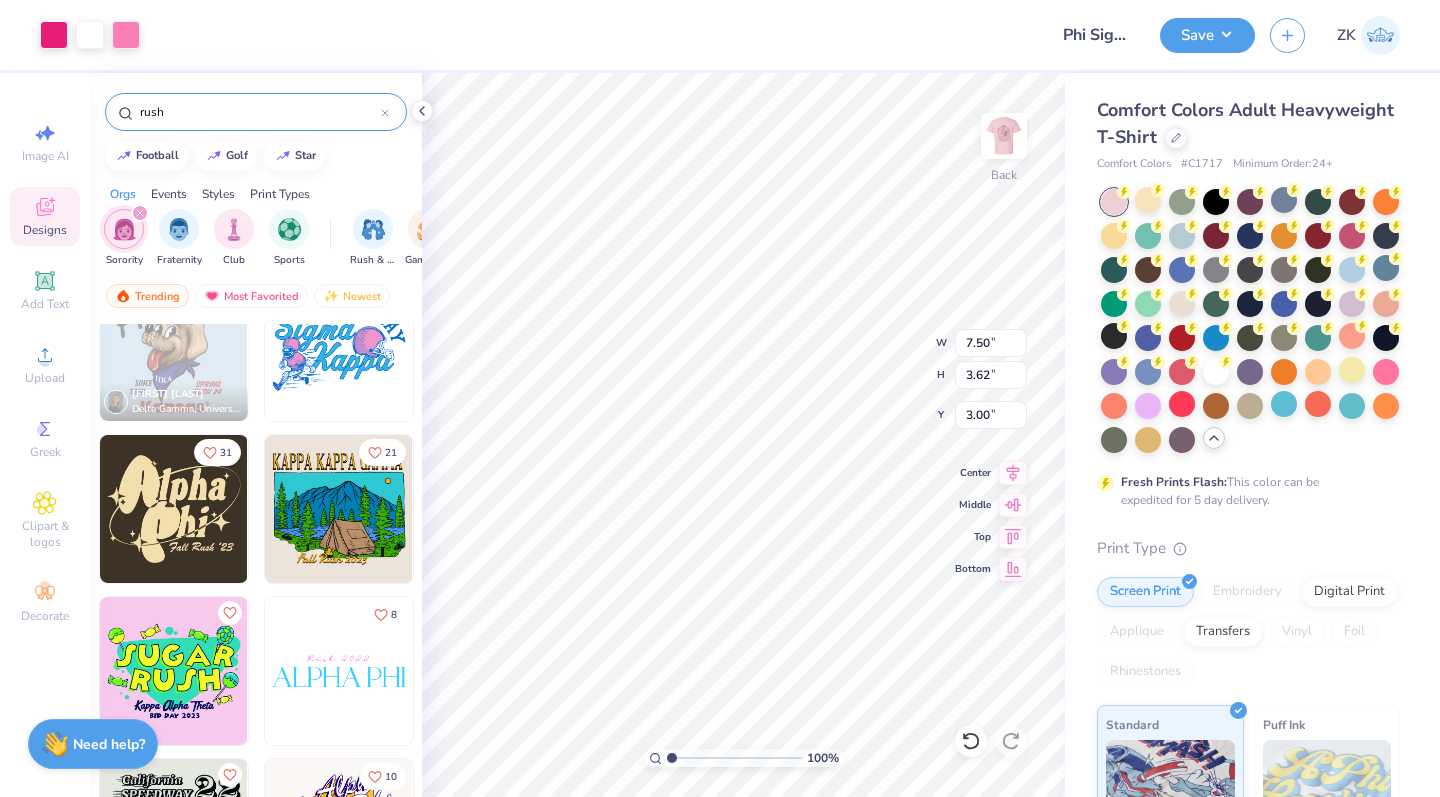 scroll, scrollTop: 863, scrollLeft: 0, axis: vertical 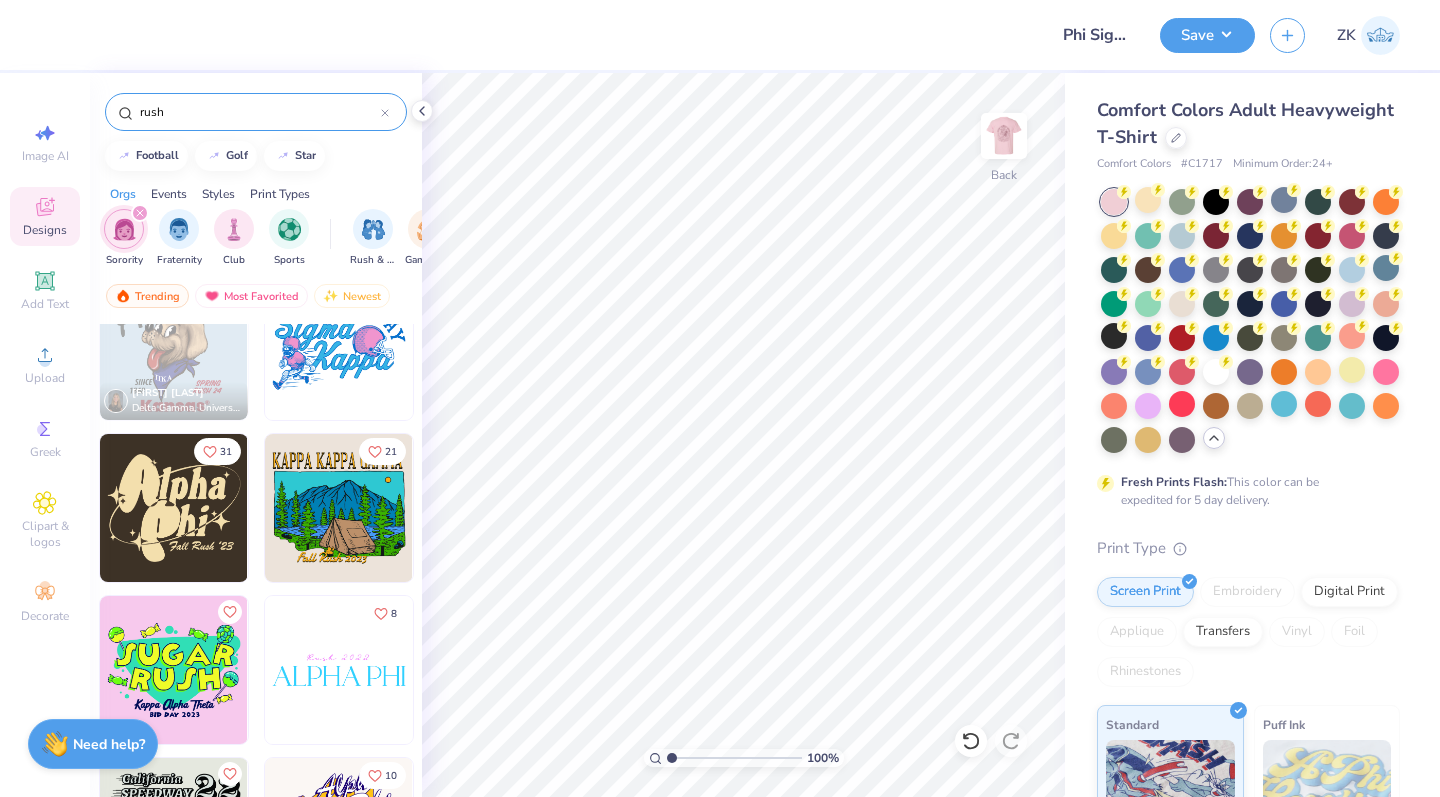 click at bounding box center [339, 670] 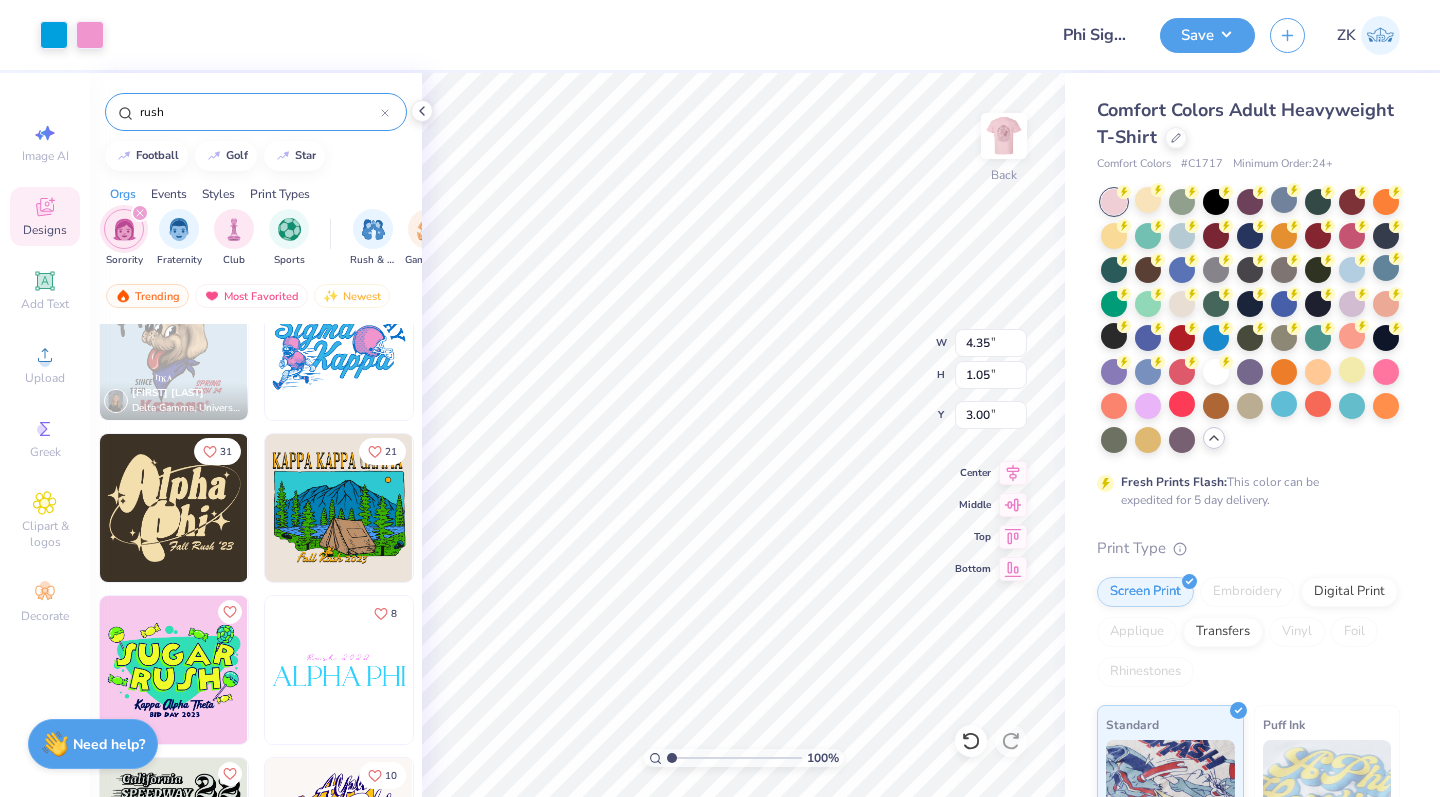 type on "5.46" 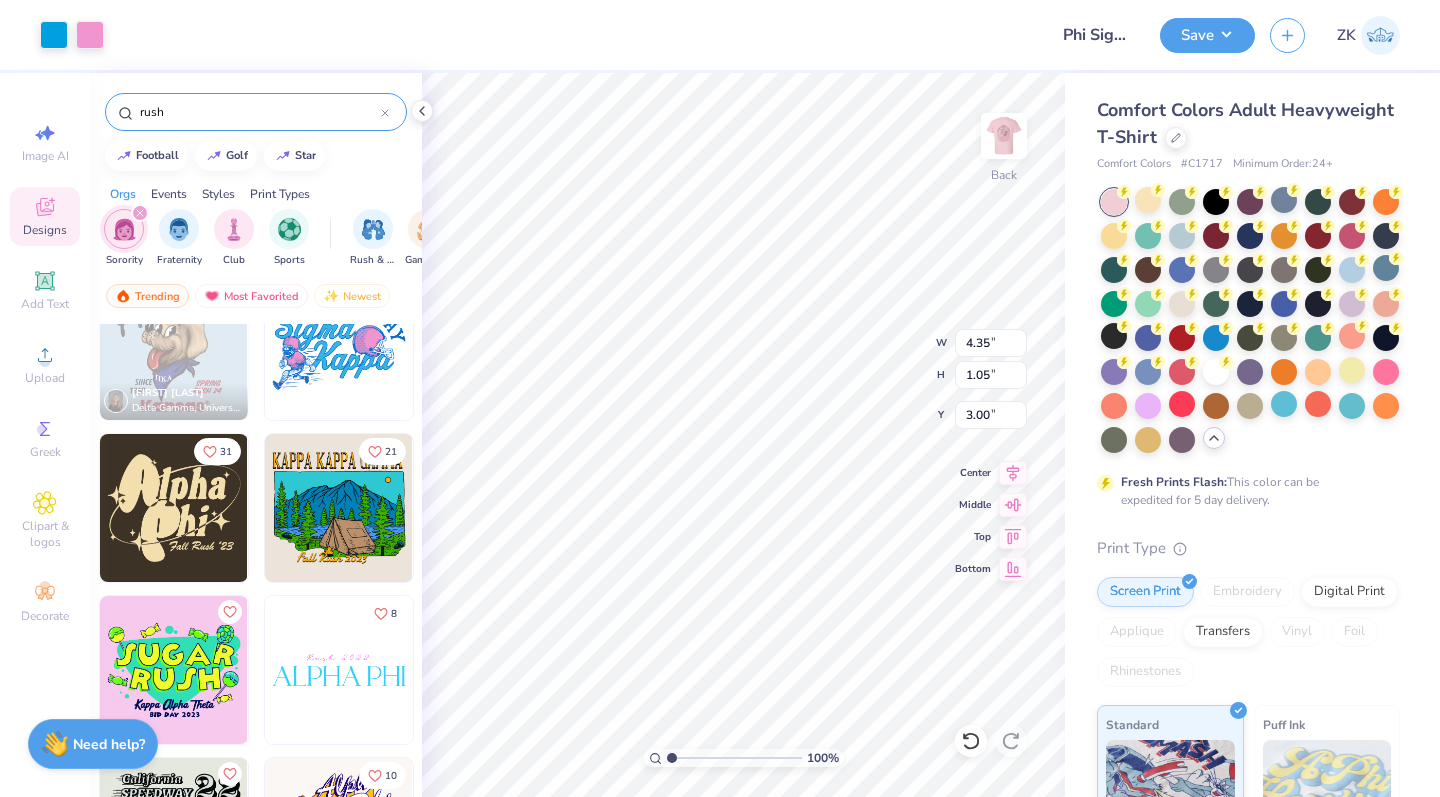 type on "1.32" 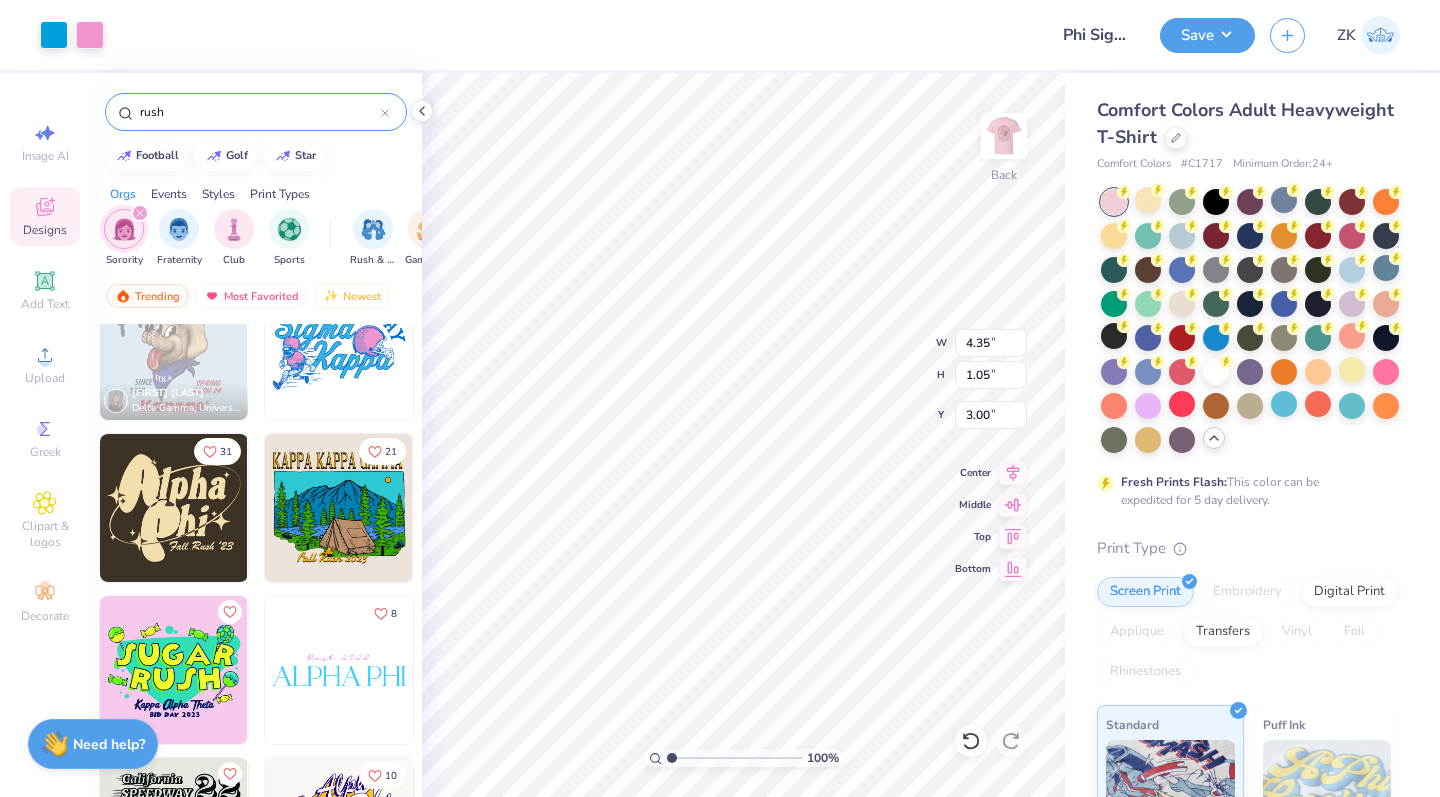 type on "2.66" 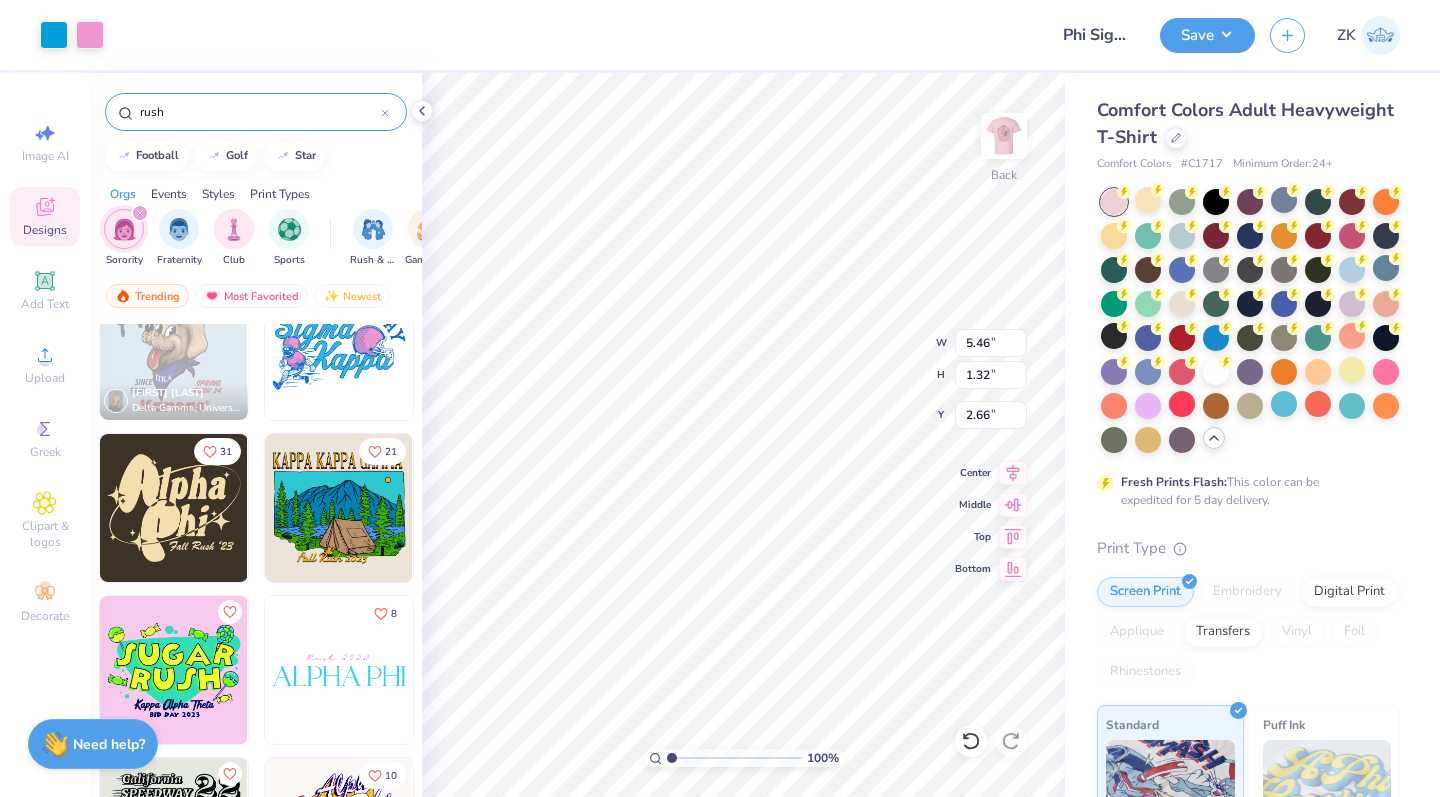 type on "6.38" 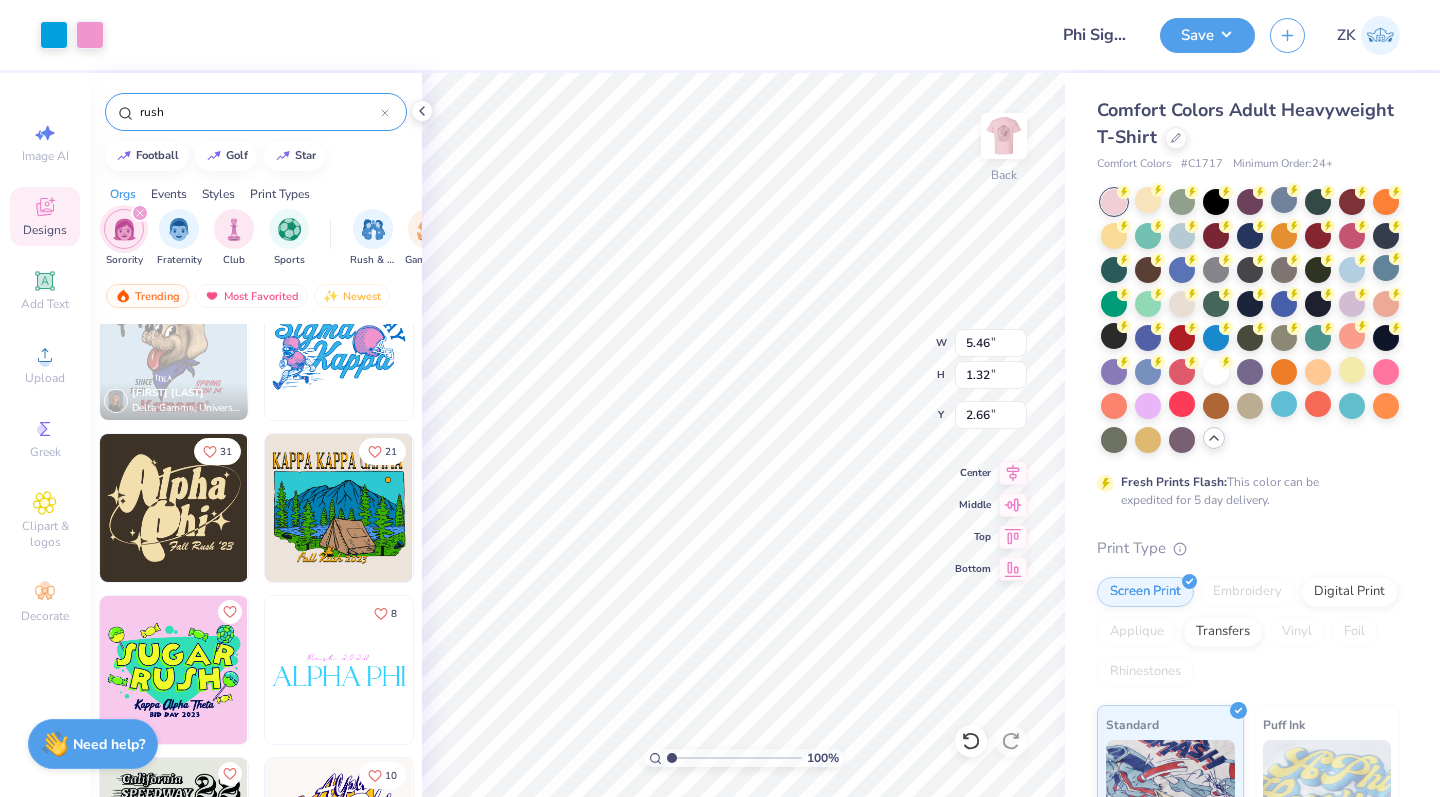 type on "1.54" 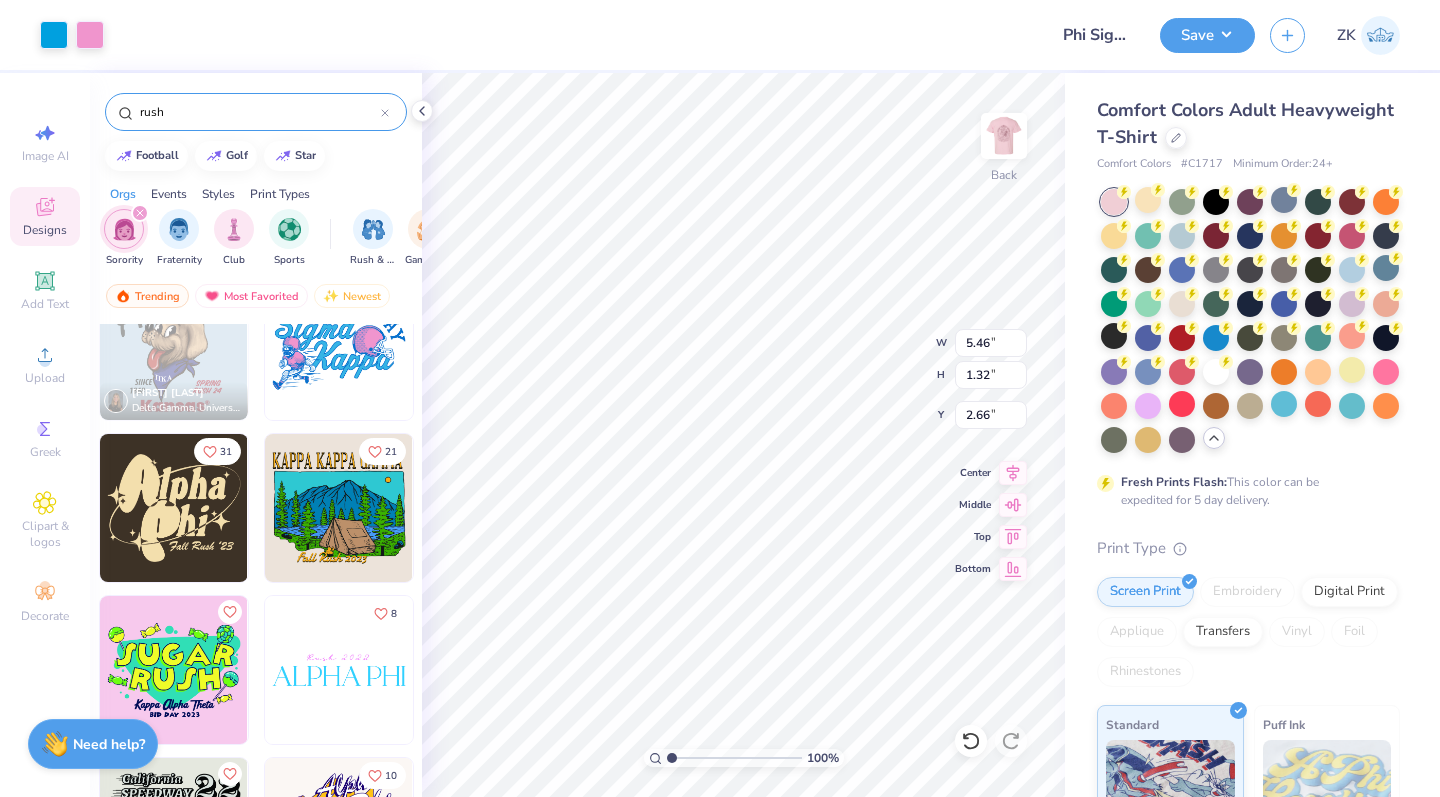 type on "2.39" 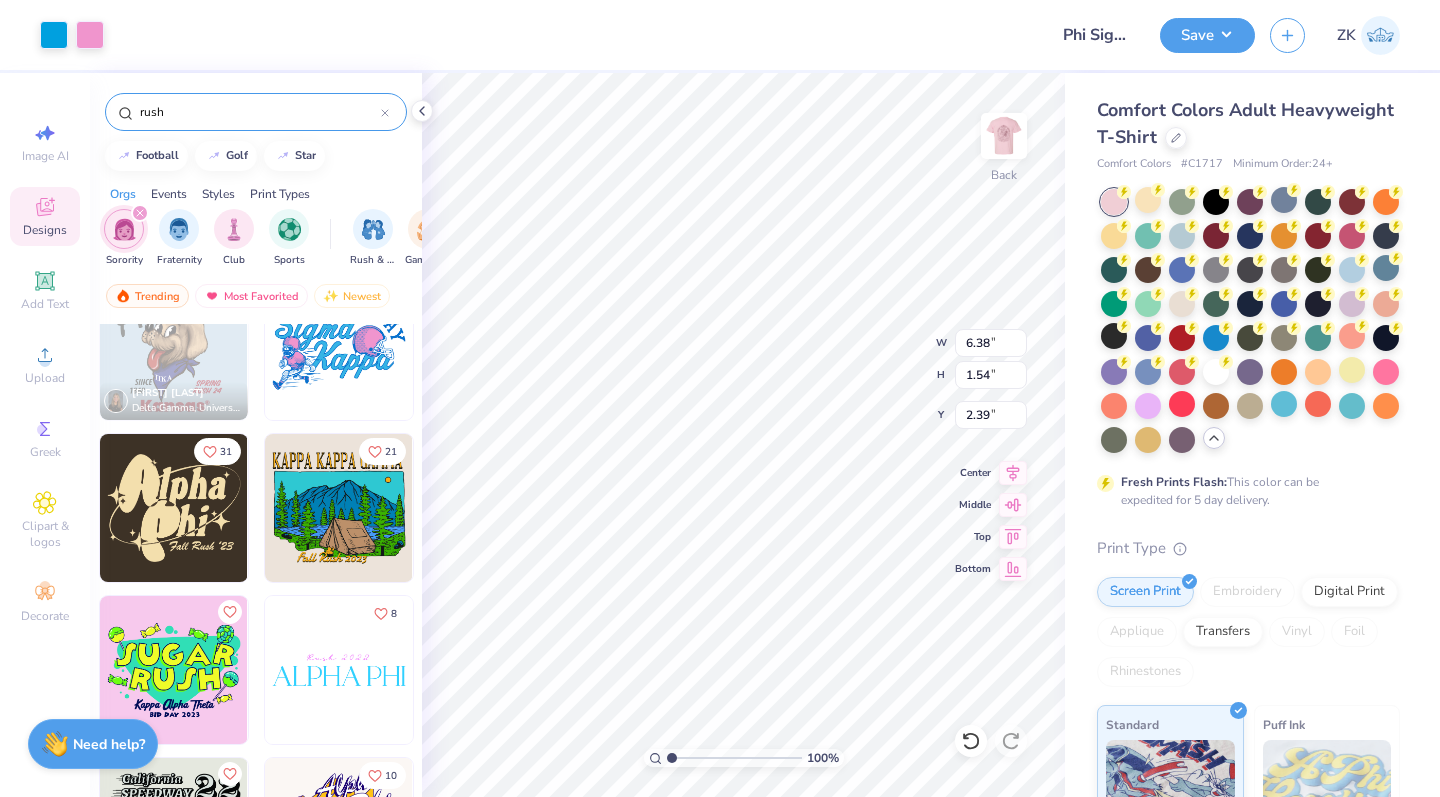 type on "8.04" 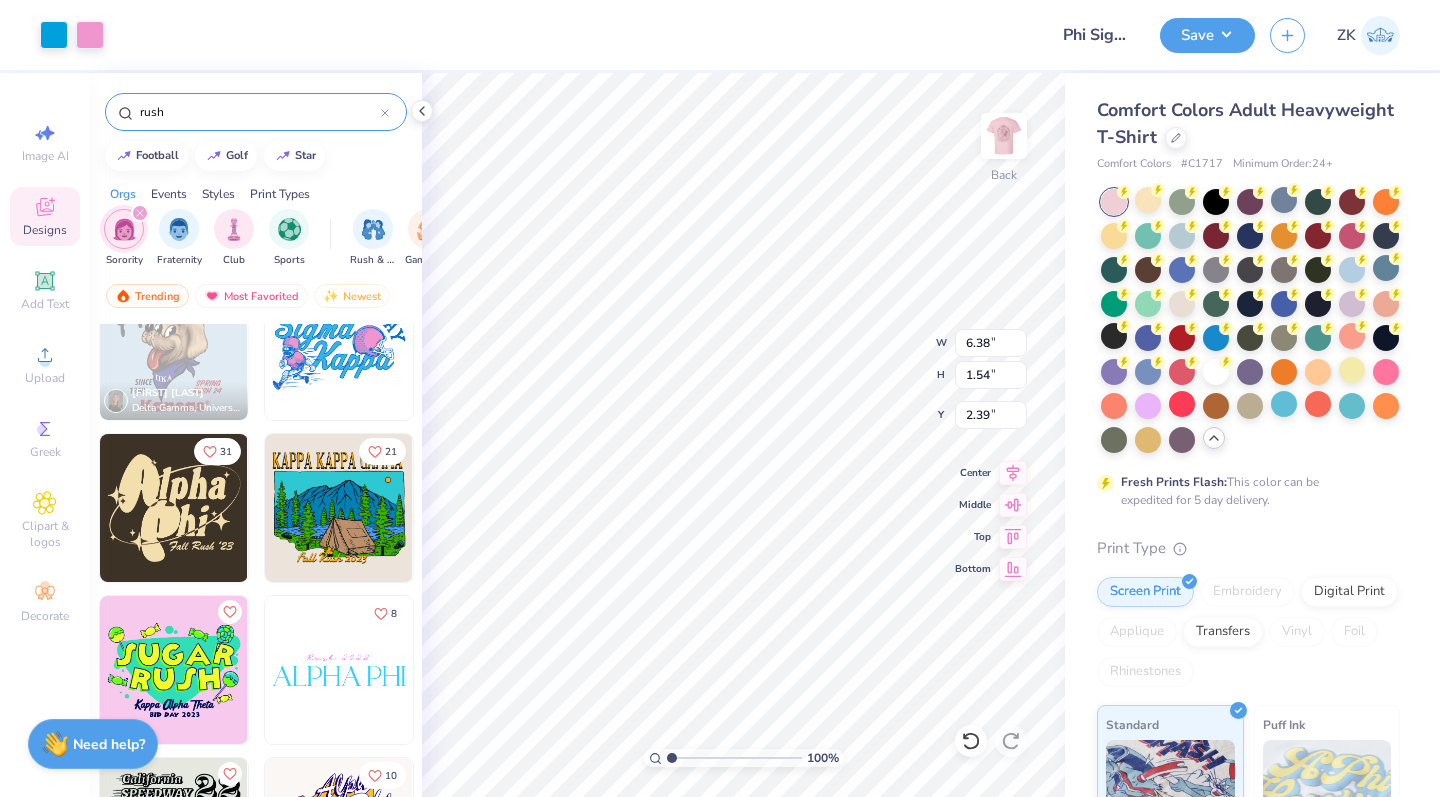 type on "1.94" 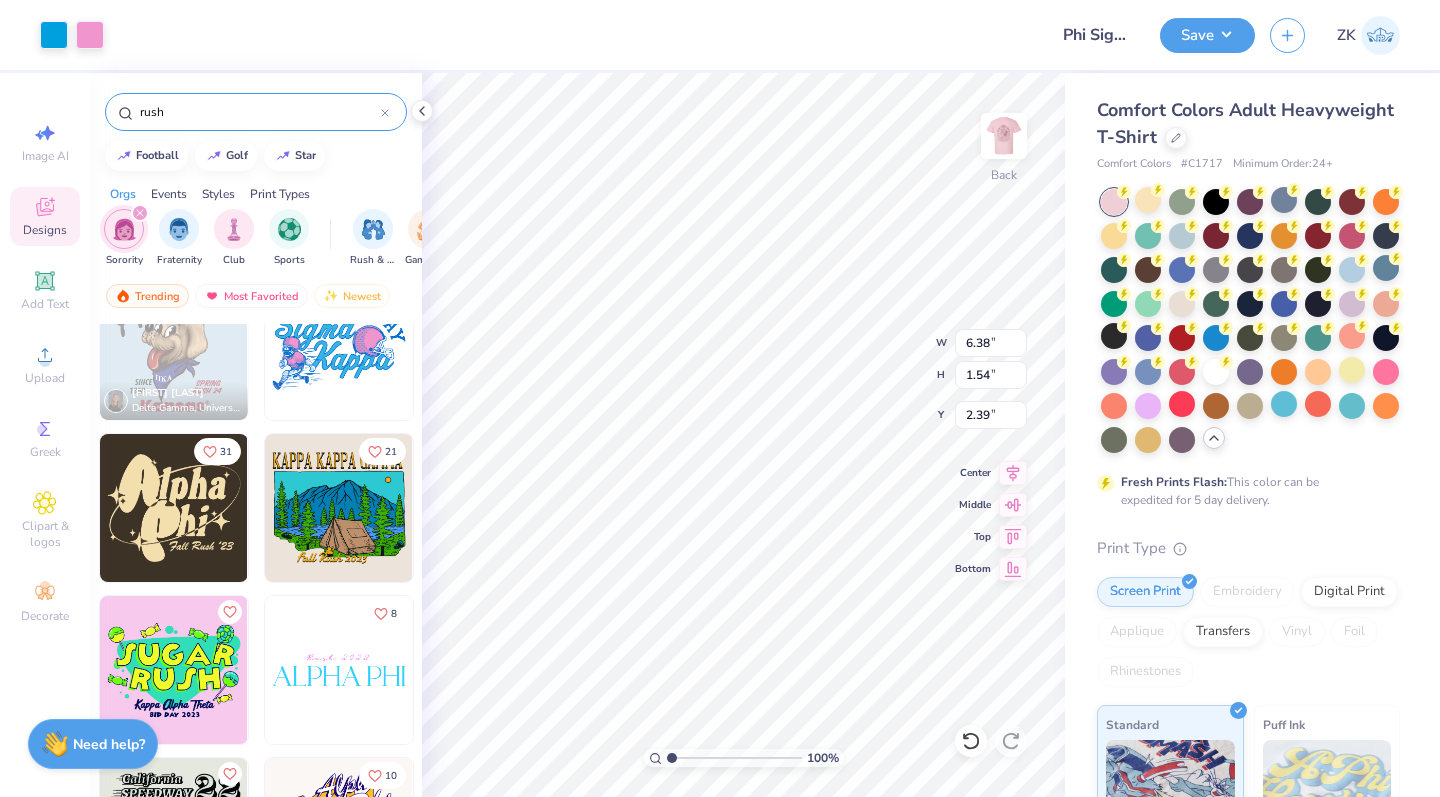 type on "1.89" 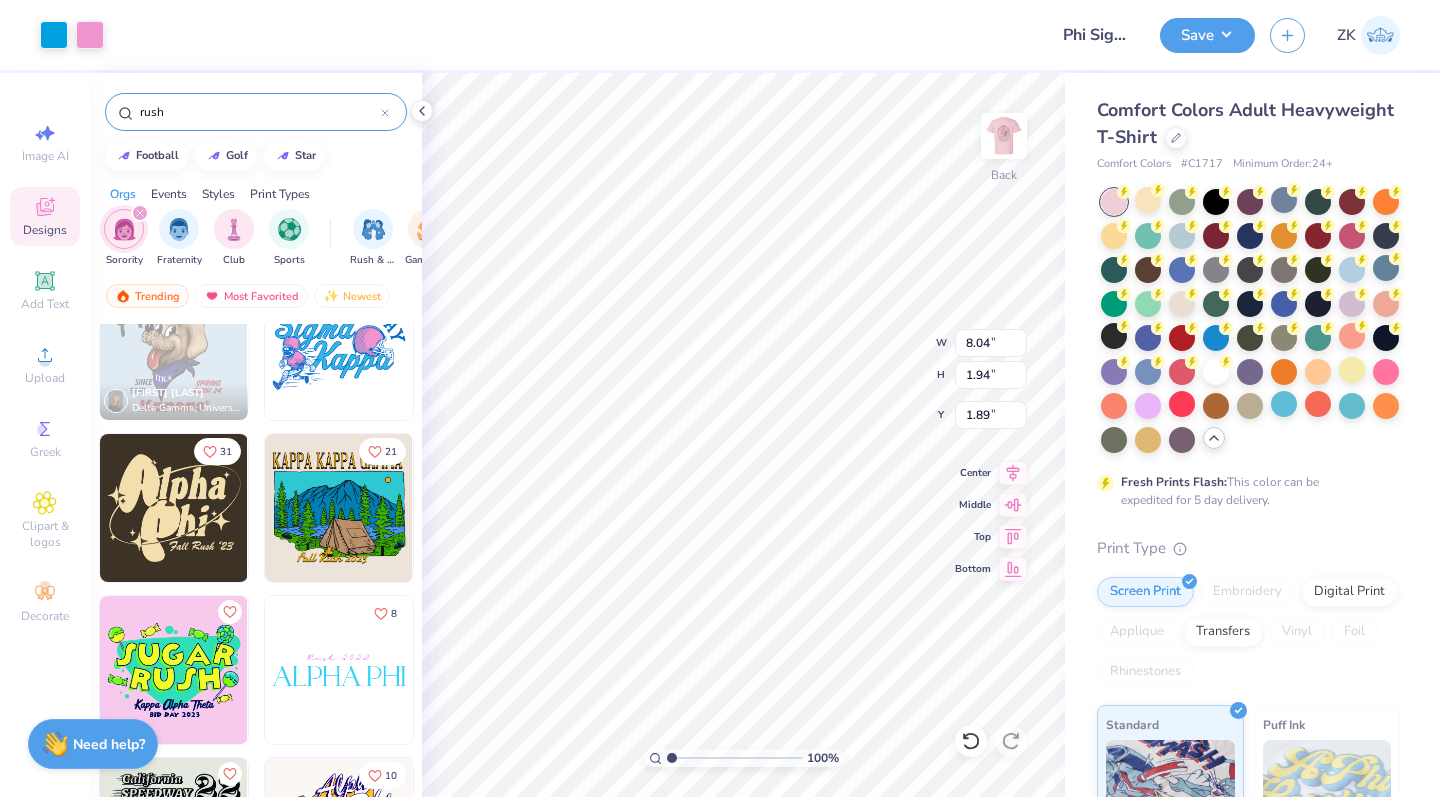 type on "9.10" 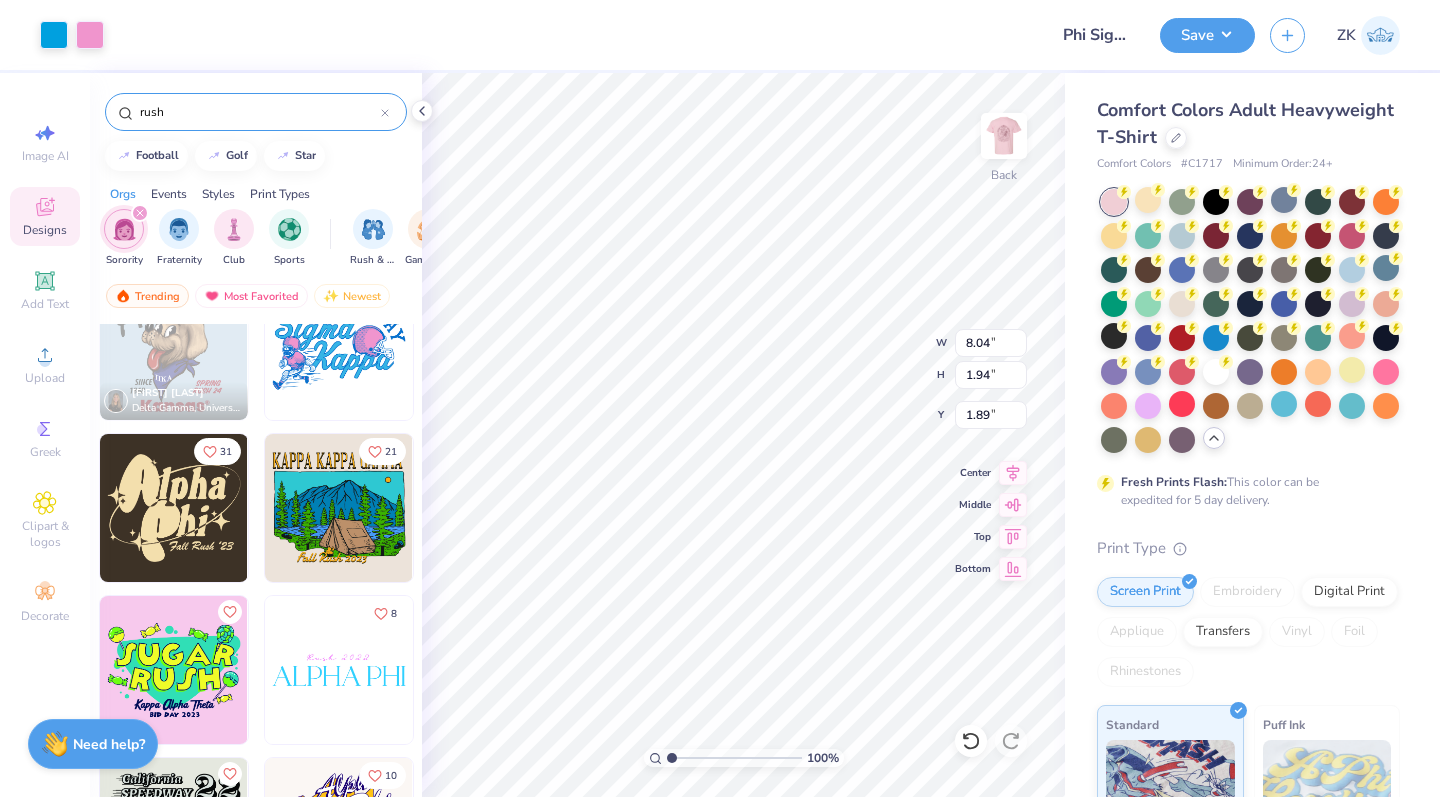 type on "2.20" 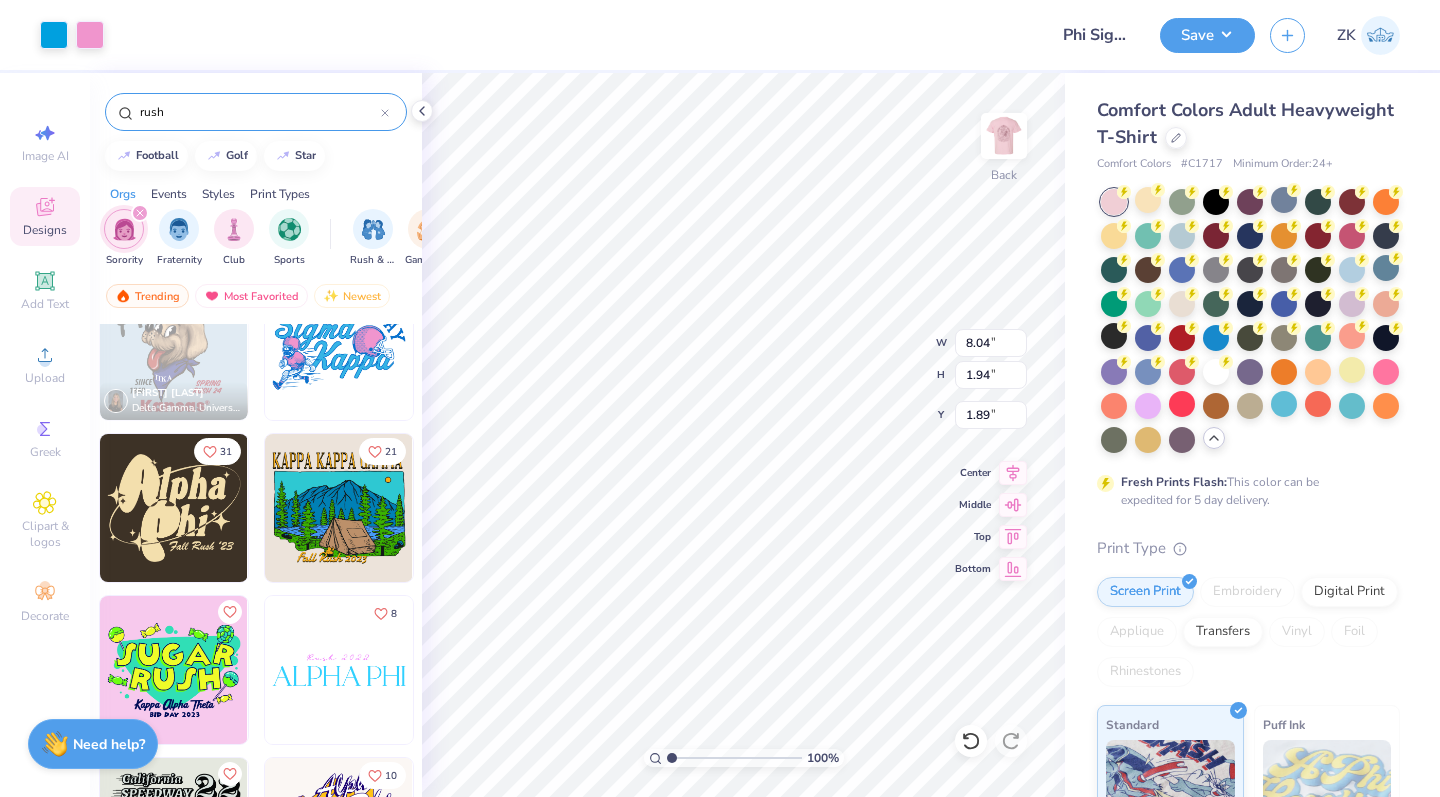 type on "1.57" 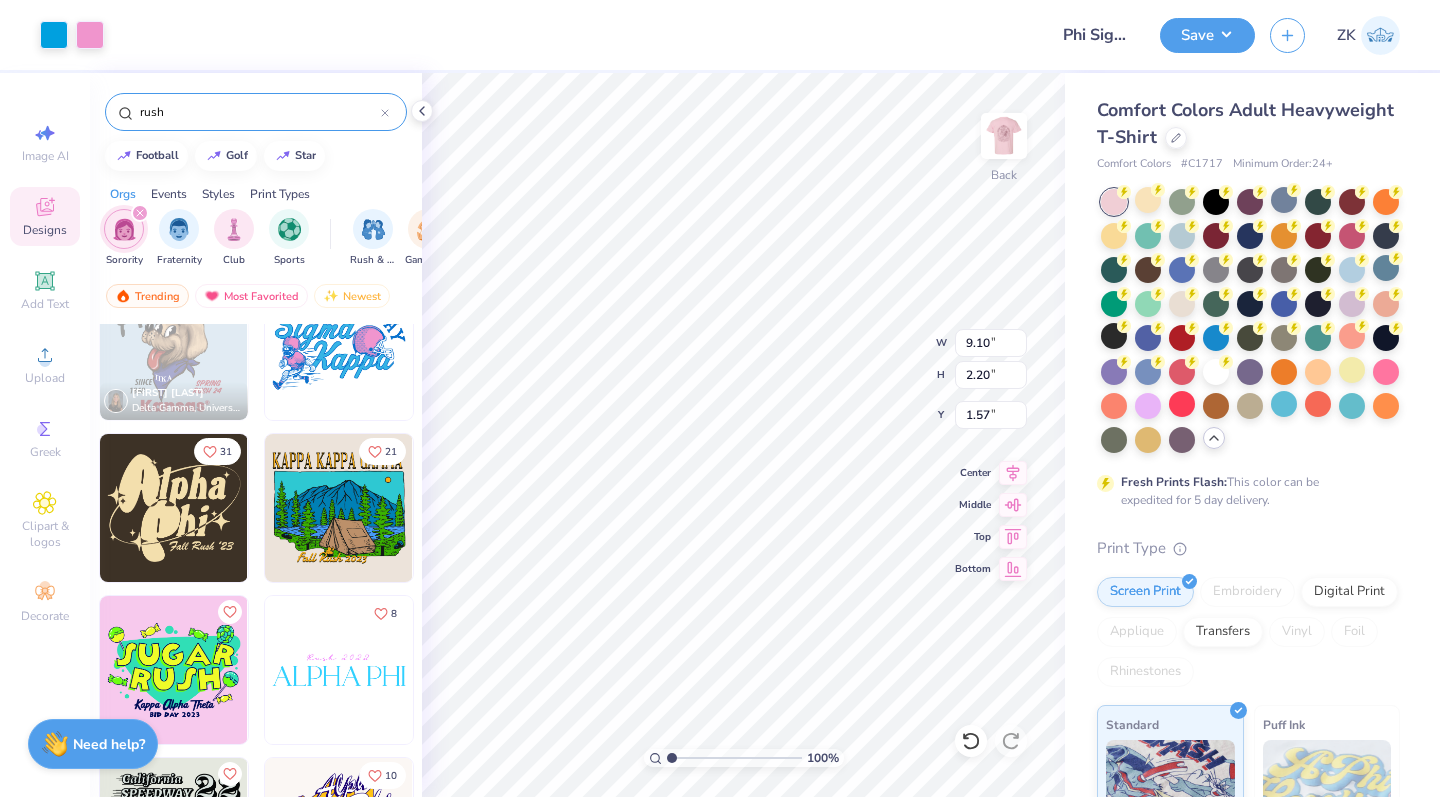 type on "11.20" 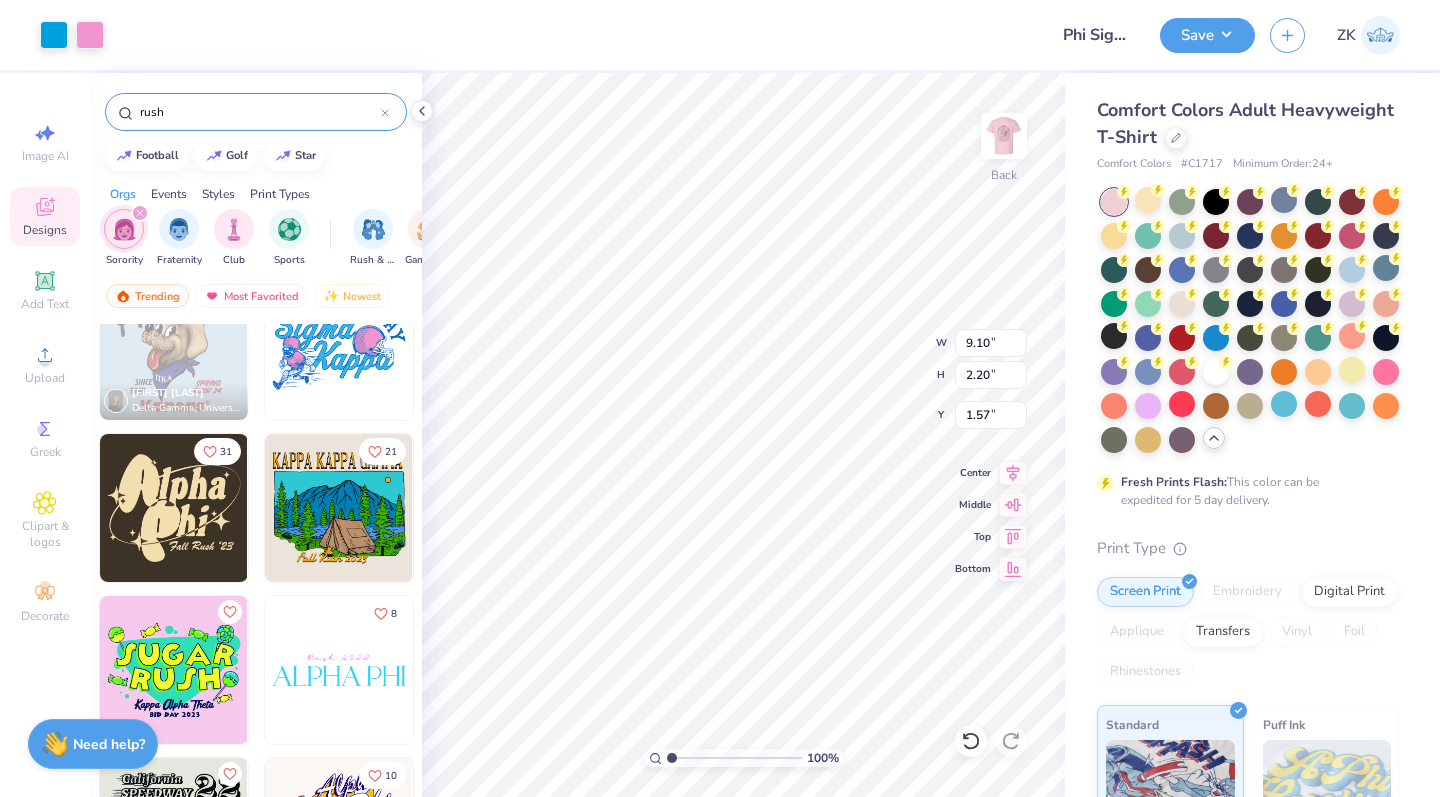 type on "2.71" 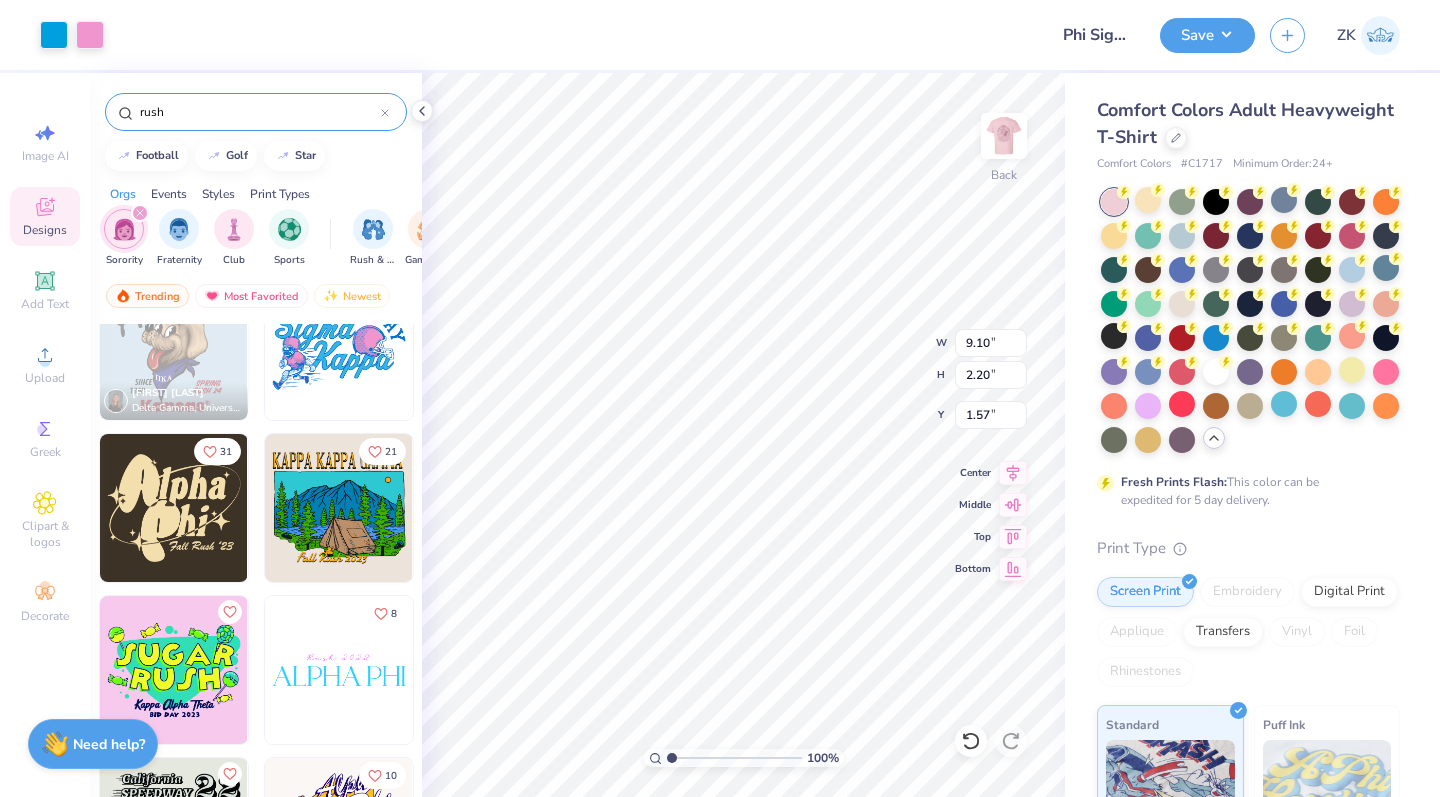 type on "0.94" 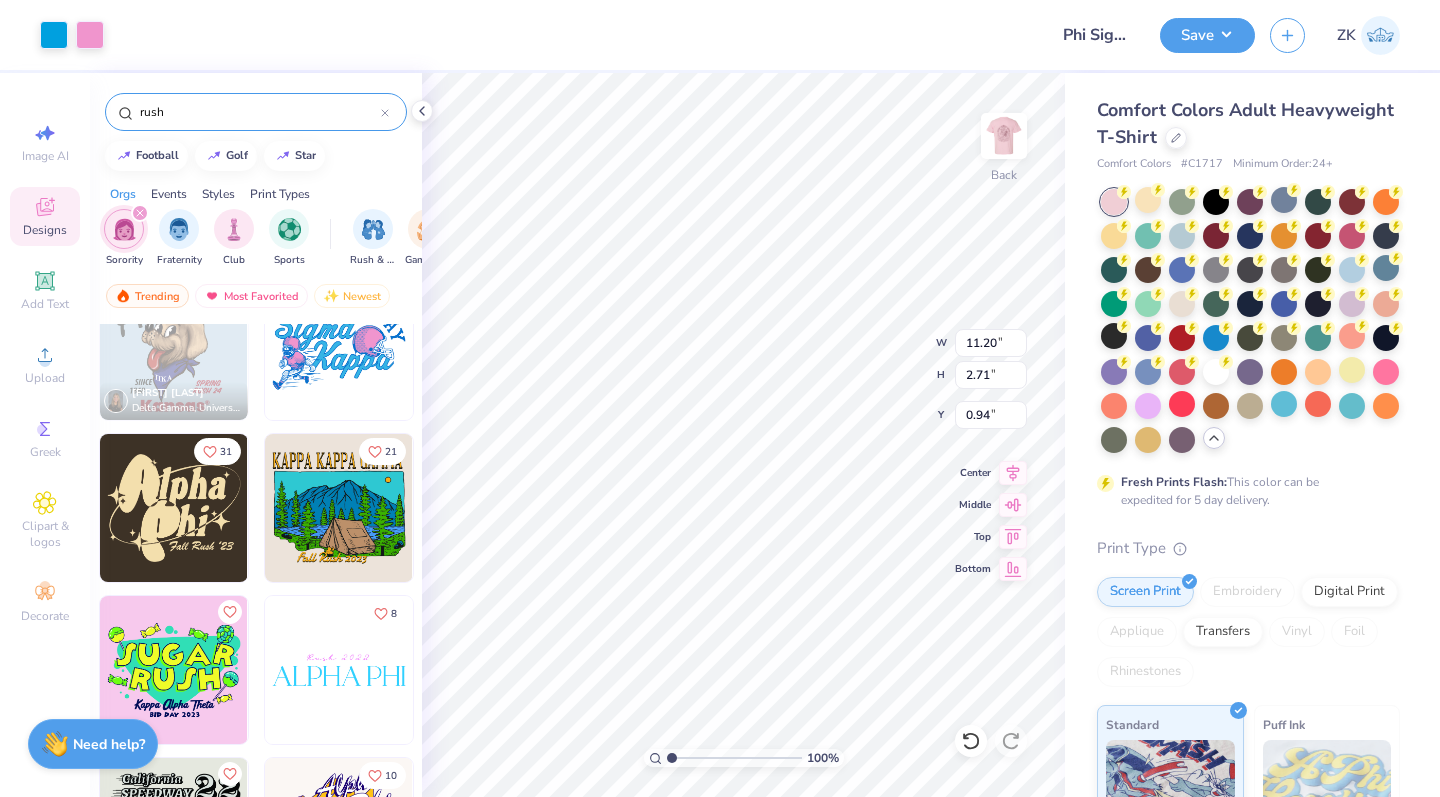 type on "11.97" 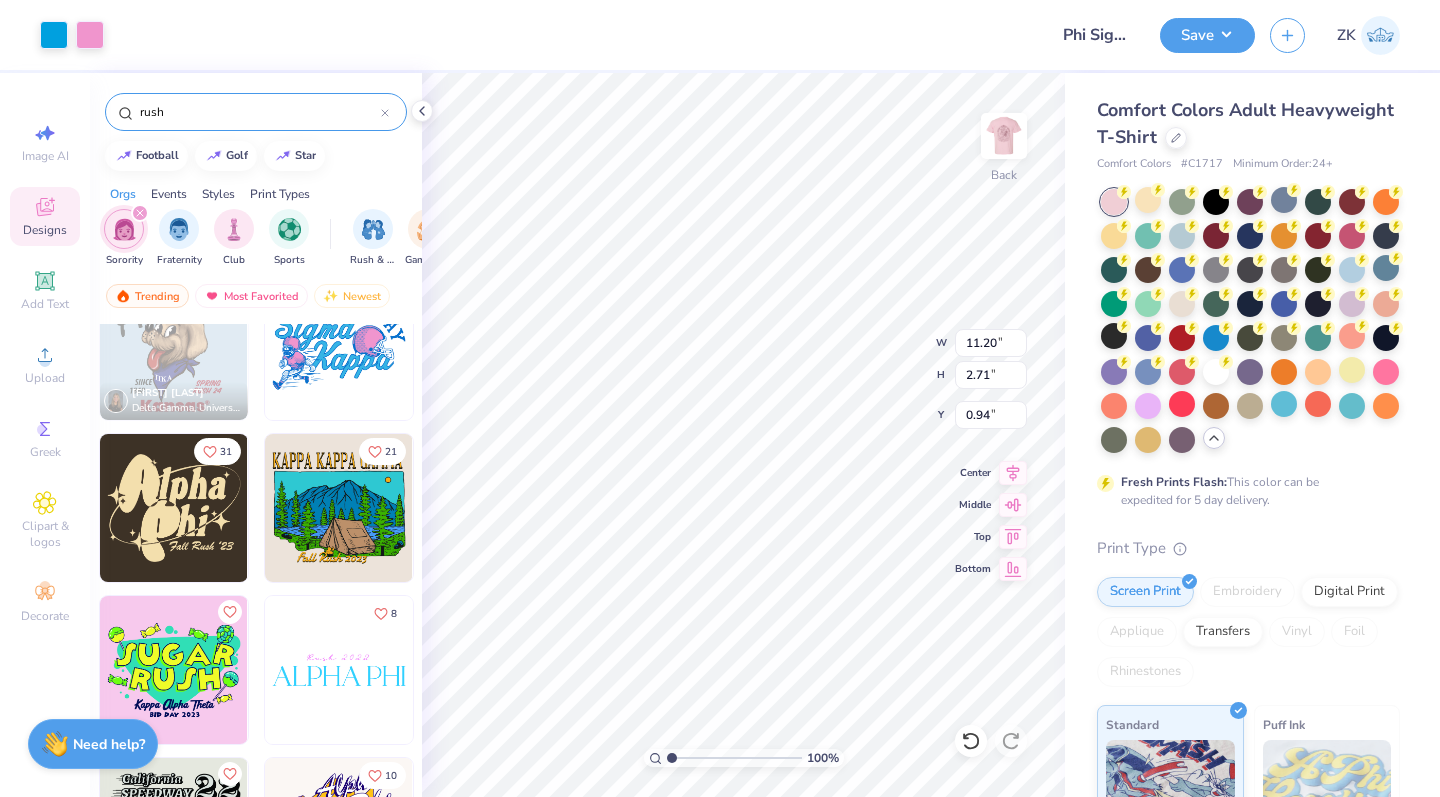 type on "2.90" 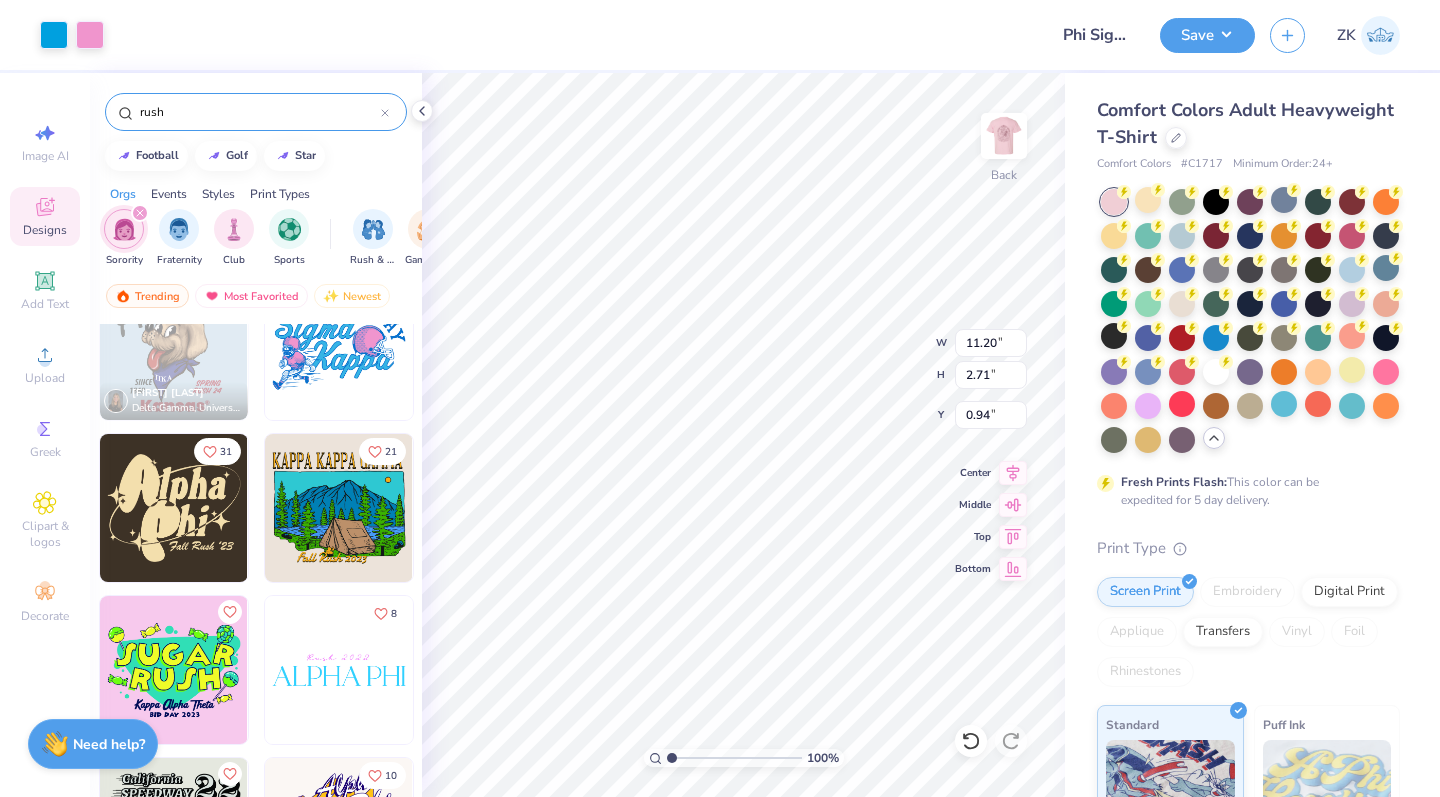 type on "0.71" 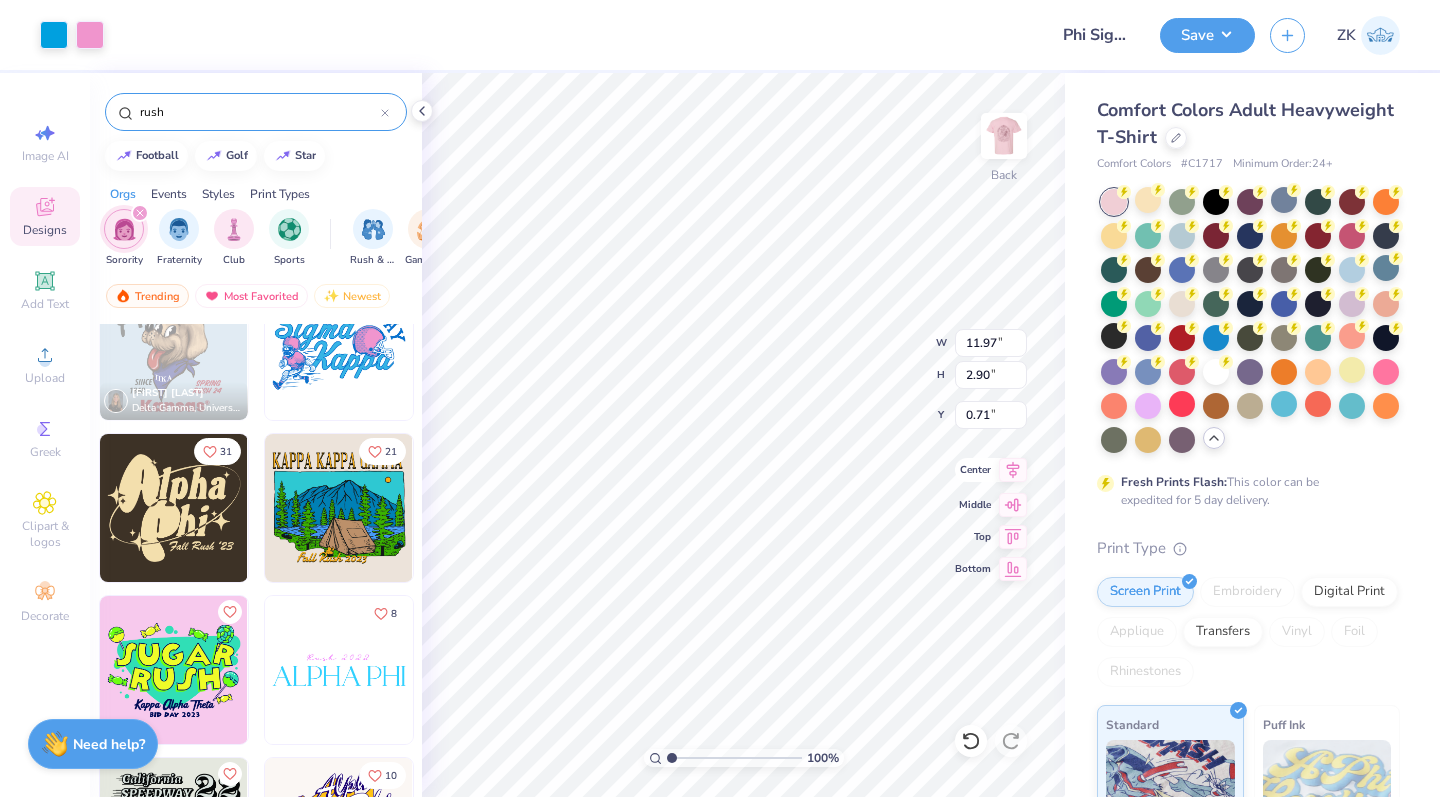 click 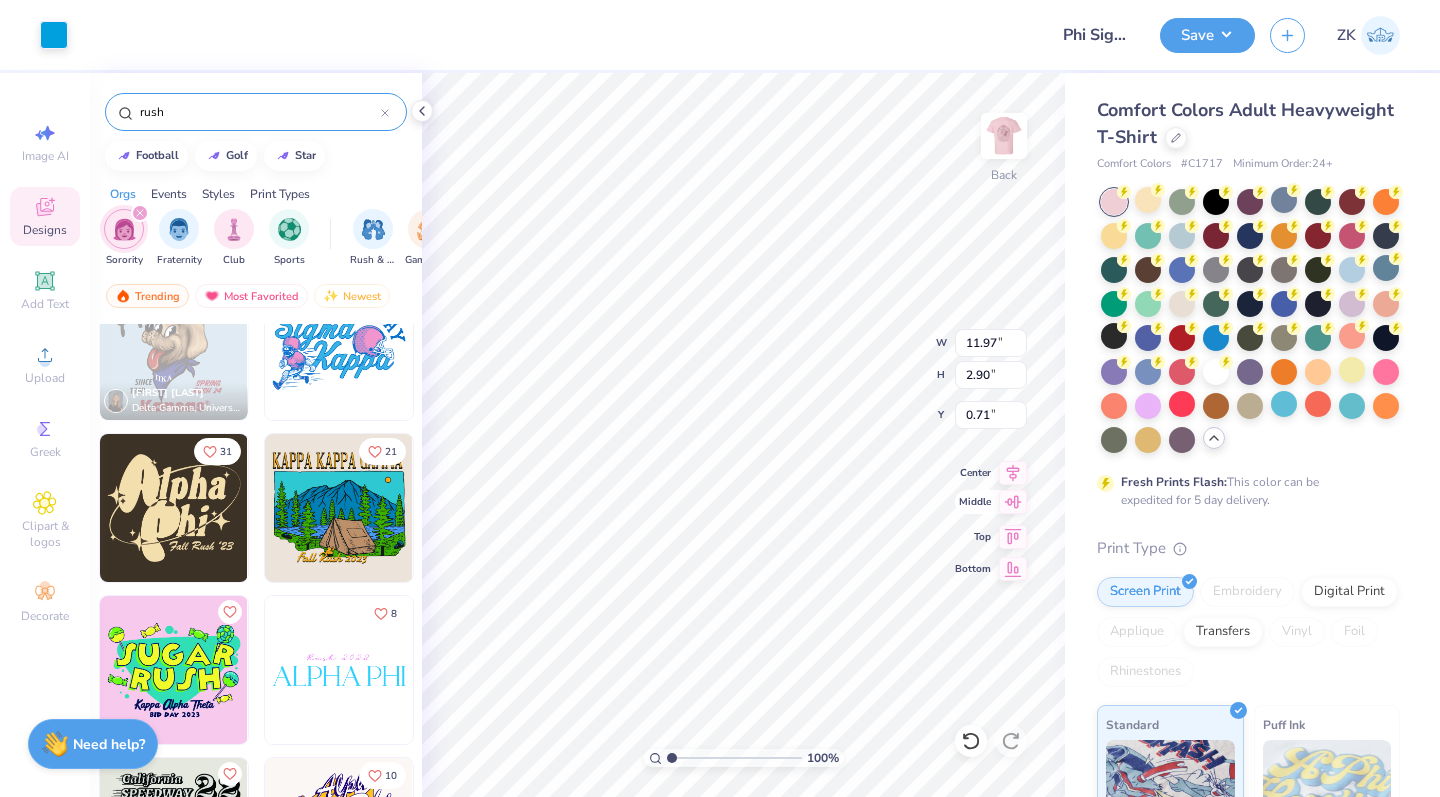 type on "1.84" 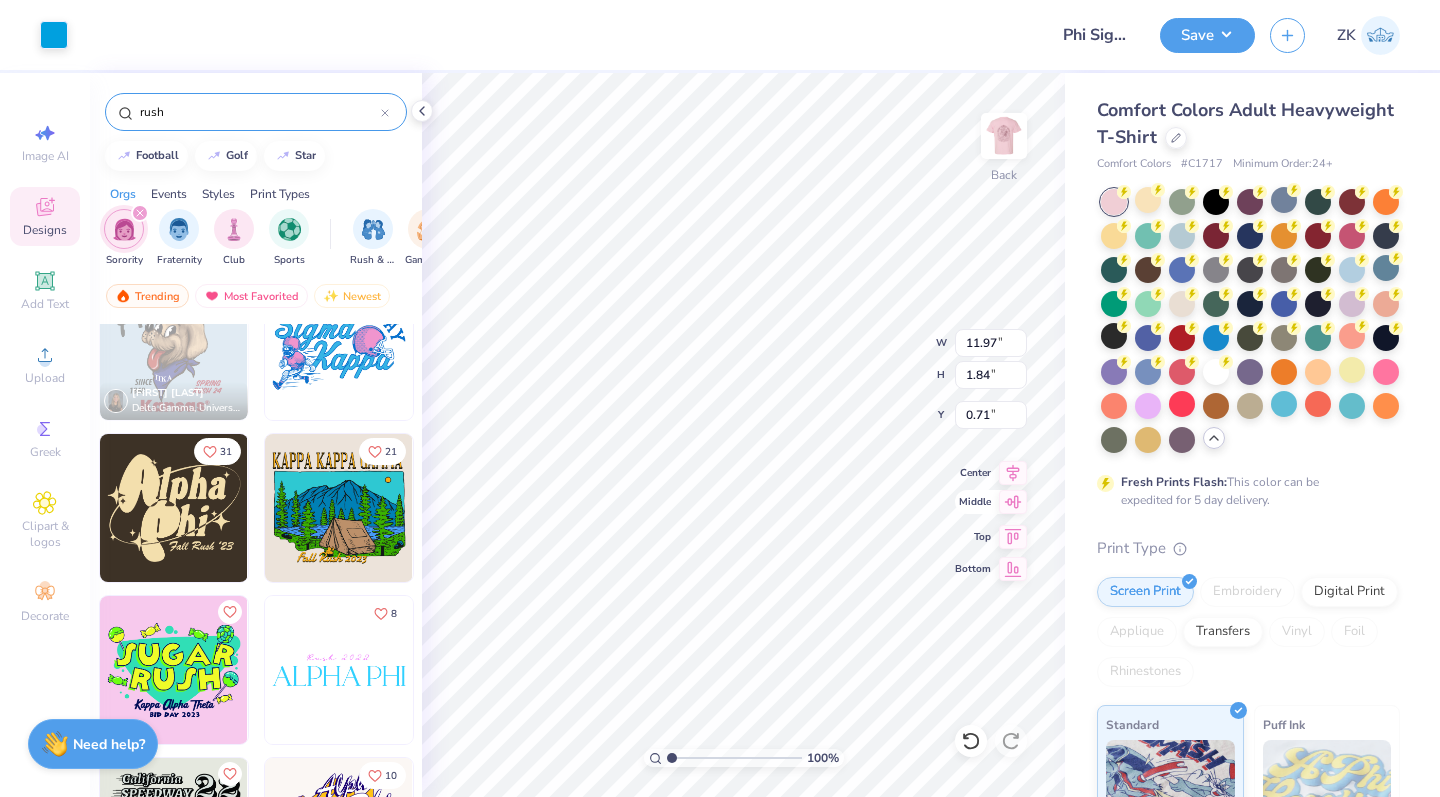 type on "1.76" 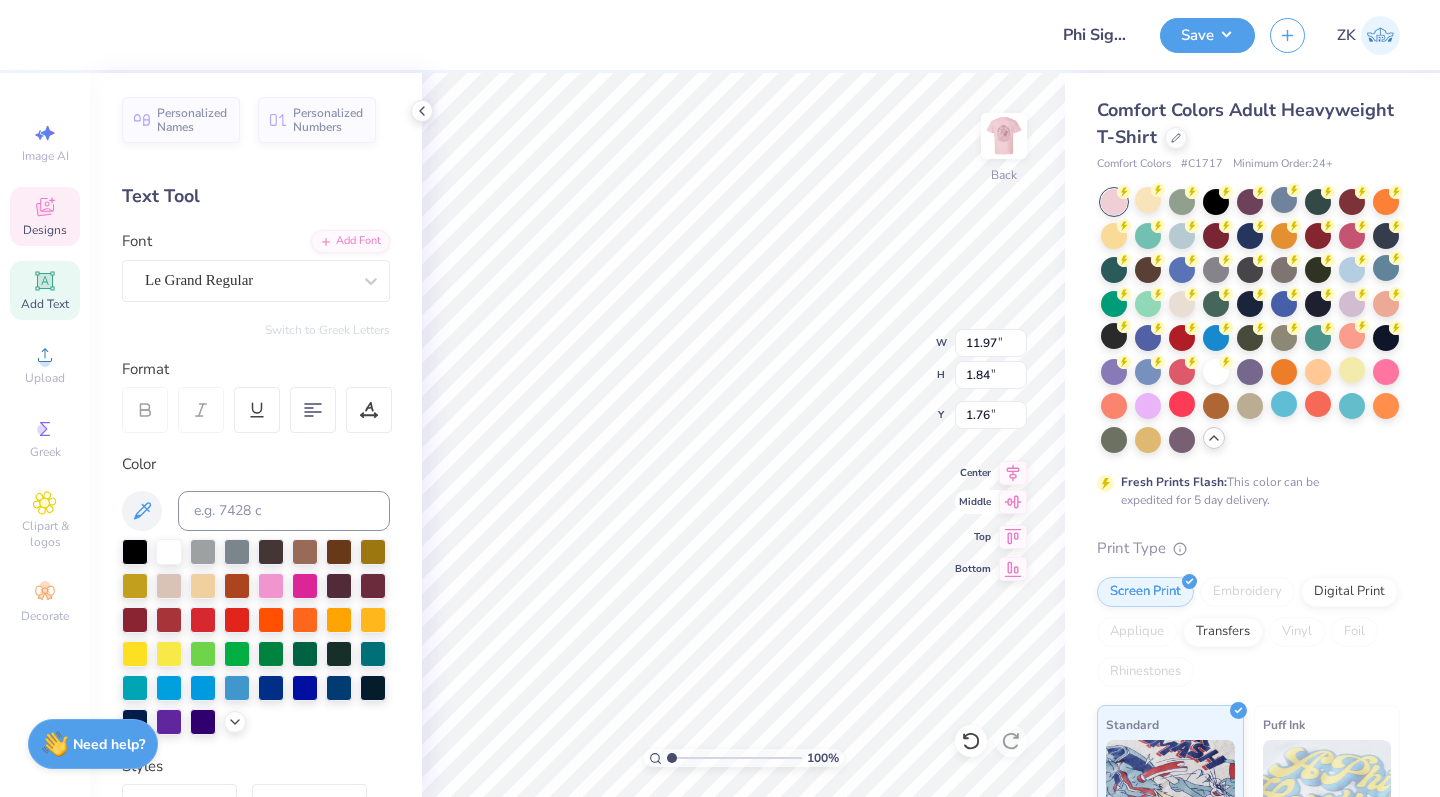 scroll, scrollTop: 0, scrollLeft: 2, axis: horizontal 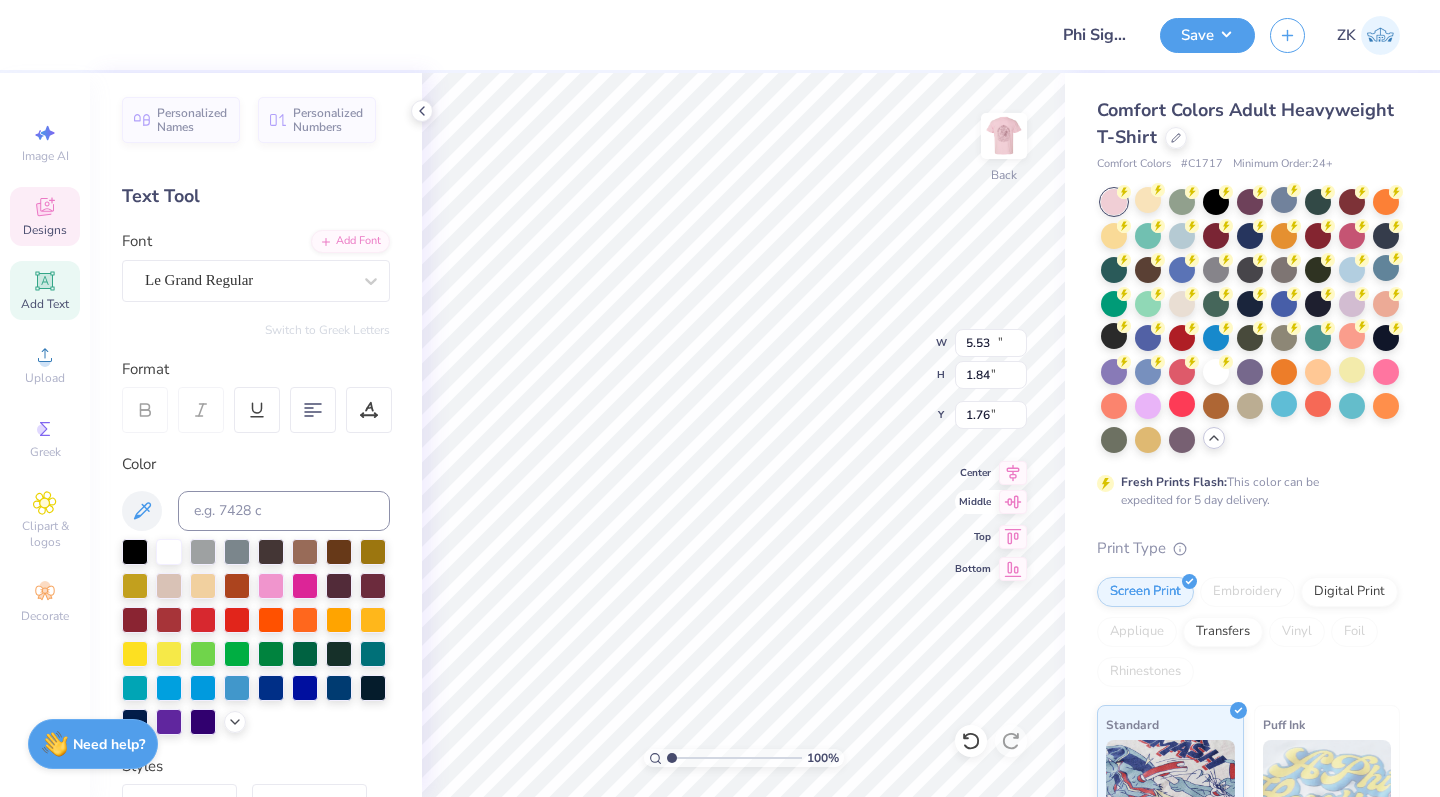 type on "0.61" 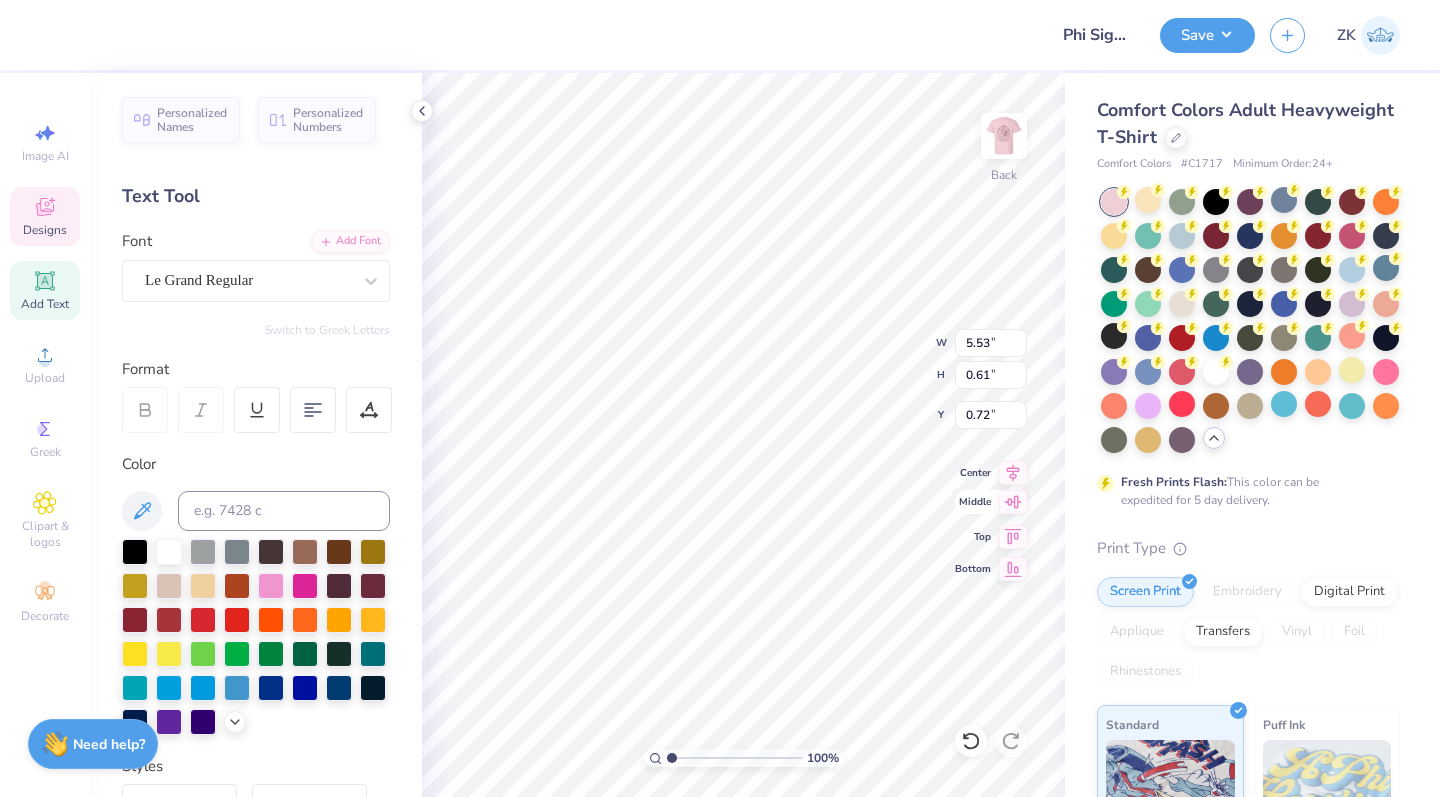 type on "7.80" 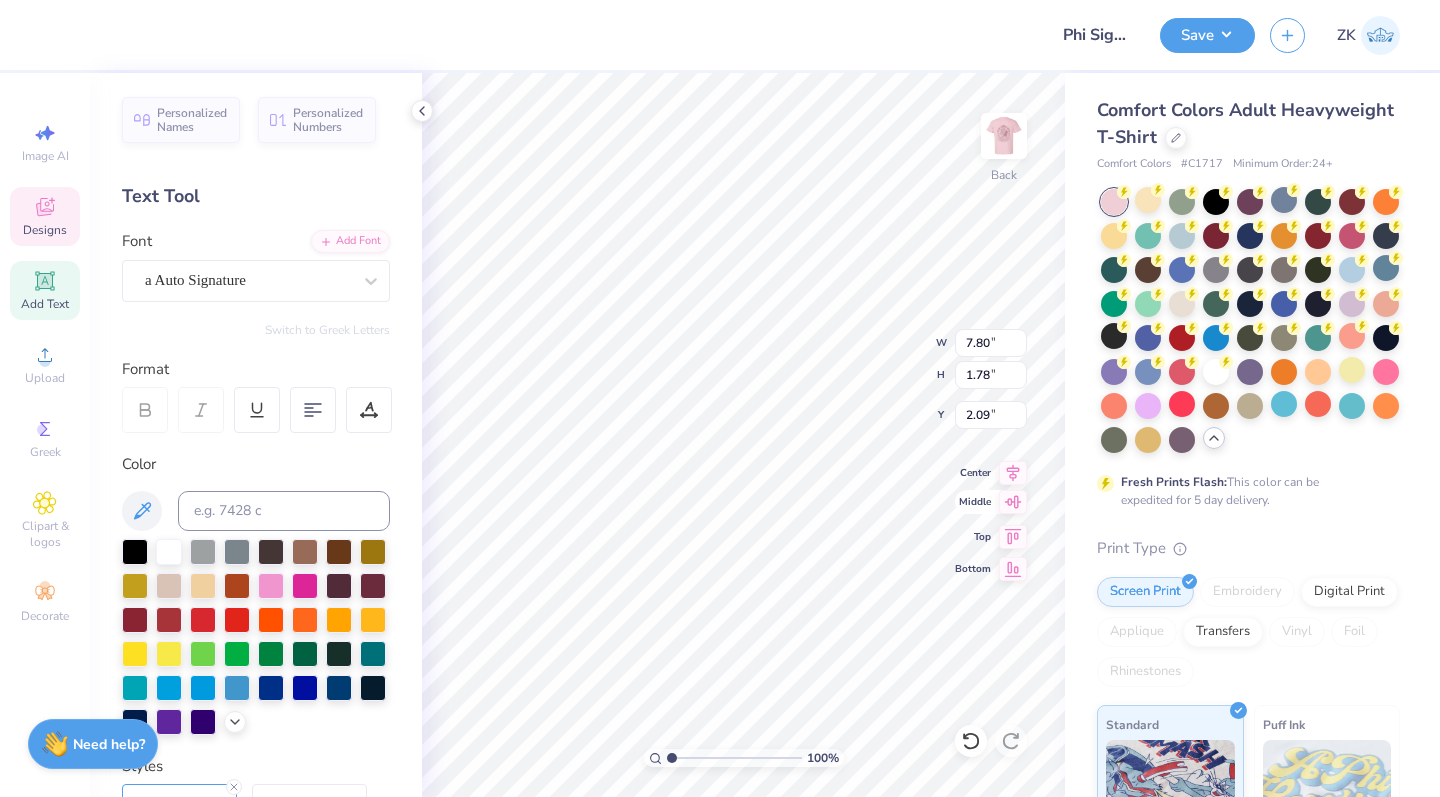 type on "5.53" 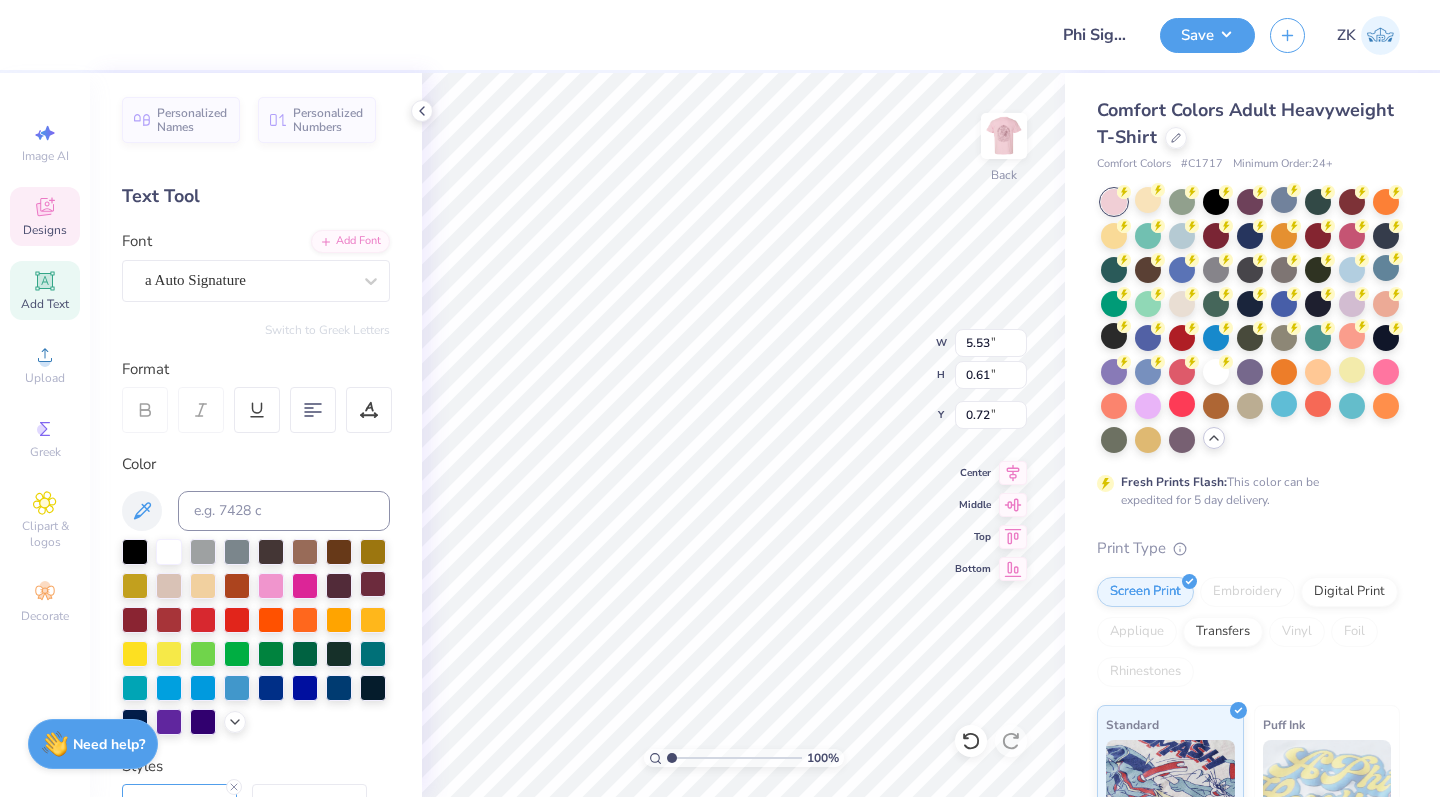 click at bounding box center [373, 584] 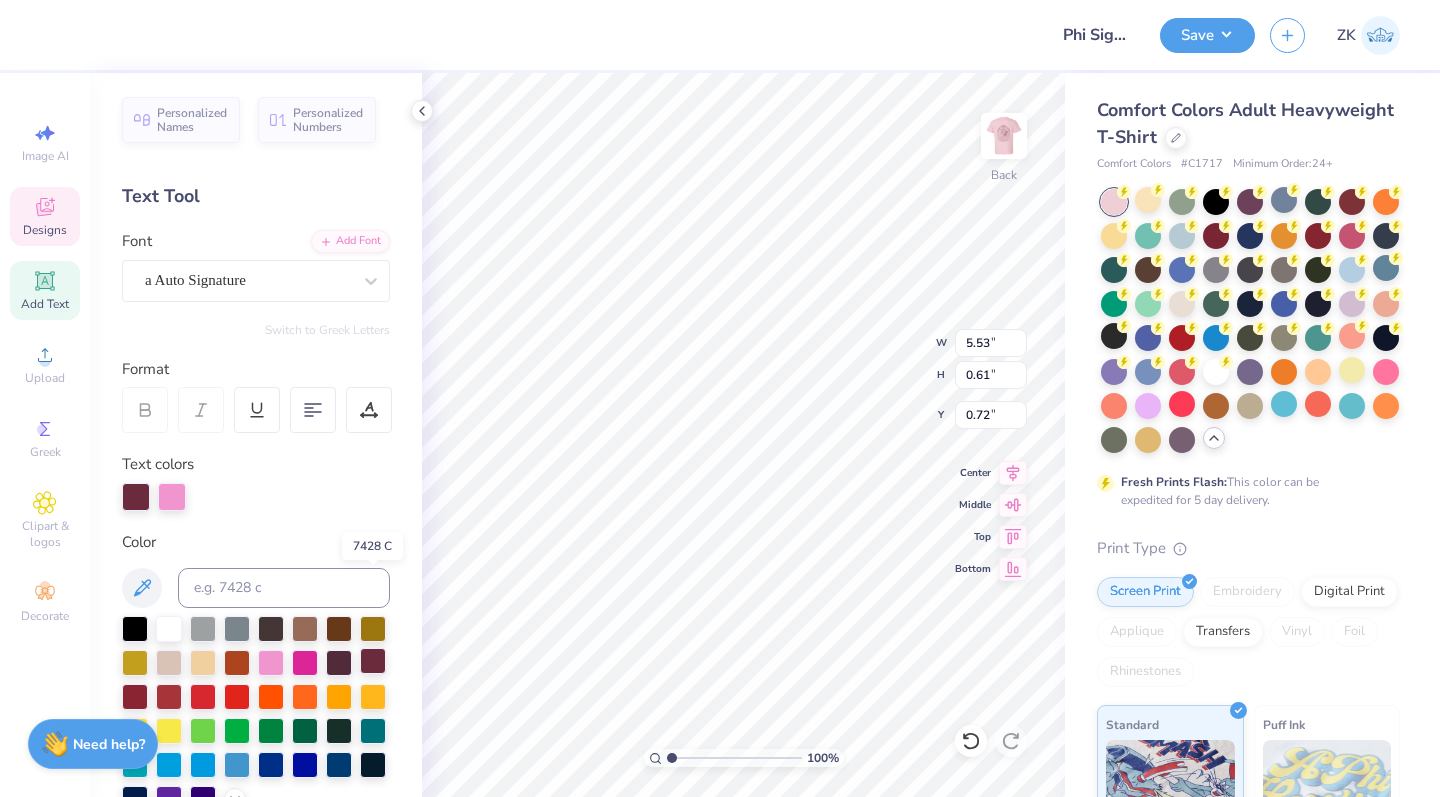 scroll, scrollTop: 0, scrollLeft: 3, axis: horizontal 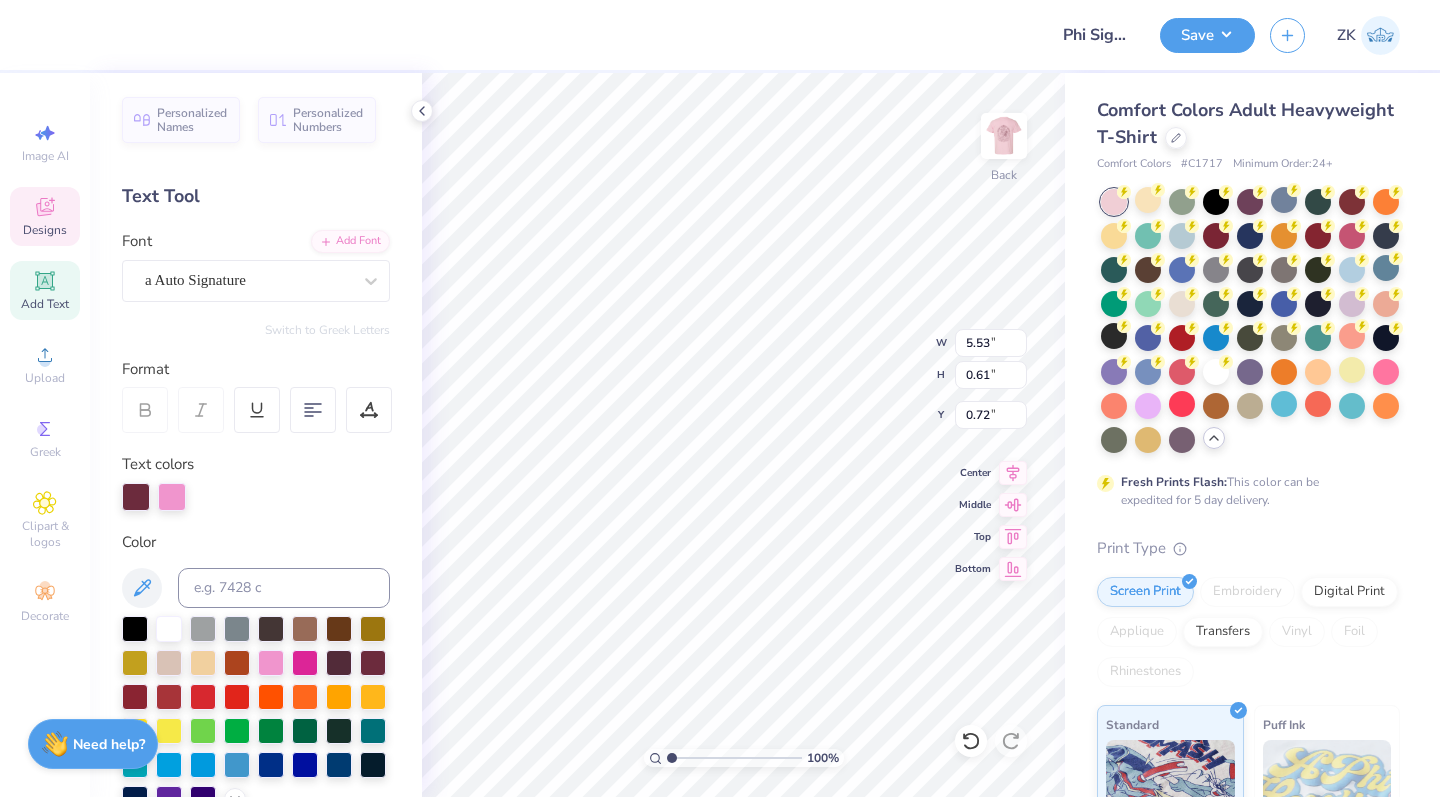 type on "7.80" 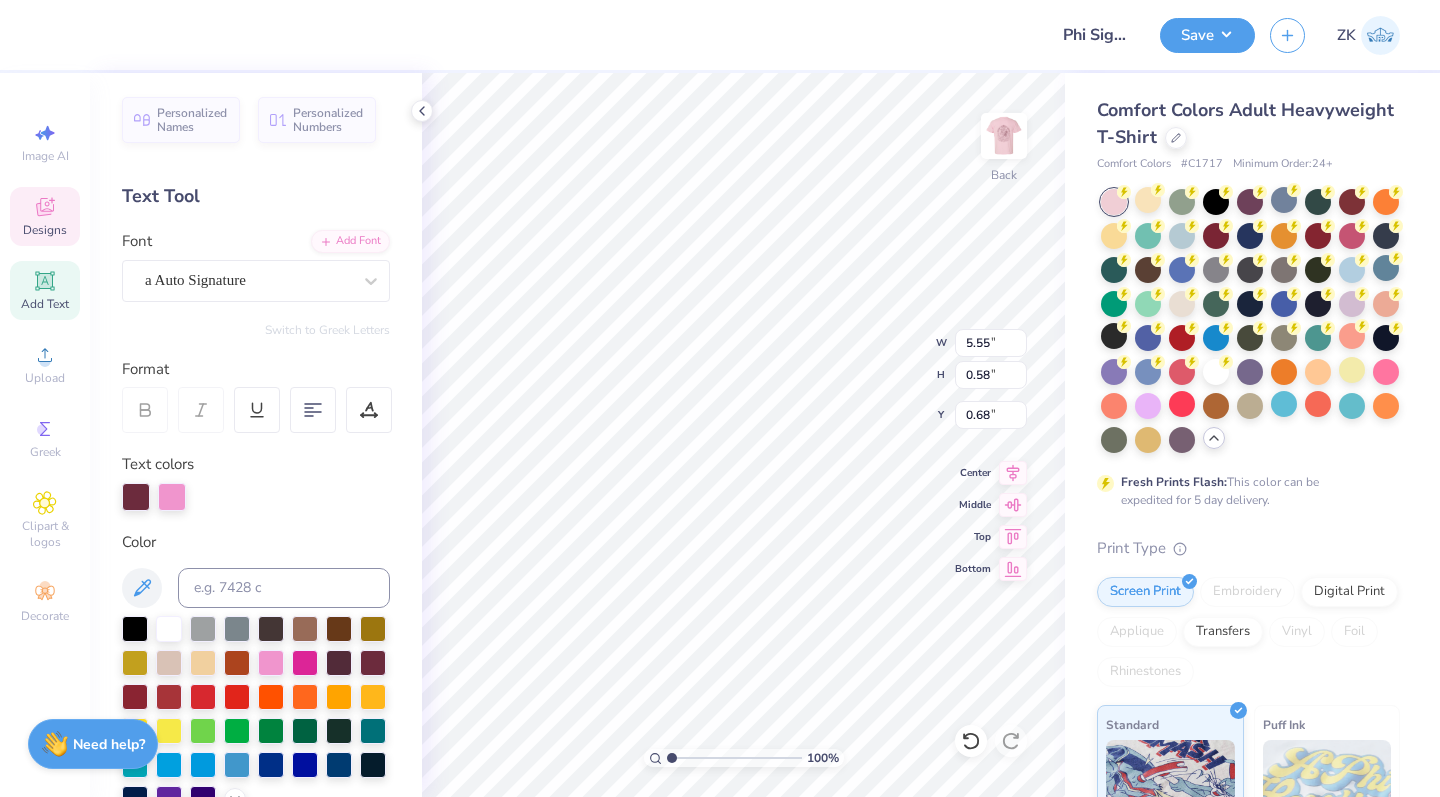 type on "Rush 2026" 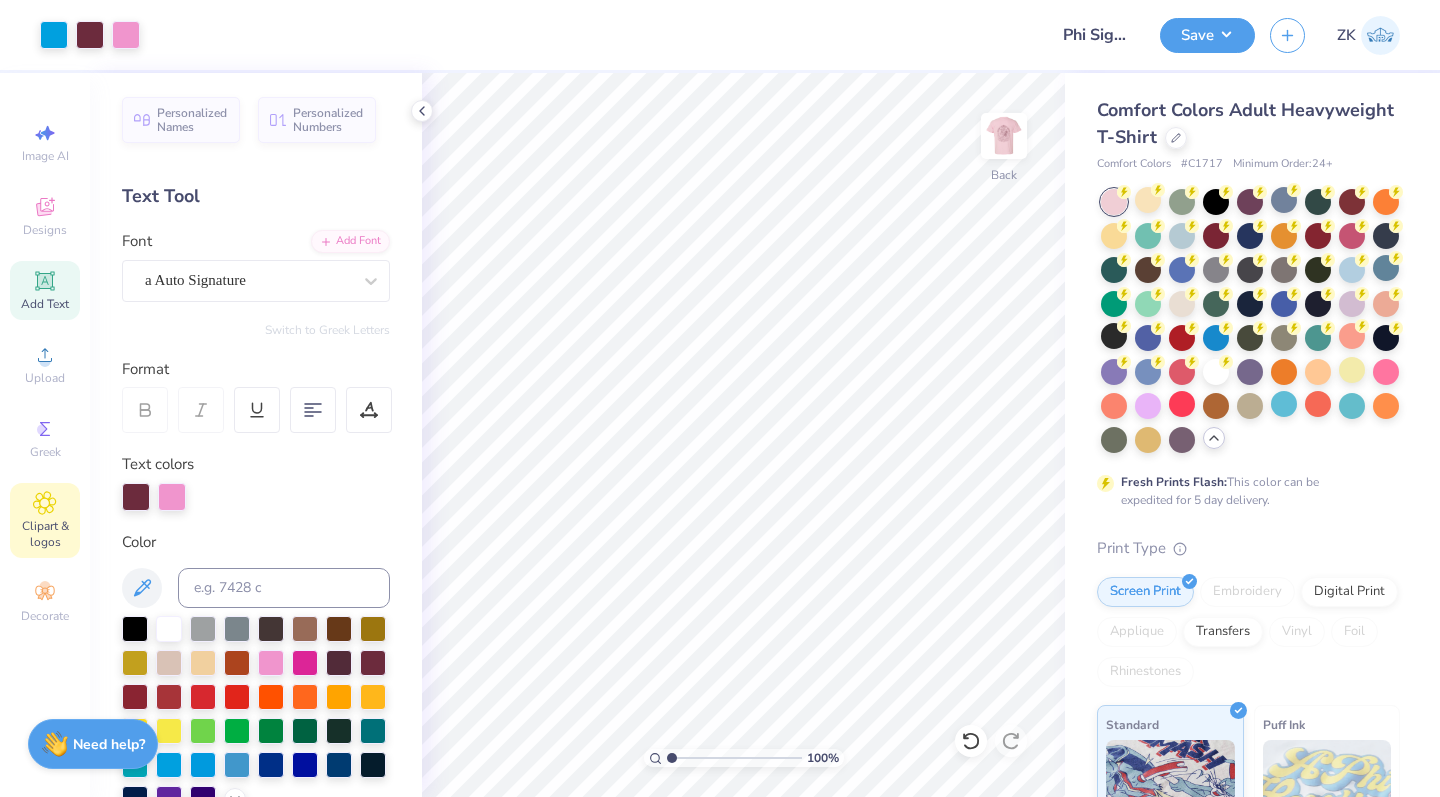 click on "Clipart & logos" at bounding box center [45, 534] 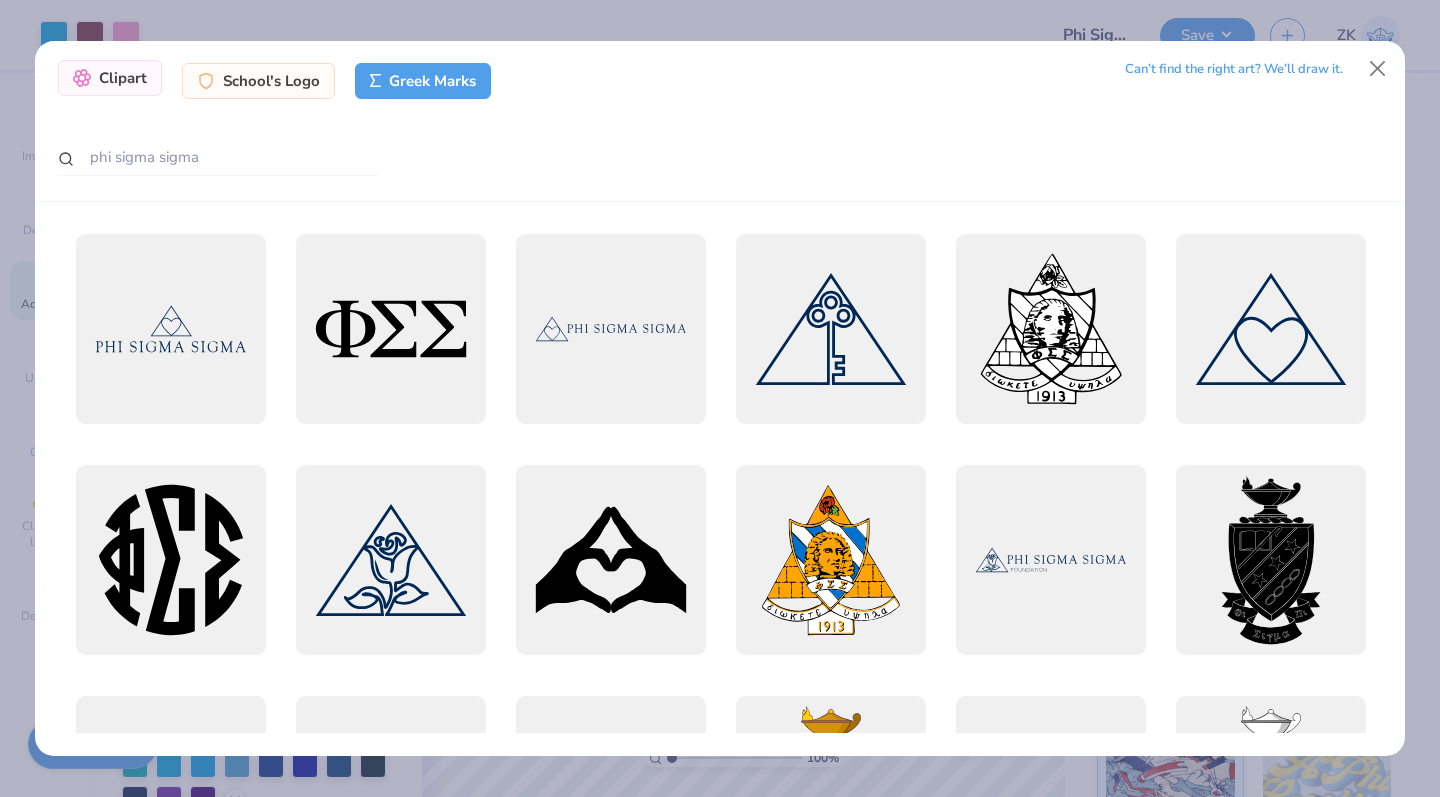 click on "Clipart" at bounding box center [110, 78] 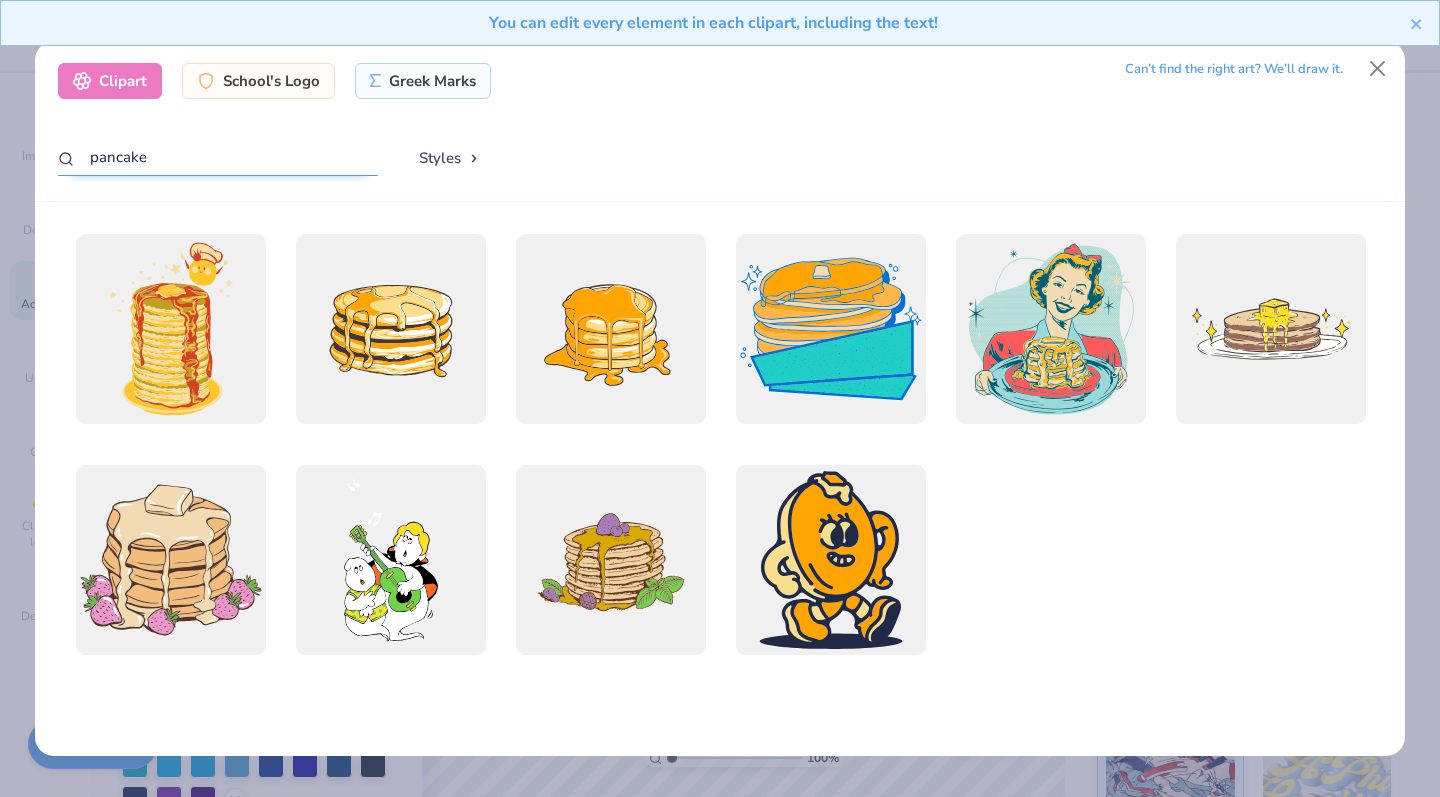 drag, startPoint x: 177, startPoint y: 166, endPoint x: 76, endPoint y: 155, distance: 101.597244 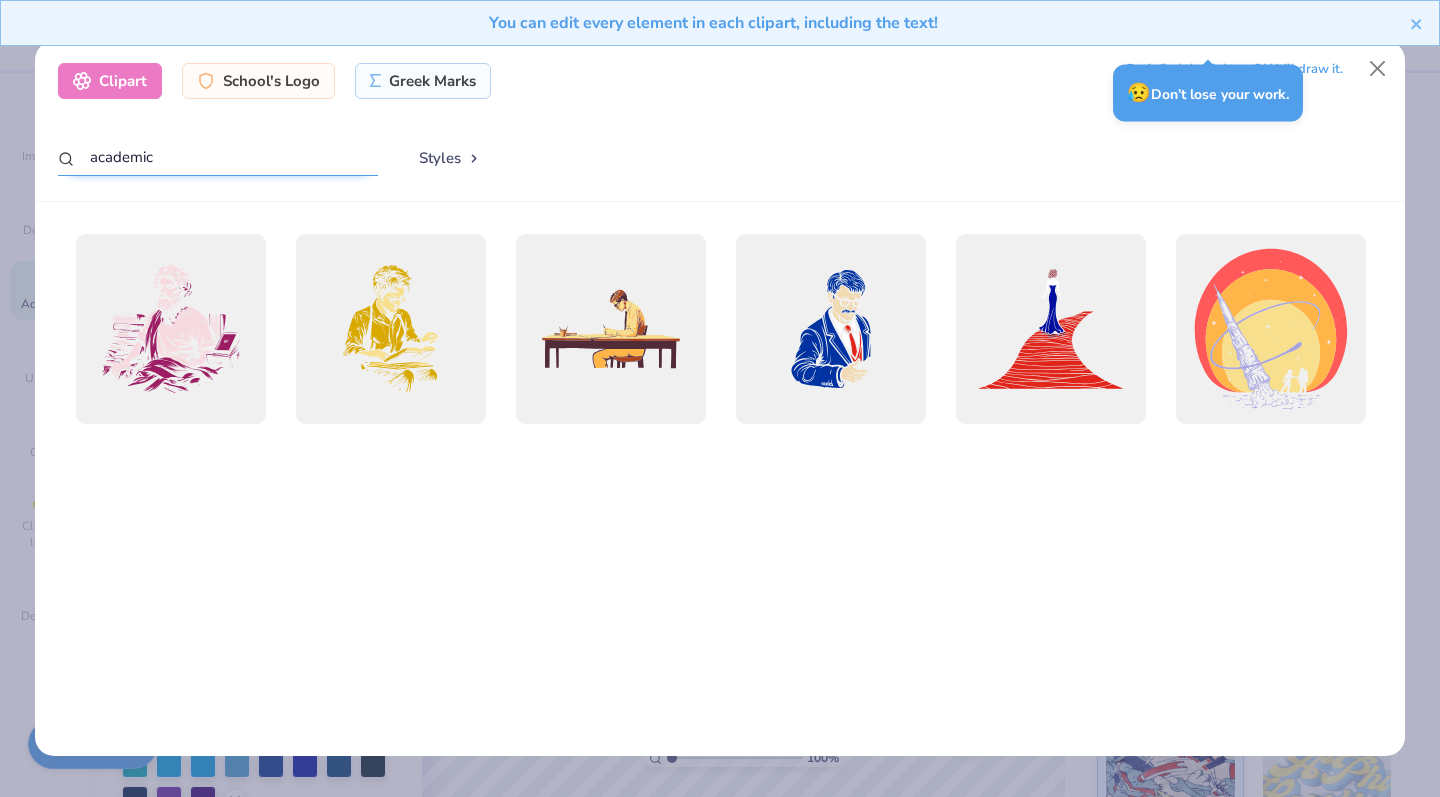 click on "academic" at bounding box center [218, 157] 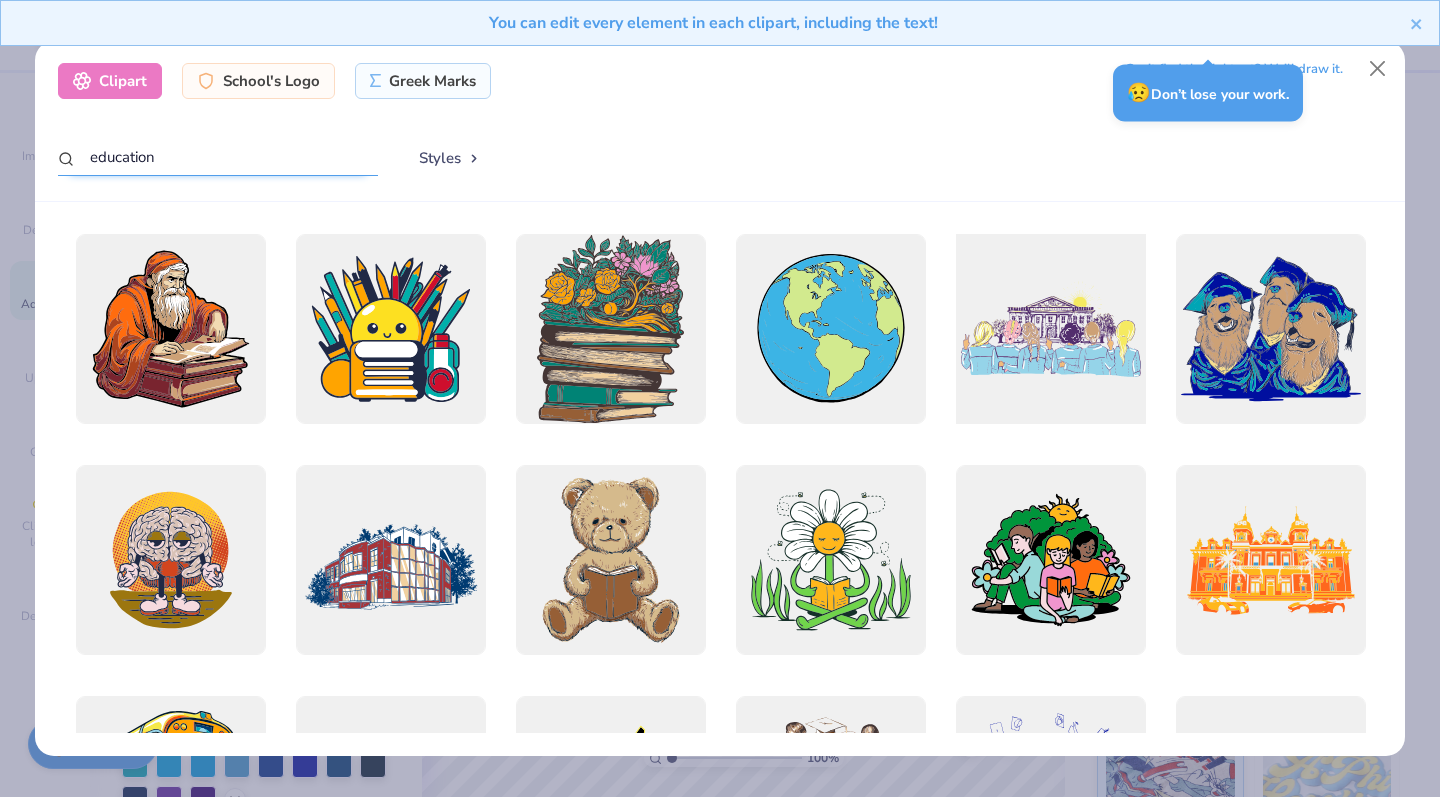 type on "education" 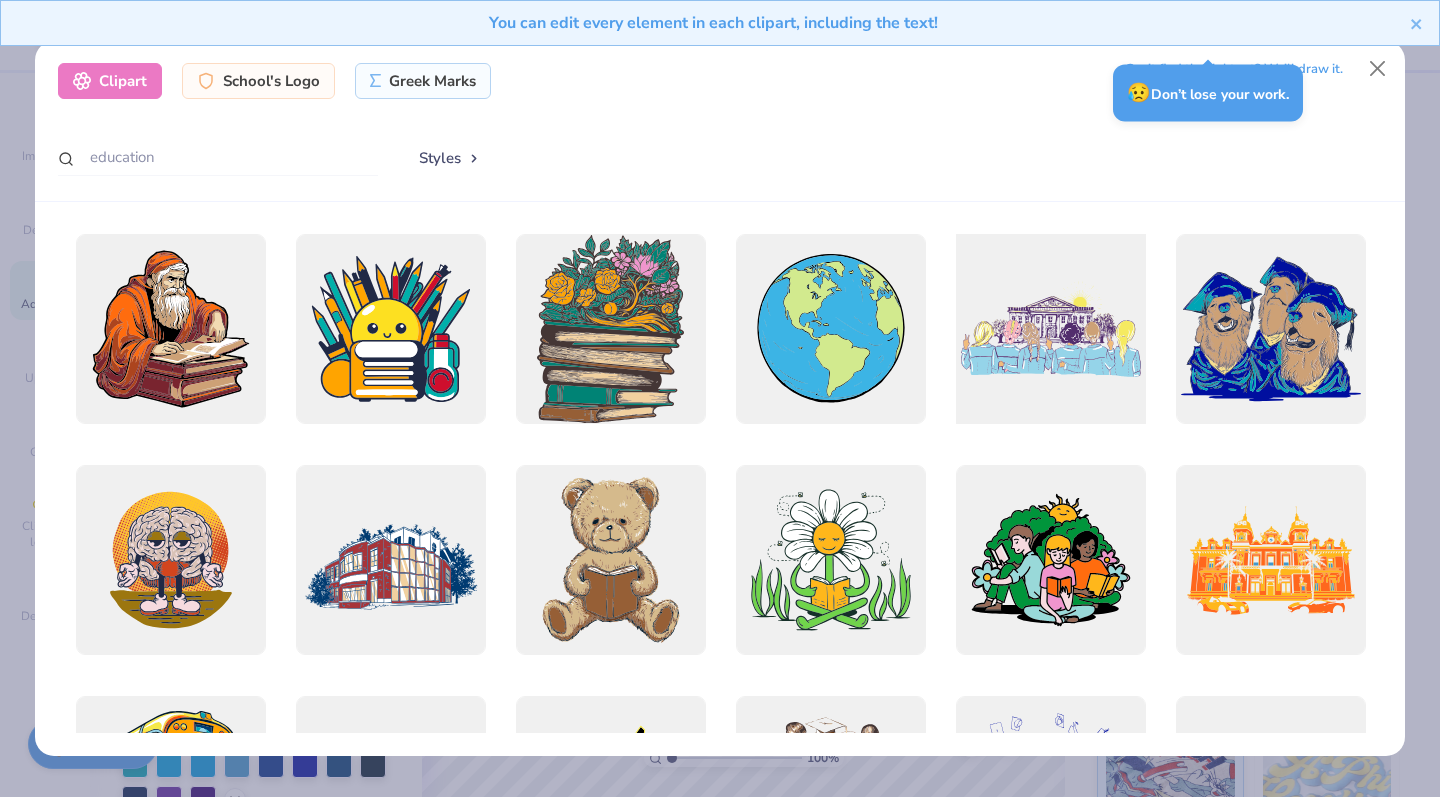 click at bounding box center [1050, 329] 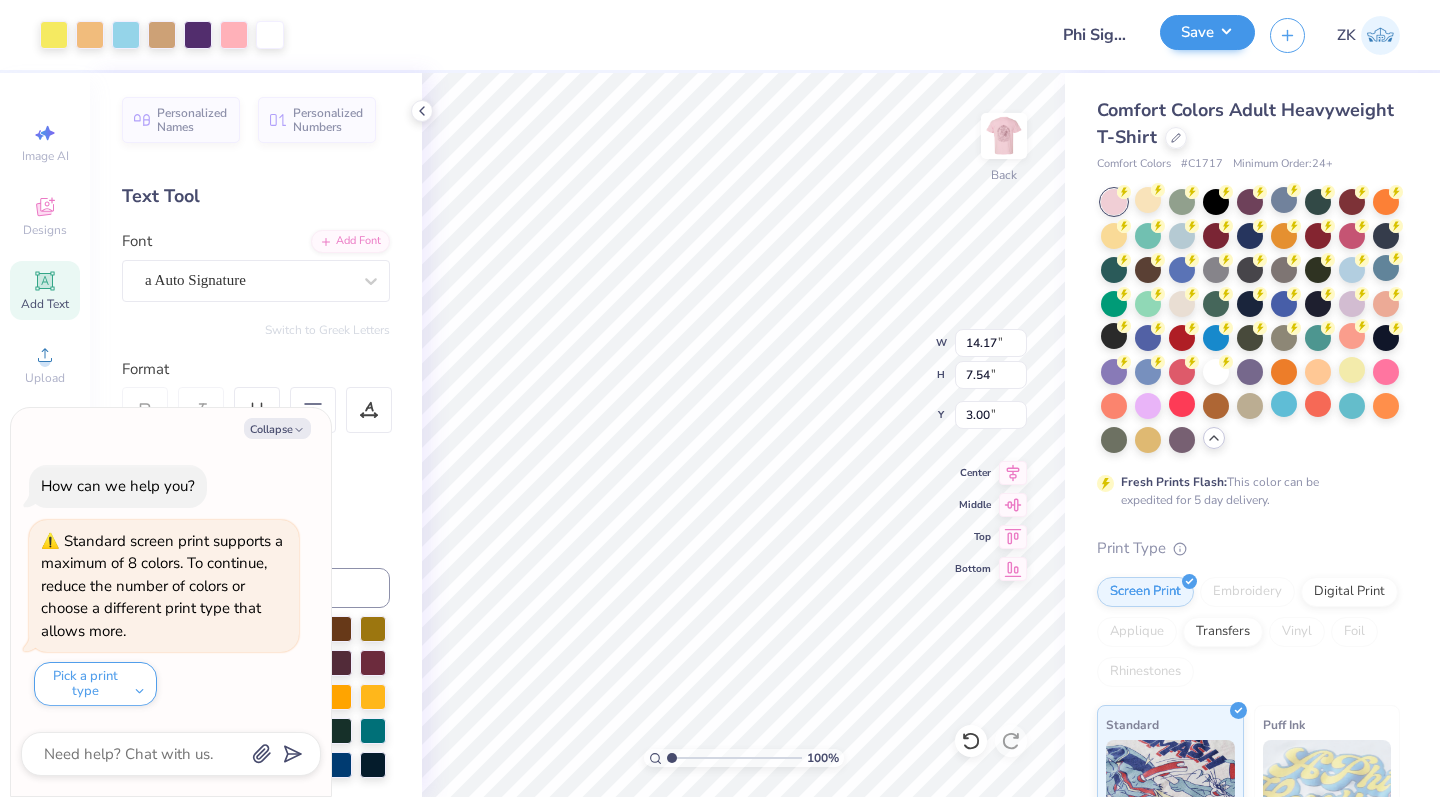 click on "Save" at bounding box center (1207, 32) 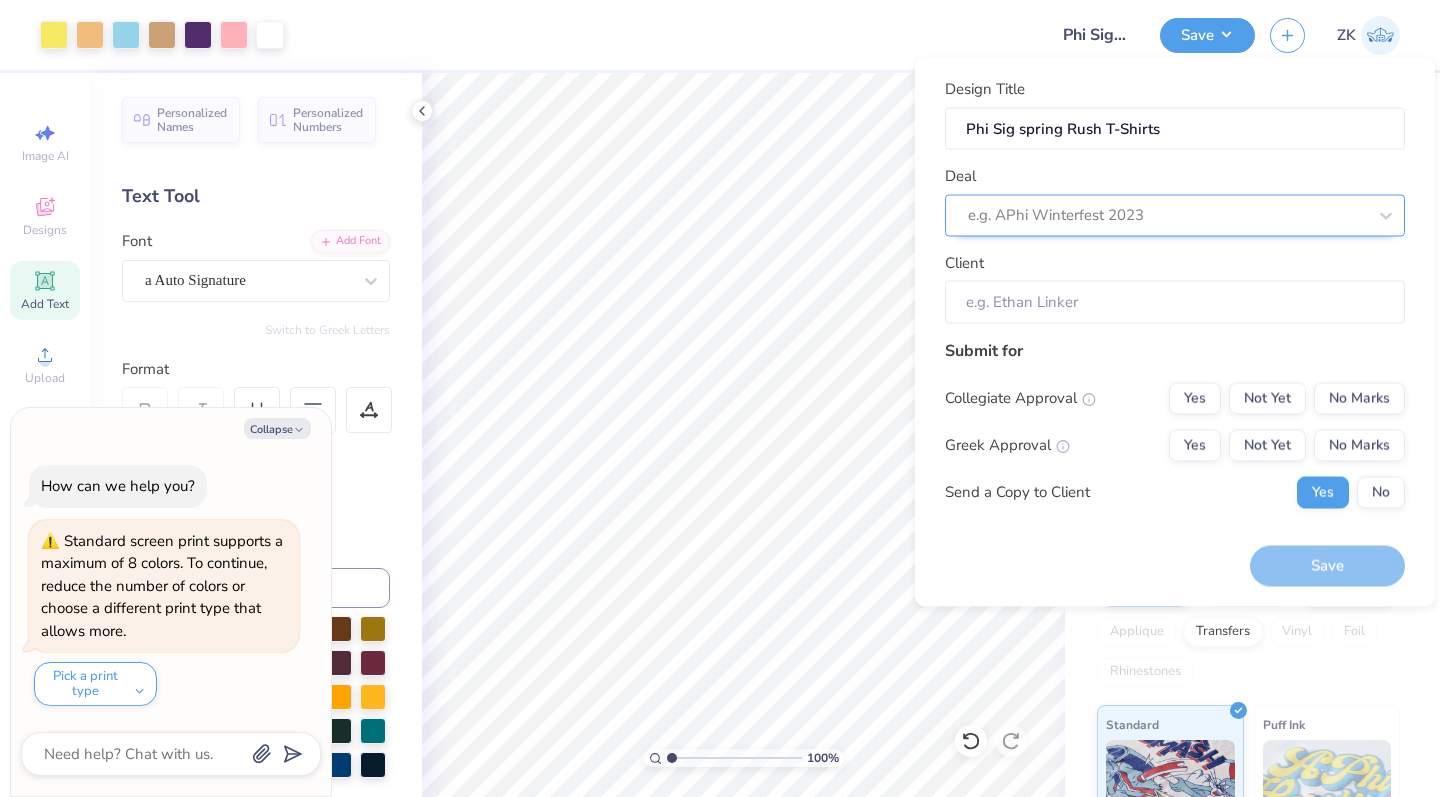 click at bounding box center (1167, 215) 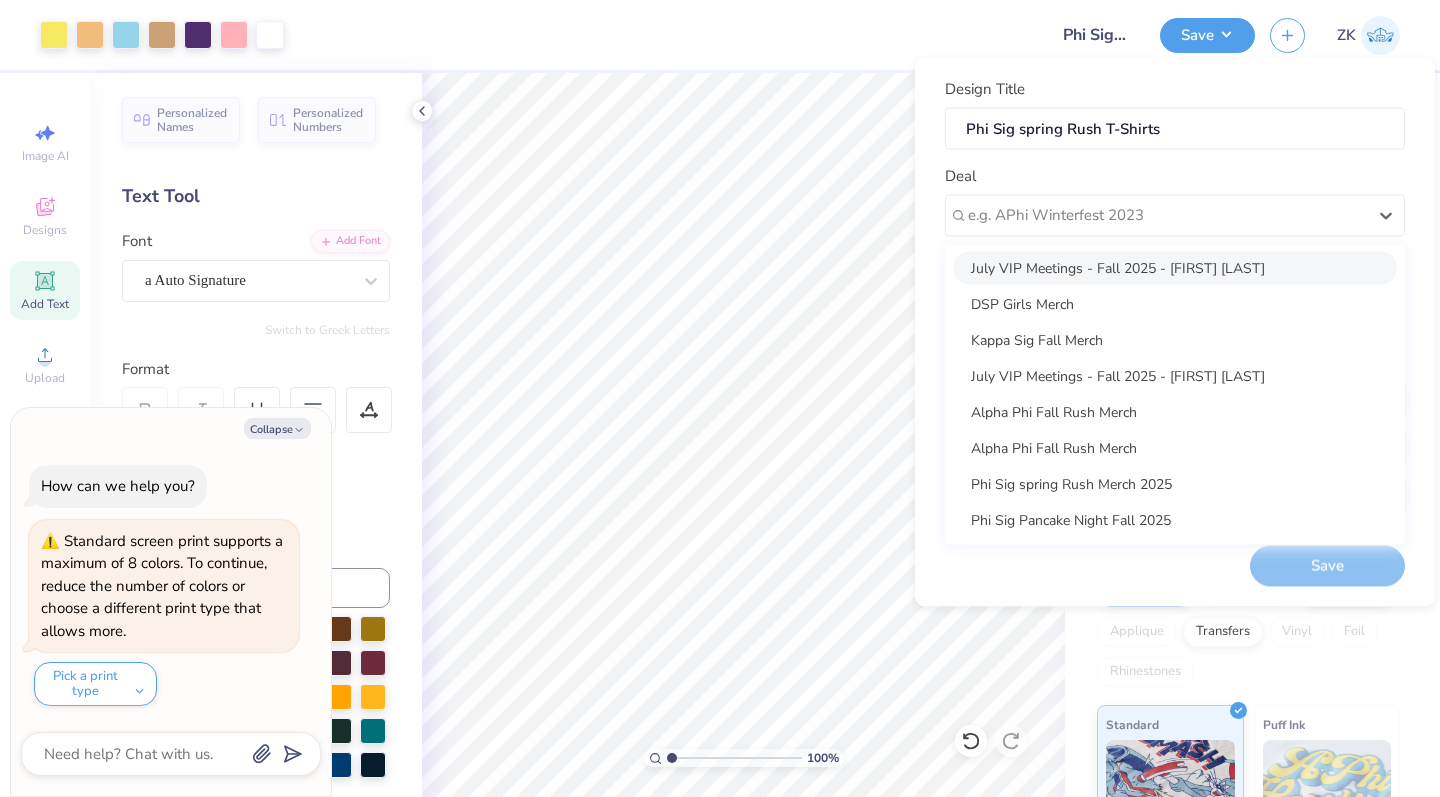 scroll, scrollTop: 217, scrollLeft: 0, axis: vertical 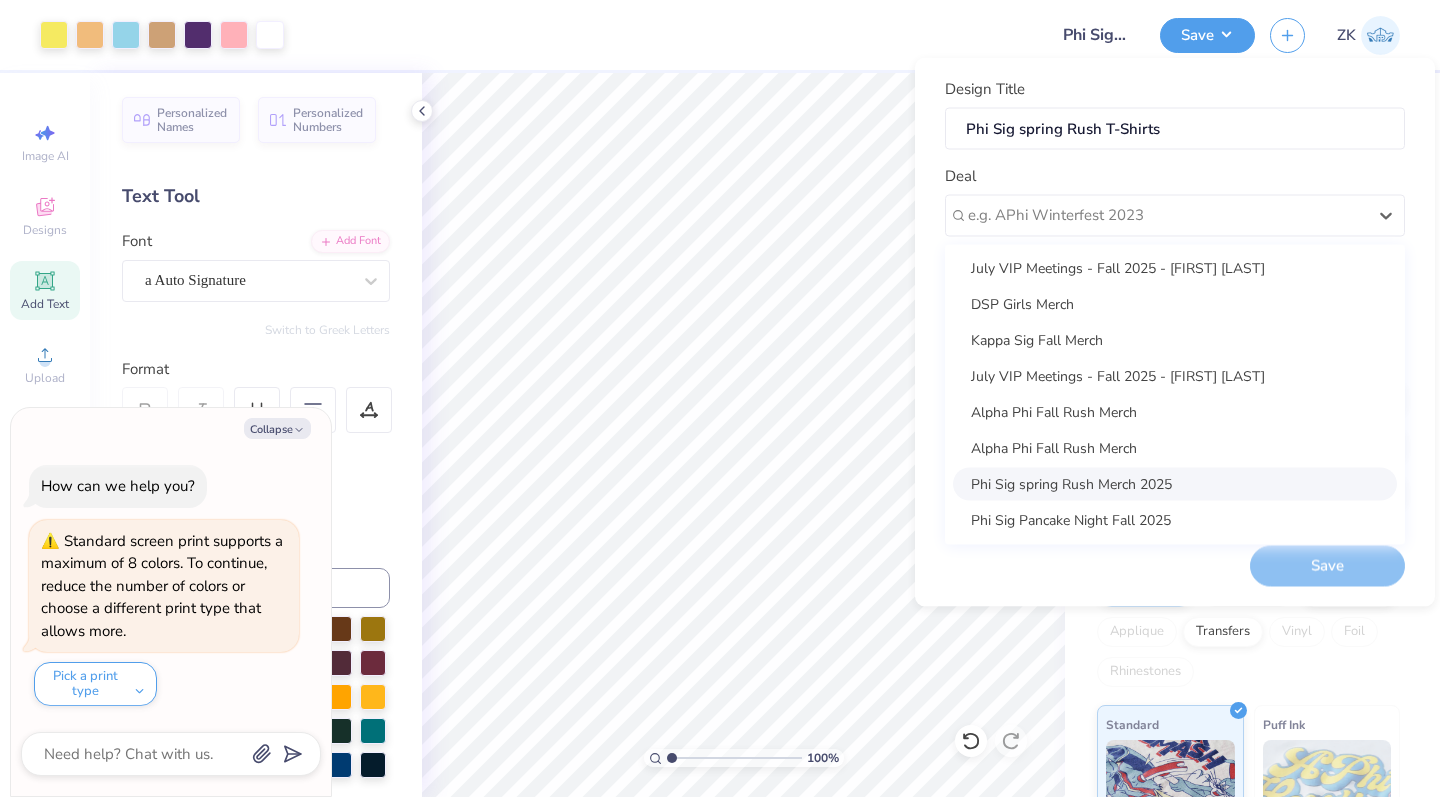 click on "Phi Sig spring Rush Merch 2025" at bounding box center [1175, 483] 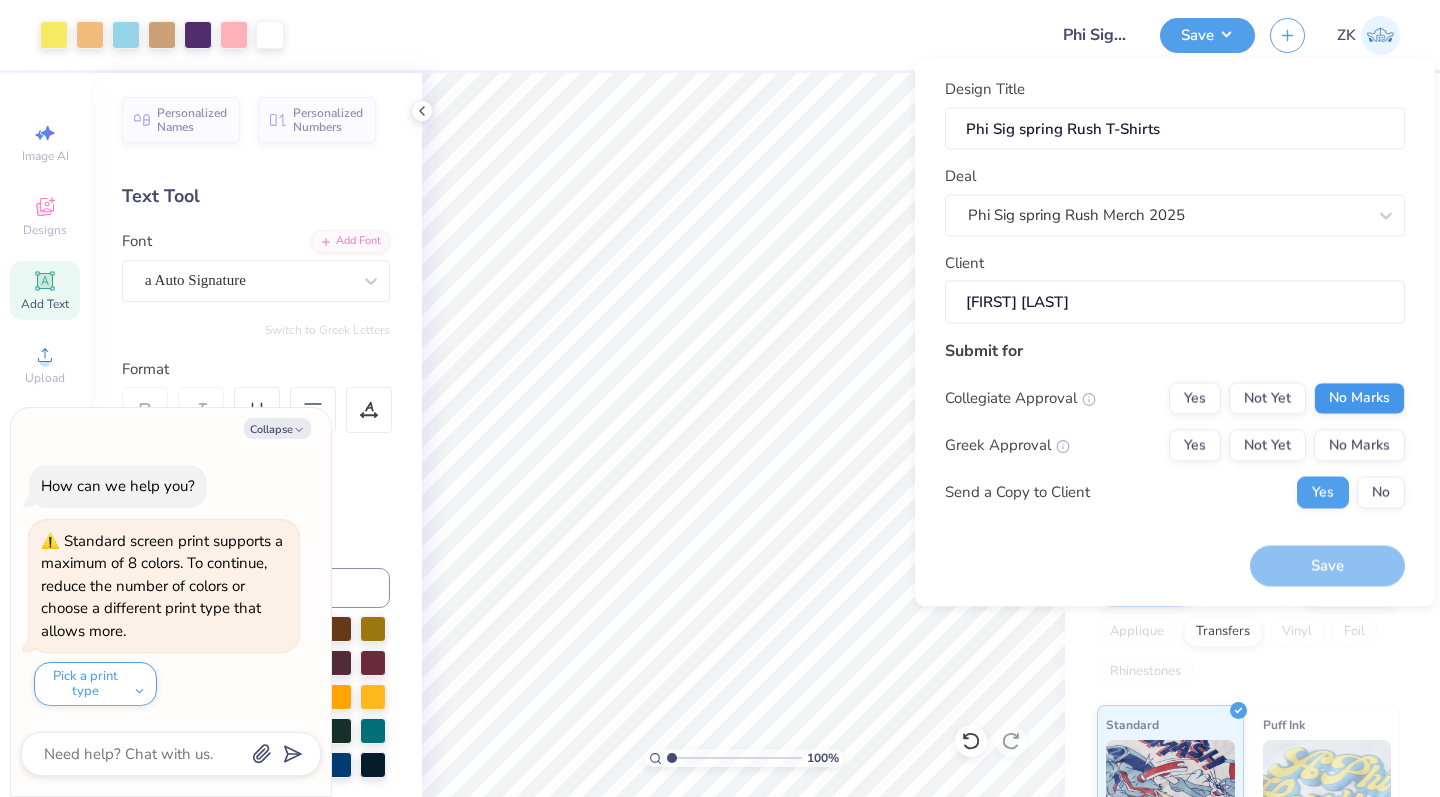 click on "No Marks" at bounding box center (1359, 398) 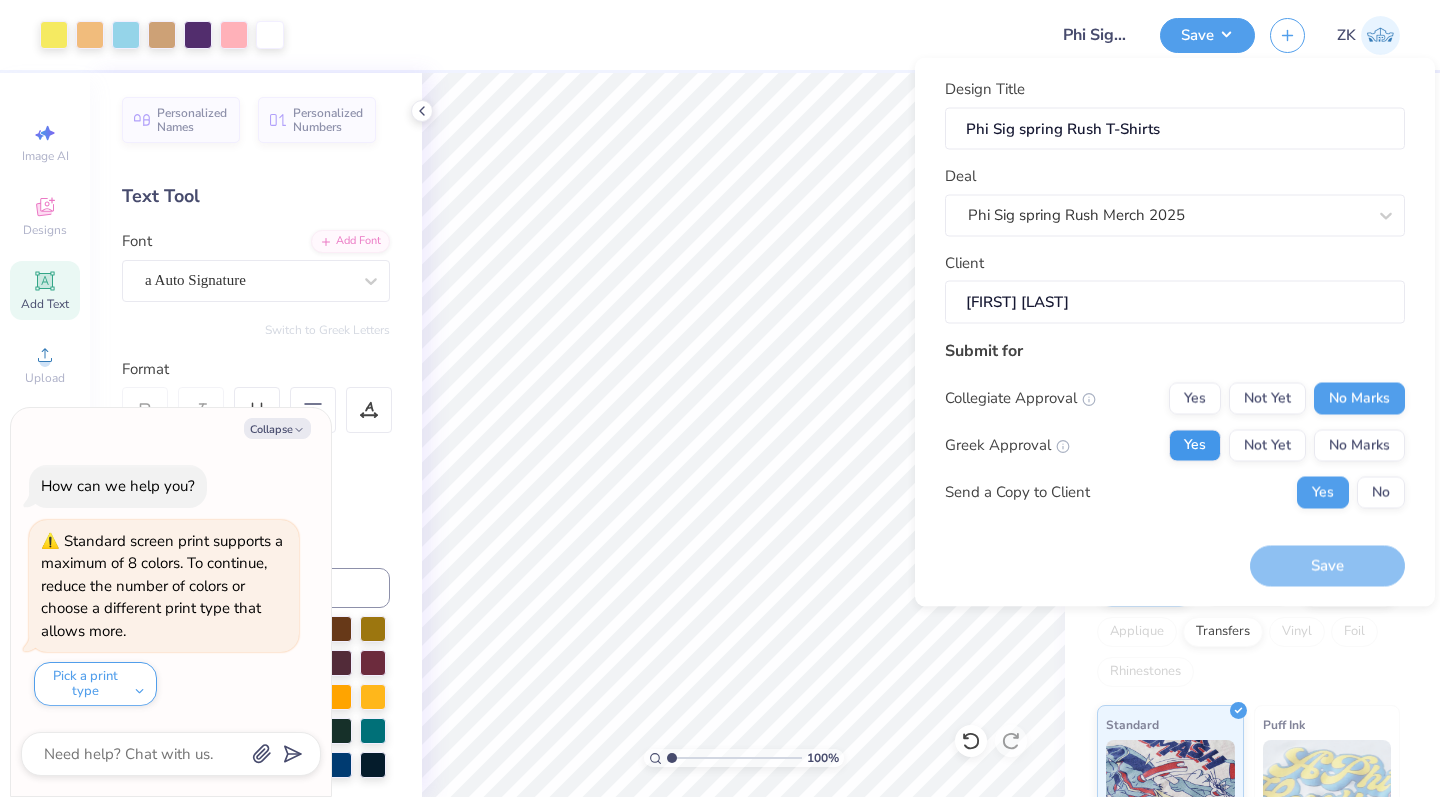 click on "Yes" at bounding box center [1195, 445] 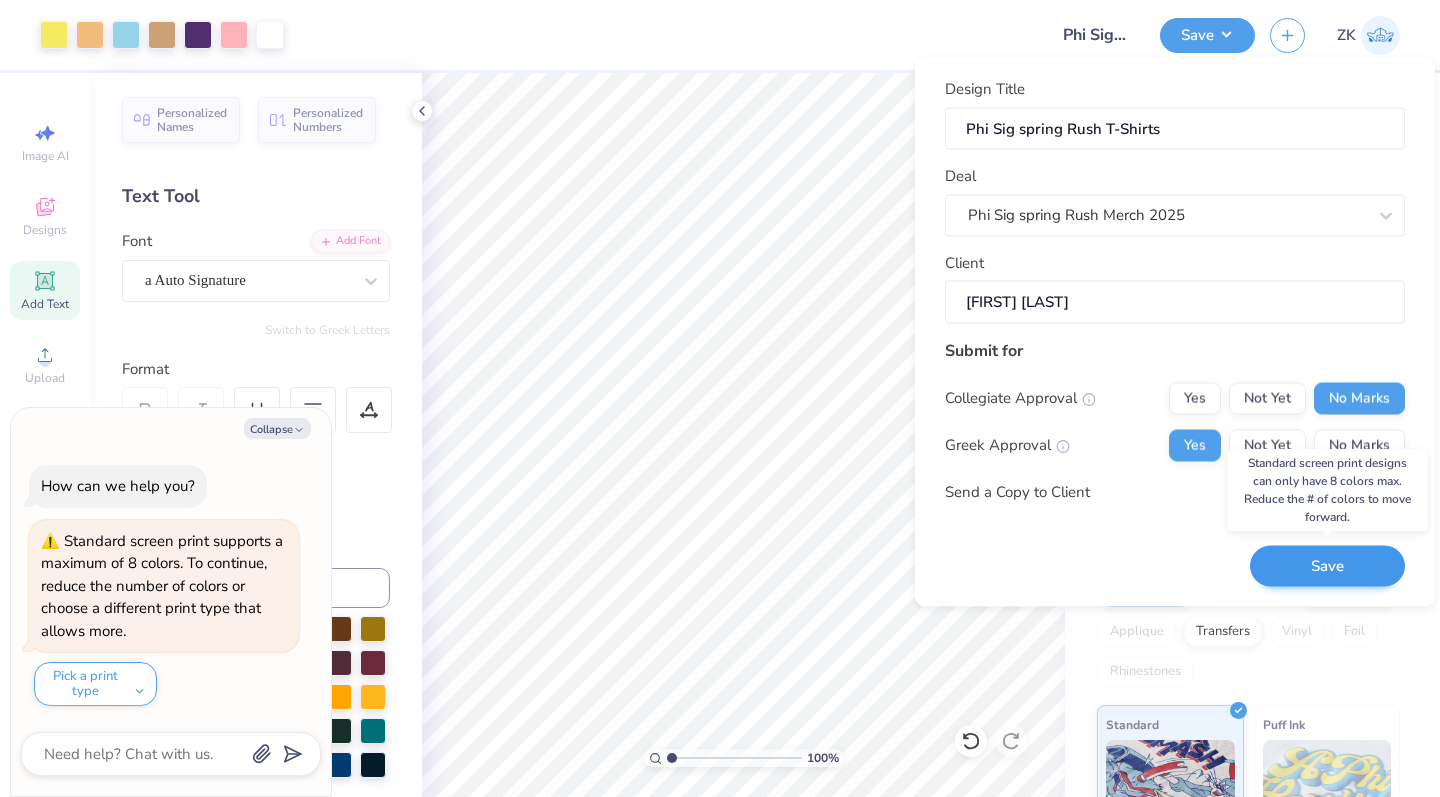 click on "Save" at bounding box center (1327, 566) 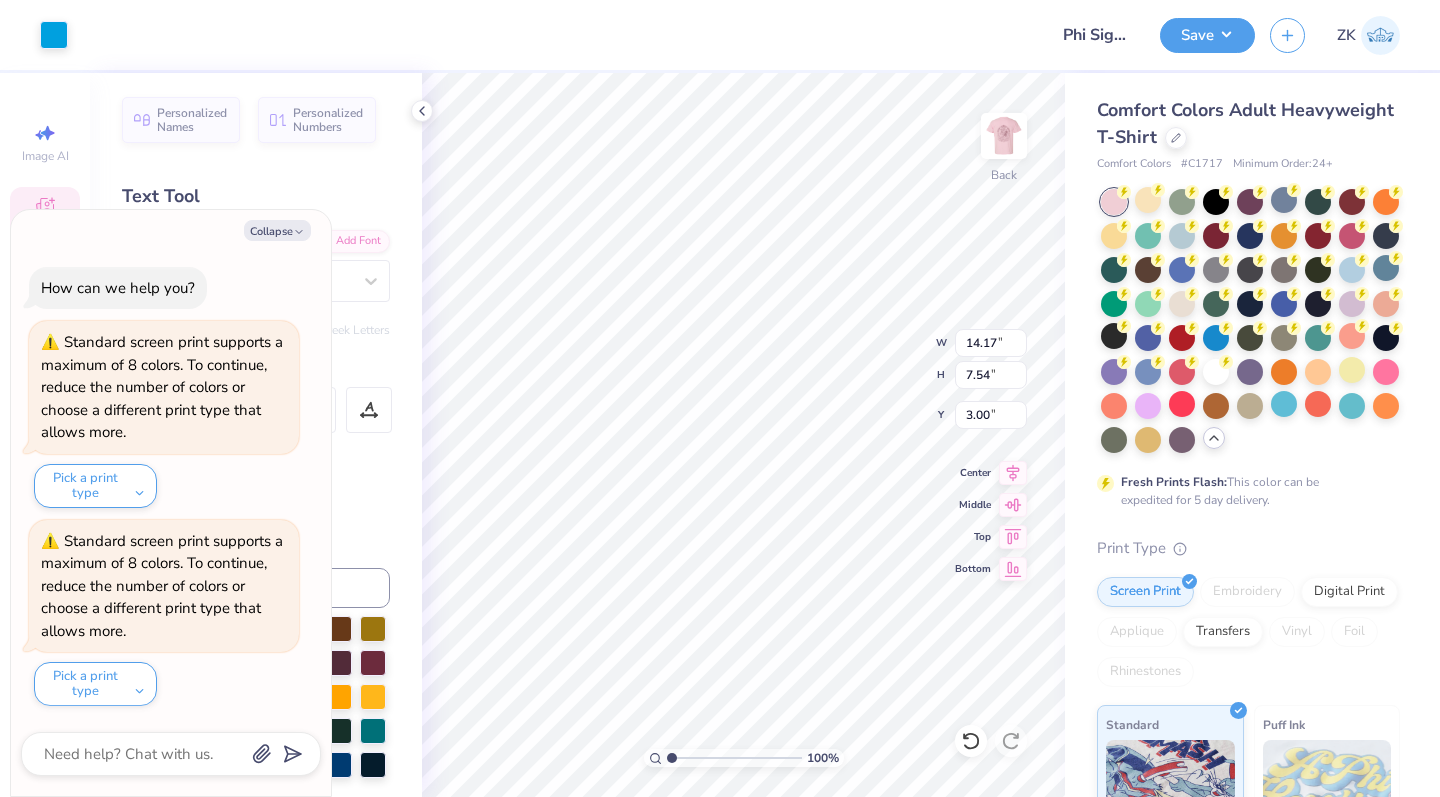 type on "x" 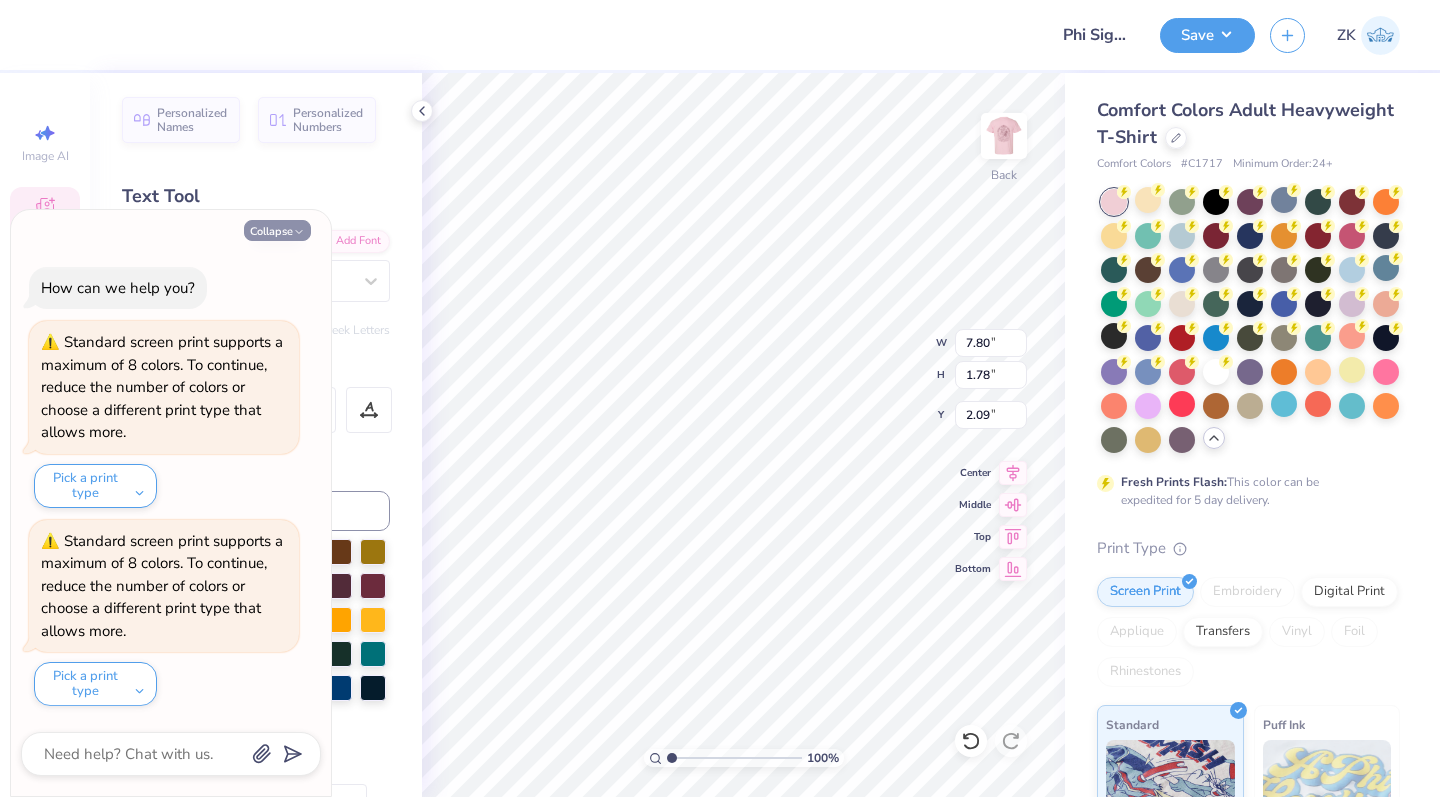 click on "Collapse" at bounding box center (277, 230) 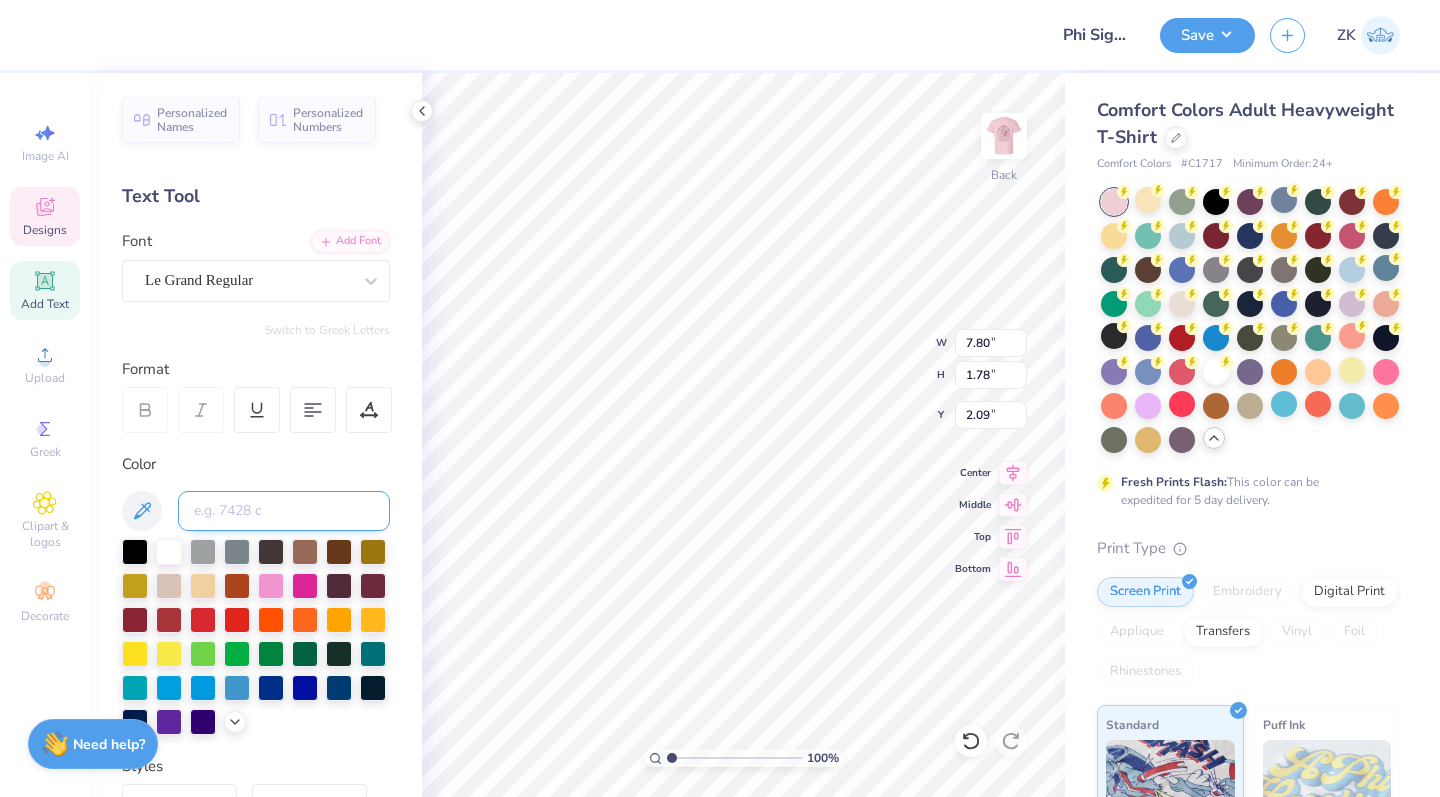 click at bounding box center (284, 511) 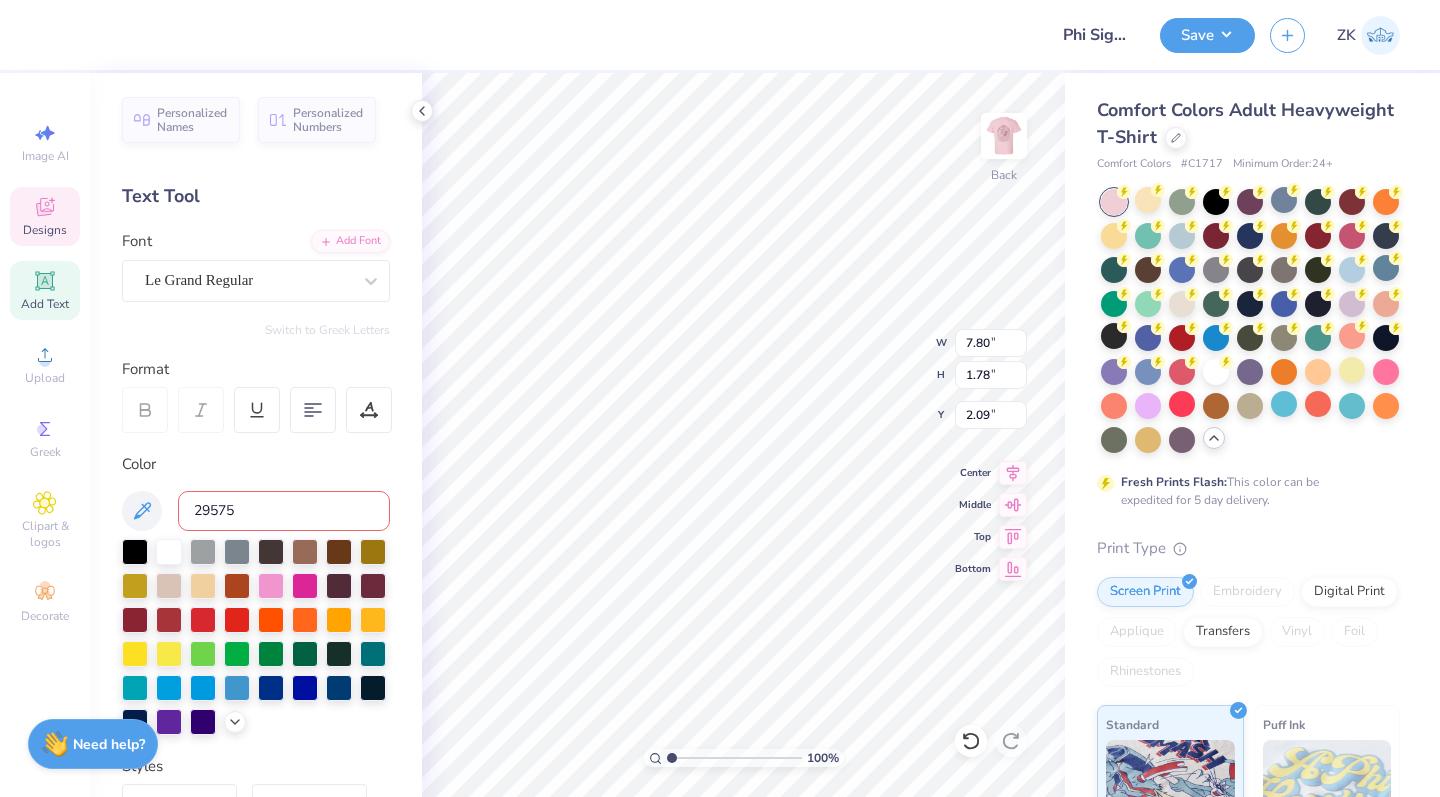 type on "29575" 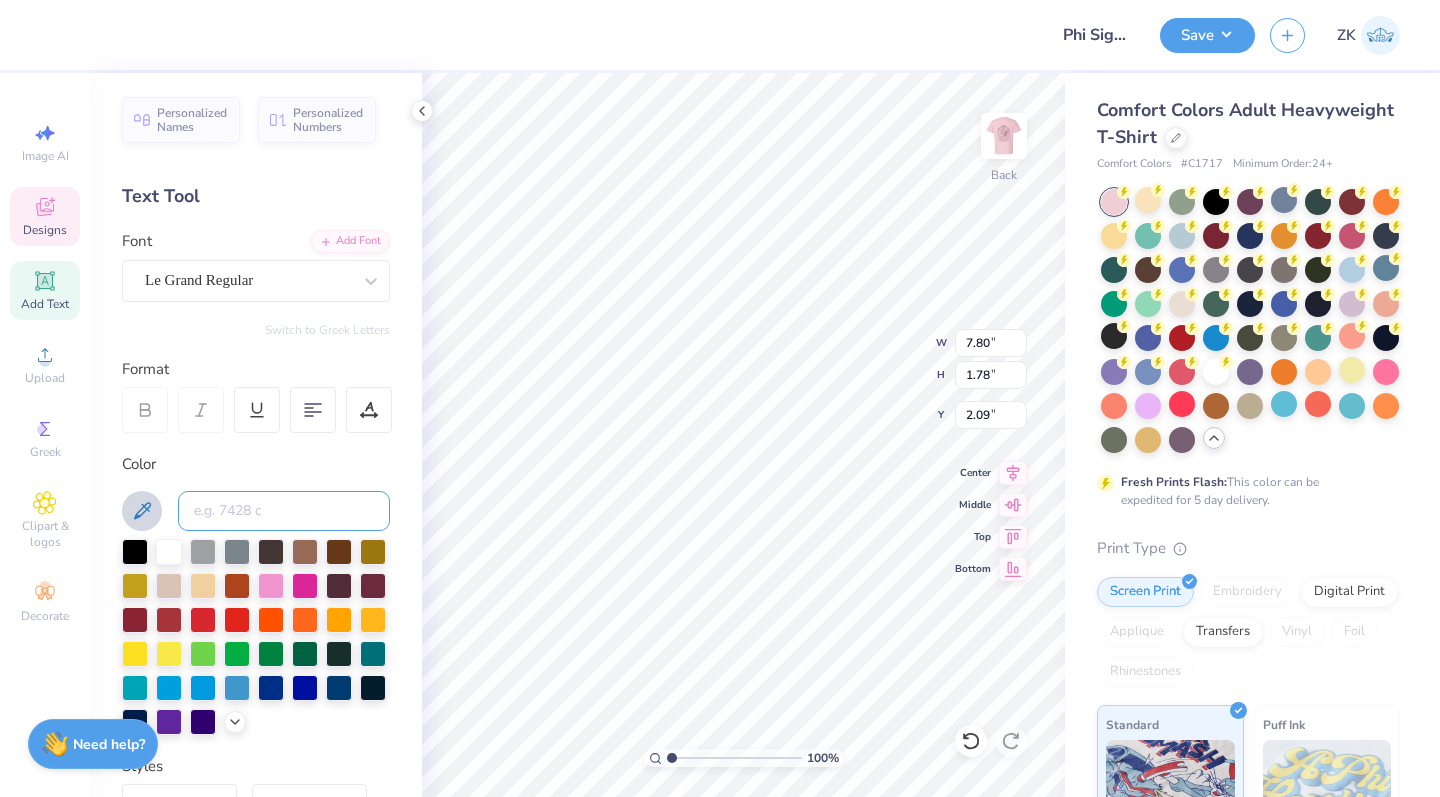 type 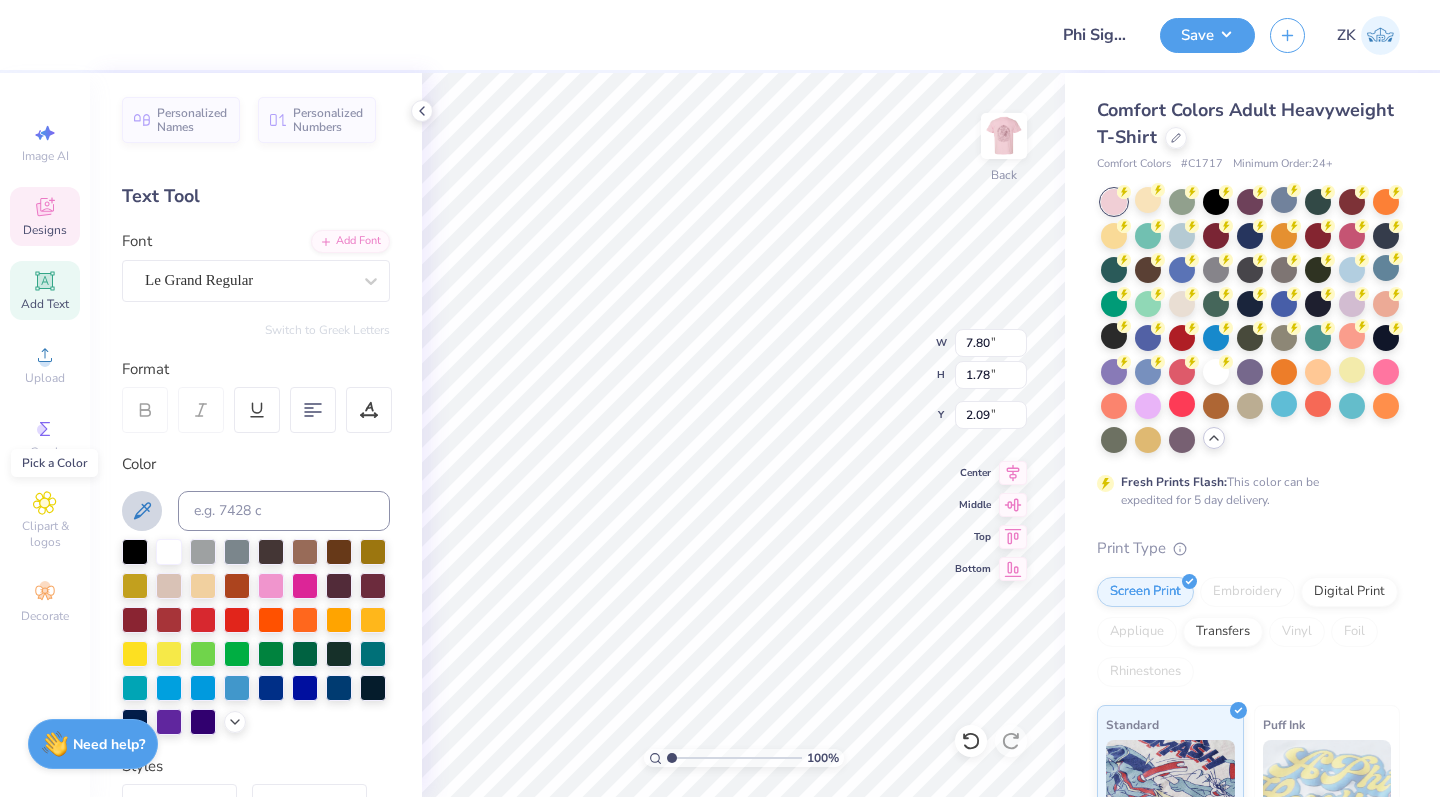 click 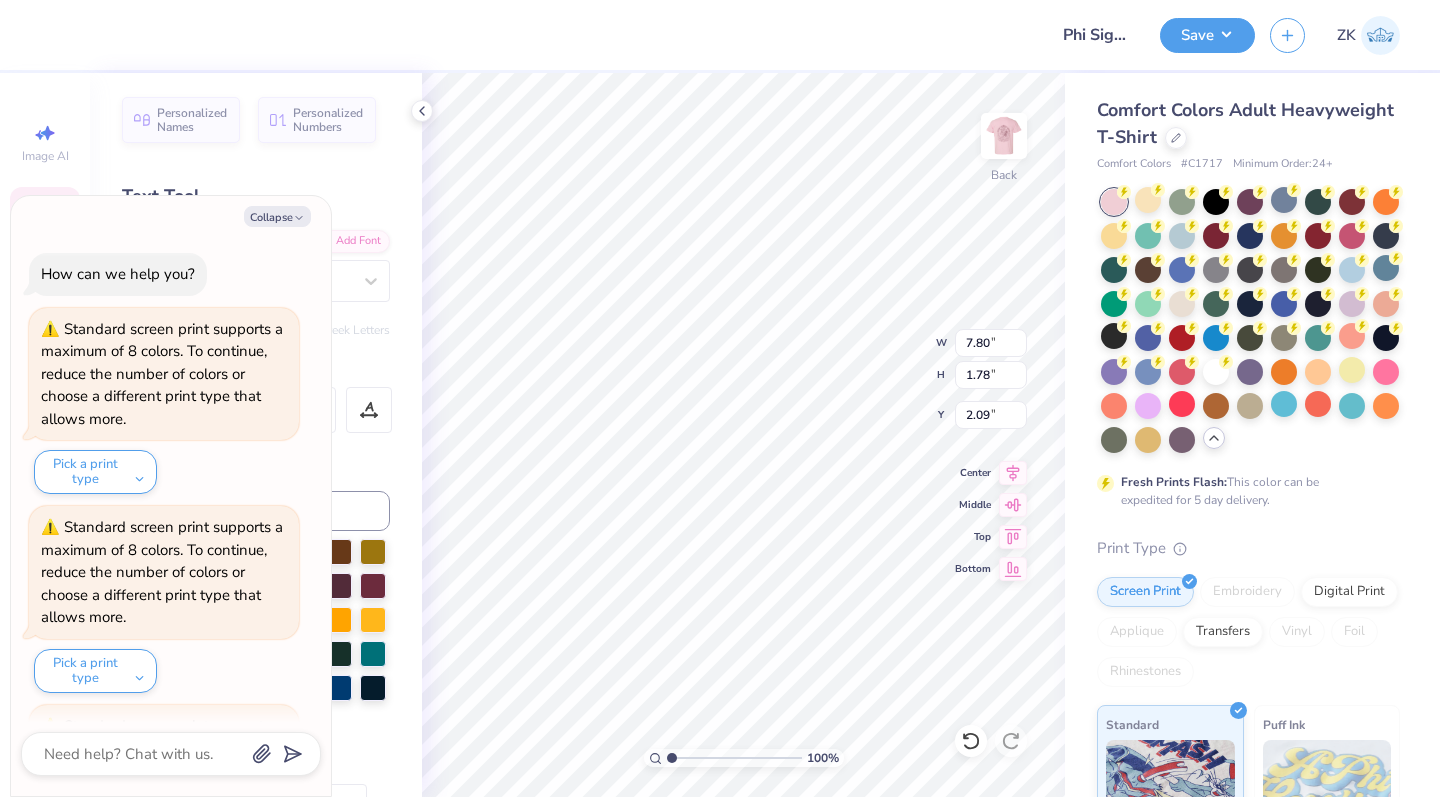 scroll, scrollTop: 177, scrollLeft: 0, axis: vertical 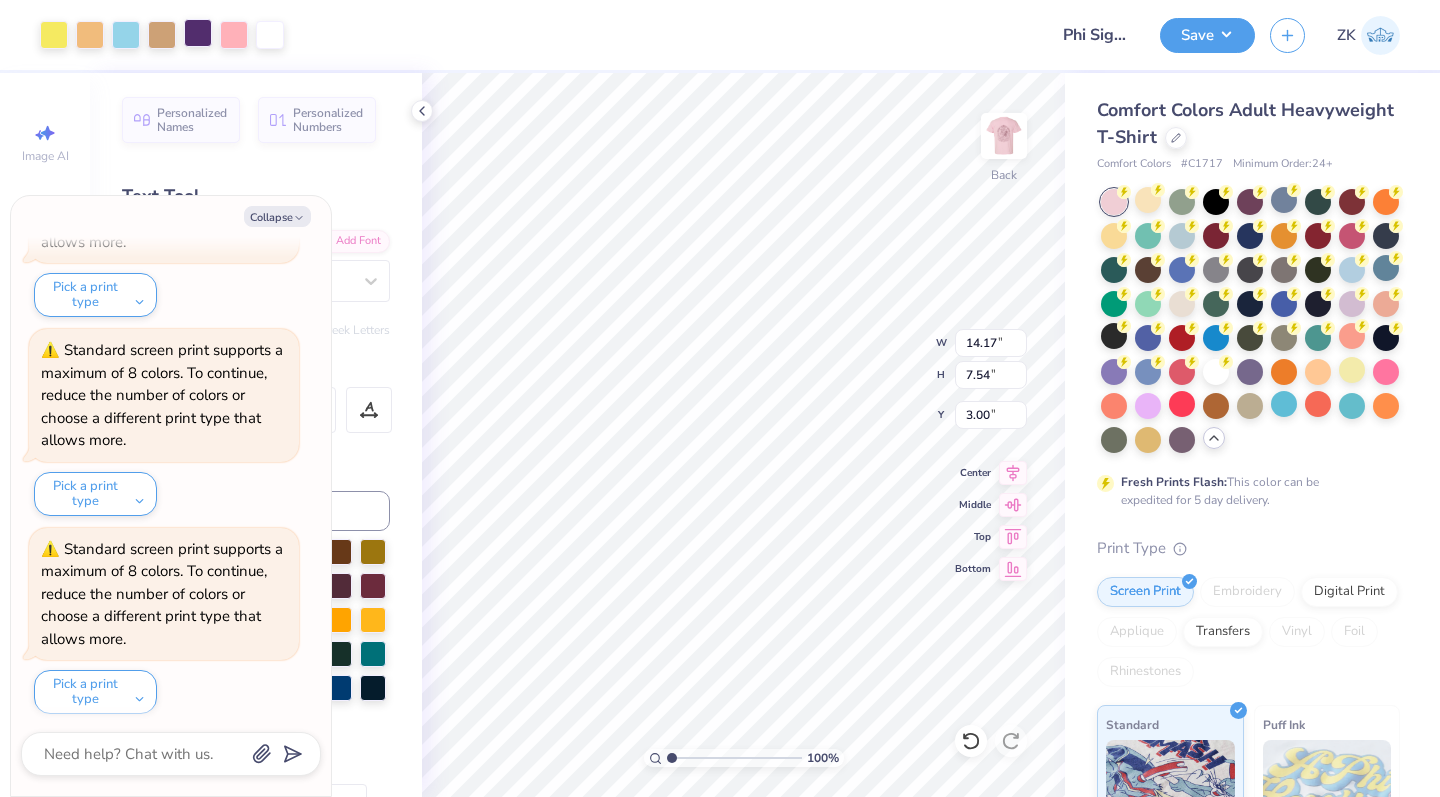 click at bounding box center [198, 33] 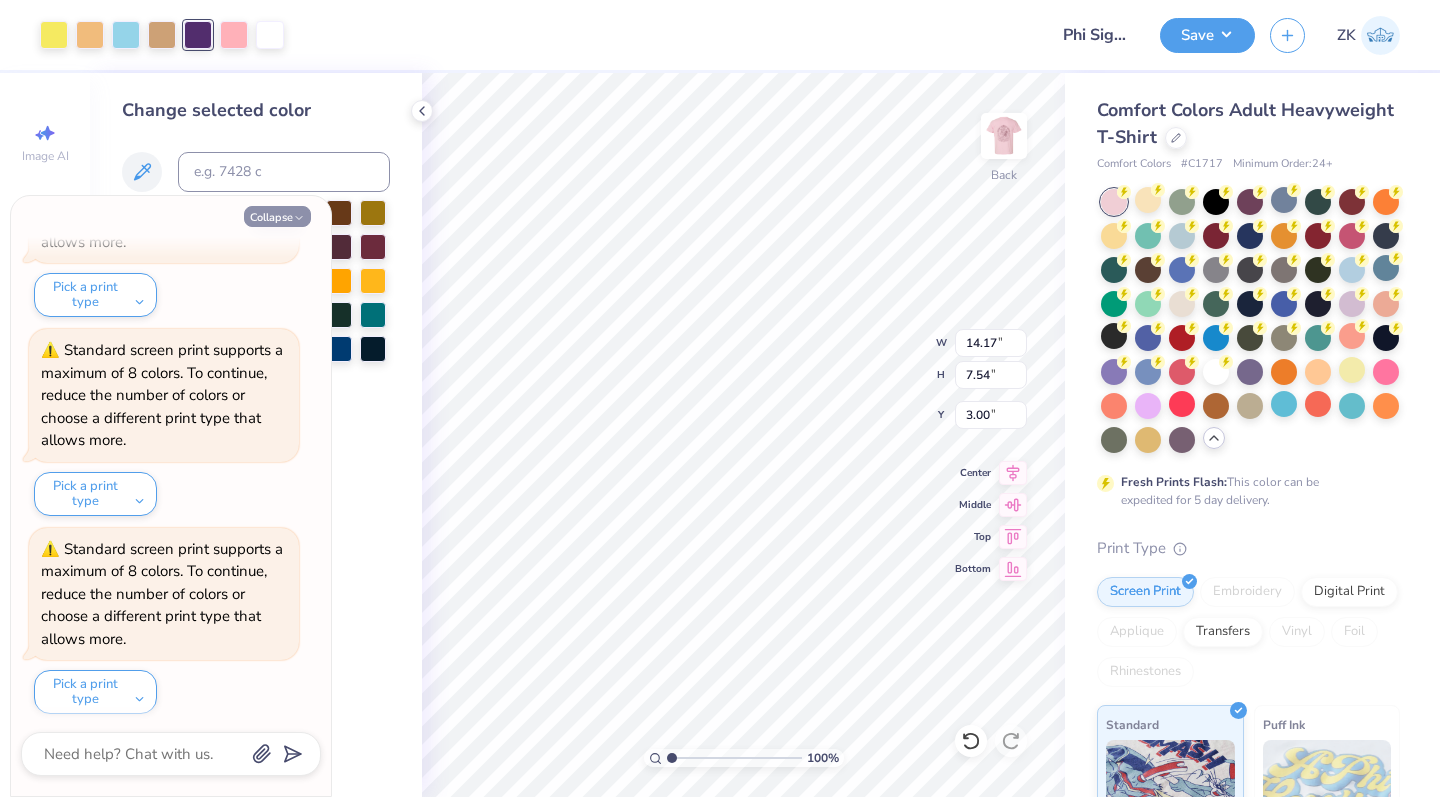 click on "Collapse" at bounding box center [277, 216] 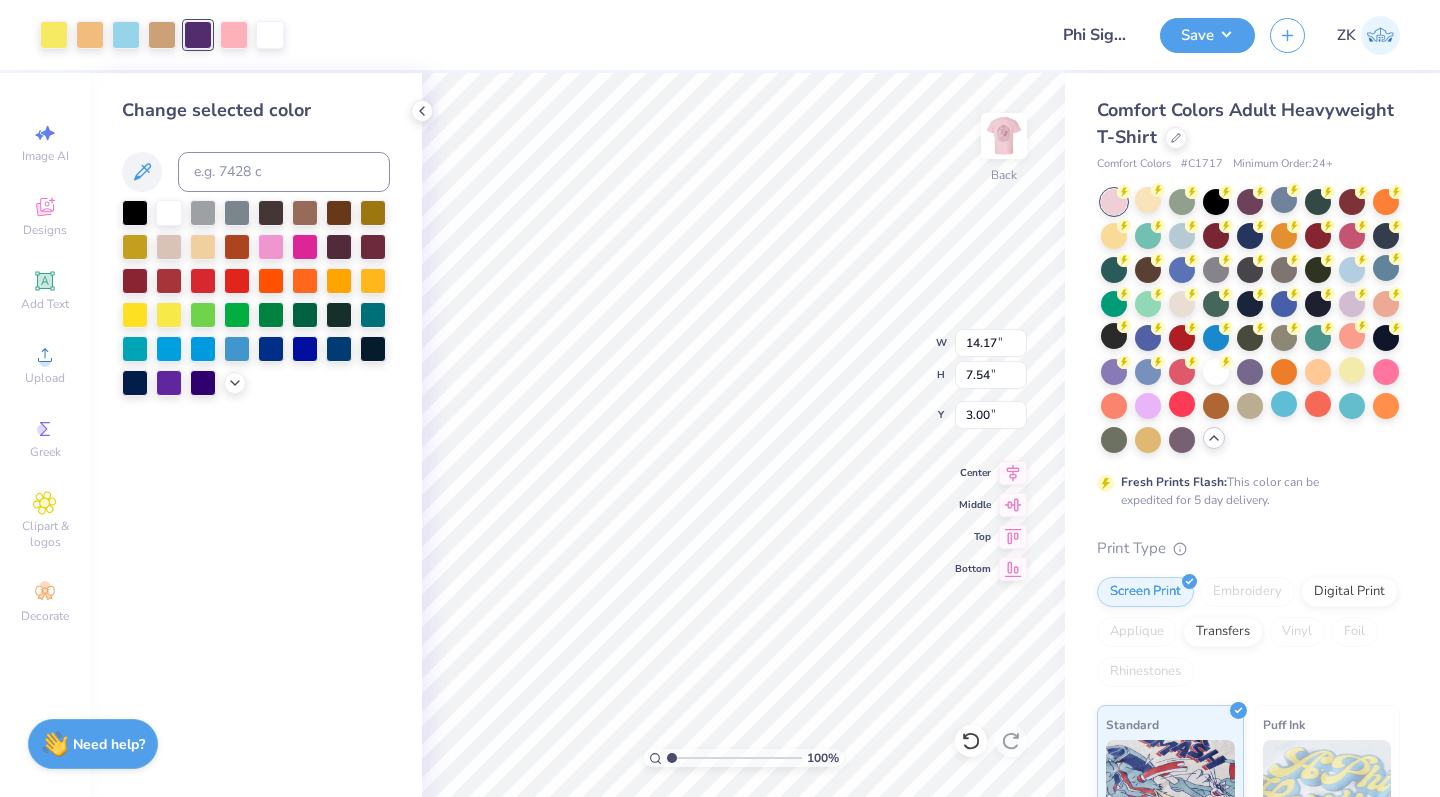 type on "x" 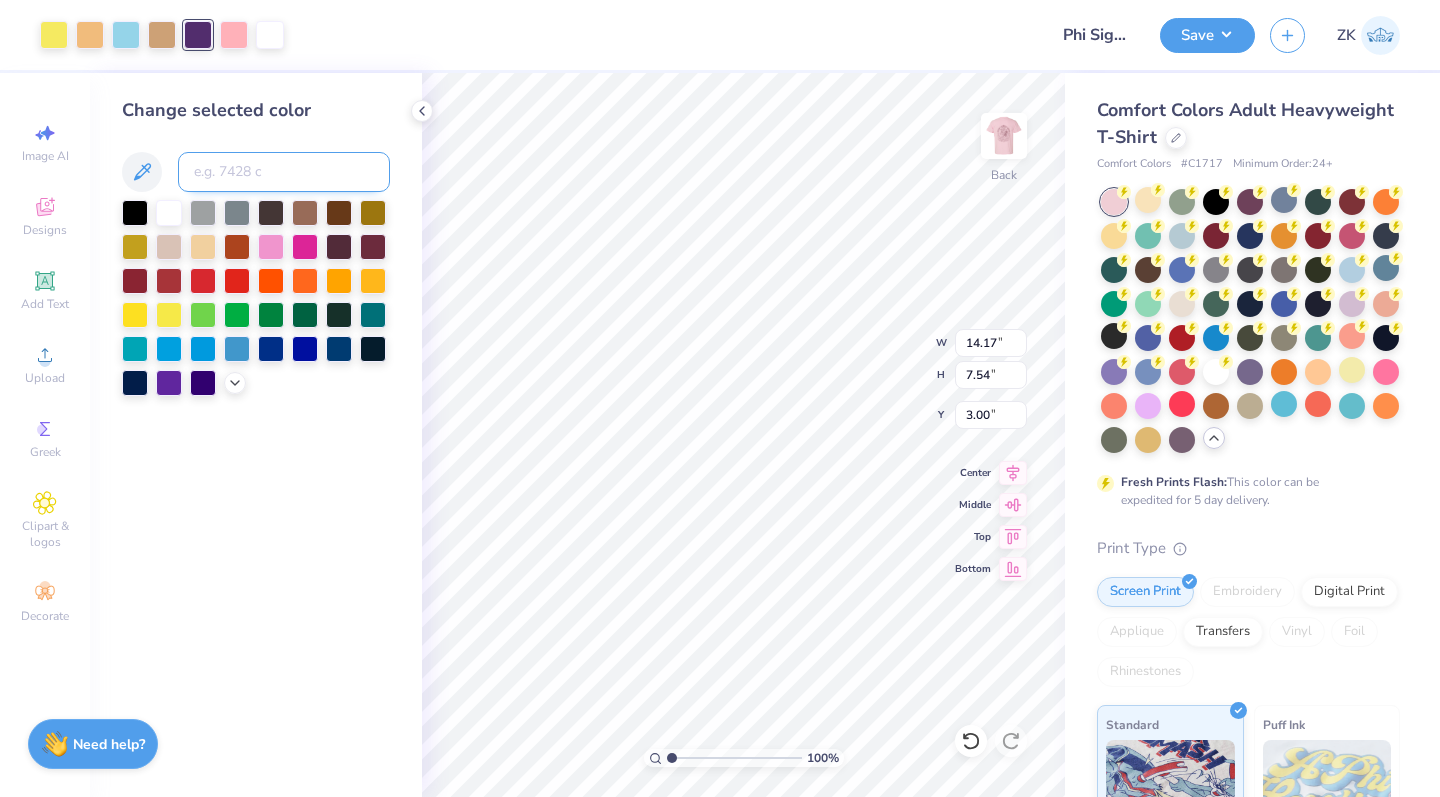 click at bounding box center (284, 172) 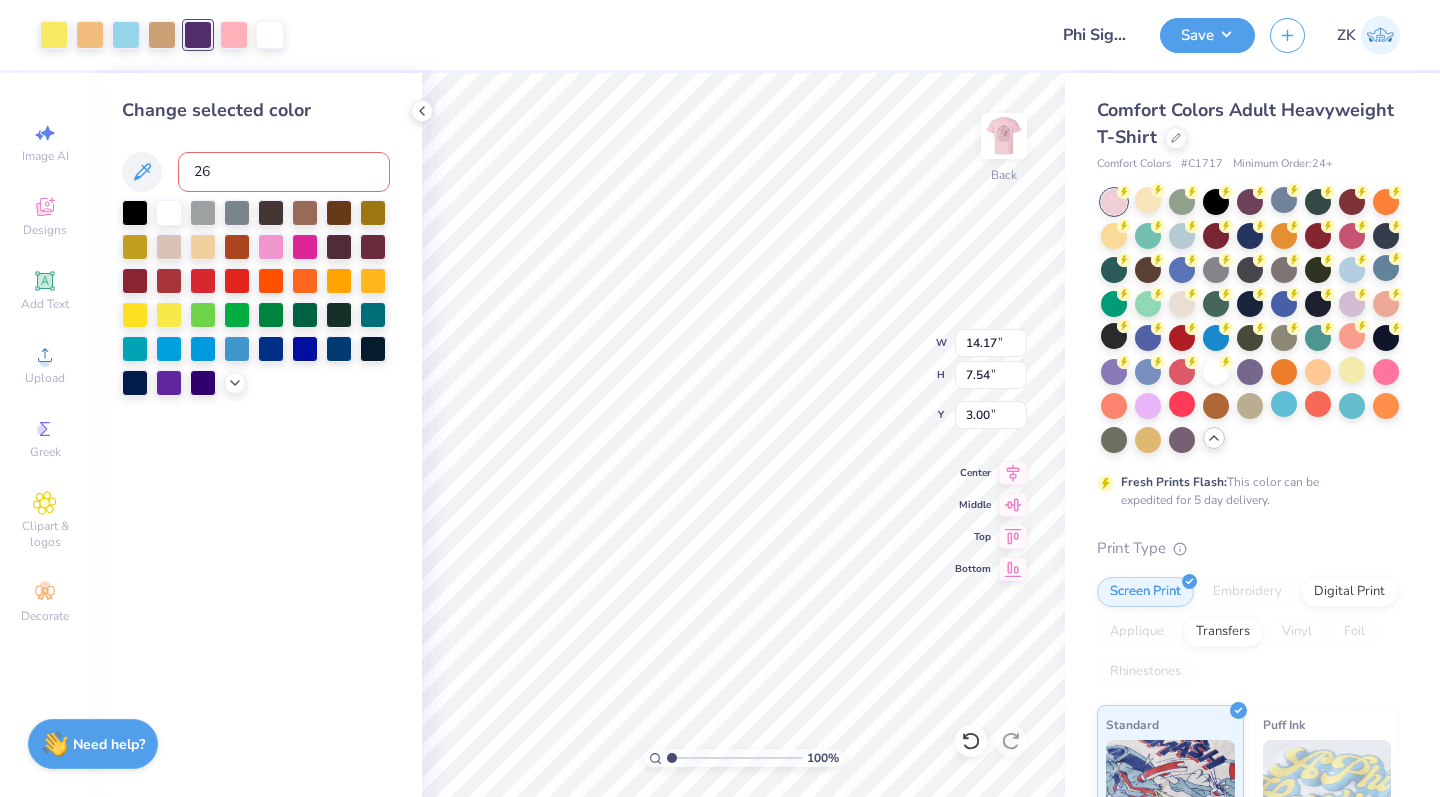 type on "269" 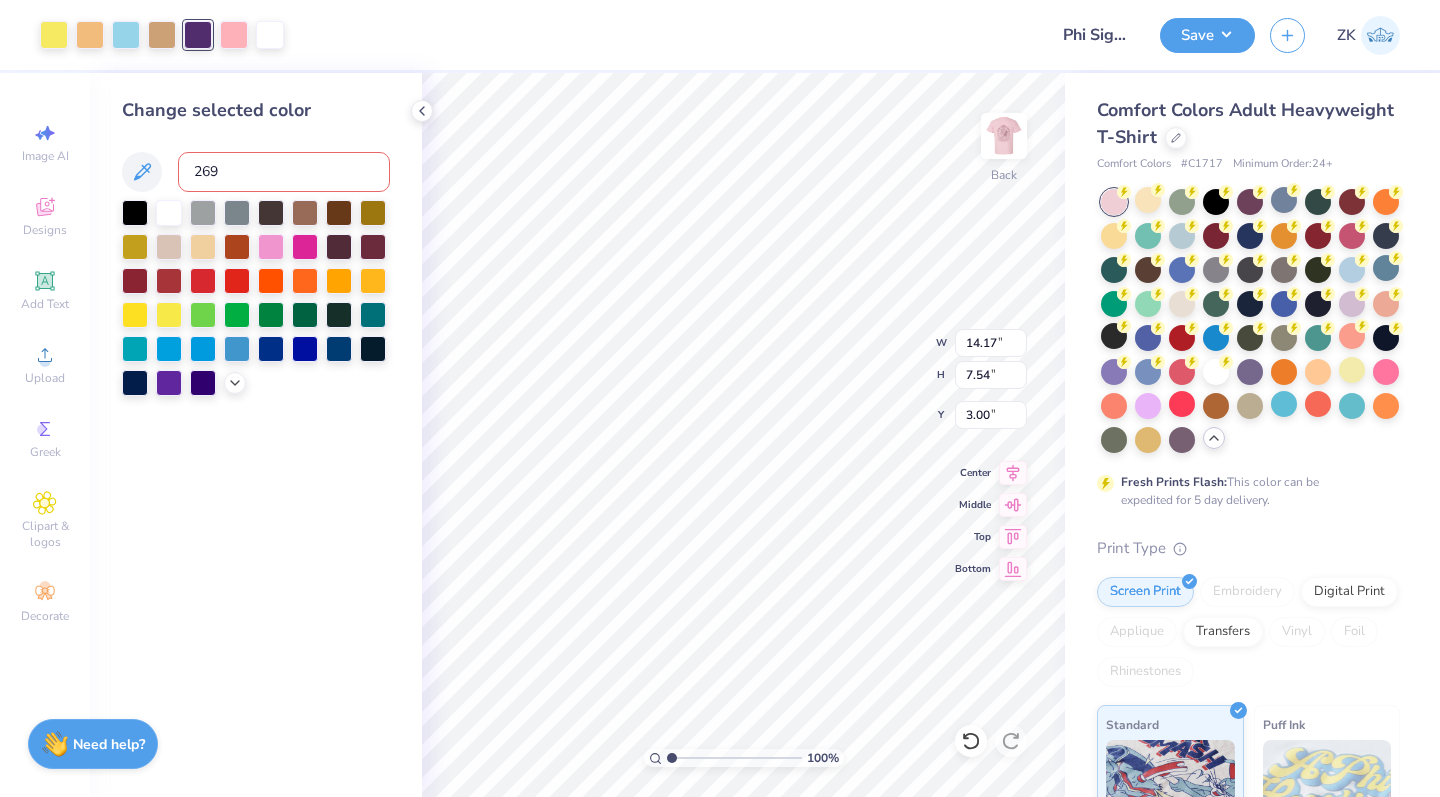 type 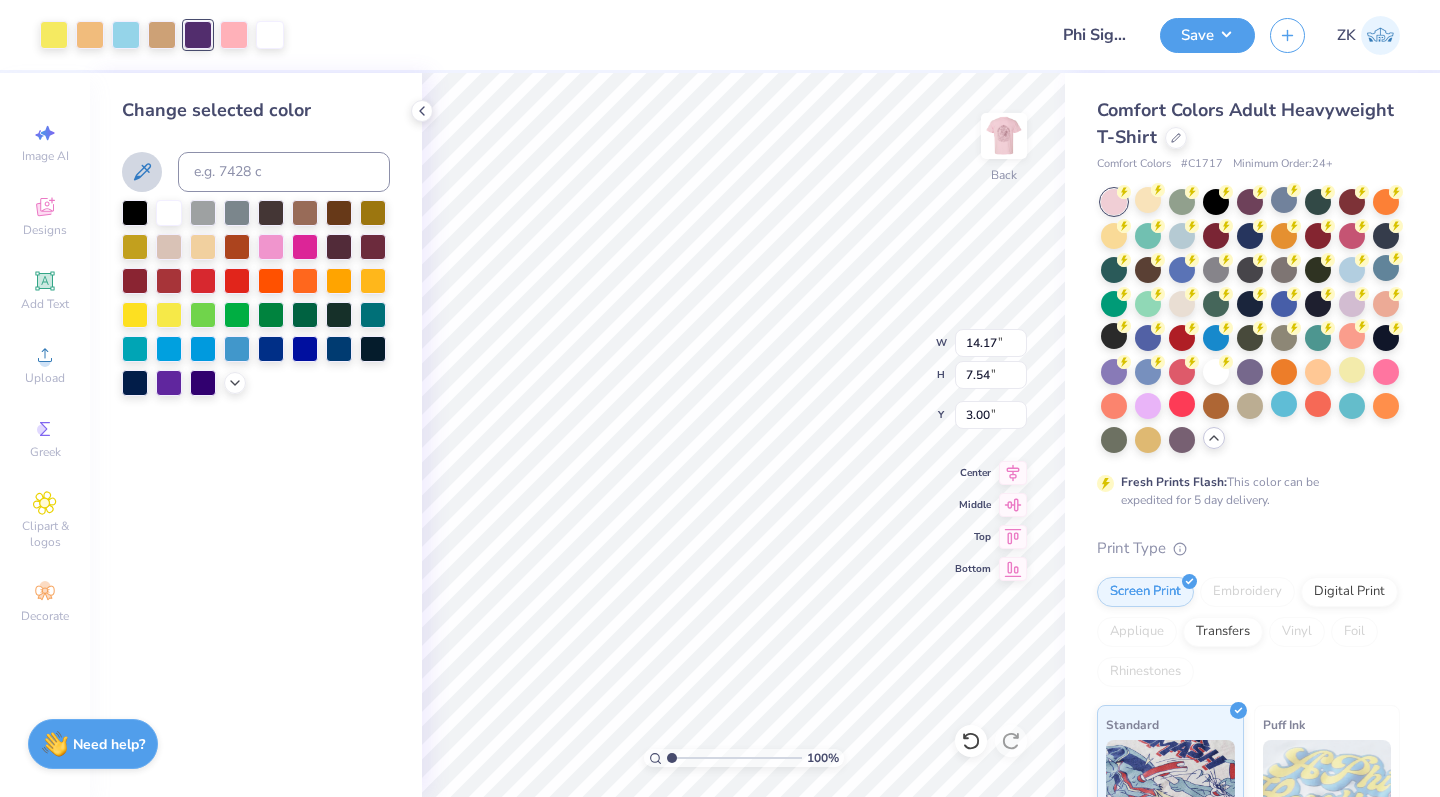 click 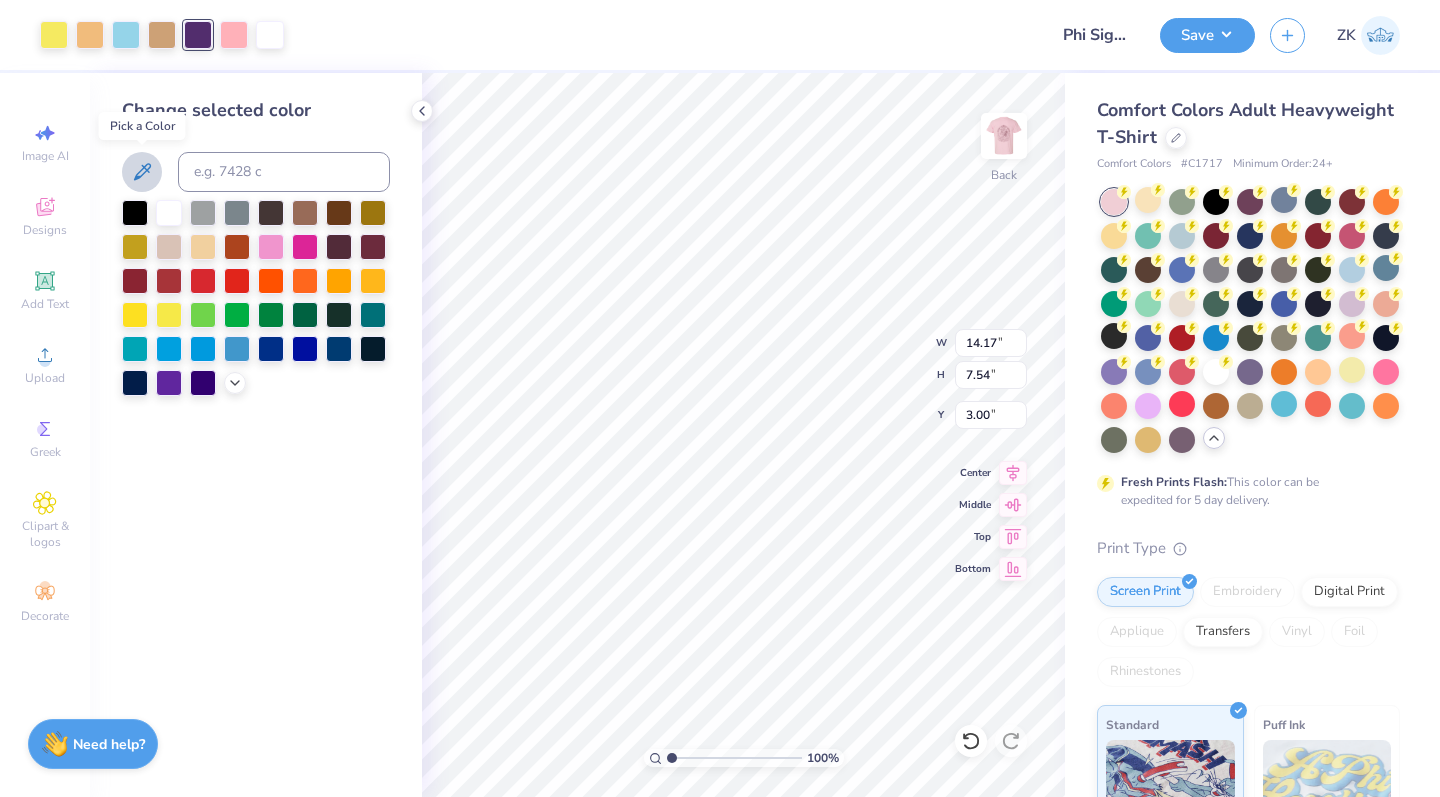 click 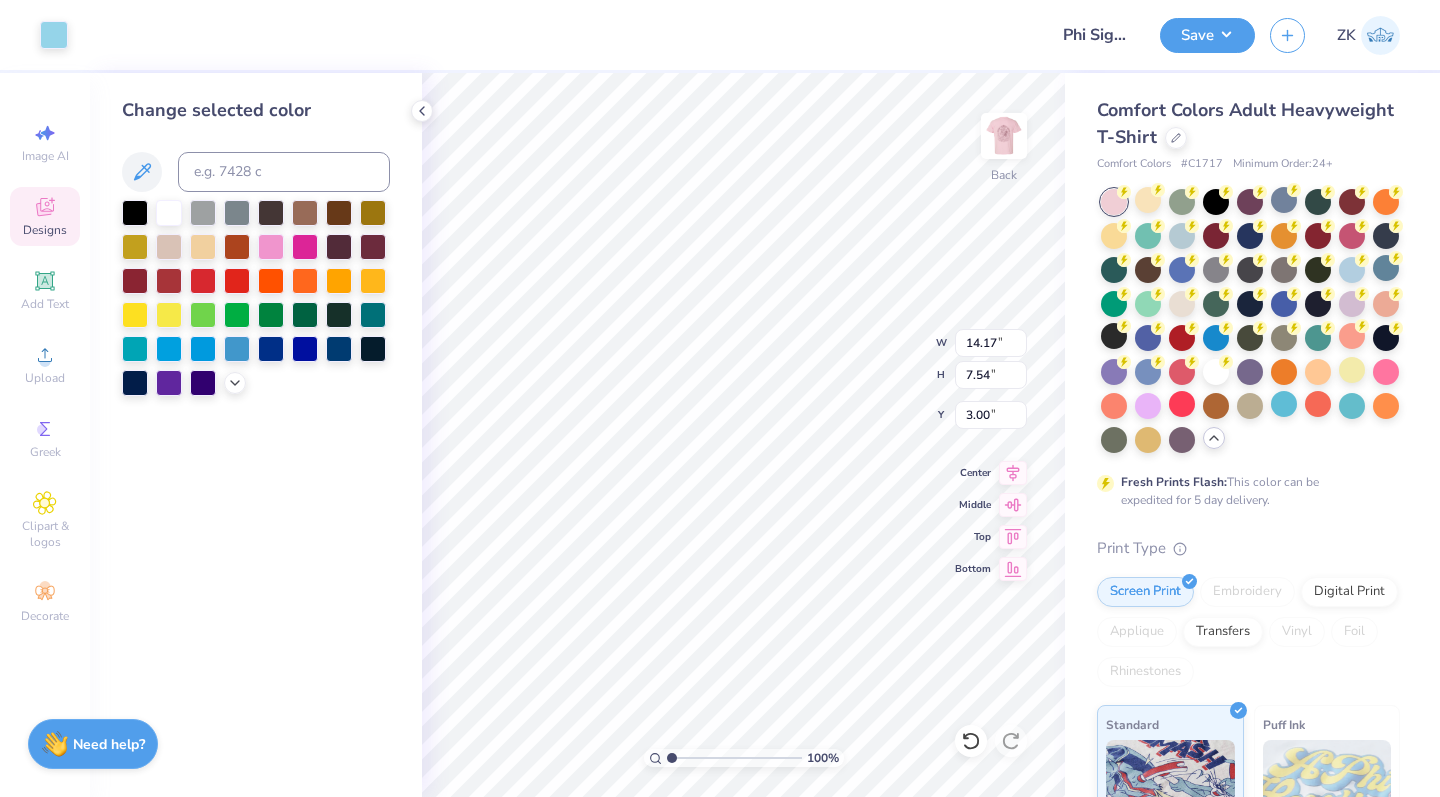 type on "7.80" 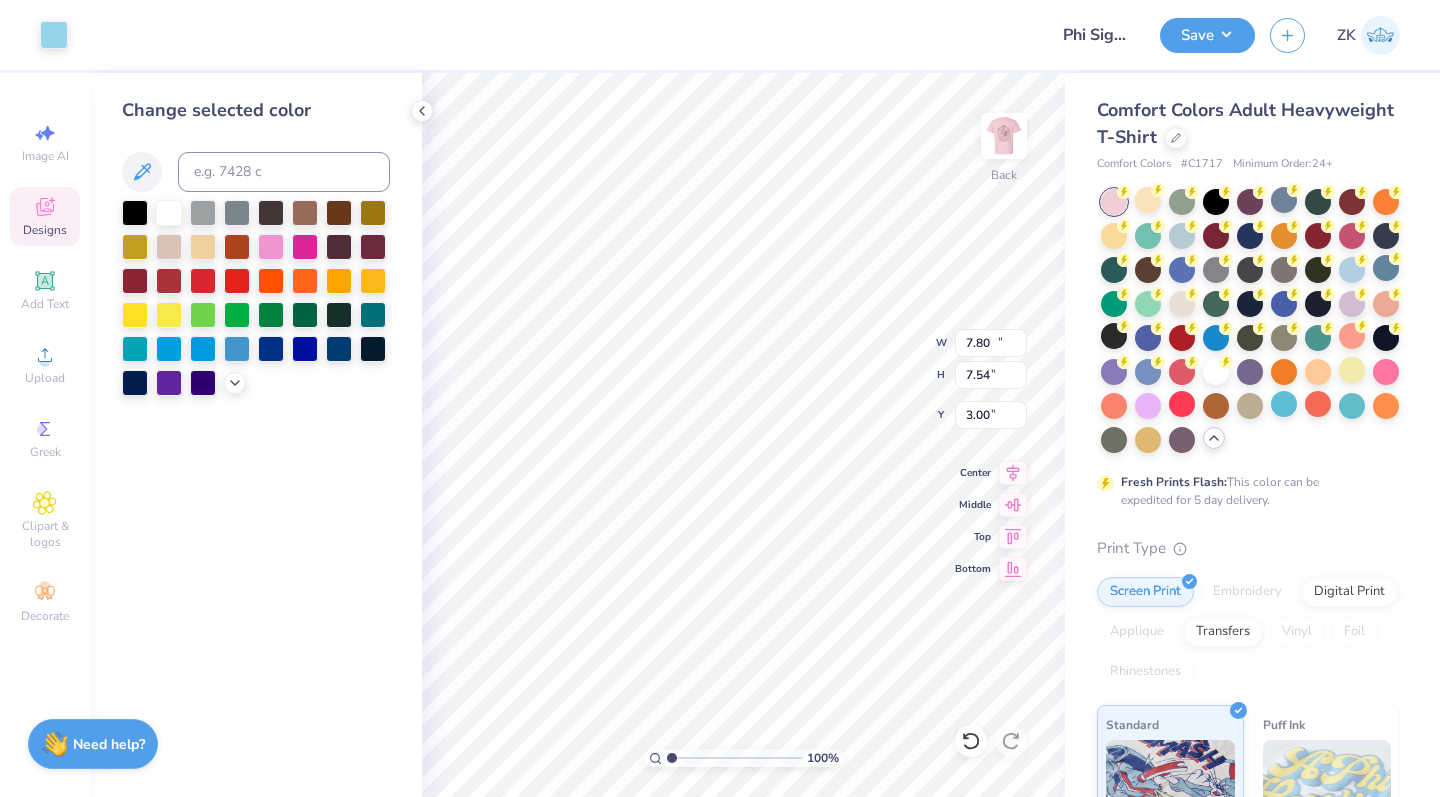 type on "1.78" 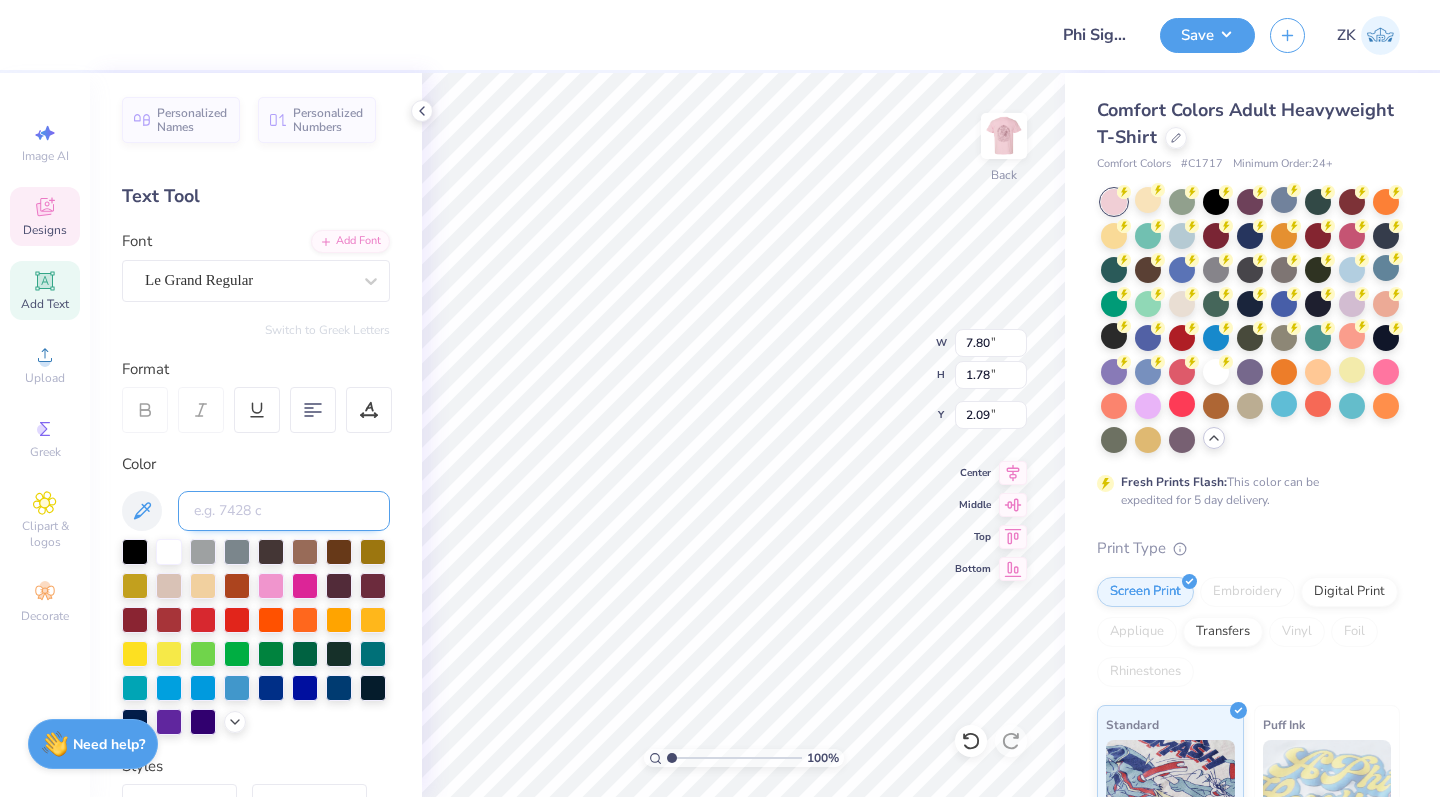 click at bounding box center [284, 511] 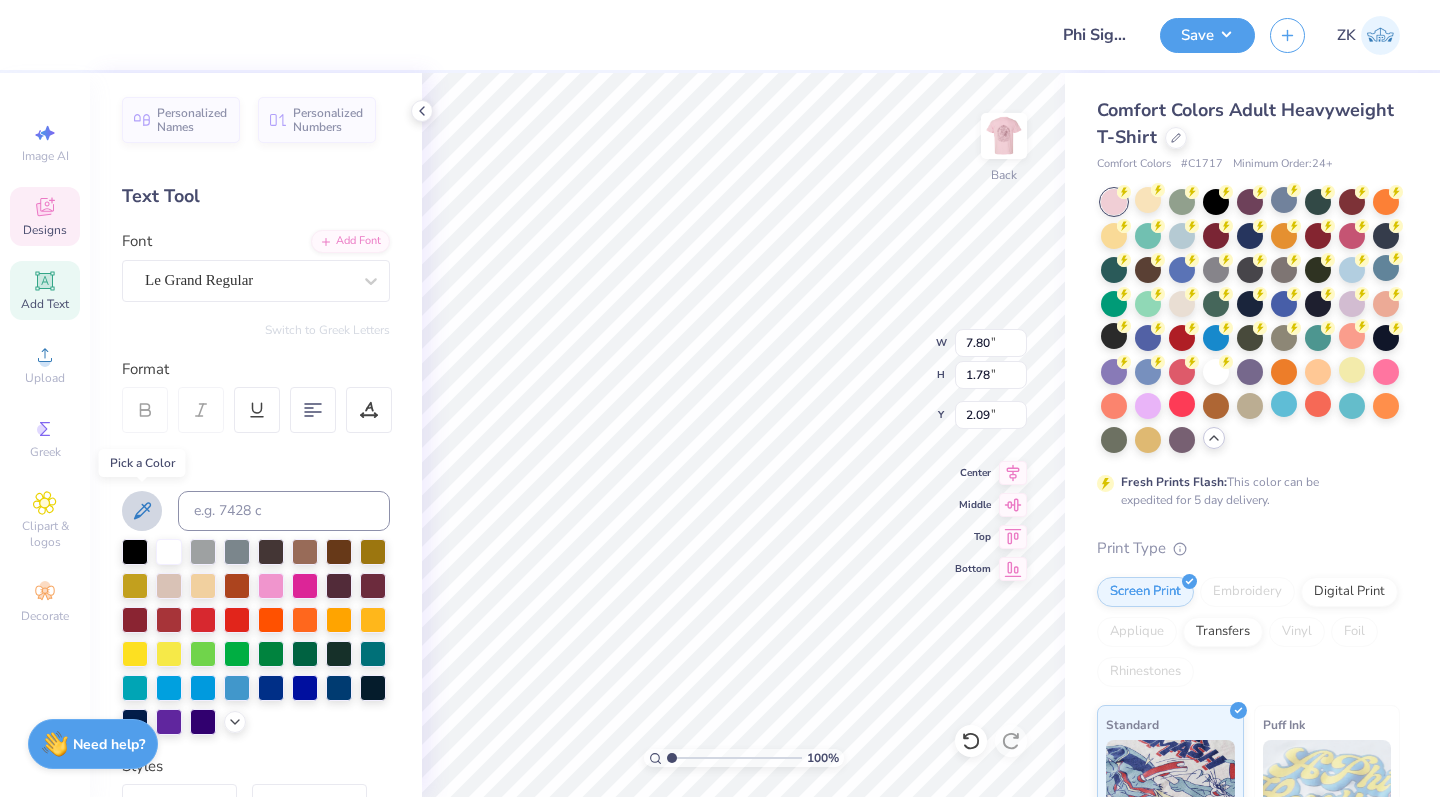 click 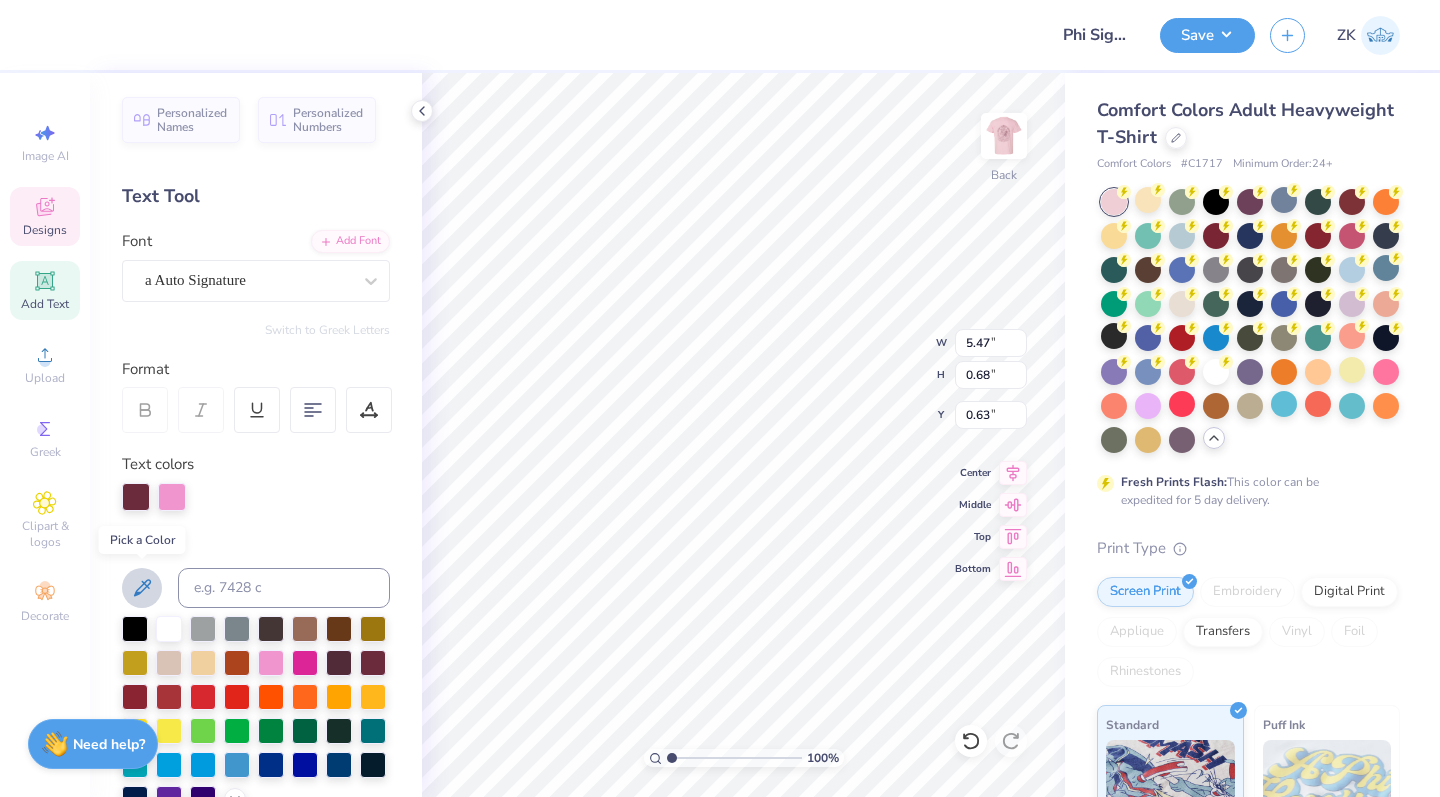 click 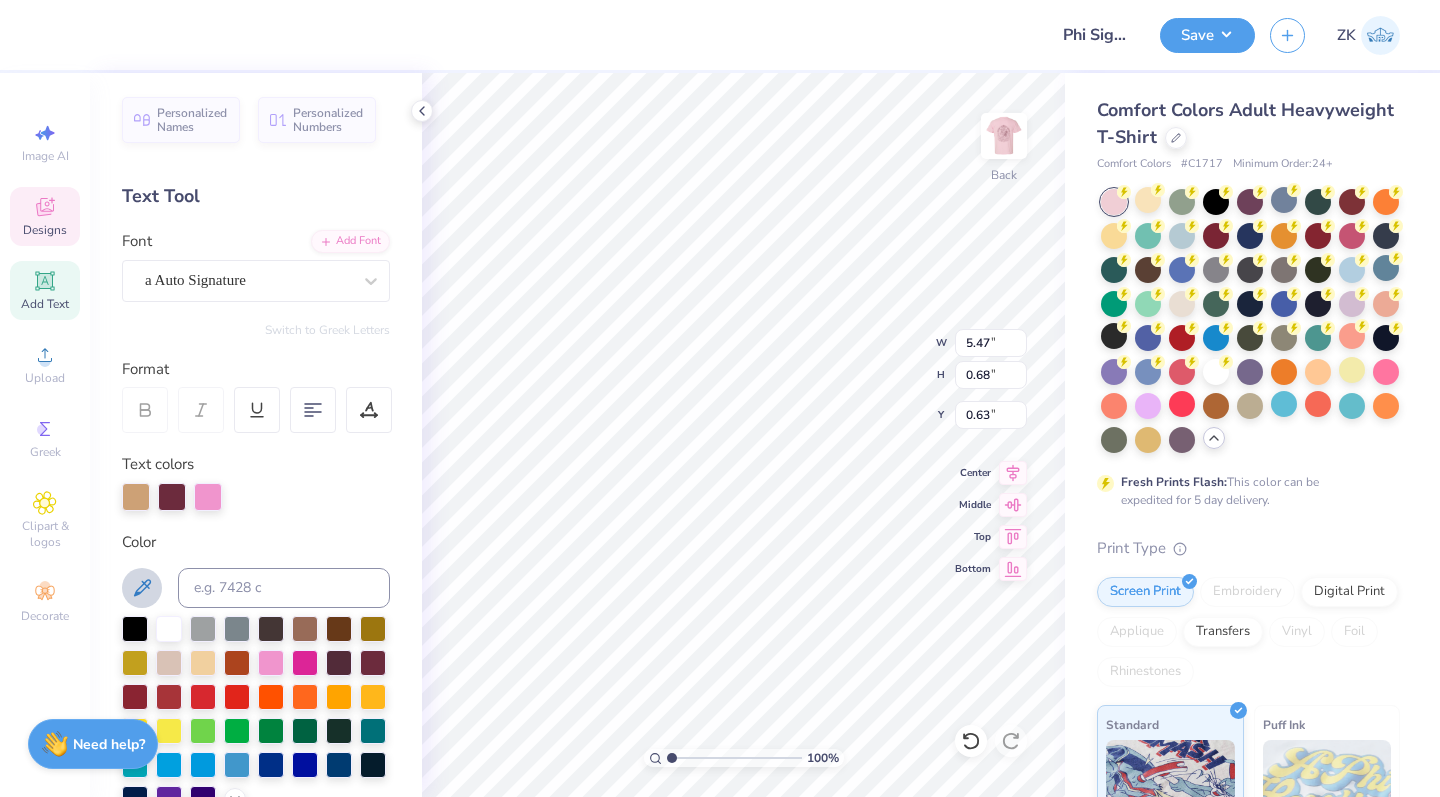 click 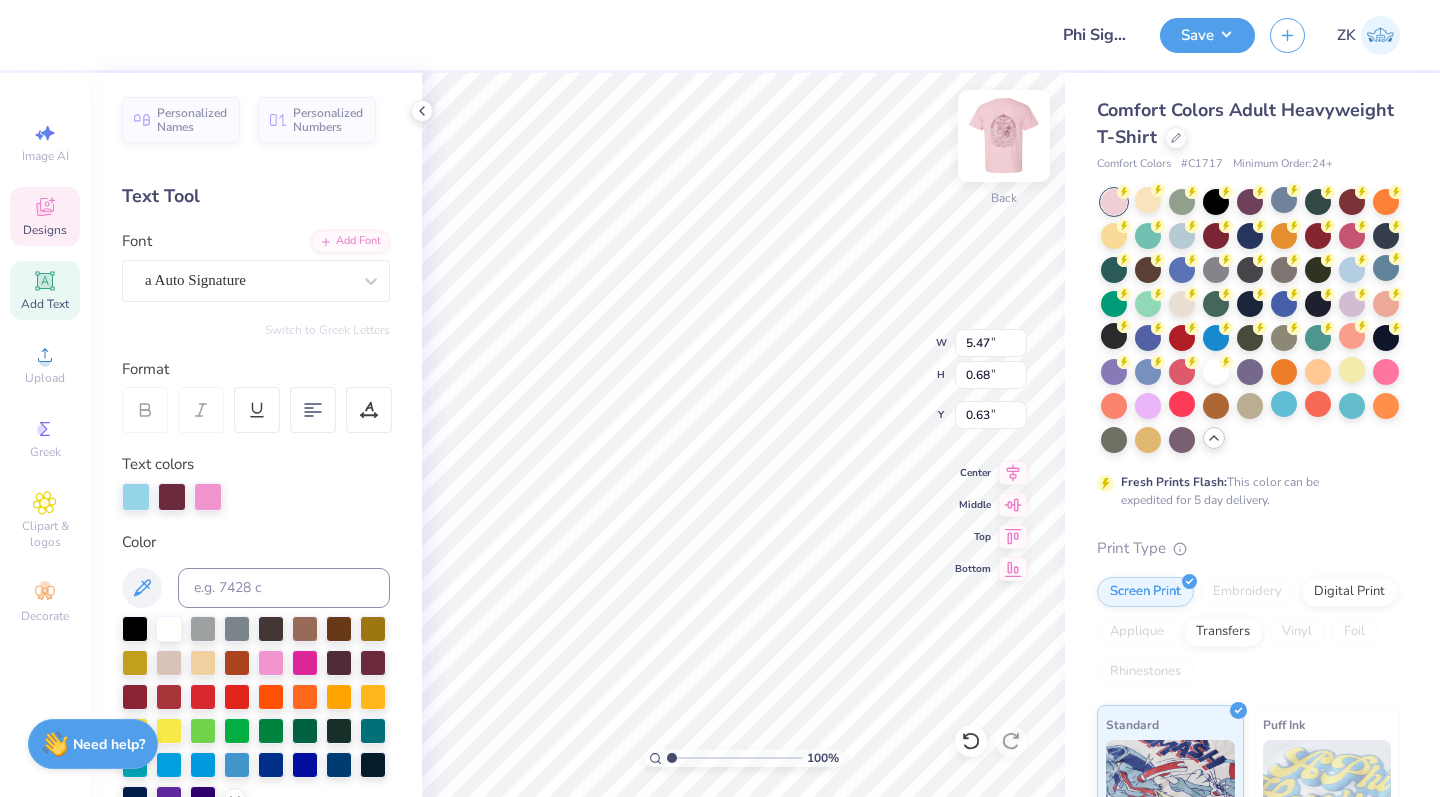 click at bounding box center [1004, 136] 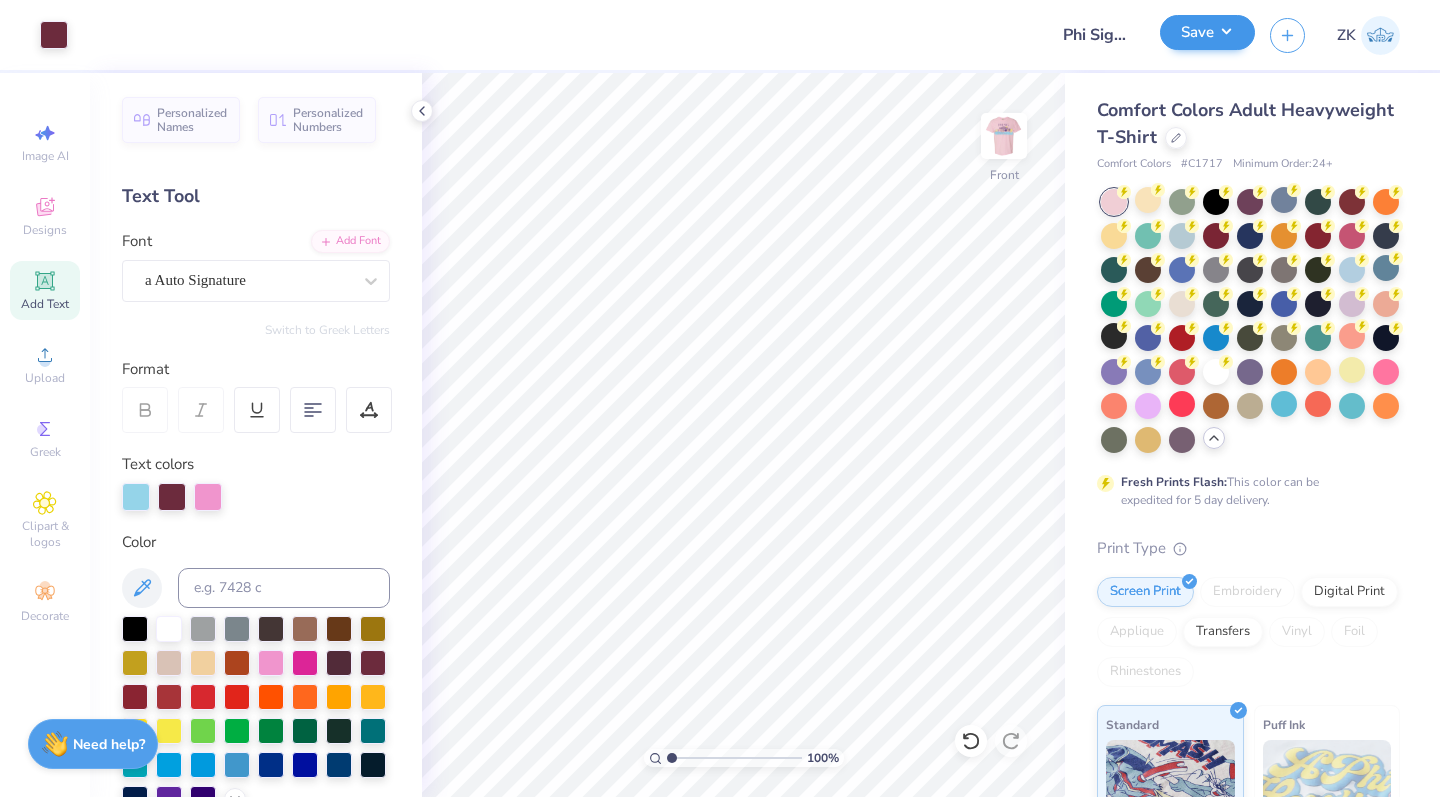 click on "Save" at bounding box center (1207, 32) 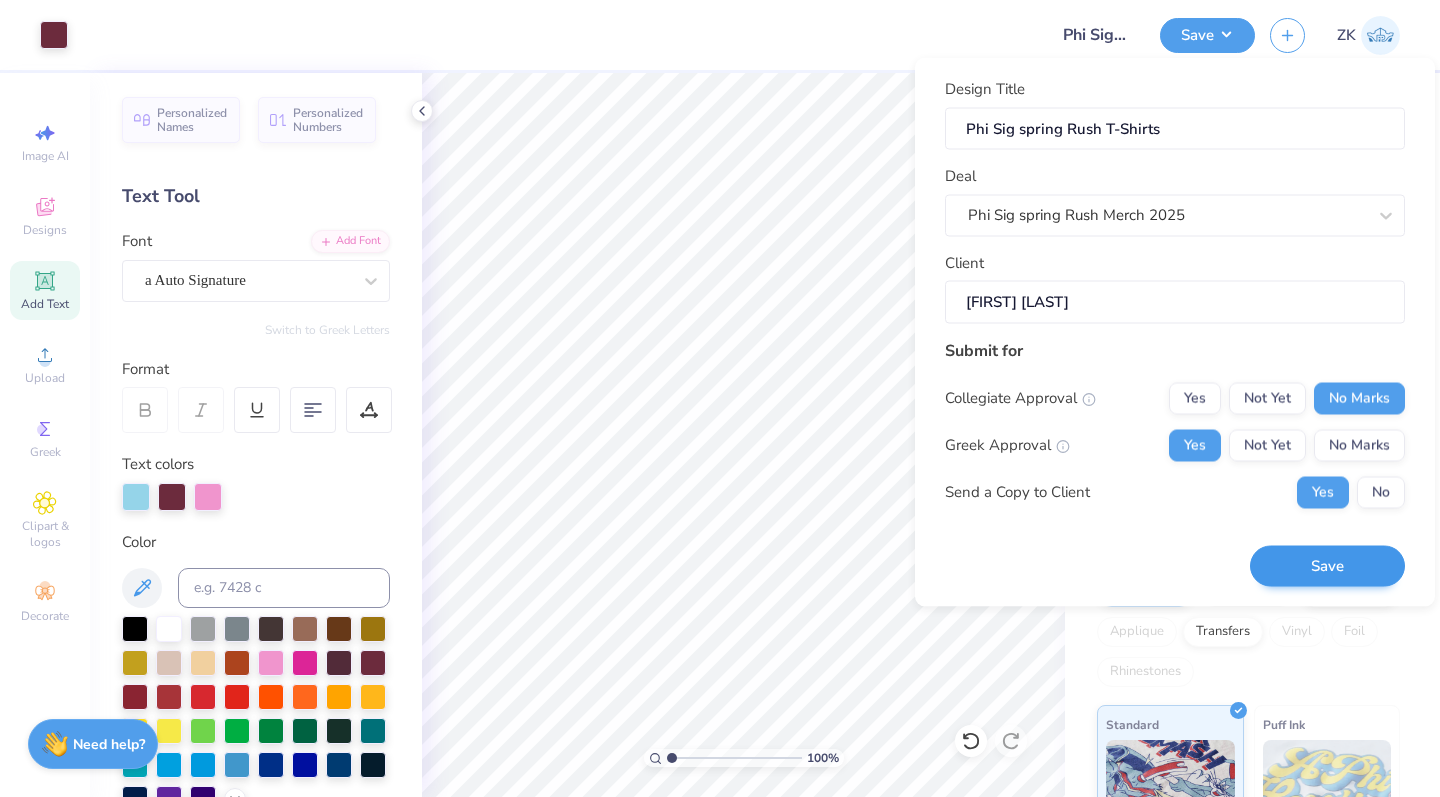 click on "Save" at bounding box center (1327, 566) 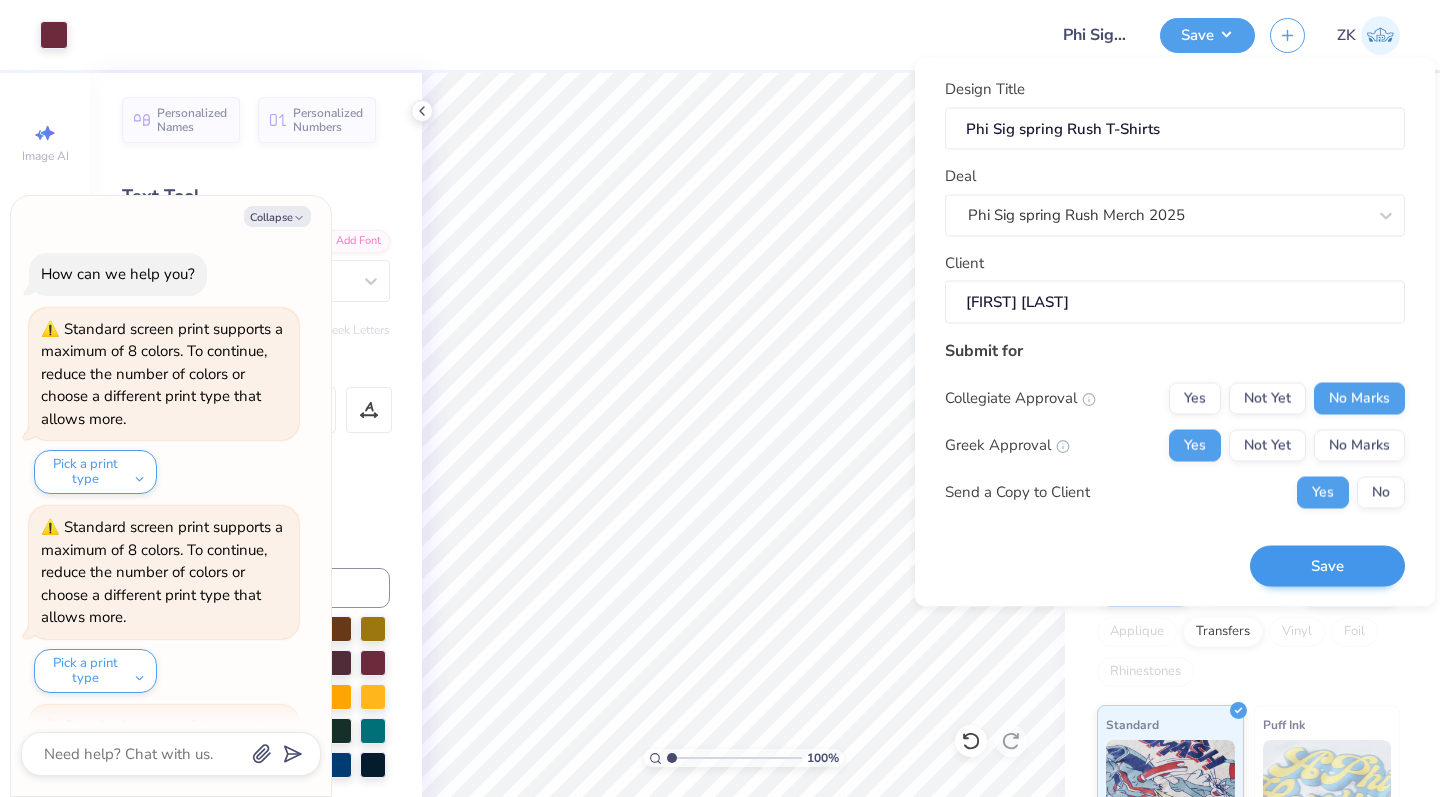 scroll, scrollTop: 373, scrollLeft: 0, axis: vertical 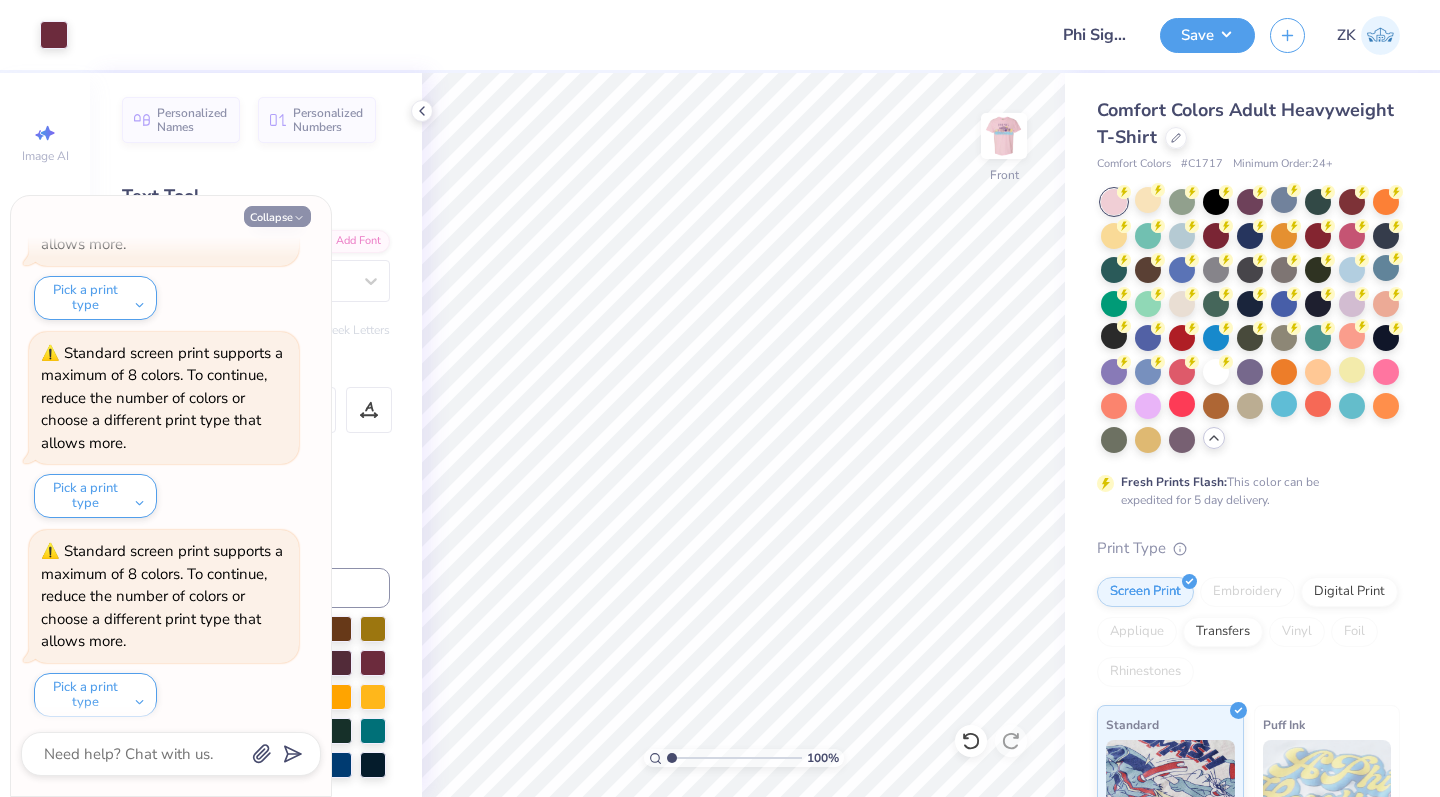 click on "Collapse" at bounding box center (277, 216) 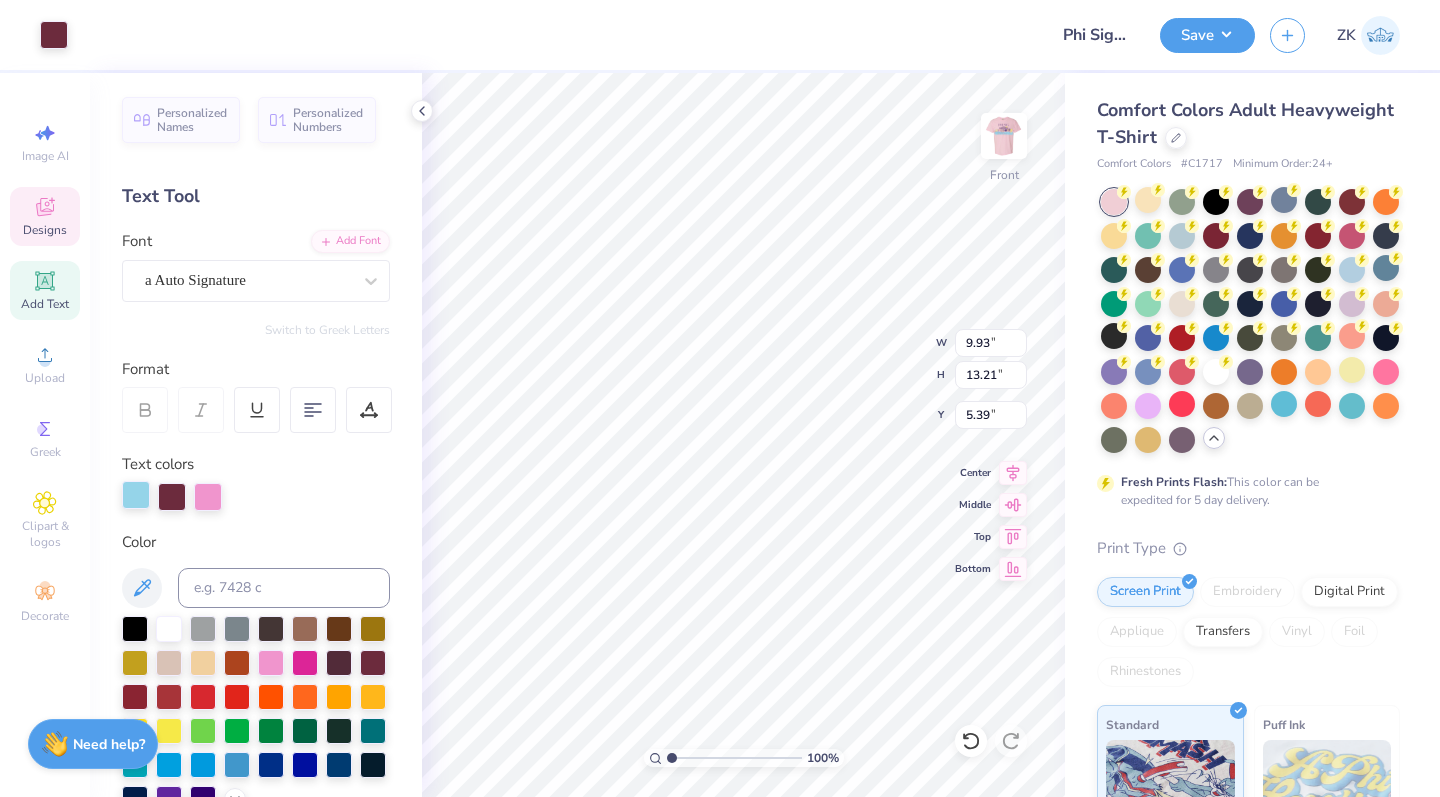 click at bounding box center (136, 495) 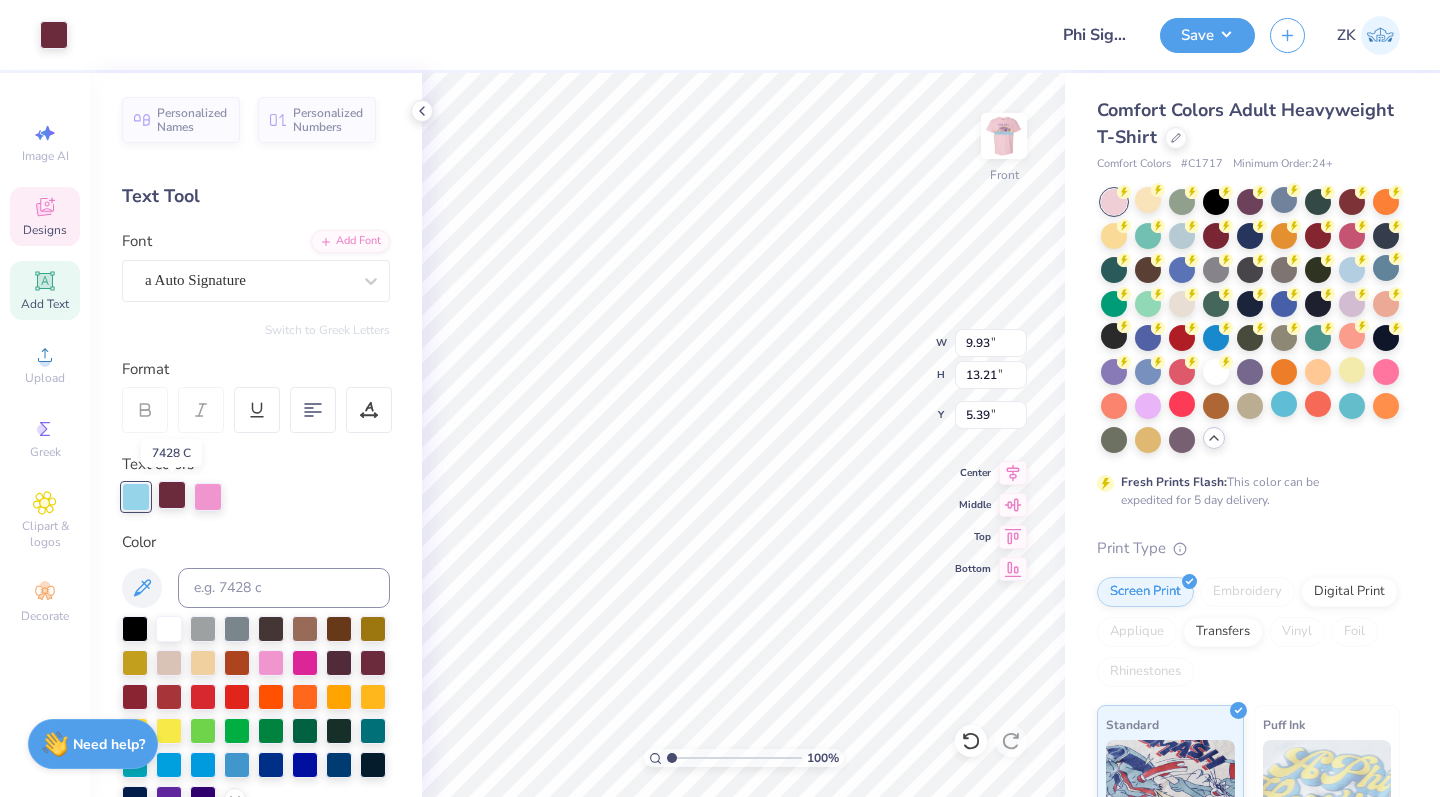 click at bounding box center (172, 495) 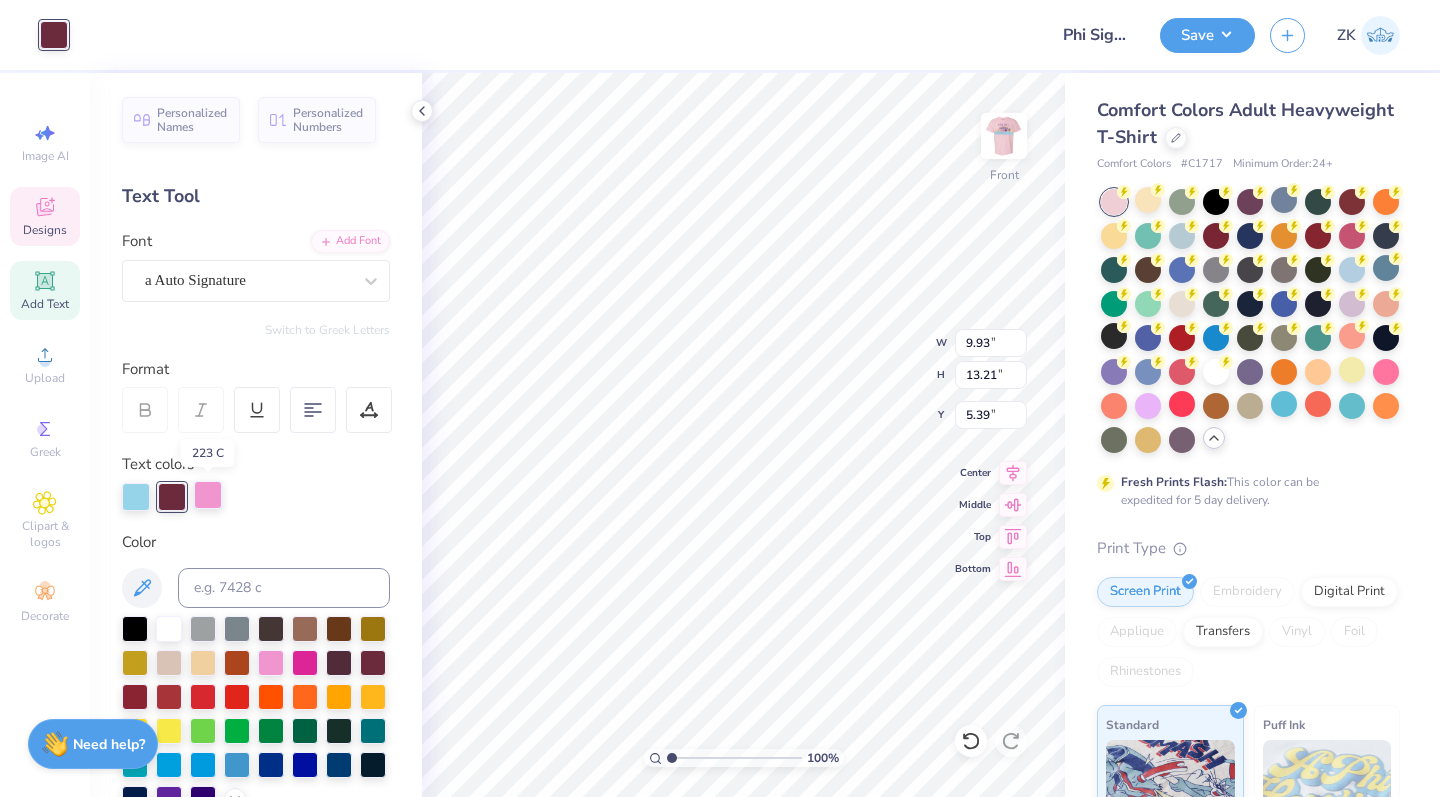 click at bounding box center [208, 495] 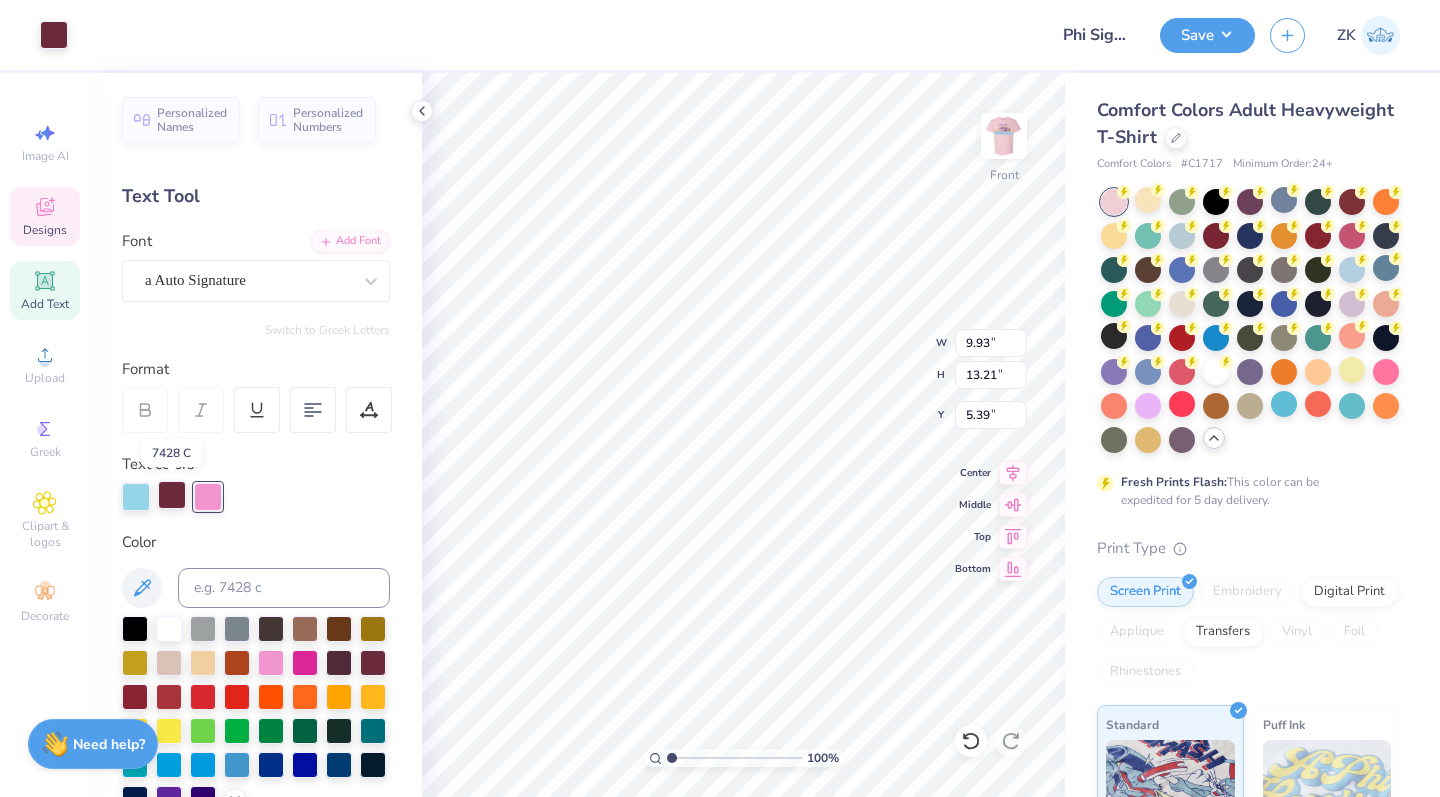 click at bounding box center (172, 495) 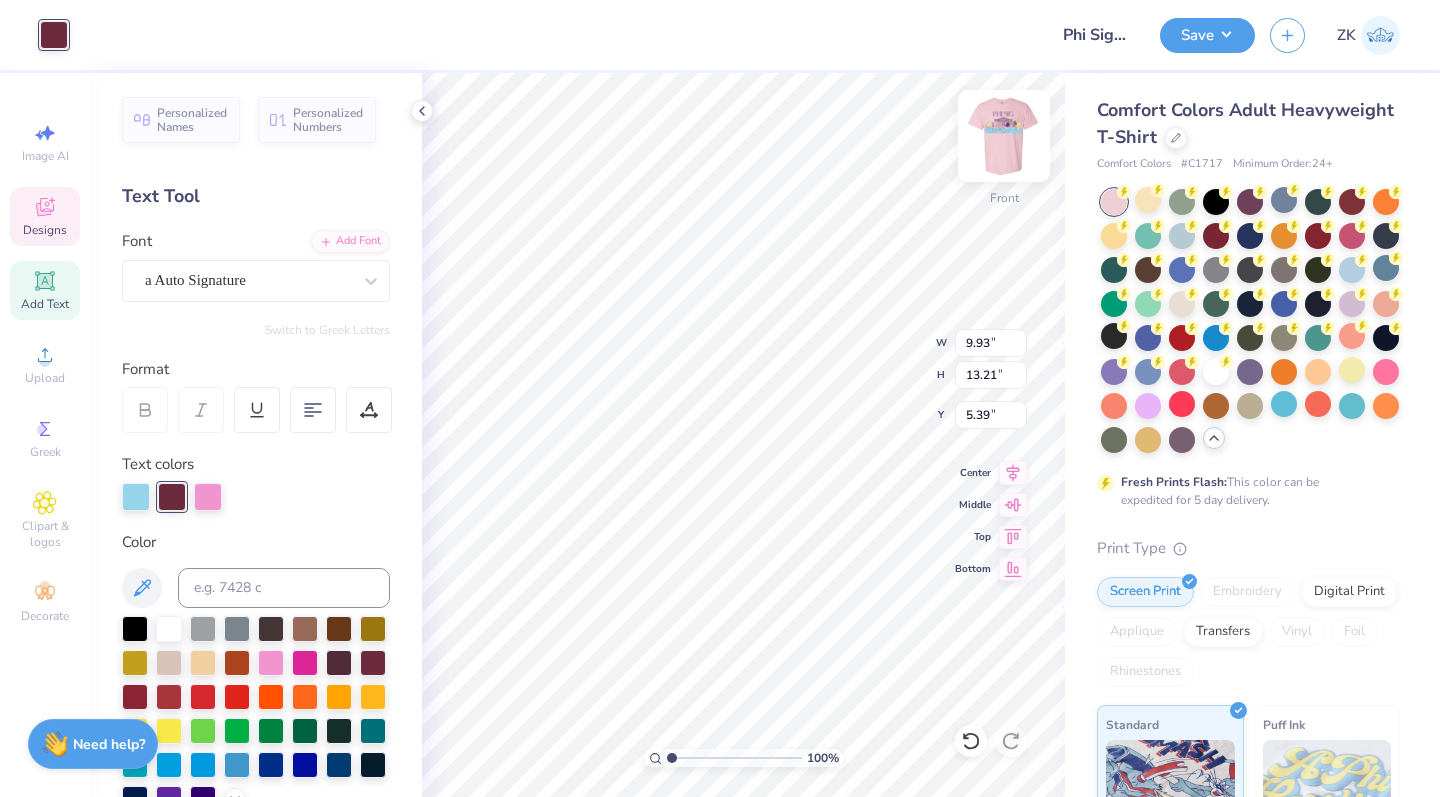 click at bounding box center (1004, 136) 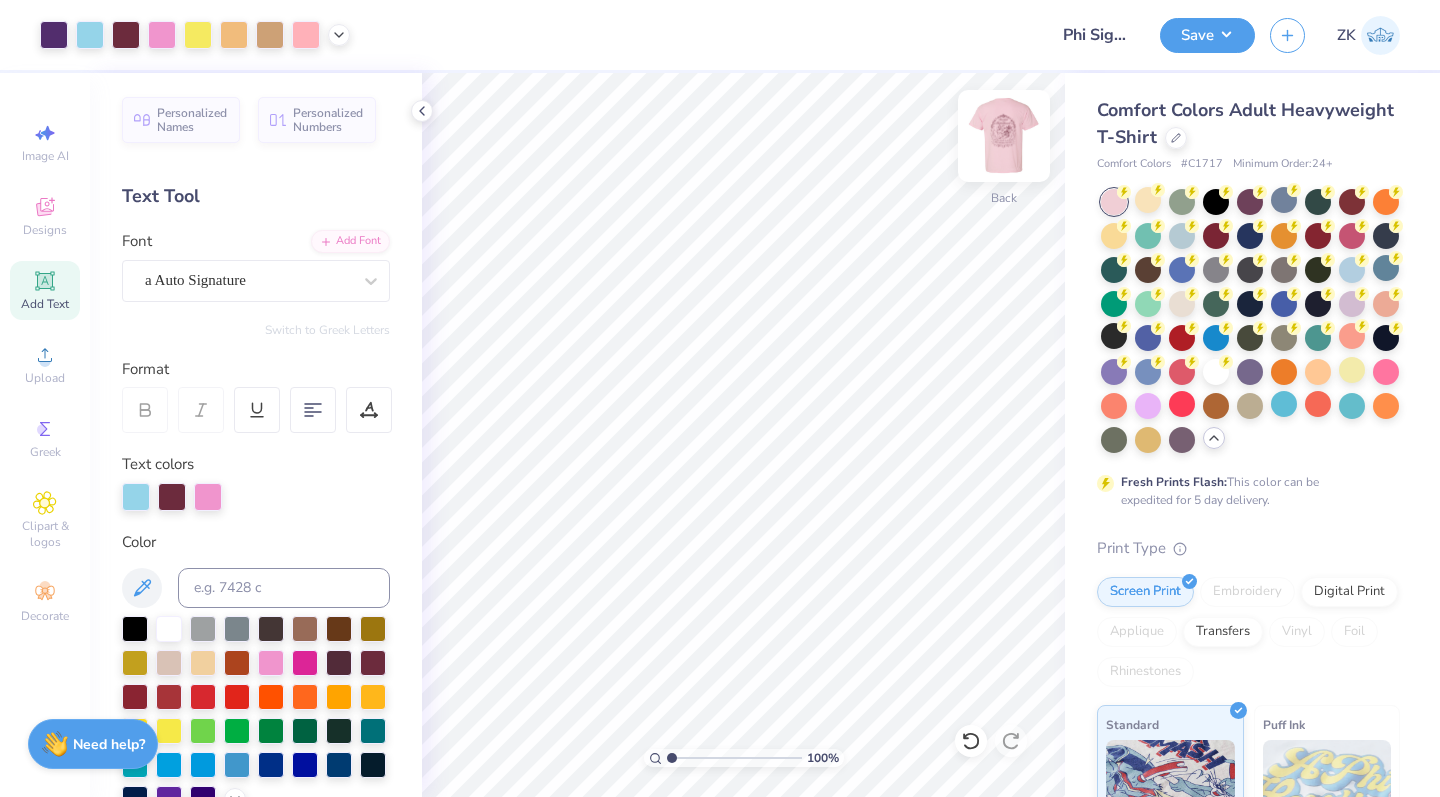 click at bounding box center [1004, 136] 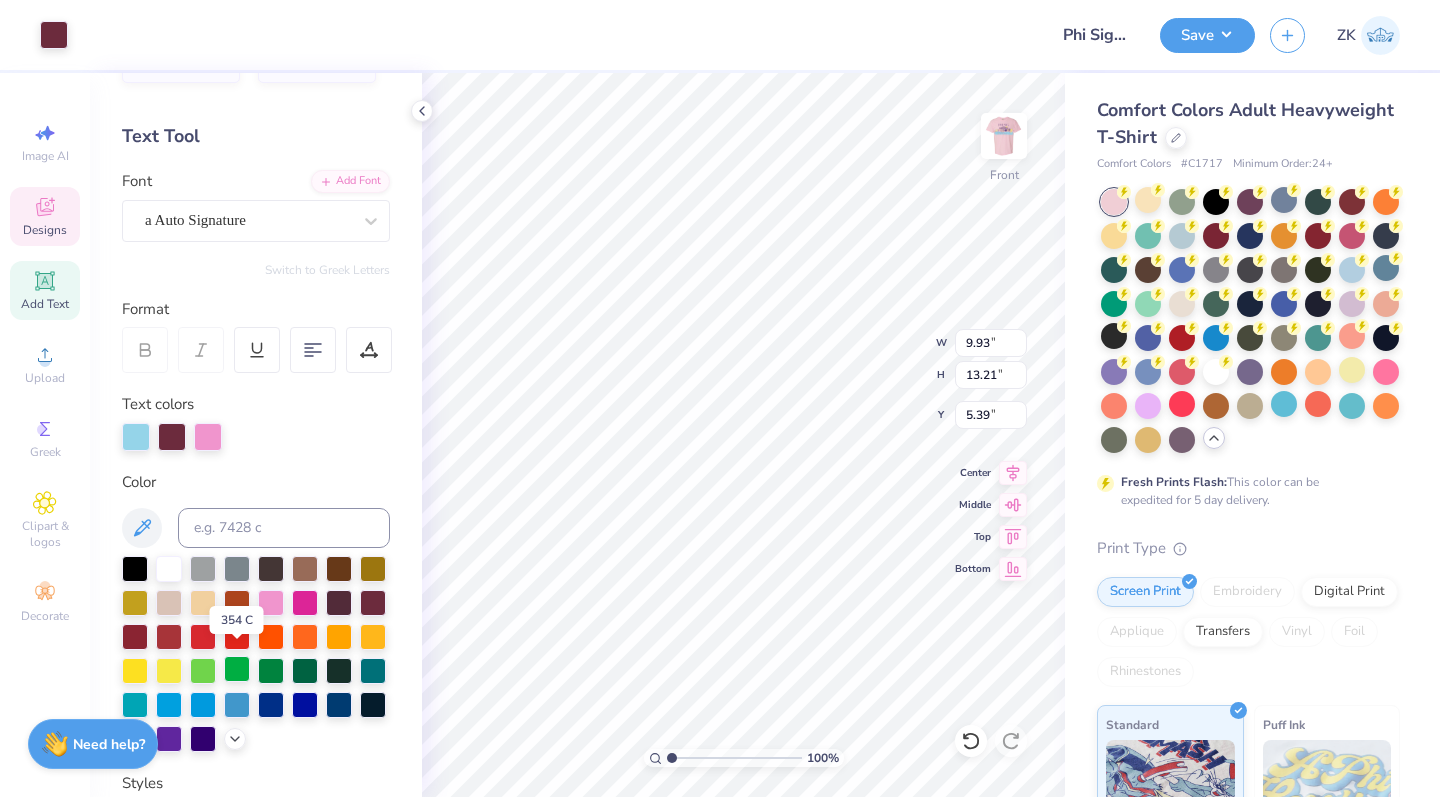 scroll, scrollTop: 79, scrollLeft: 0, axis: vertical 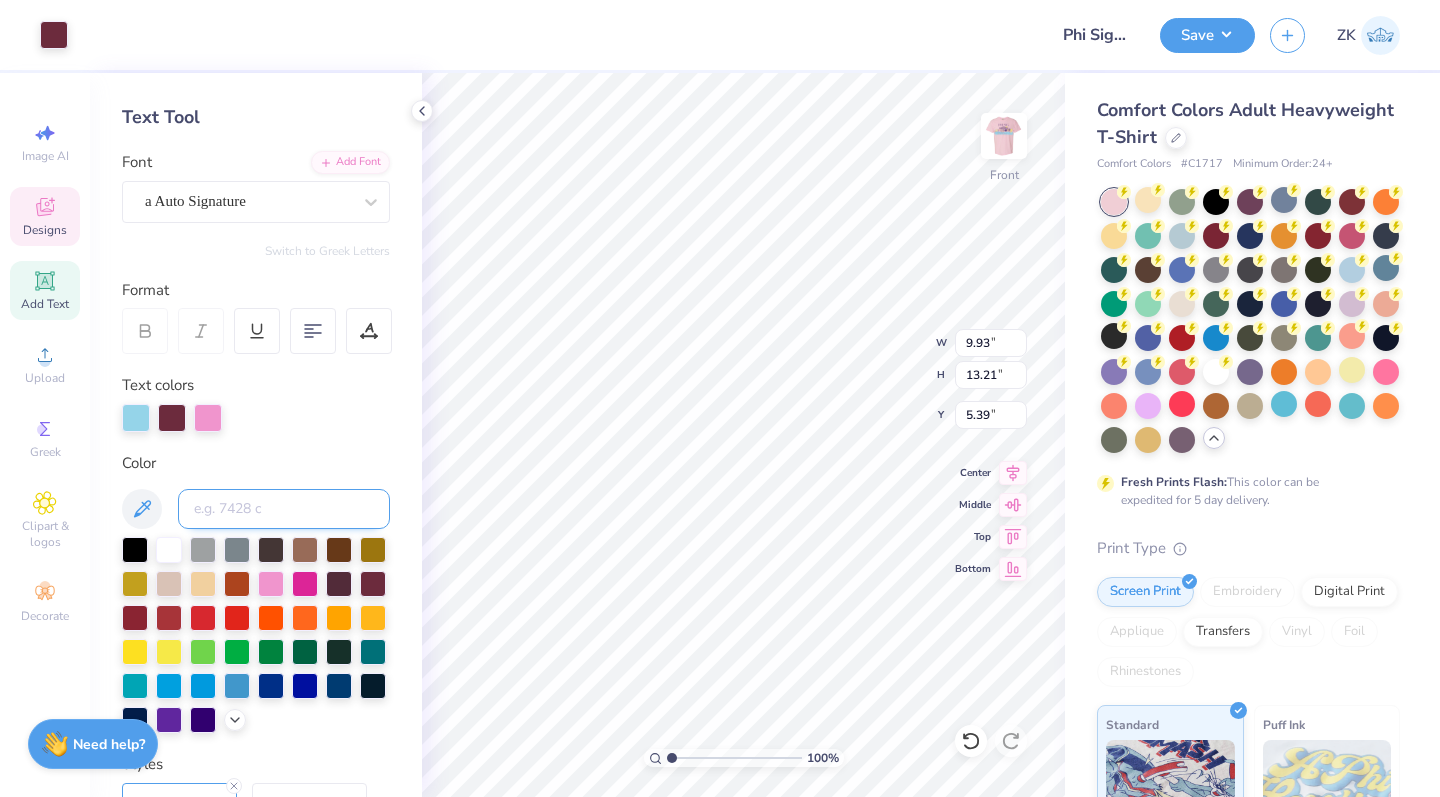 click at bounding box center [284, 509] 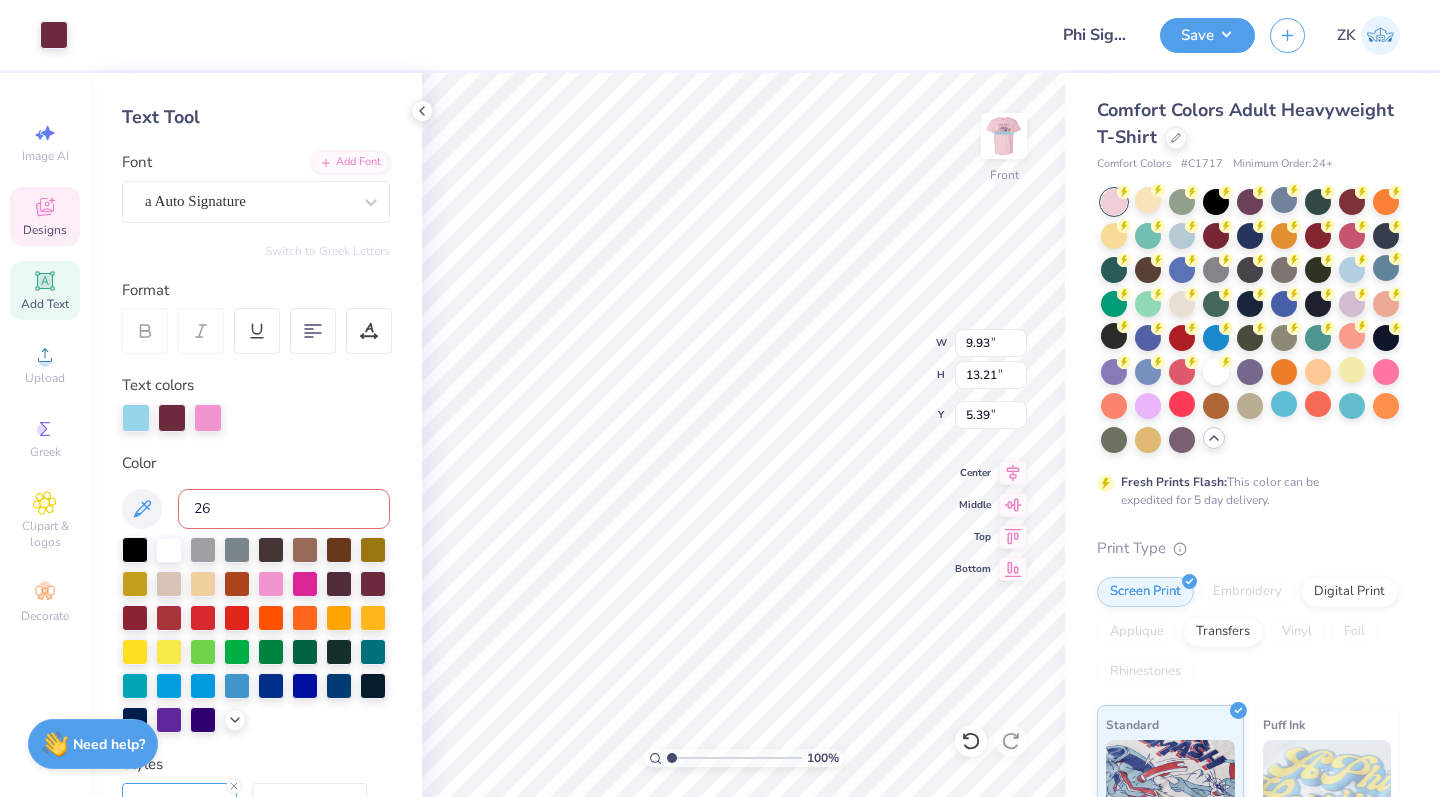 type on "269" 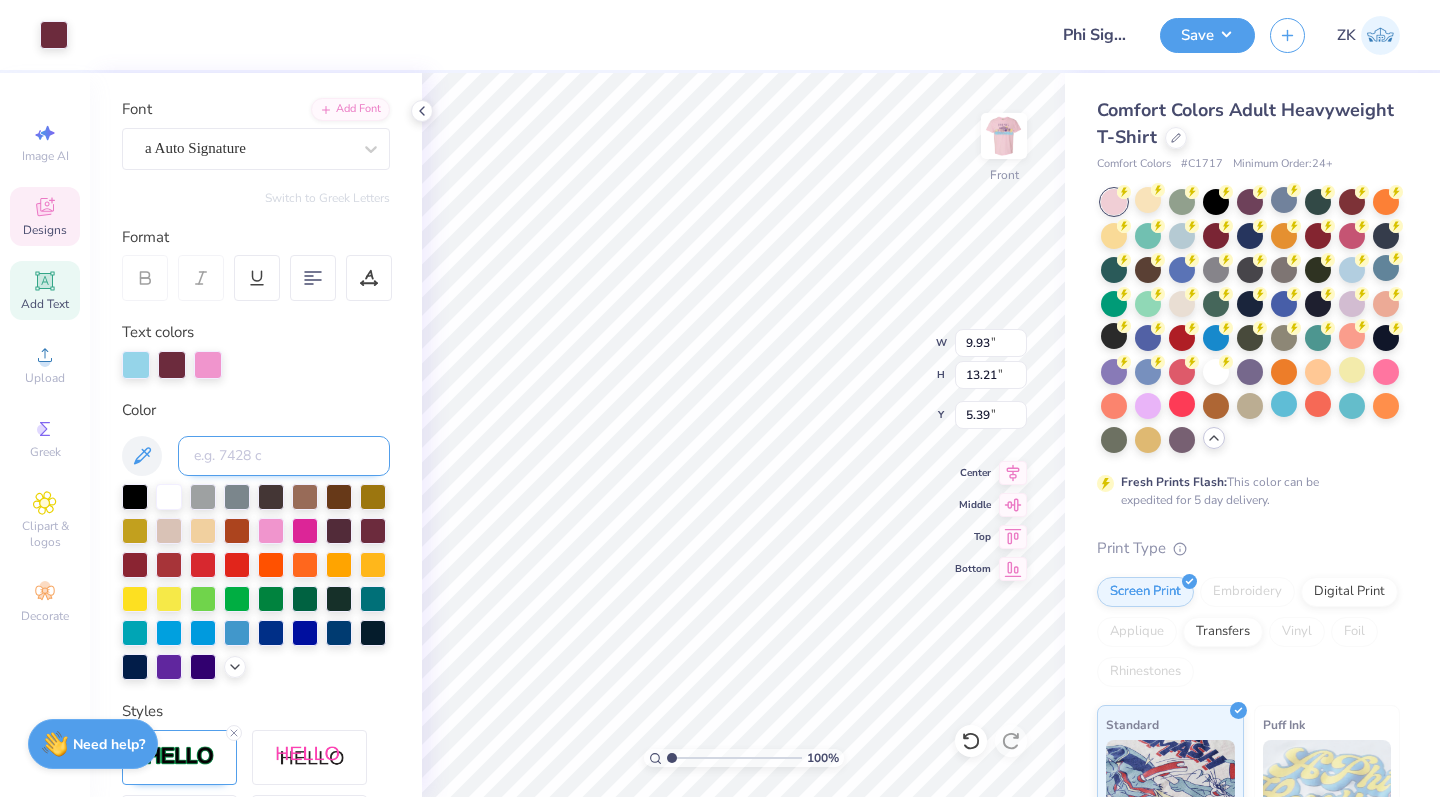 scroll, scrollTop: 153, scrollLeft: 0, axis: vertical 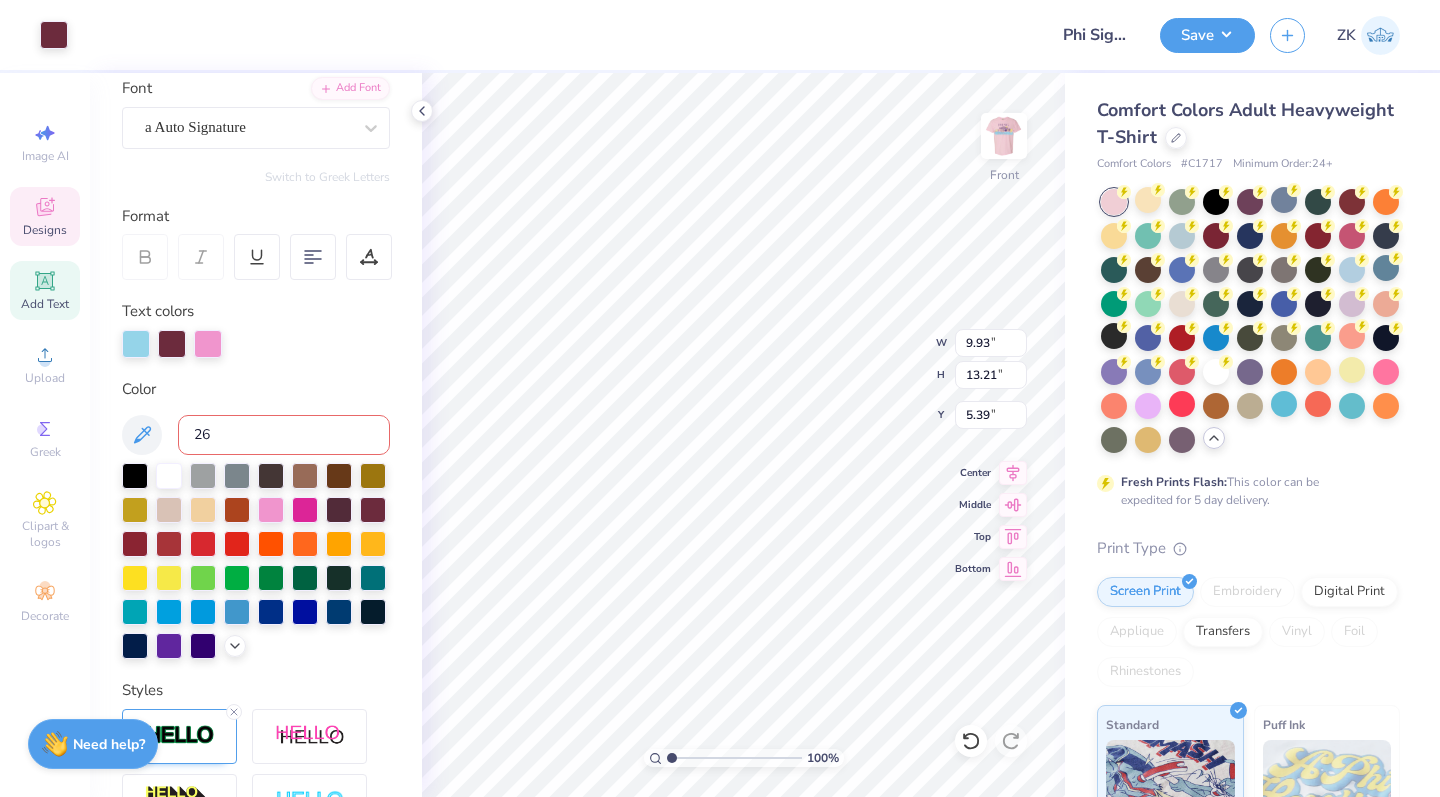 type on "269" 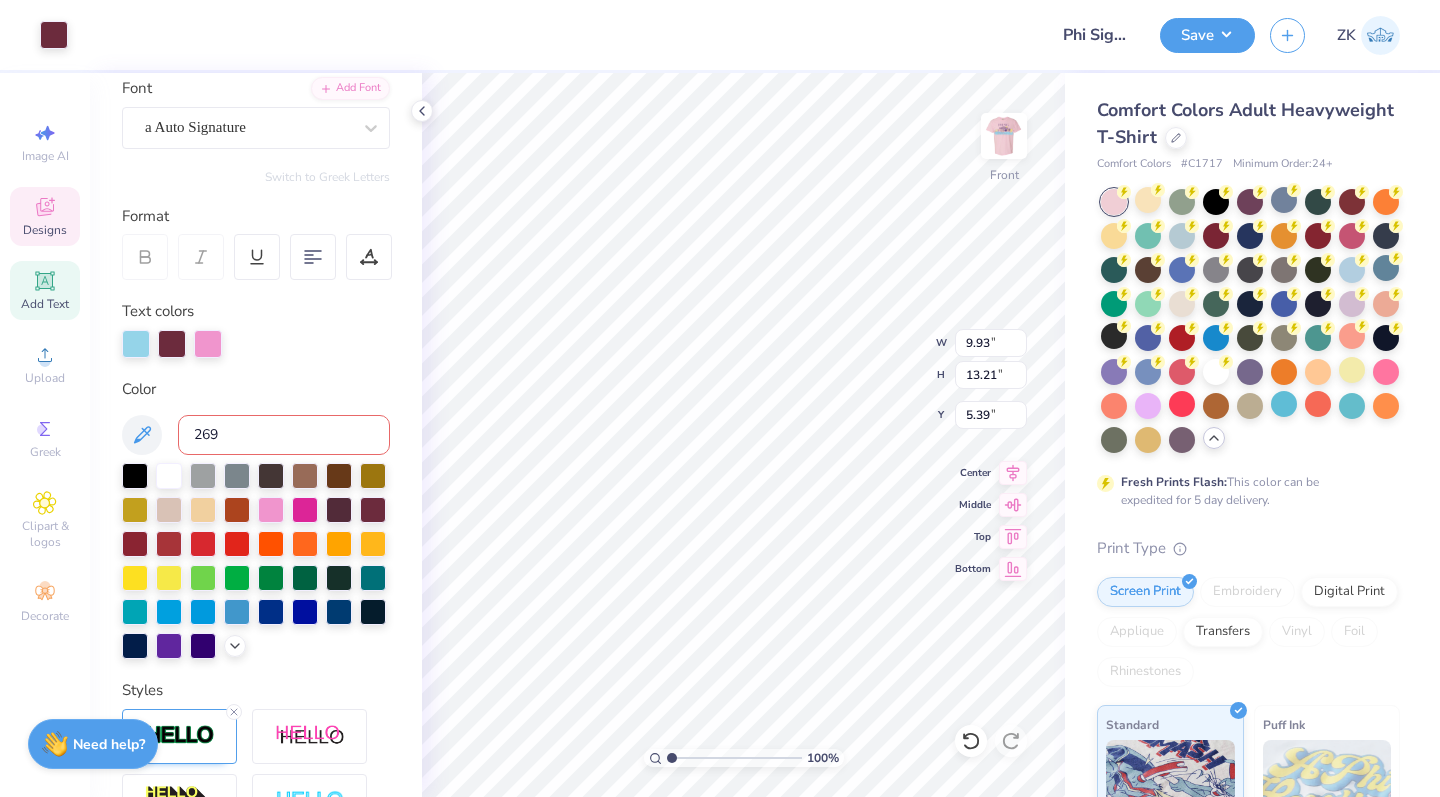 type on "269" 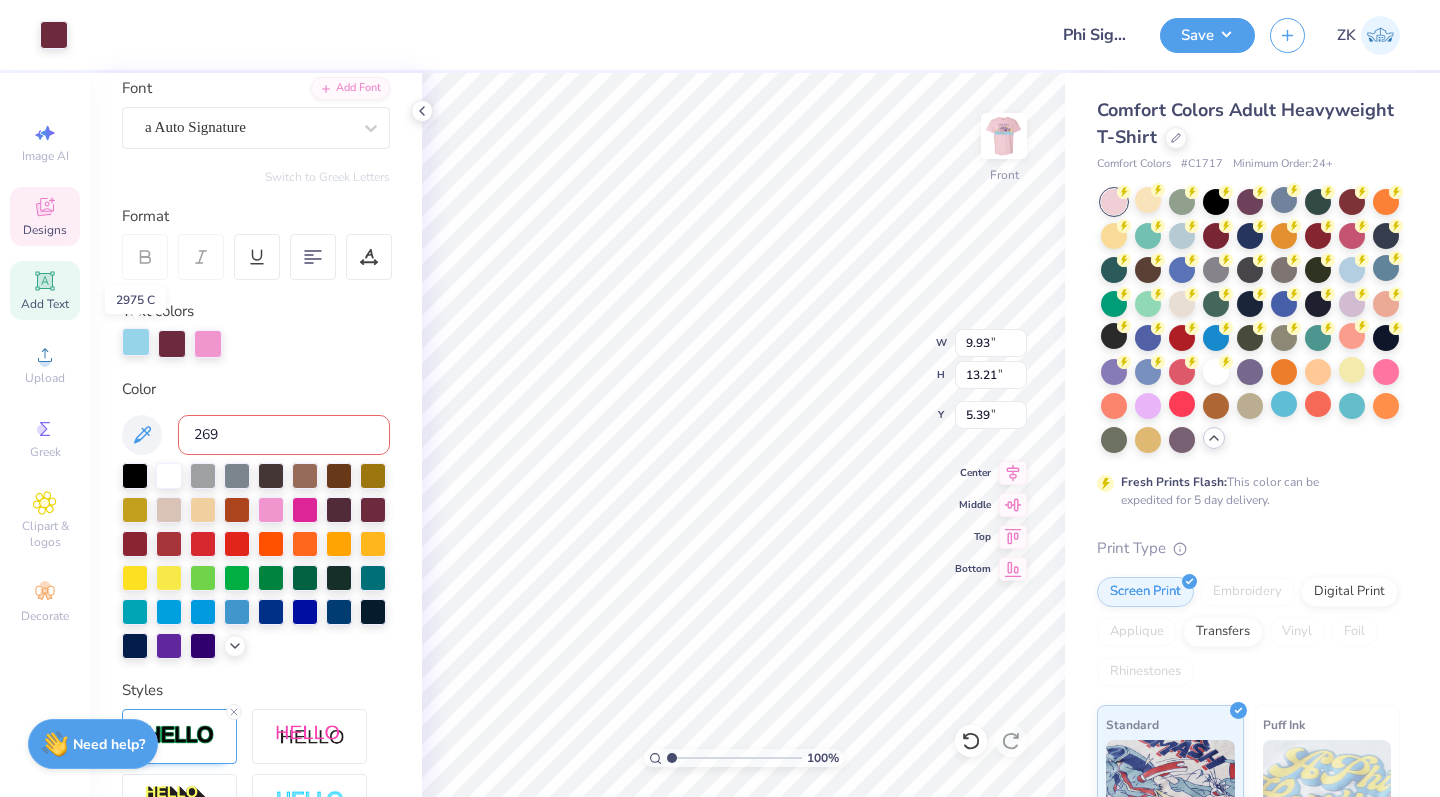 click at bounding box center (136, 342) 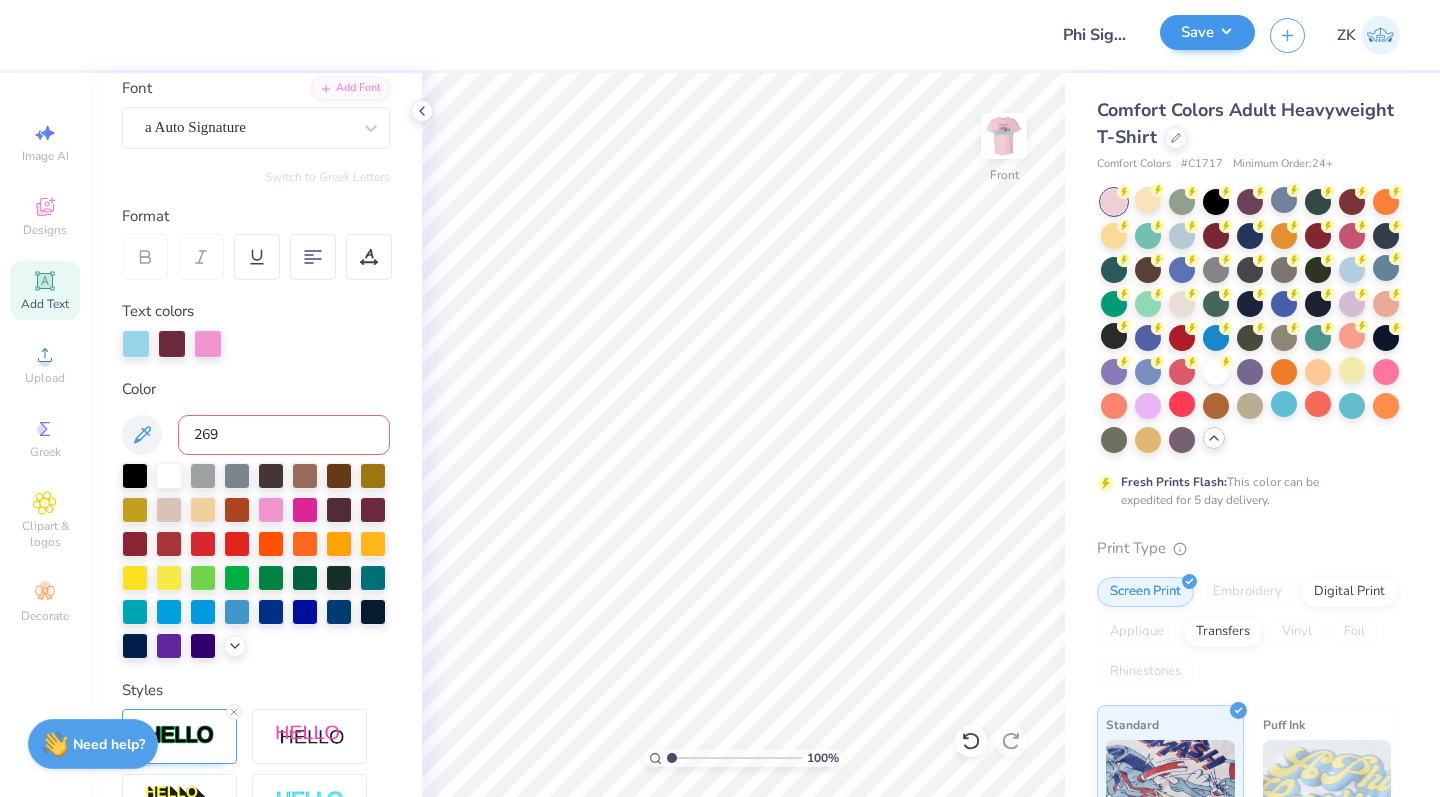 click on "Save" at bounding box center [1207, 32] 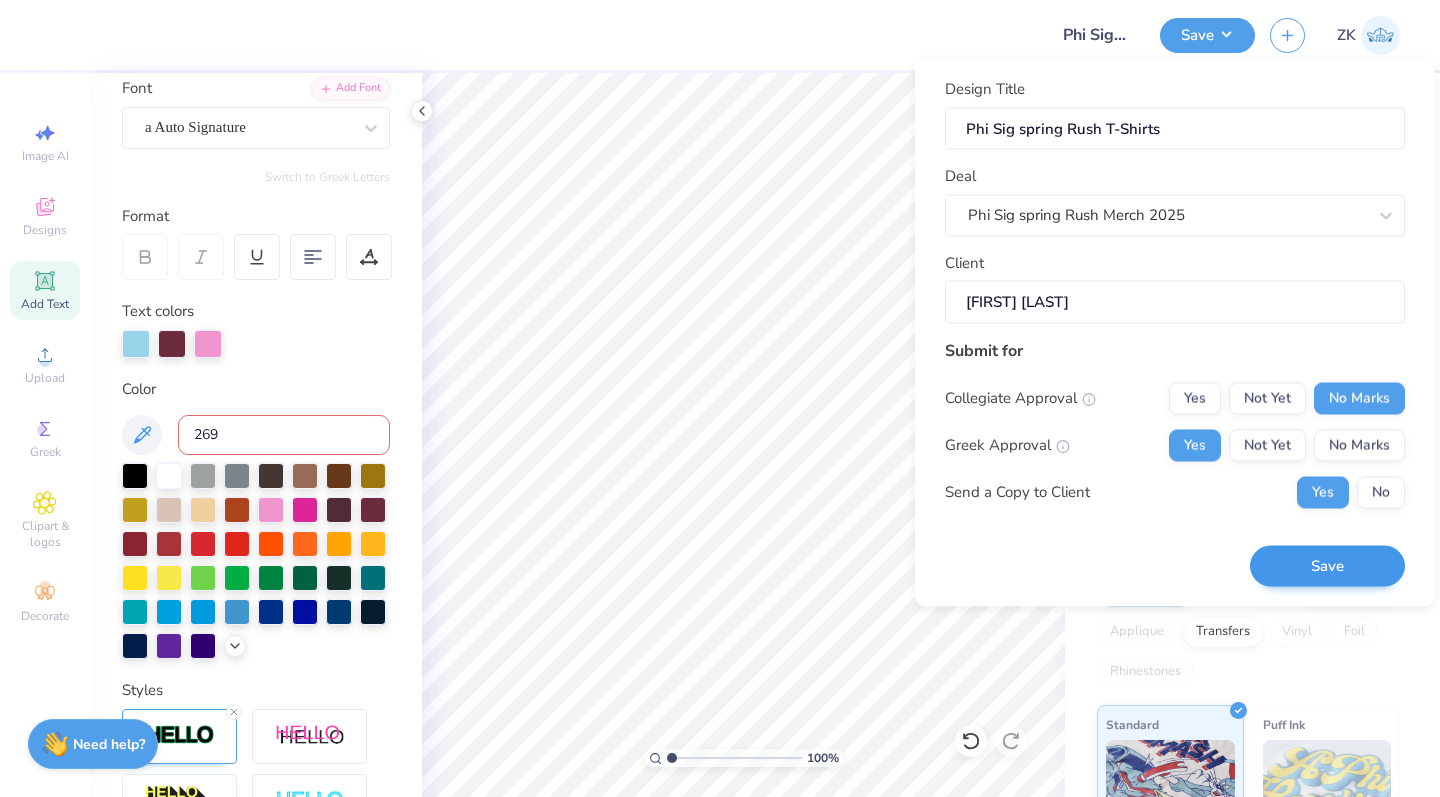 click on "Save" at bounding box center (1327, 566) 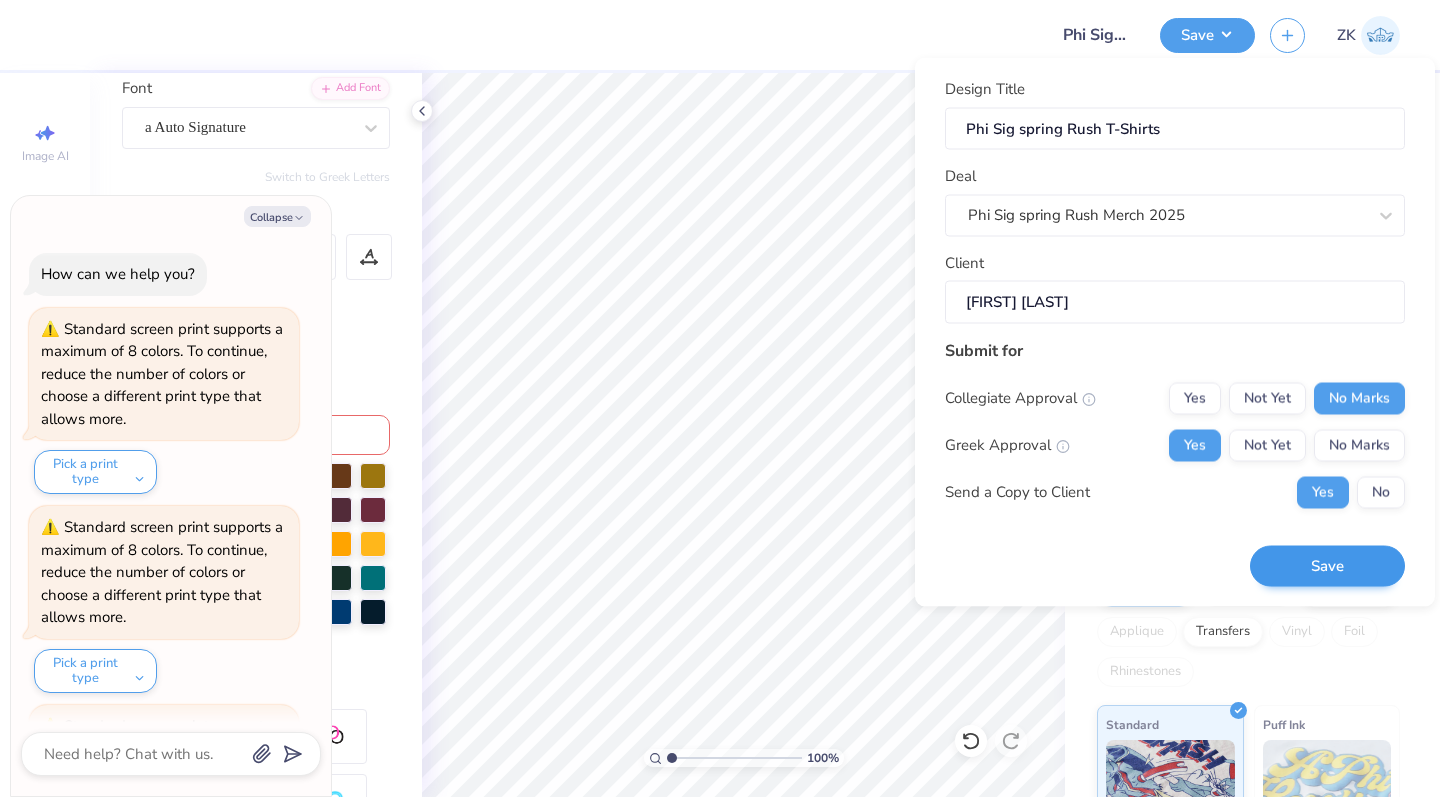 scroll, scrollTop: 569, scrollLeft: 0, axis: vertical 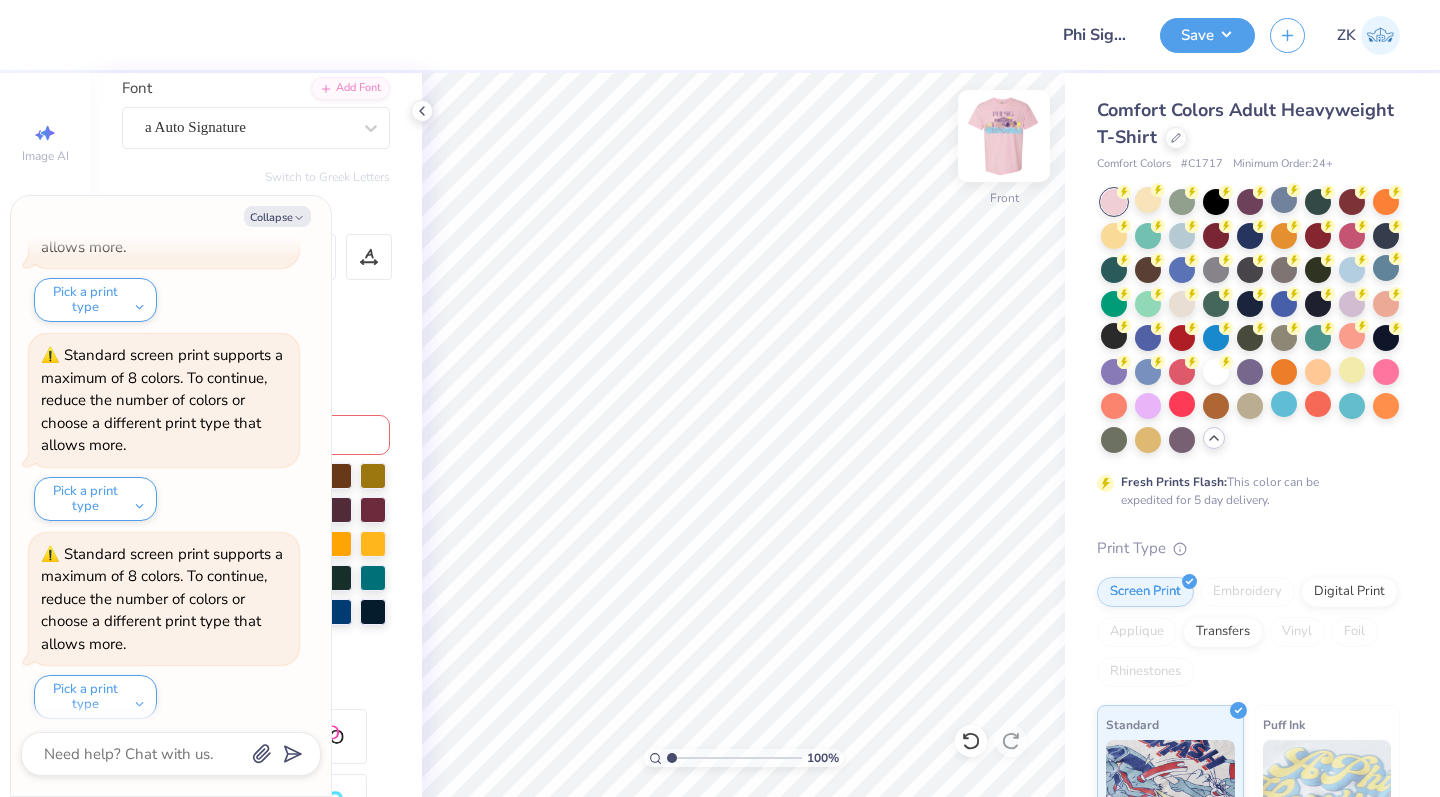 click at bounding box center [1004, 136] 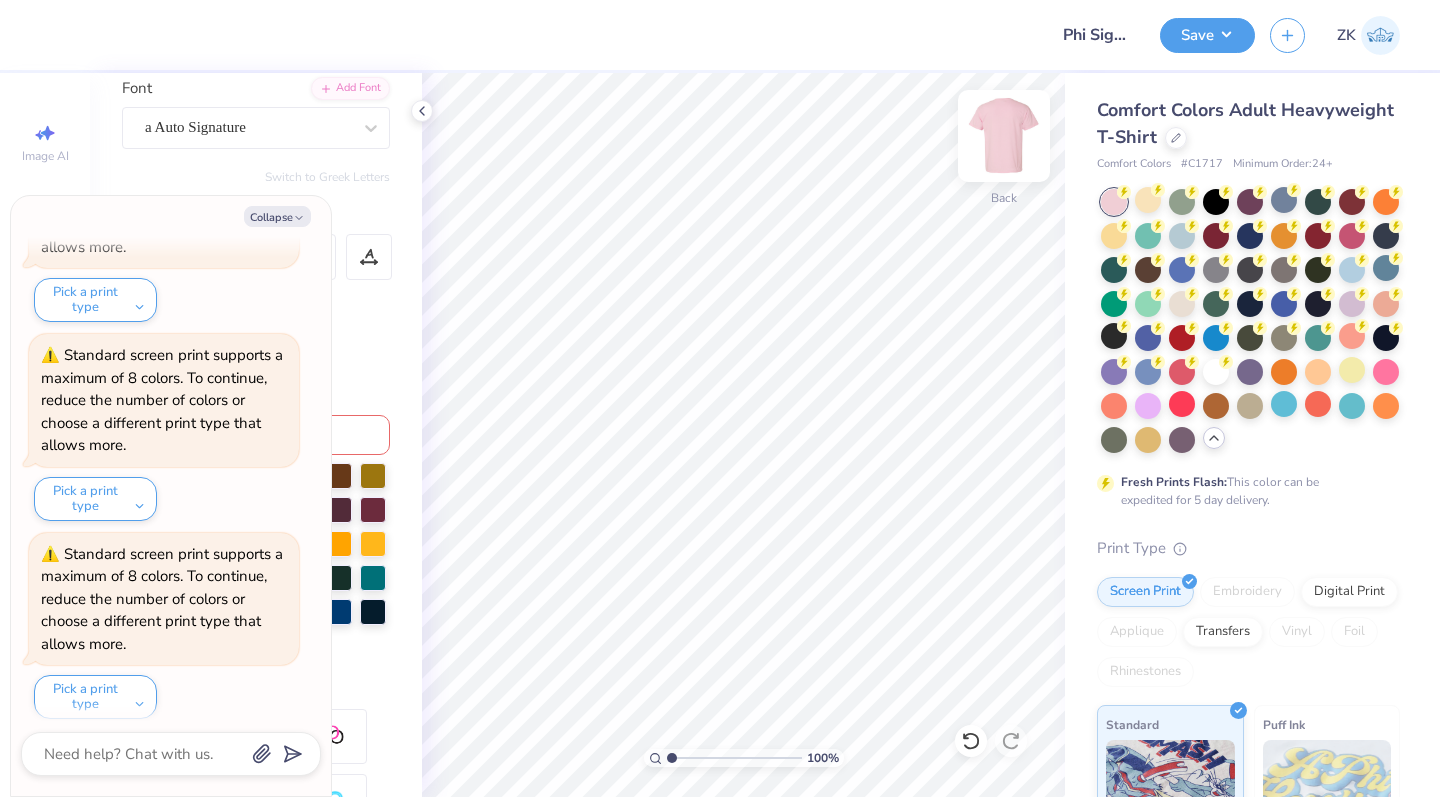 click on "Back" at bounding box center (1004, 148) 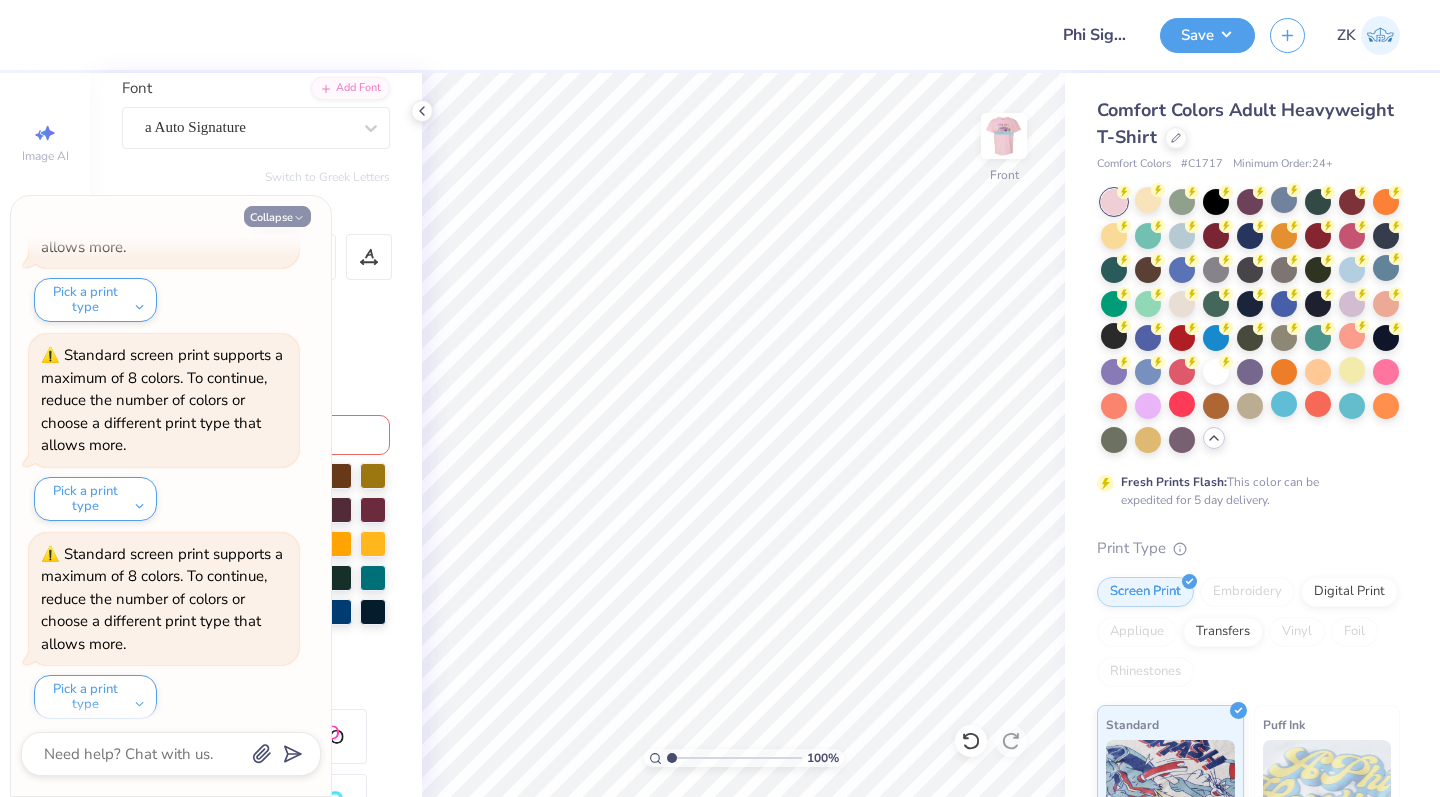 click on "Collapse" at bounding box center [277, 216] 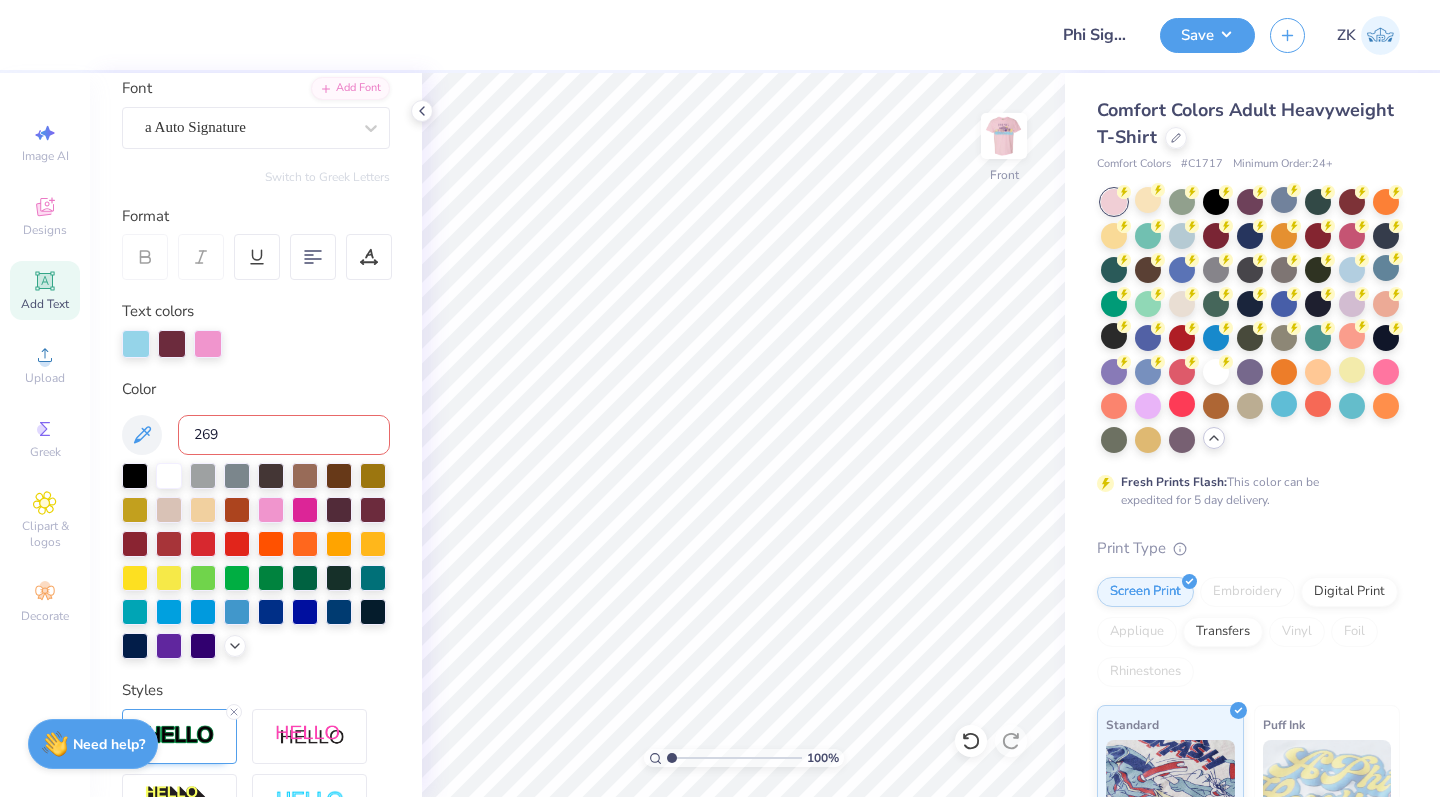 type on "x" 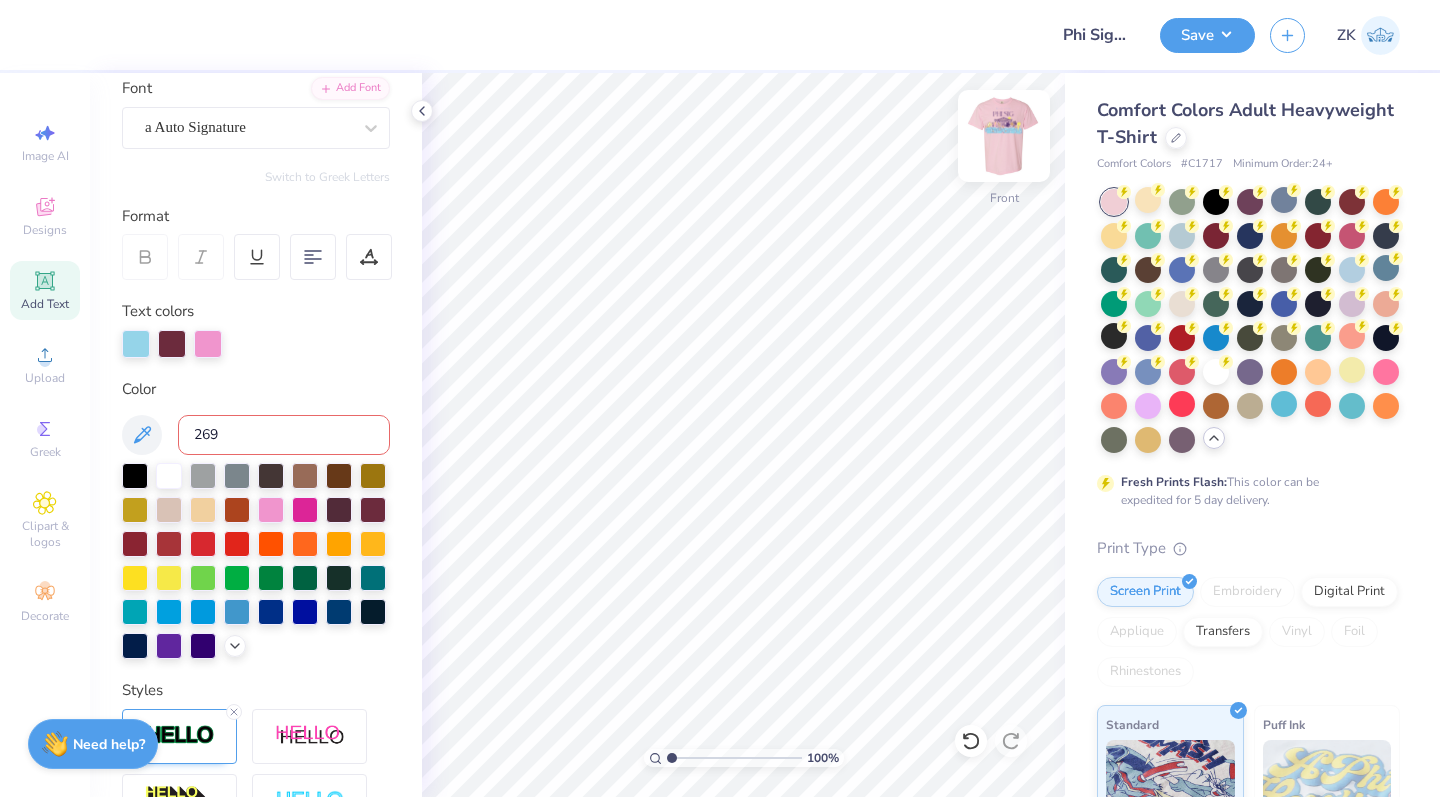 click at bounding box center [1004, 136] 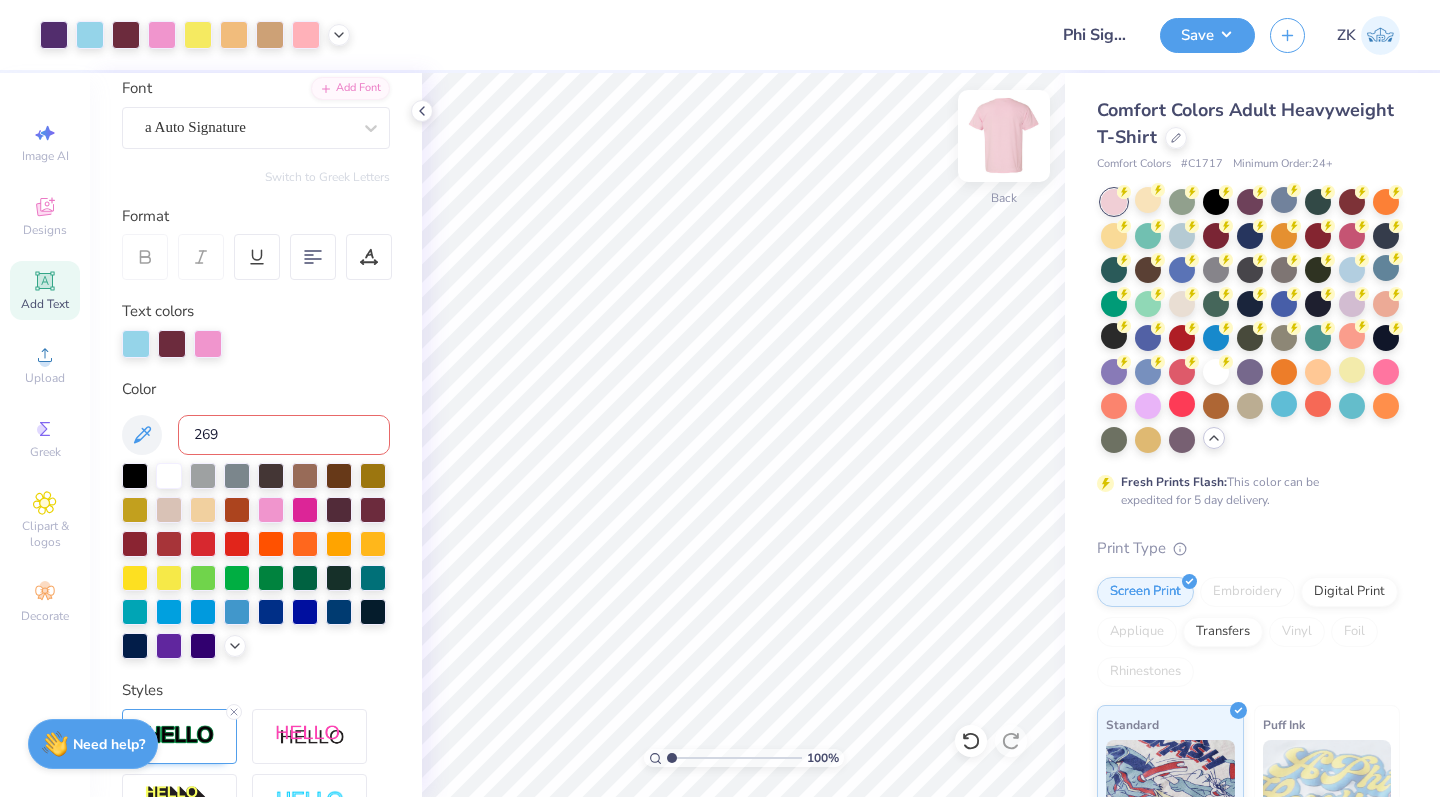 click at bounding box center [1004, 136] 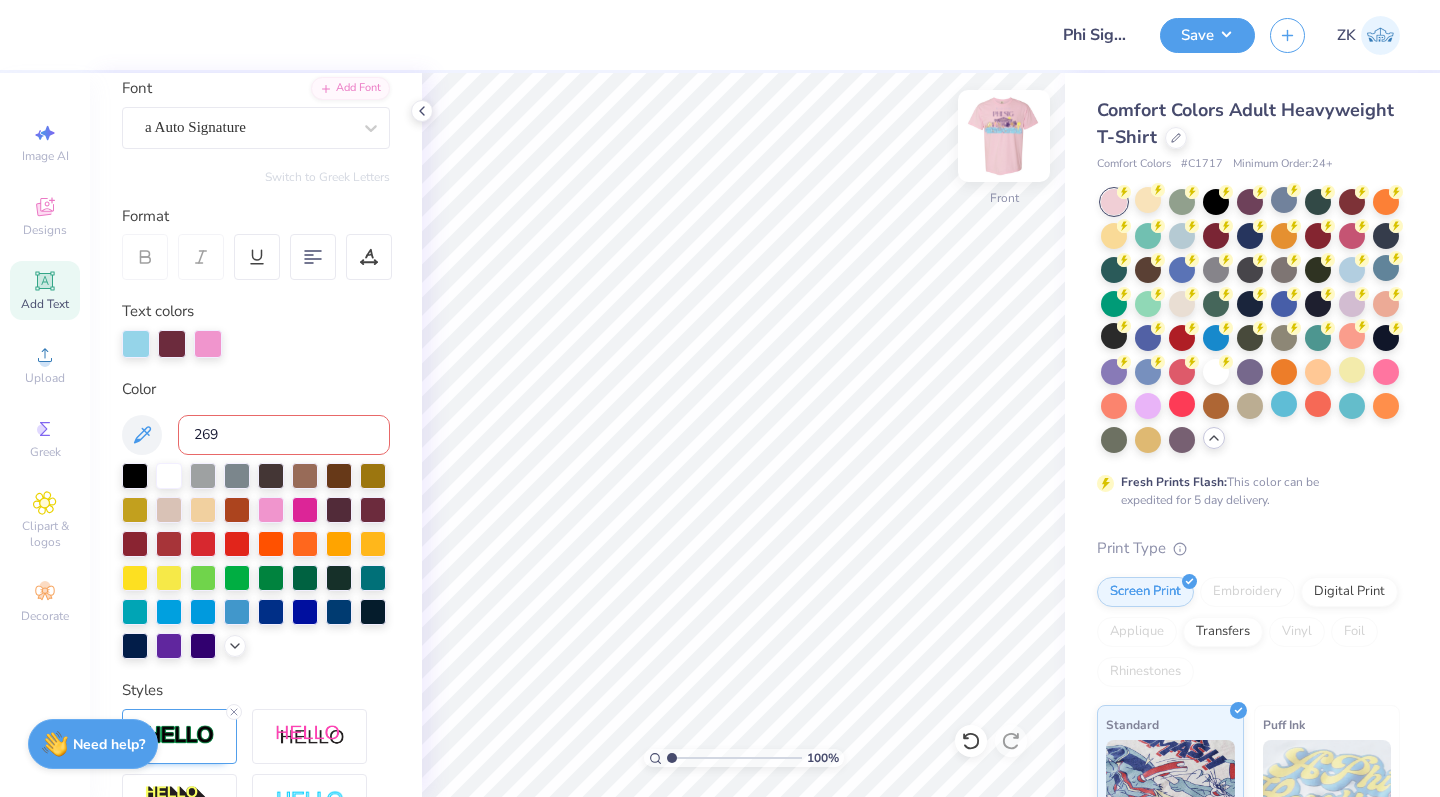 click at bounding box center (1004, 136) 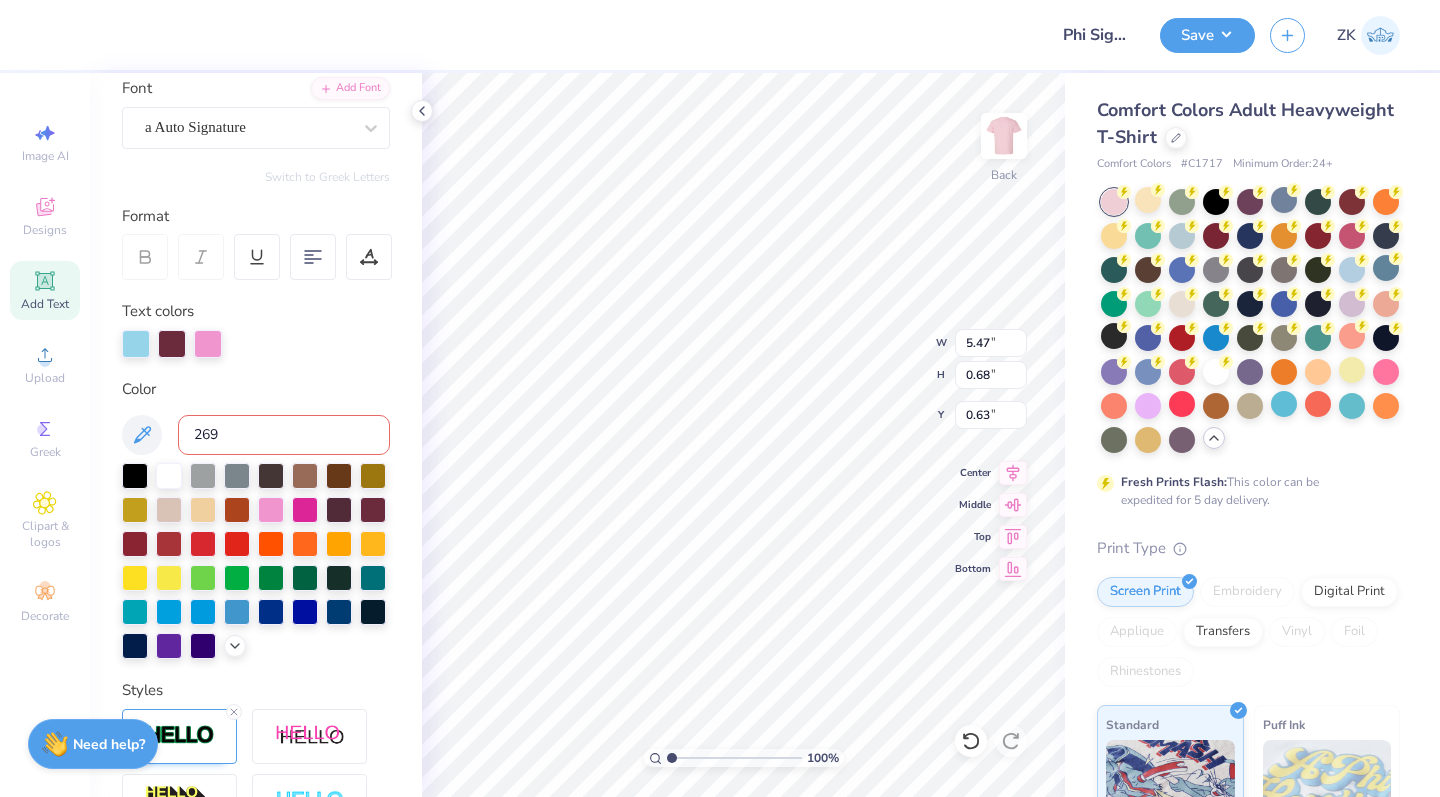 type on "14.17" 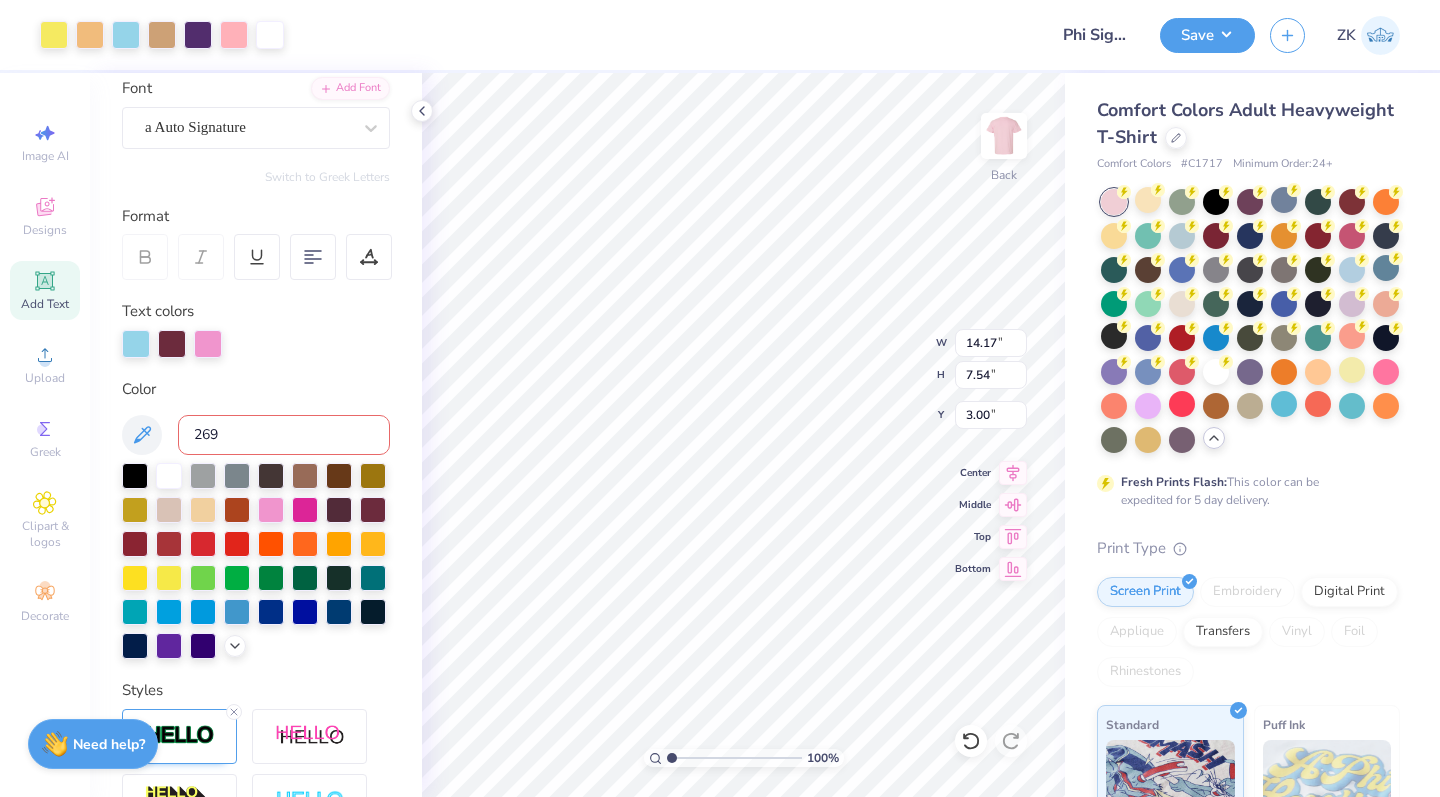 click on "Art colors Design Title Phi Sig spring Rush T-Shirts Save ZK Image AI Designs Add Text Upload Greek Clipart & logos Decorate Personalized Names Personalized Numbers Text Tool Add Font Font a Auto Signature Switch to Greek Letters Format Text colors Color 269 Styles Text Shape 100 % Back W 14.17 14.17 " H 7.54 7.54 " Y 3.00 3.00 " Center Middle Top Bottom Comfort Colors Adult Heavyweight T-Shirt Comfort Colors # C1717 Minimum Order: 24 + Fresh Prints Flash: This color can be expedited for 5 day delivery. Print Type Screen Print Embroidery Digital Print Applique Transfers Vinyl Foil Rhinestones Standard Puff Ink Neon Ink Metallic & Glitter Ink Glow in the Dark Ink Water based Ink Need help? Chat with us." at bounding box center (720, 398) 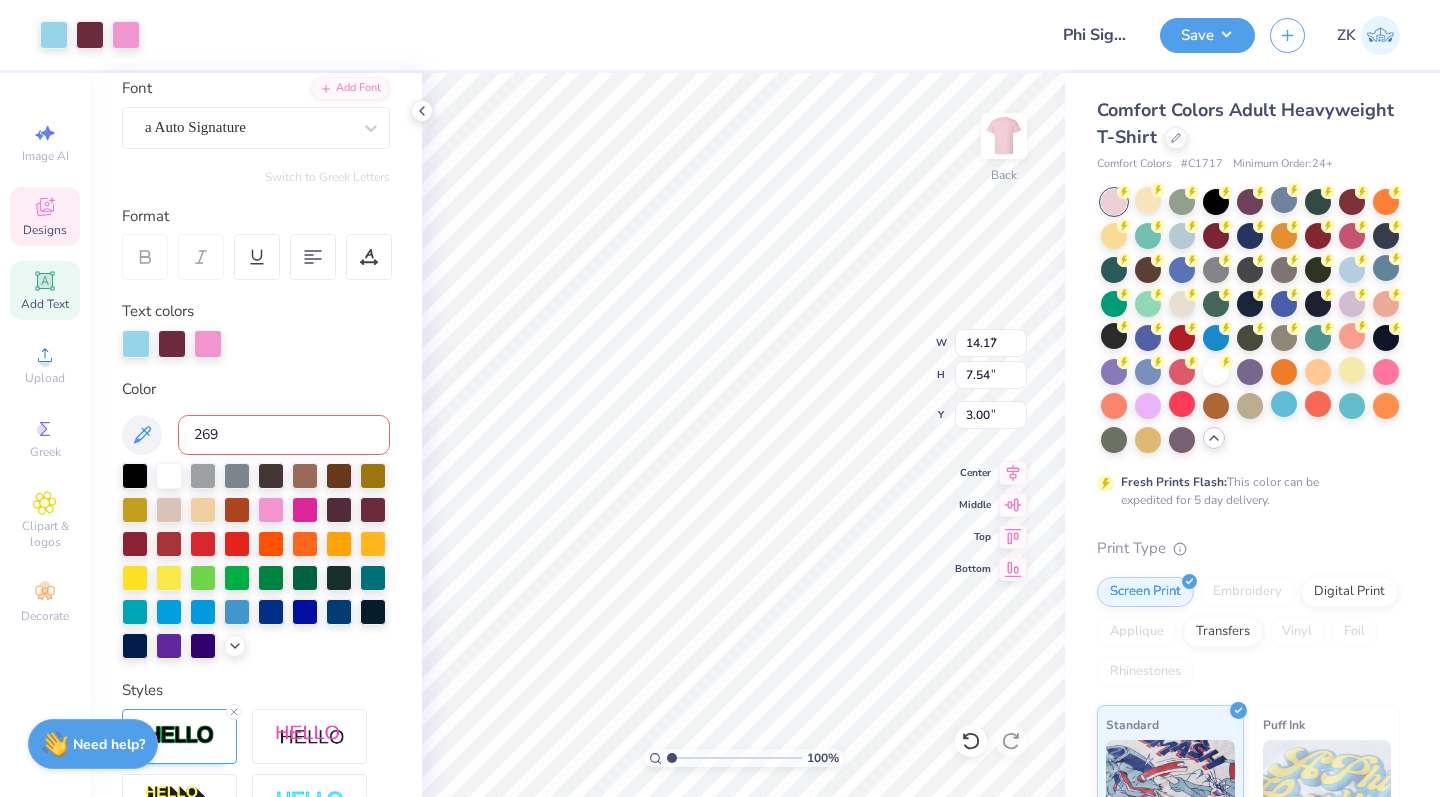 type on "5.47" 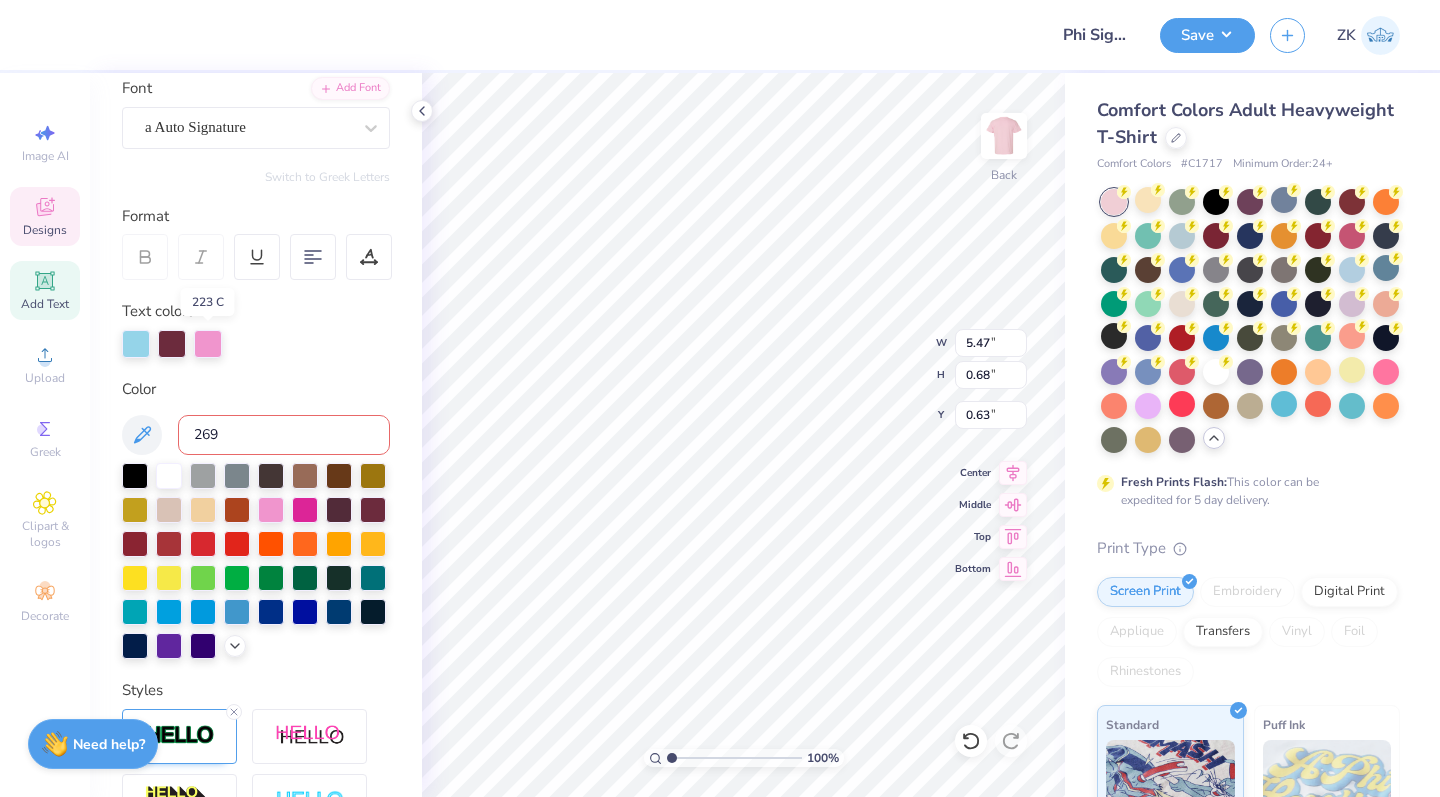 click at bounding box center [208, 344] 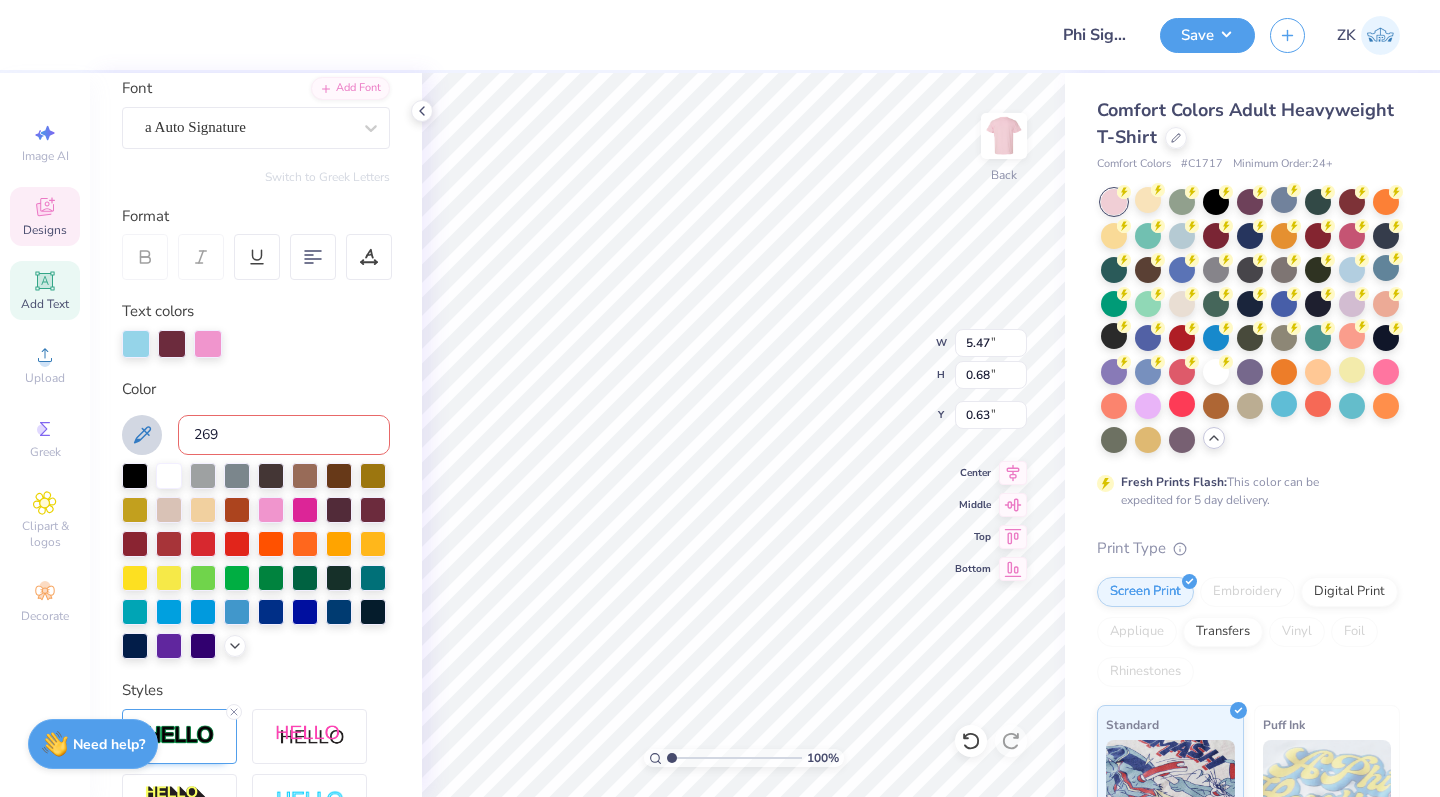 click 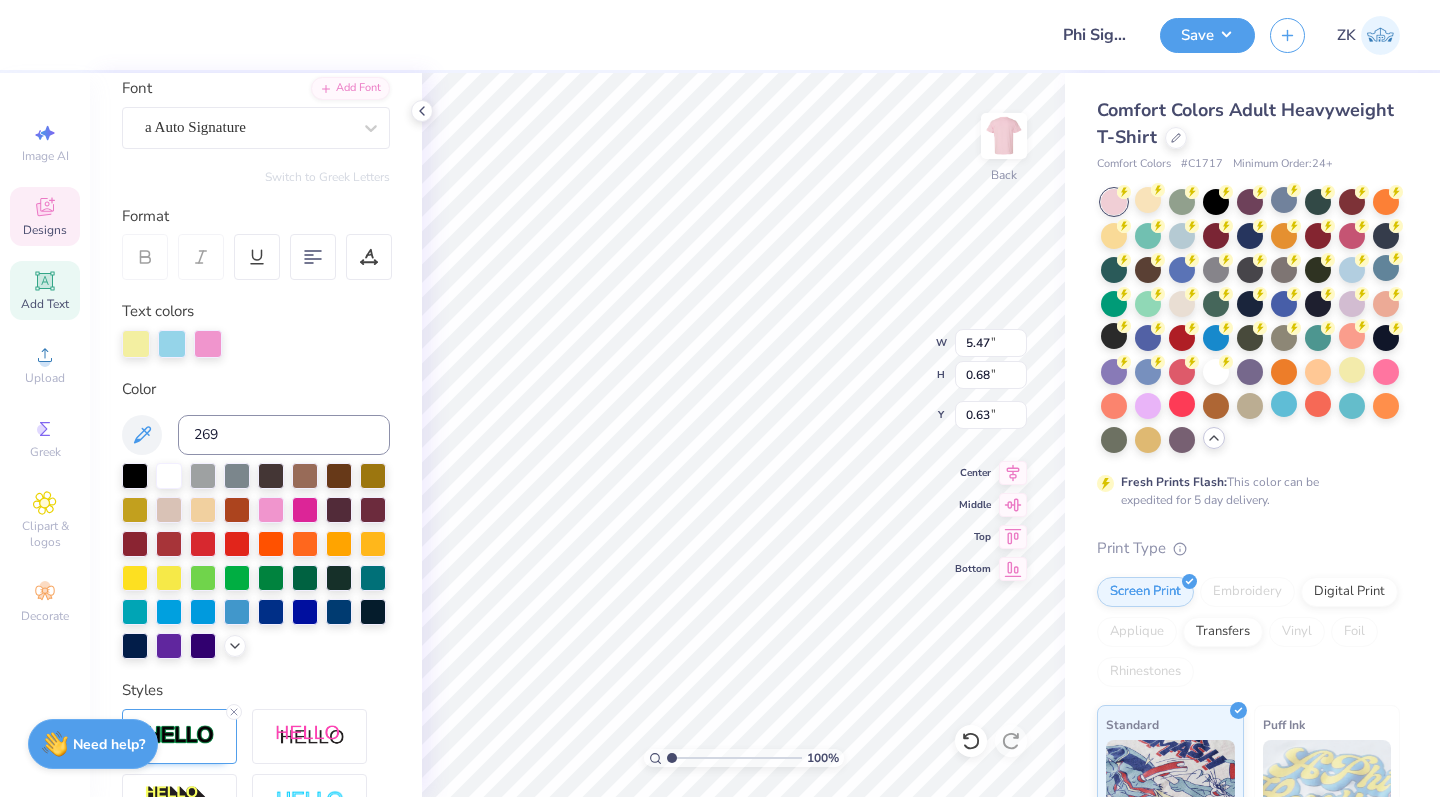 type 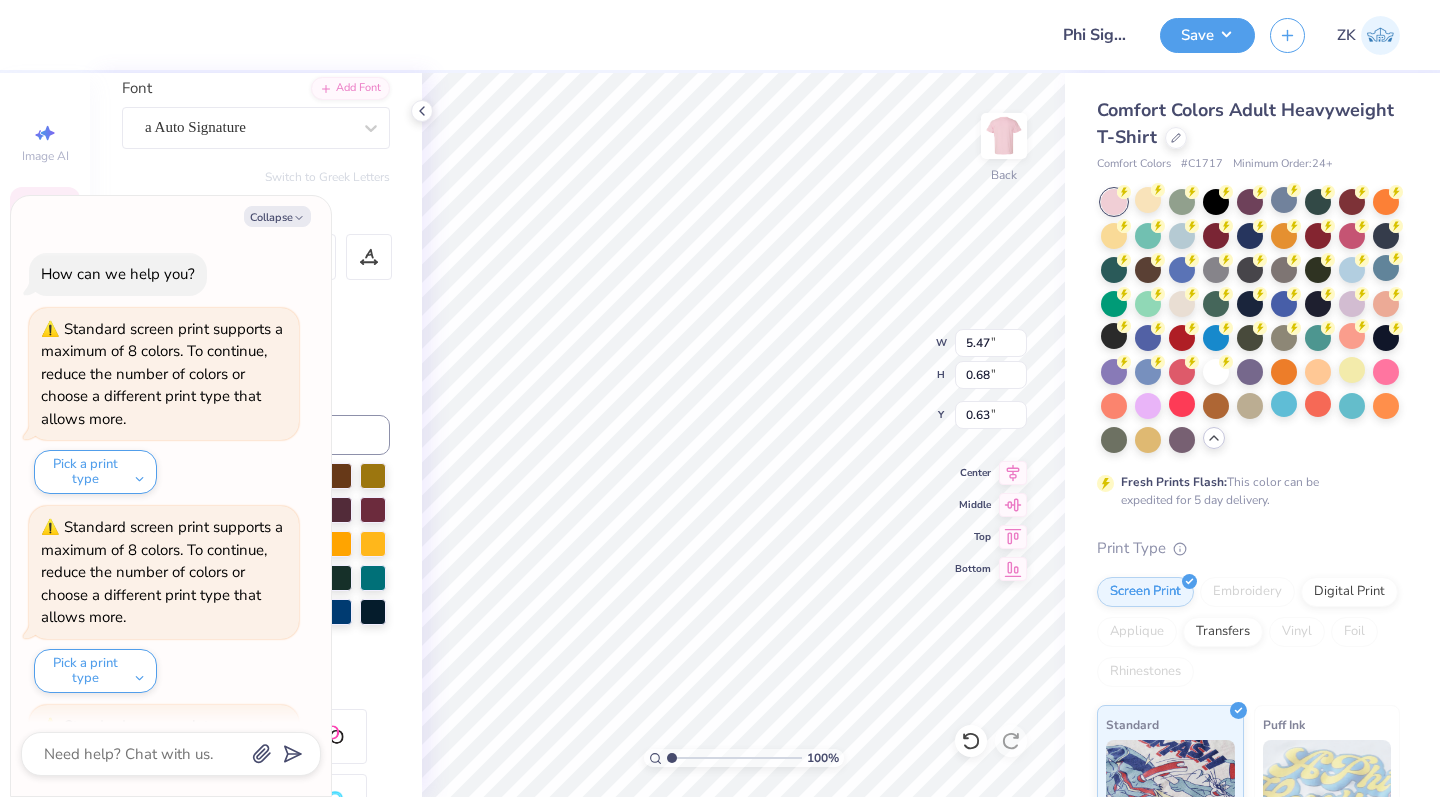scroll, scrollTop: 765, scrollLeft: 0, axis: vertical 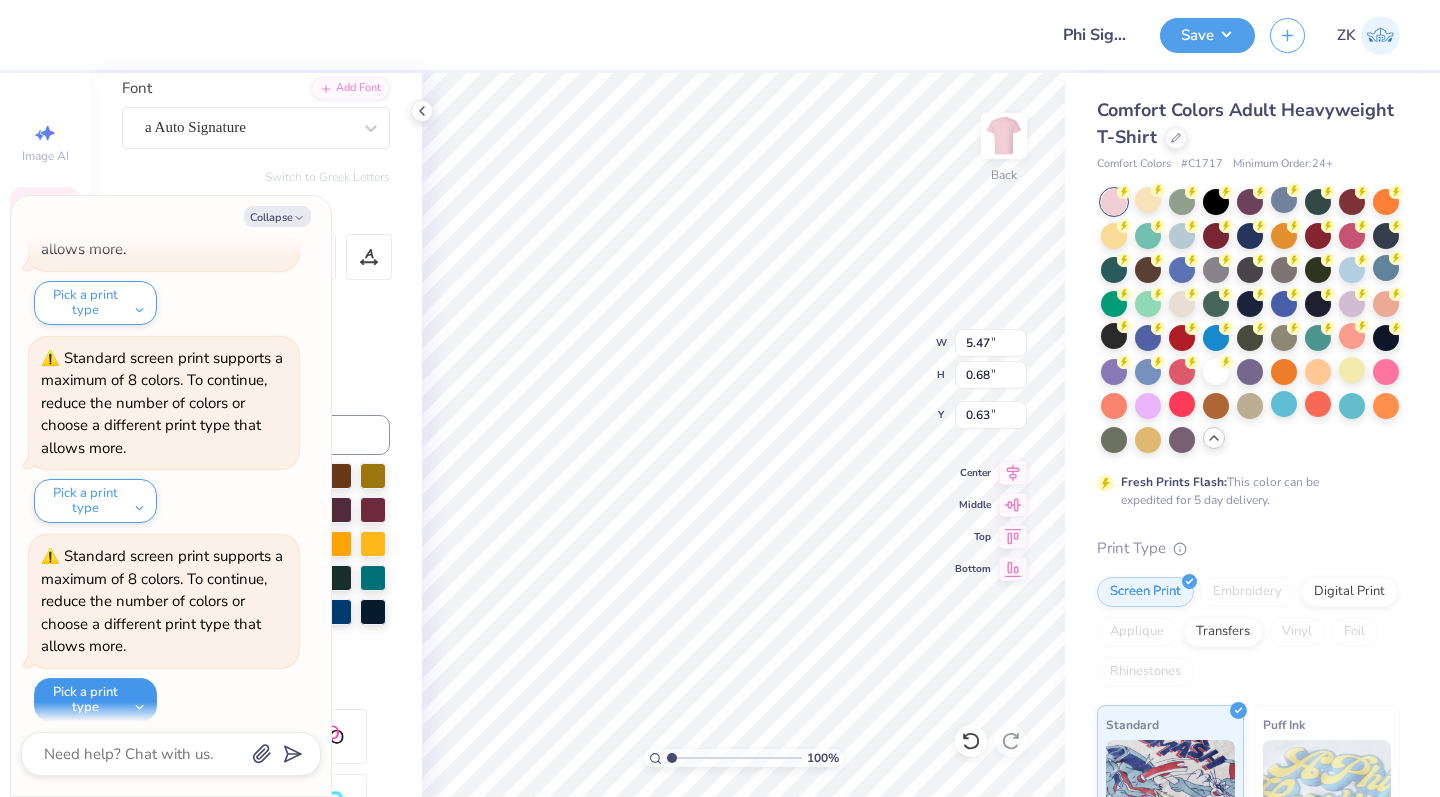 click on "Pick a print type" at bounding box center [95, 700] 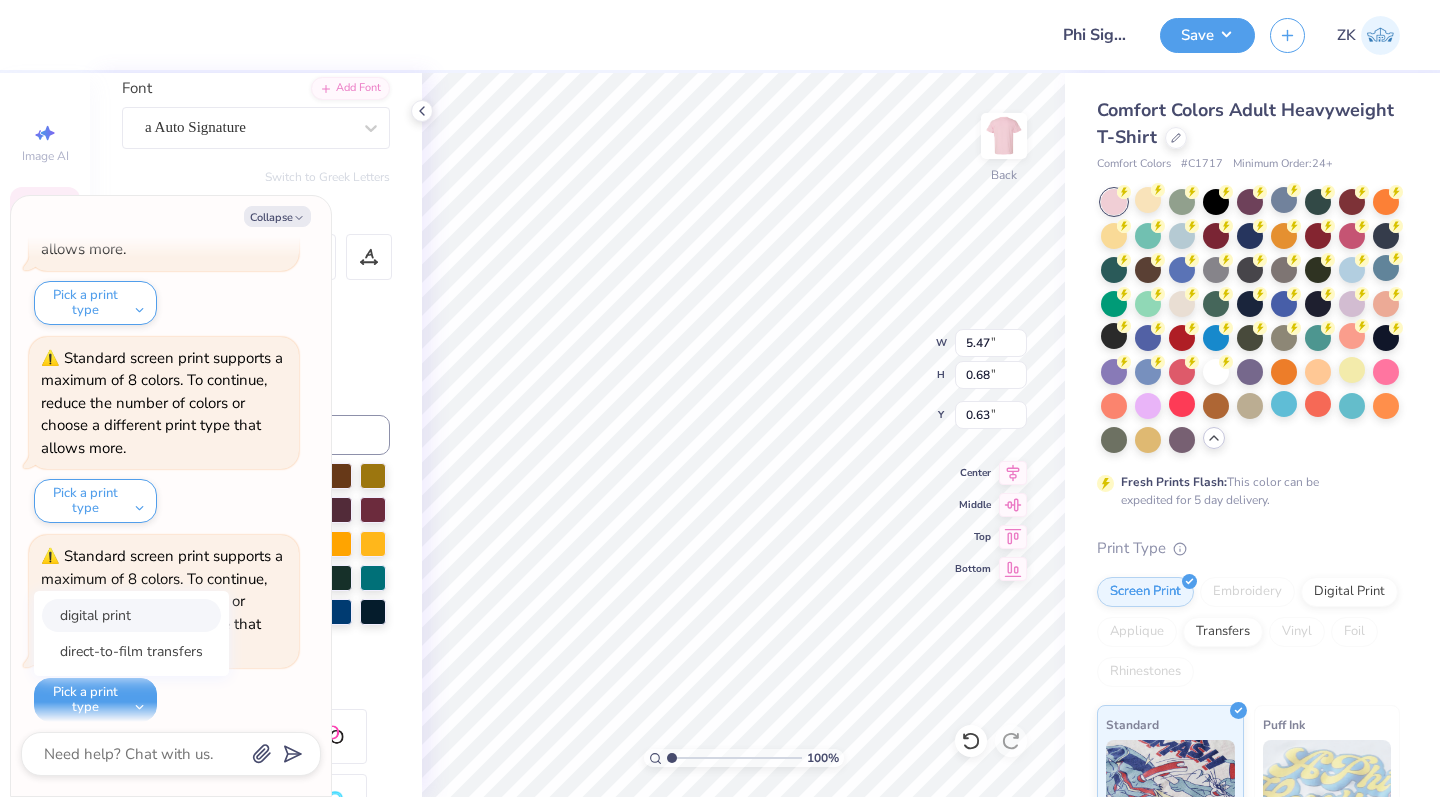 click on "digital print" at bounding box center (131, 615) 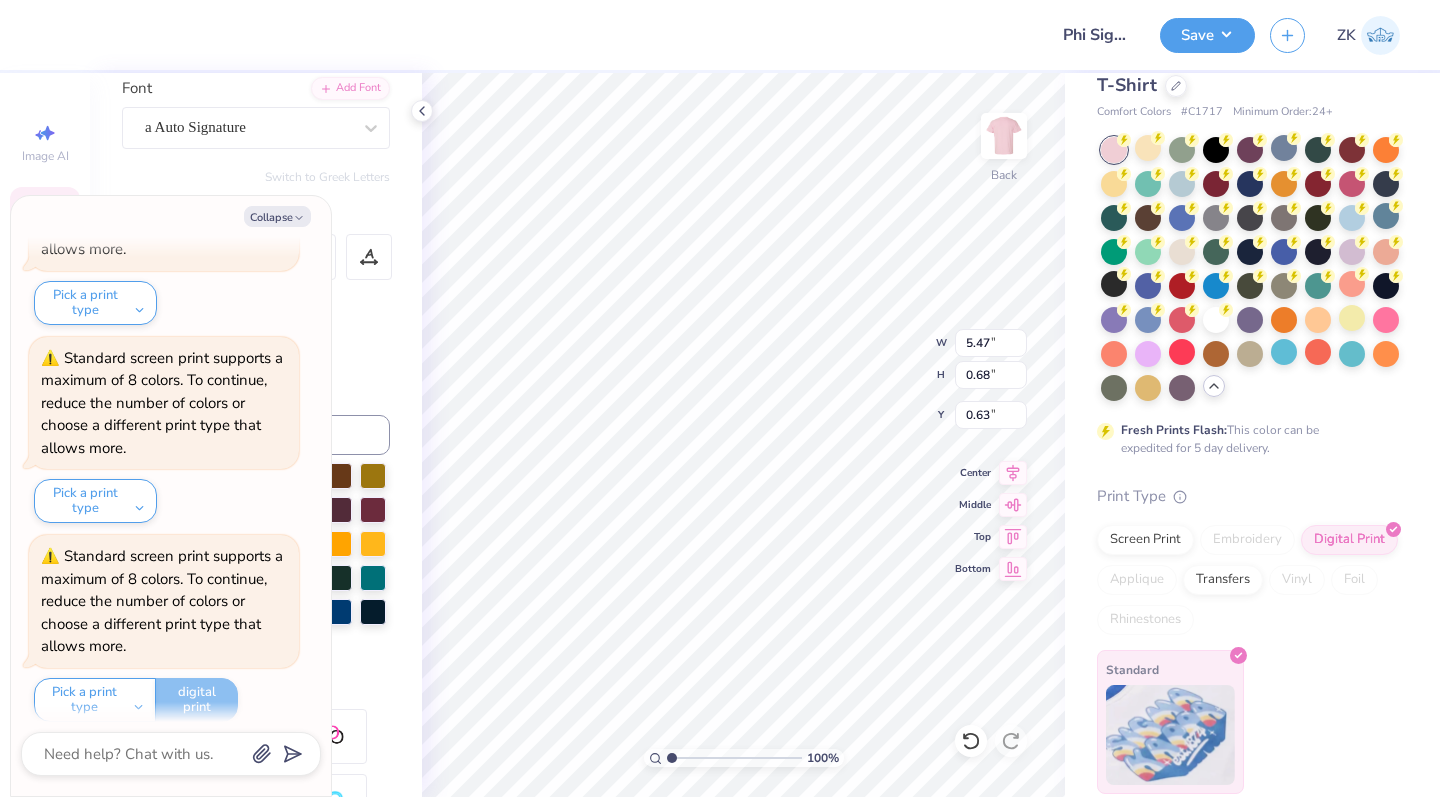 scroll, scrollTop: 51, scrollLeft: 0, axis: vertical 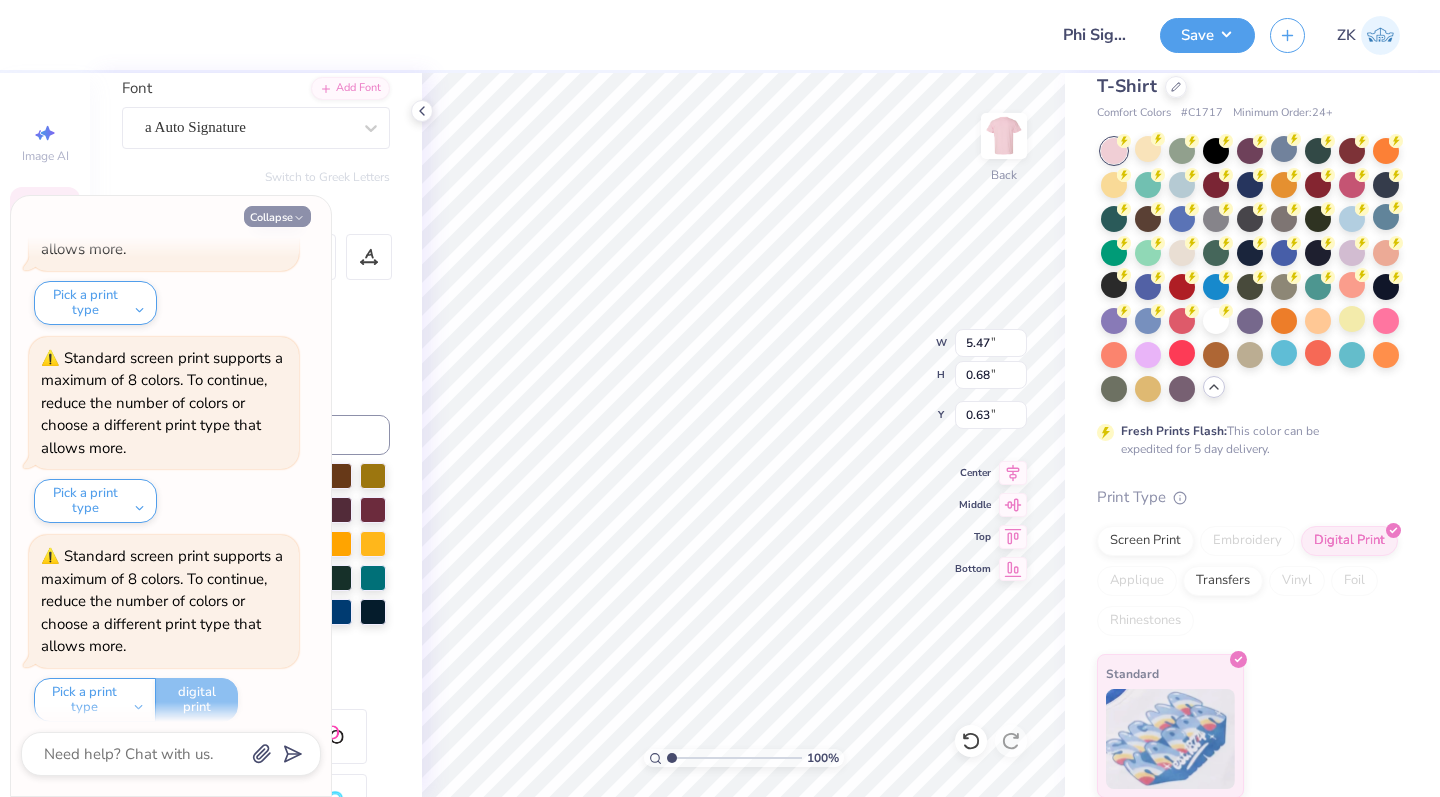 click on "Collapse" at bounding box center [277, 216] 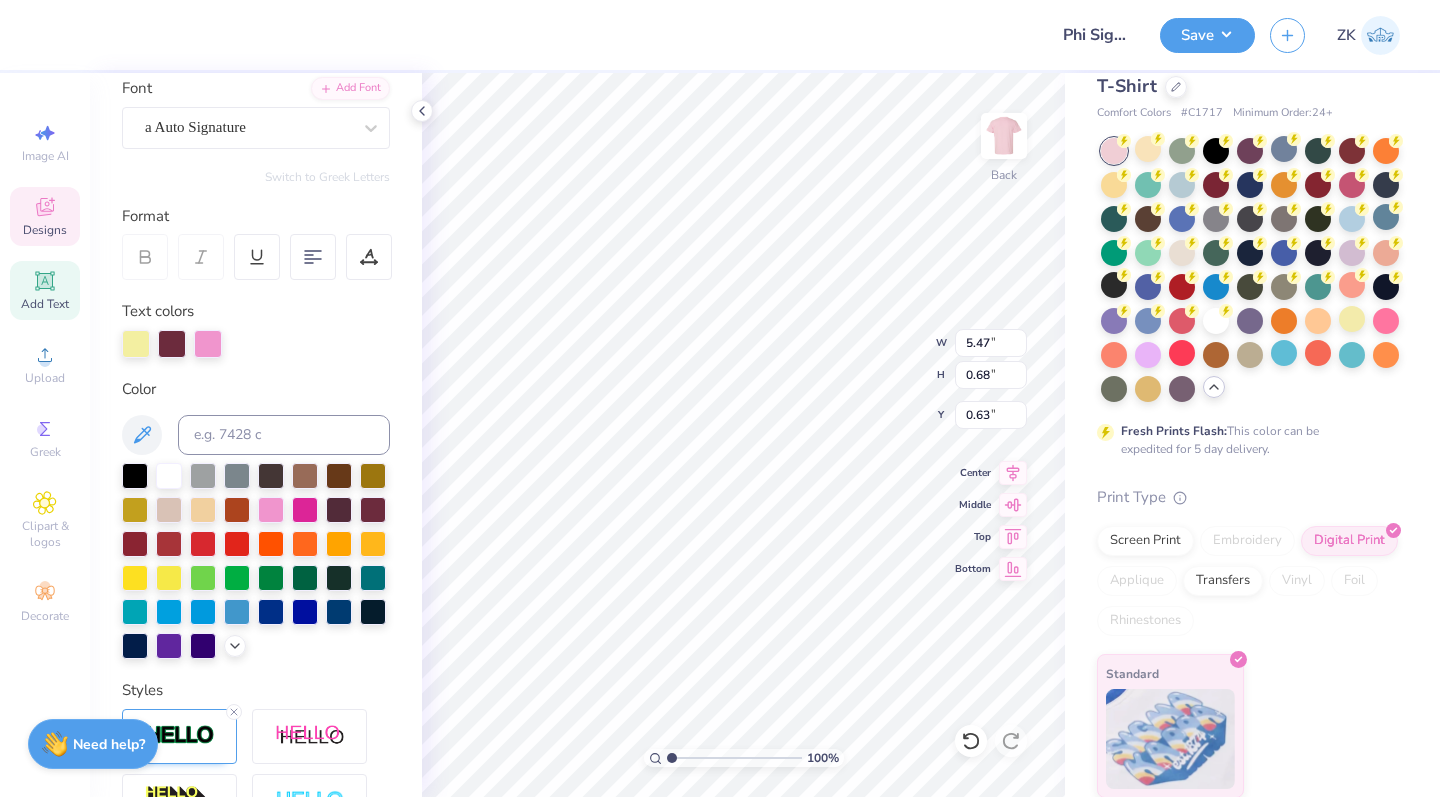 scroll, scrollTop: 0, scrollLeft: 2, axis: horizontal 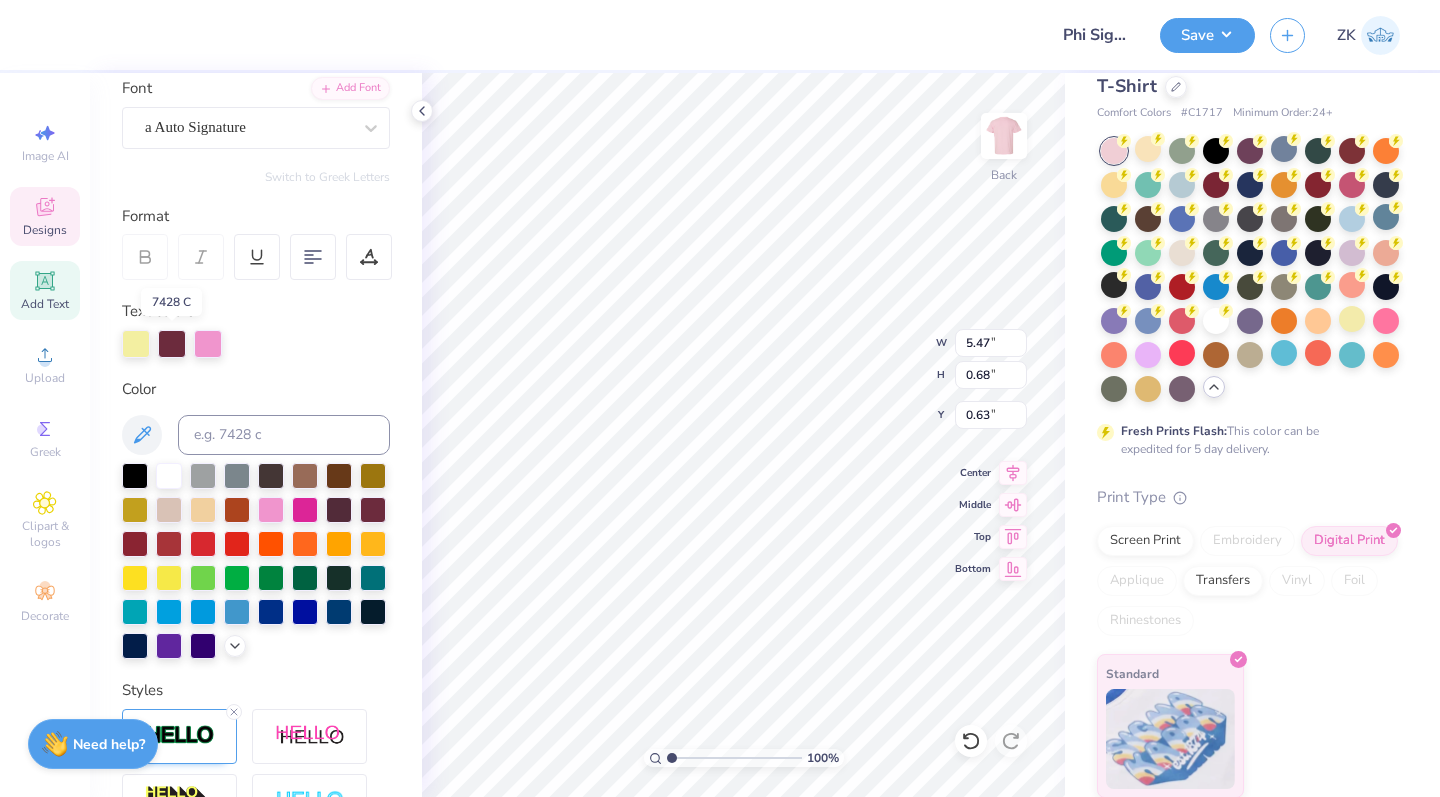 click at bounding box center [172, 344] 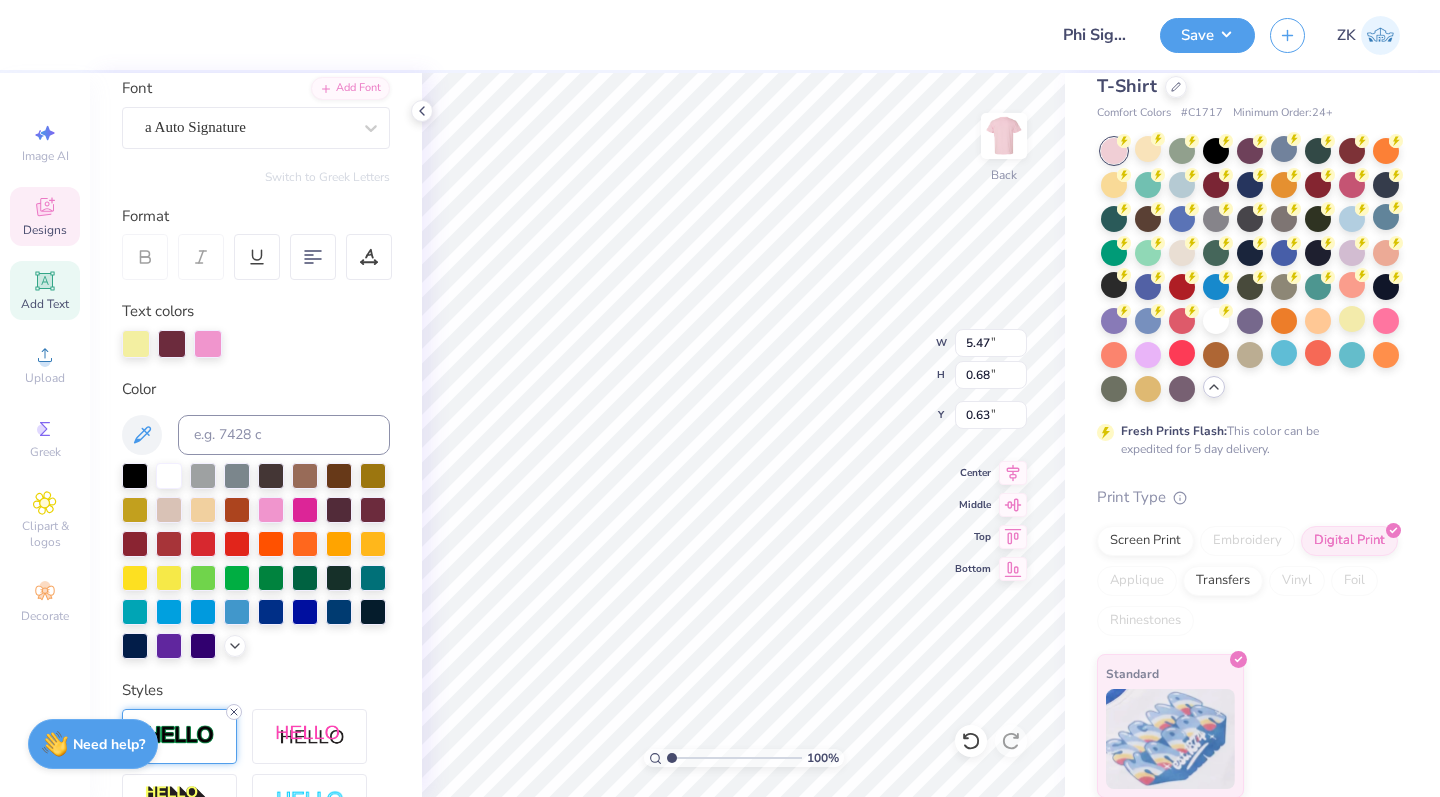 click 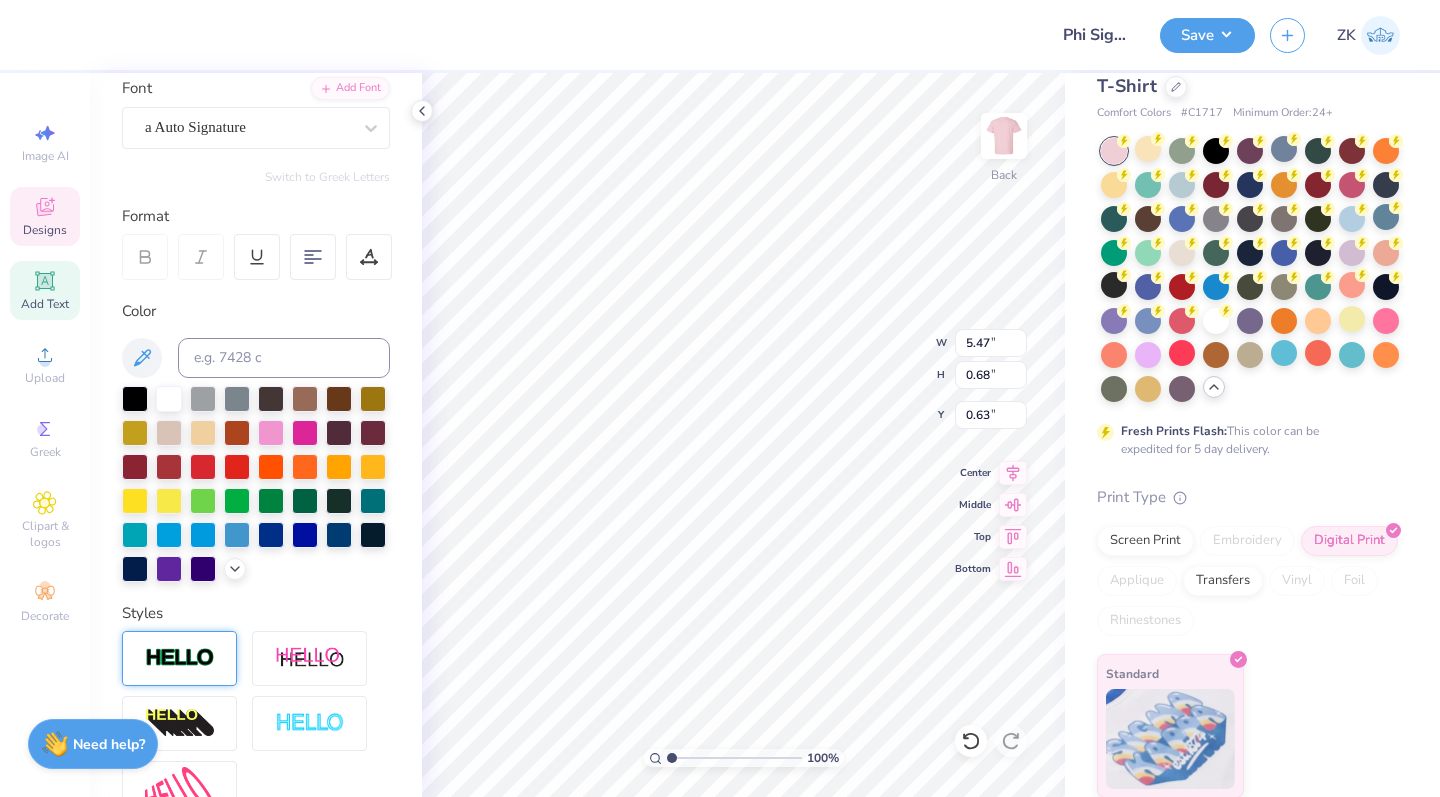 scroll, scrollTop: 0, scrollLeft: 3, axis: horizontal 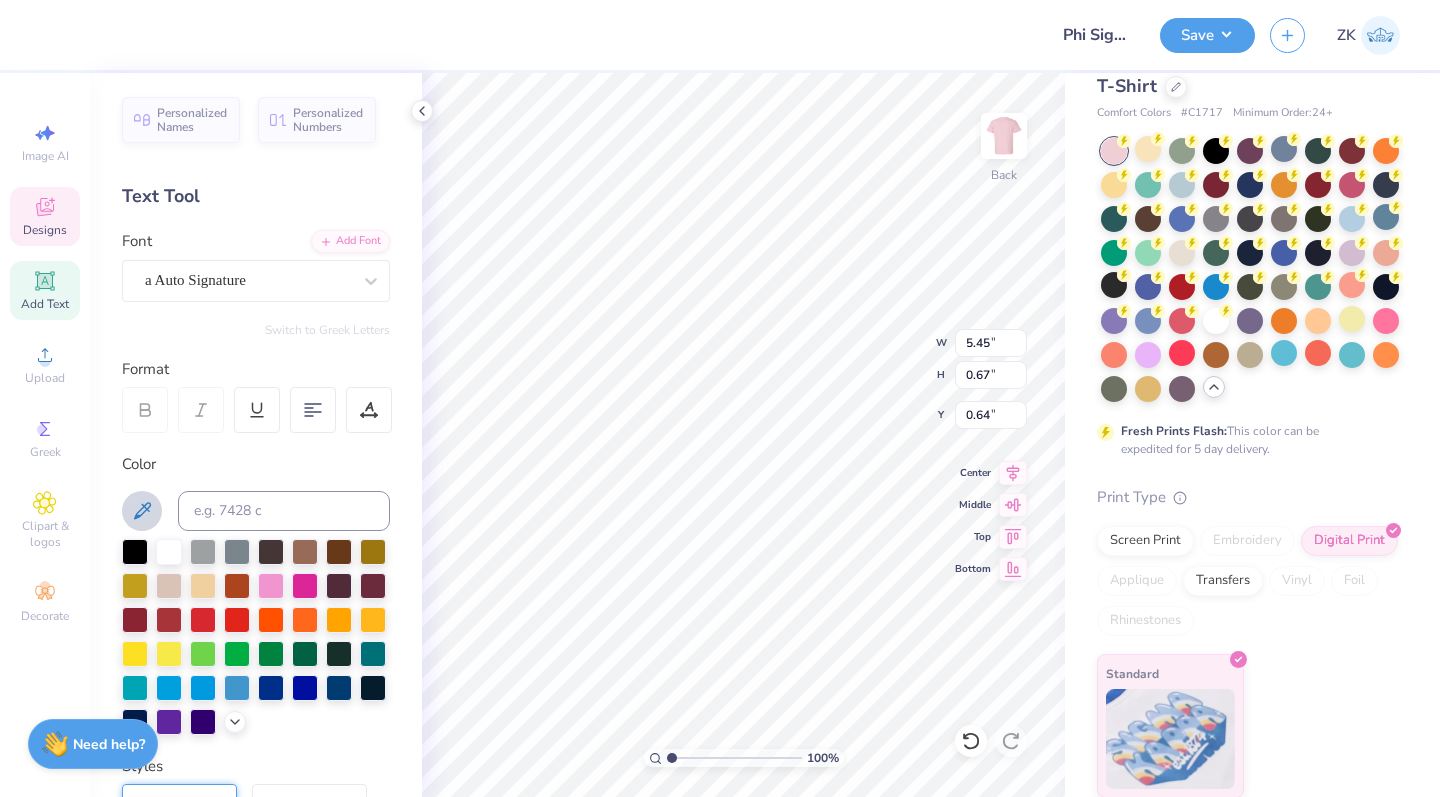 click 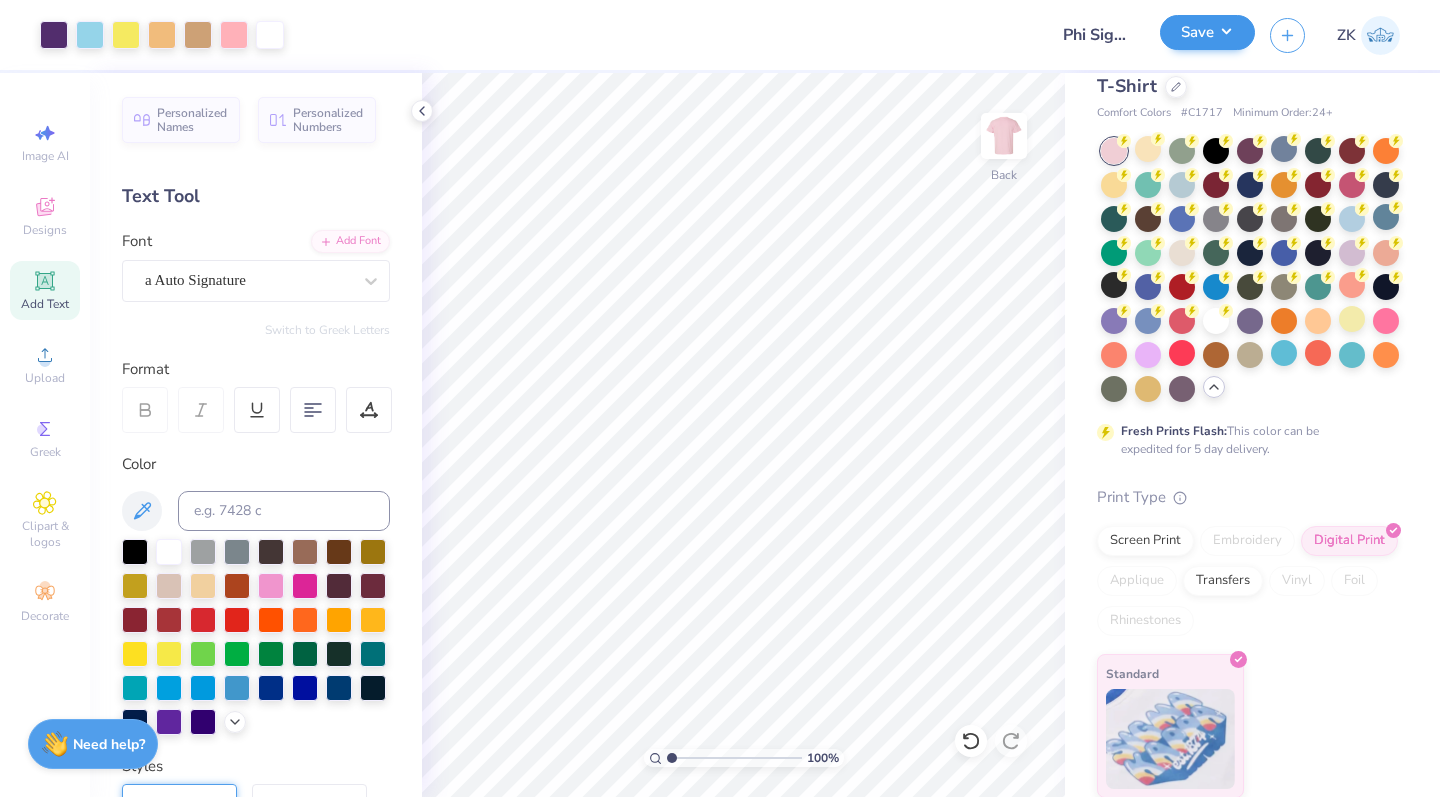 click on "Save" at bounding box center [1207, 32] 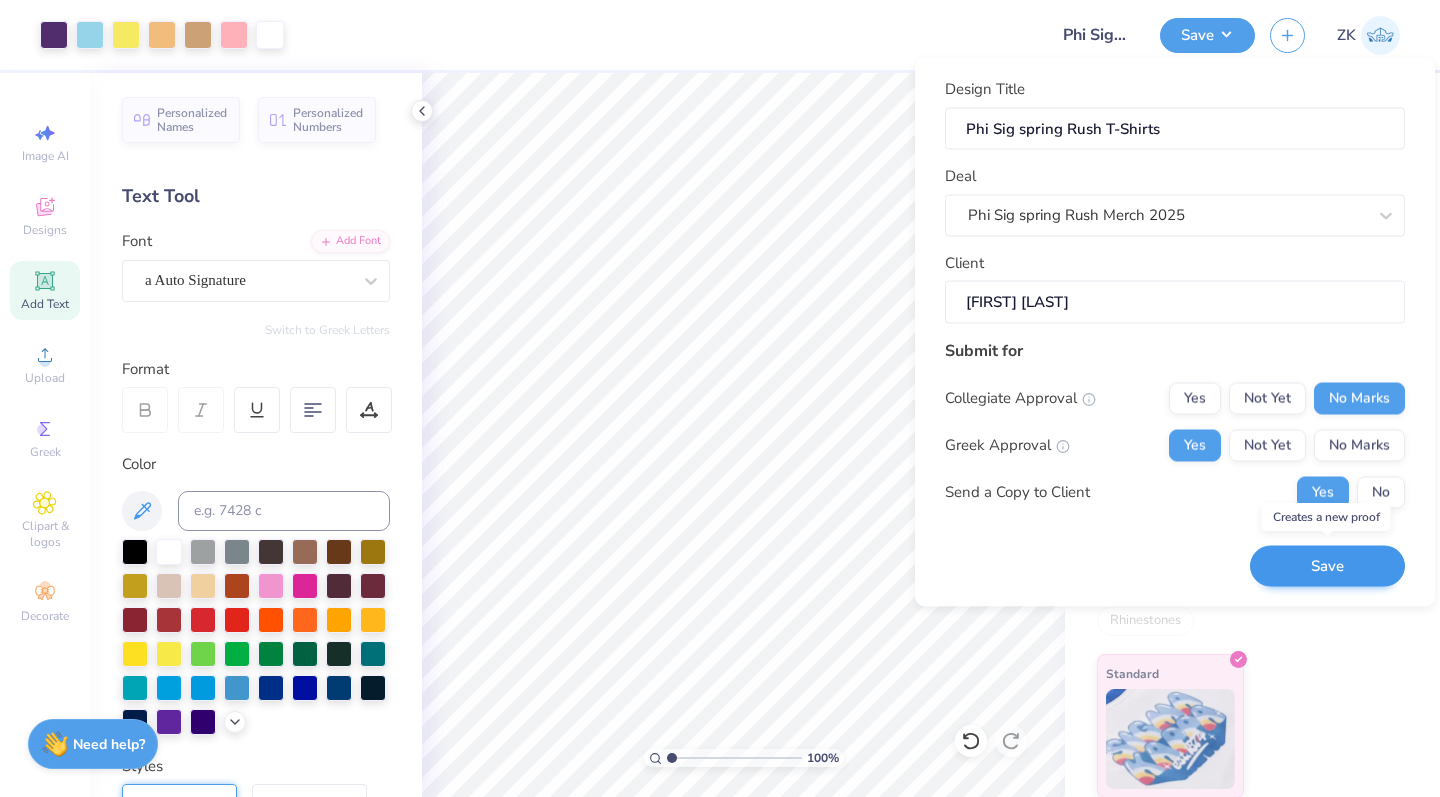 click on "Save" at bounding box center (1327, 566) 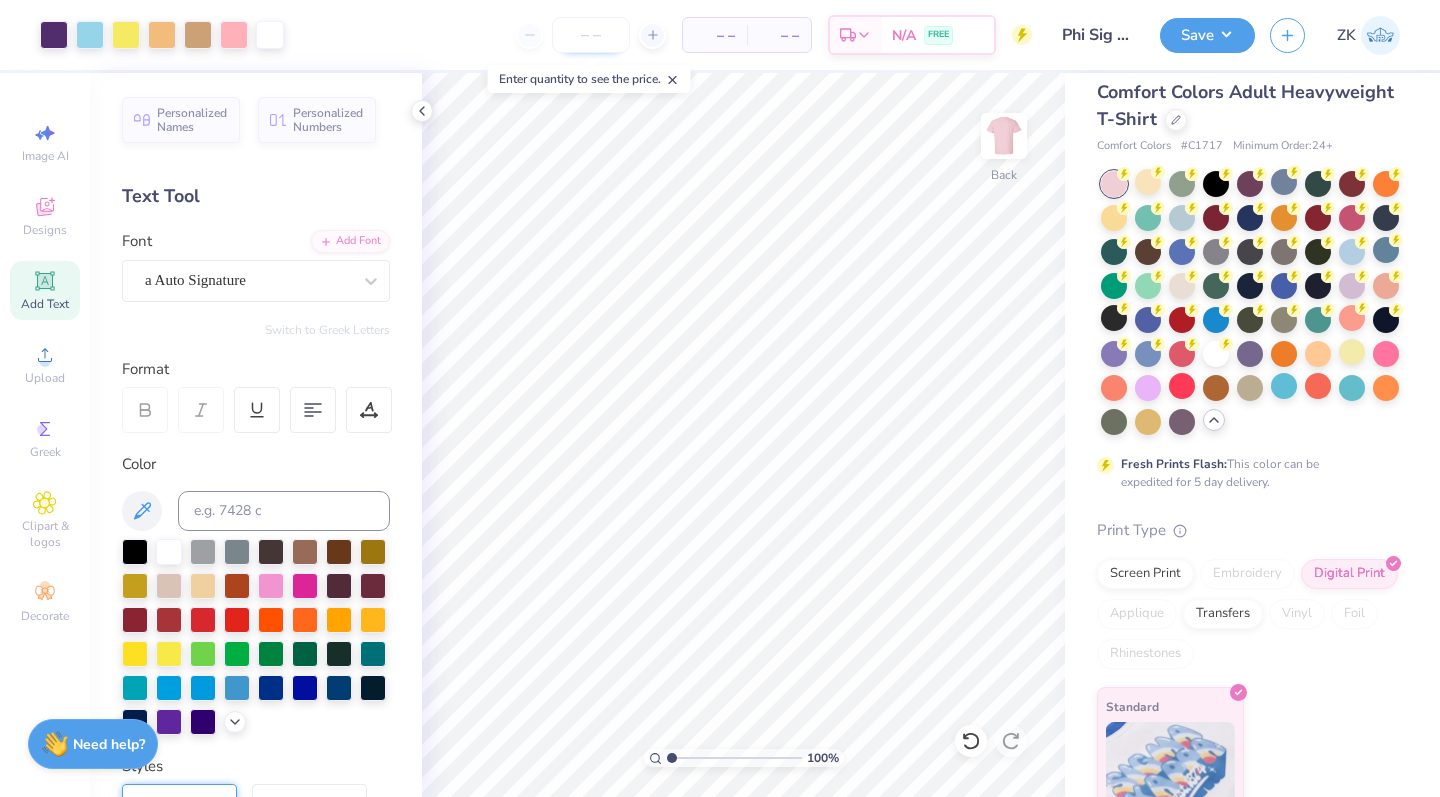 click at bounding box center [591, 35] 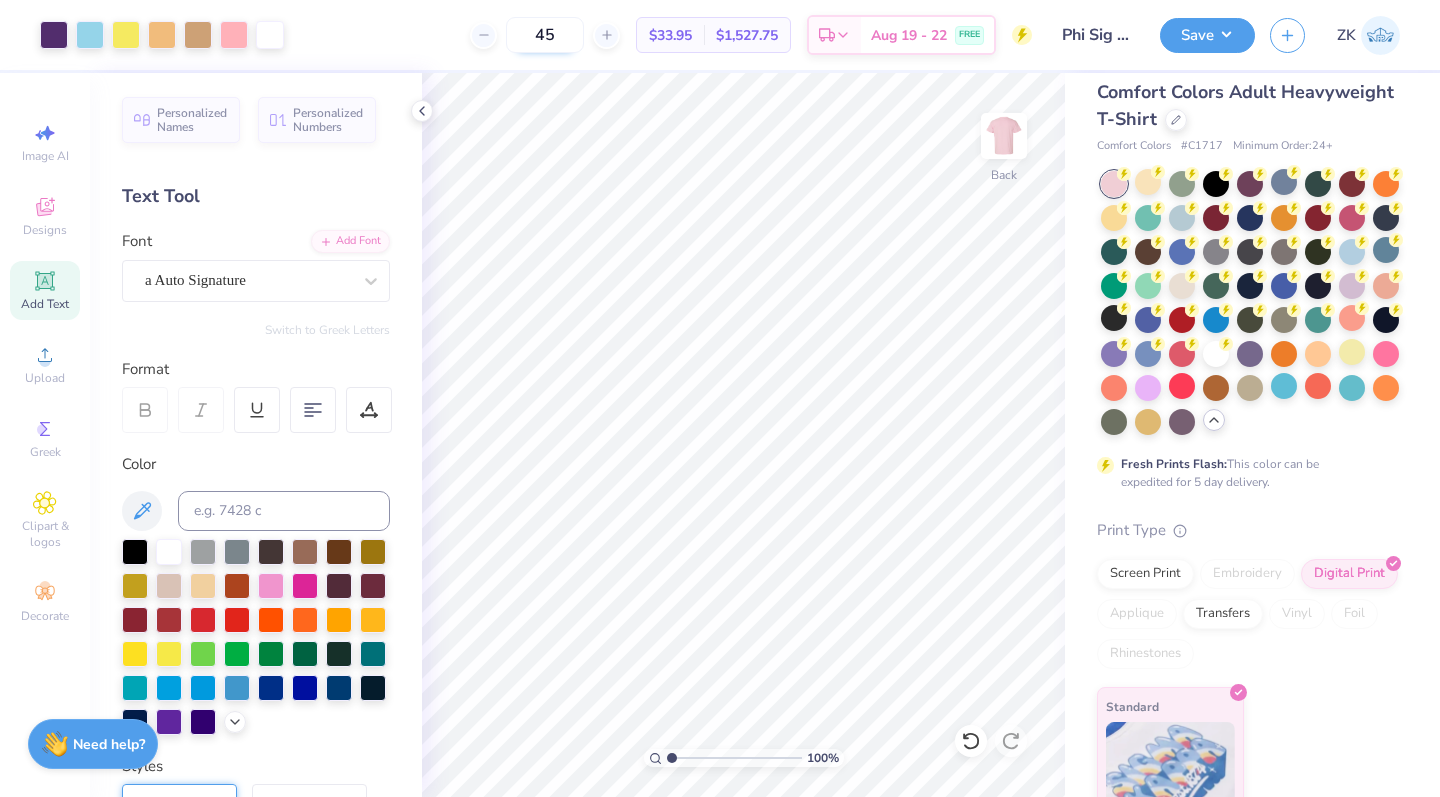type on "4" 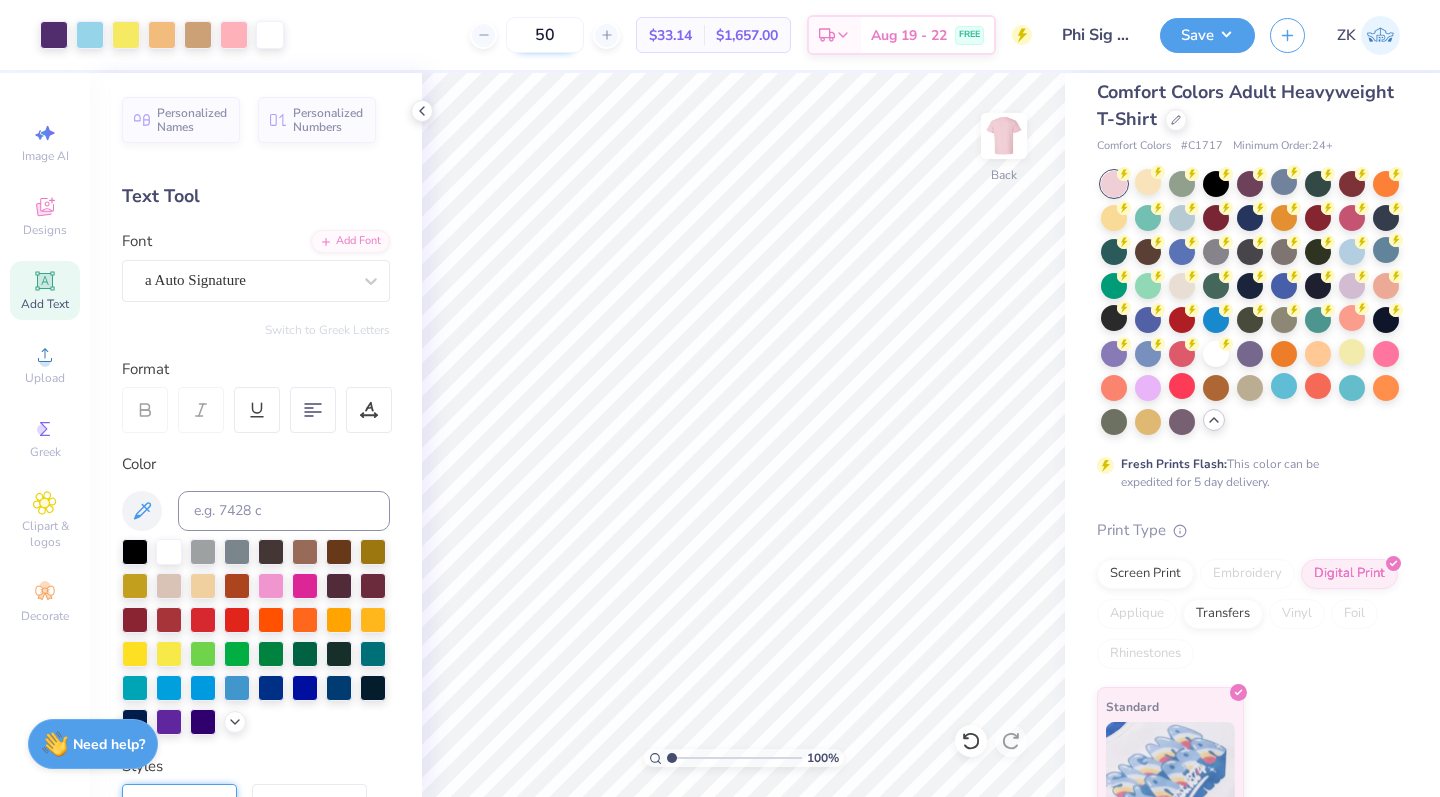 type on "5" 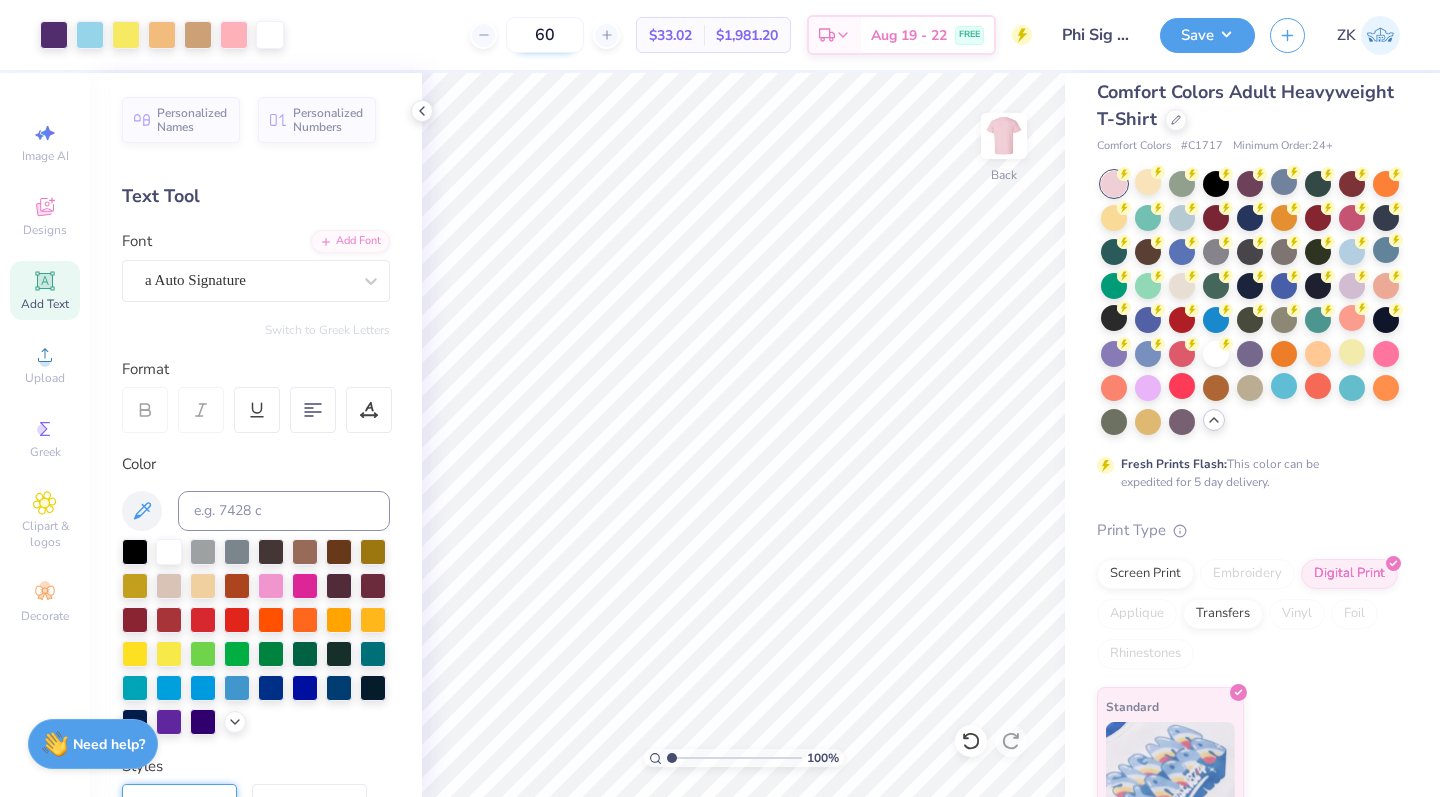 type on "6" 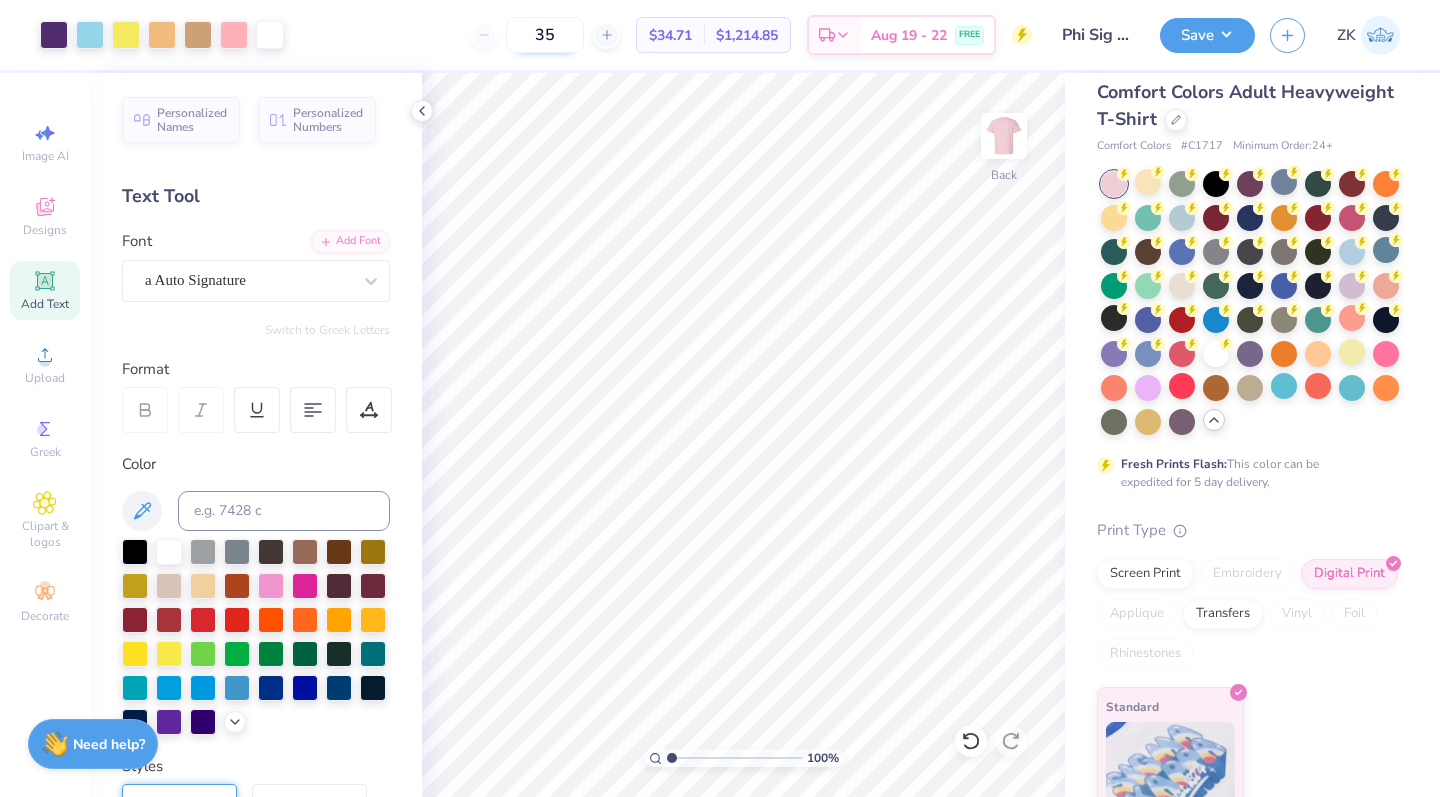 type on "3" 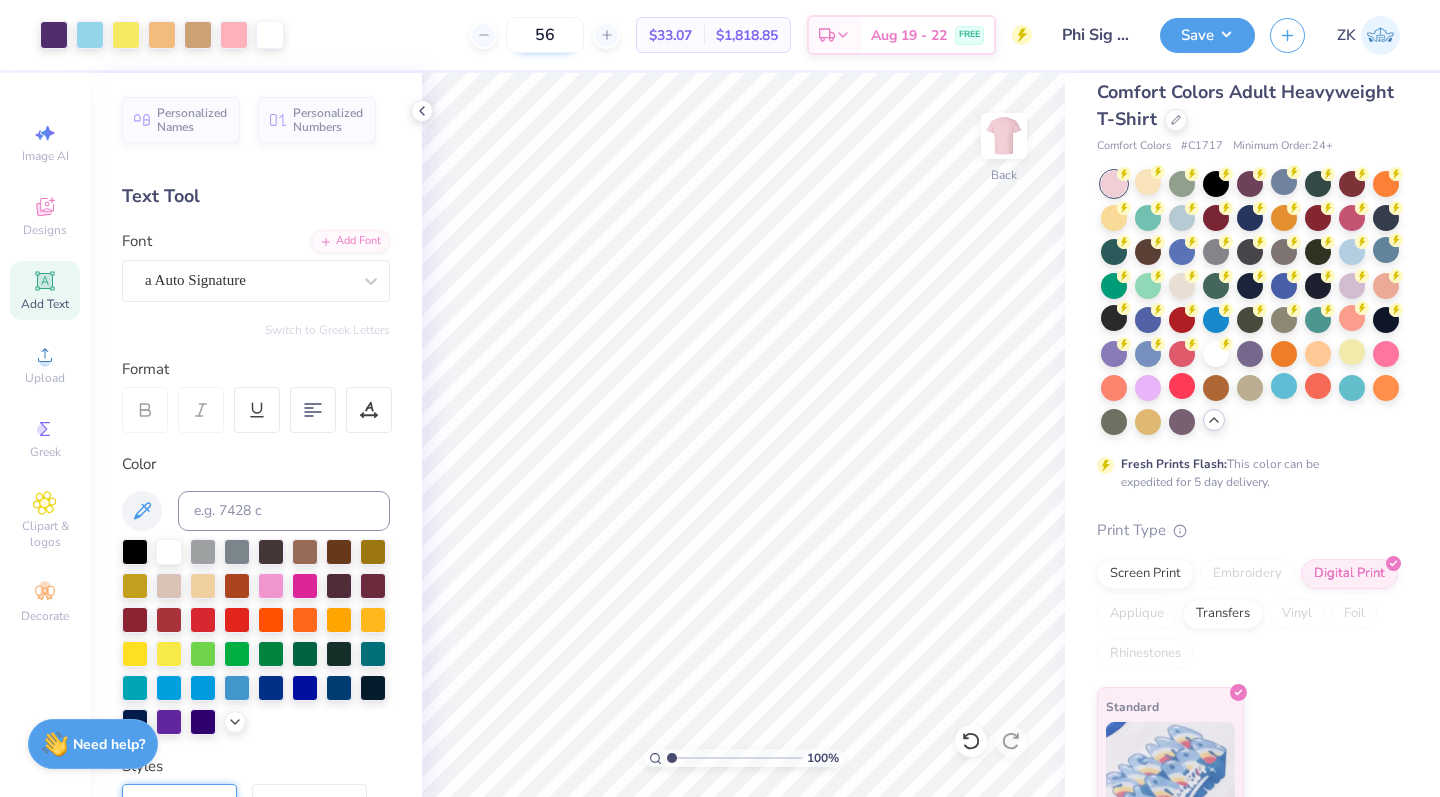 type on "5" 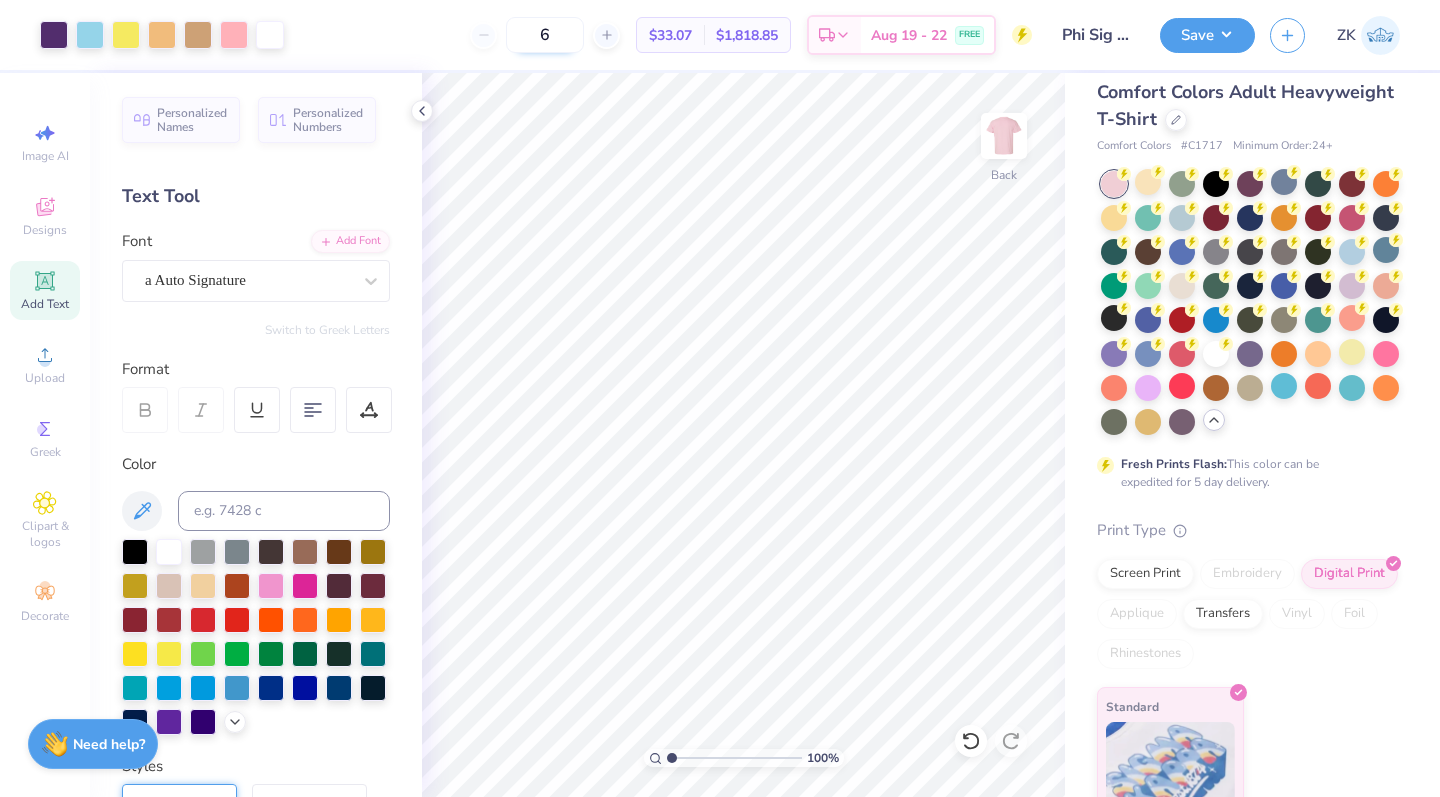 type on "60" 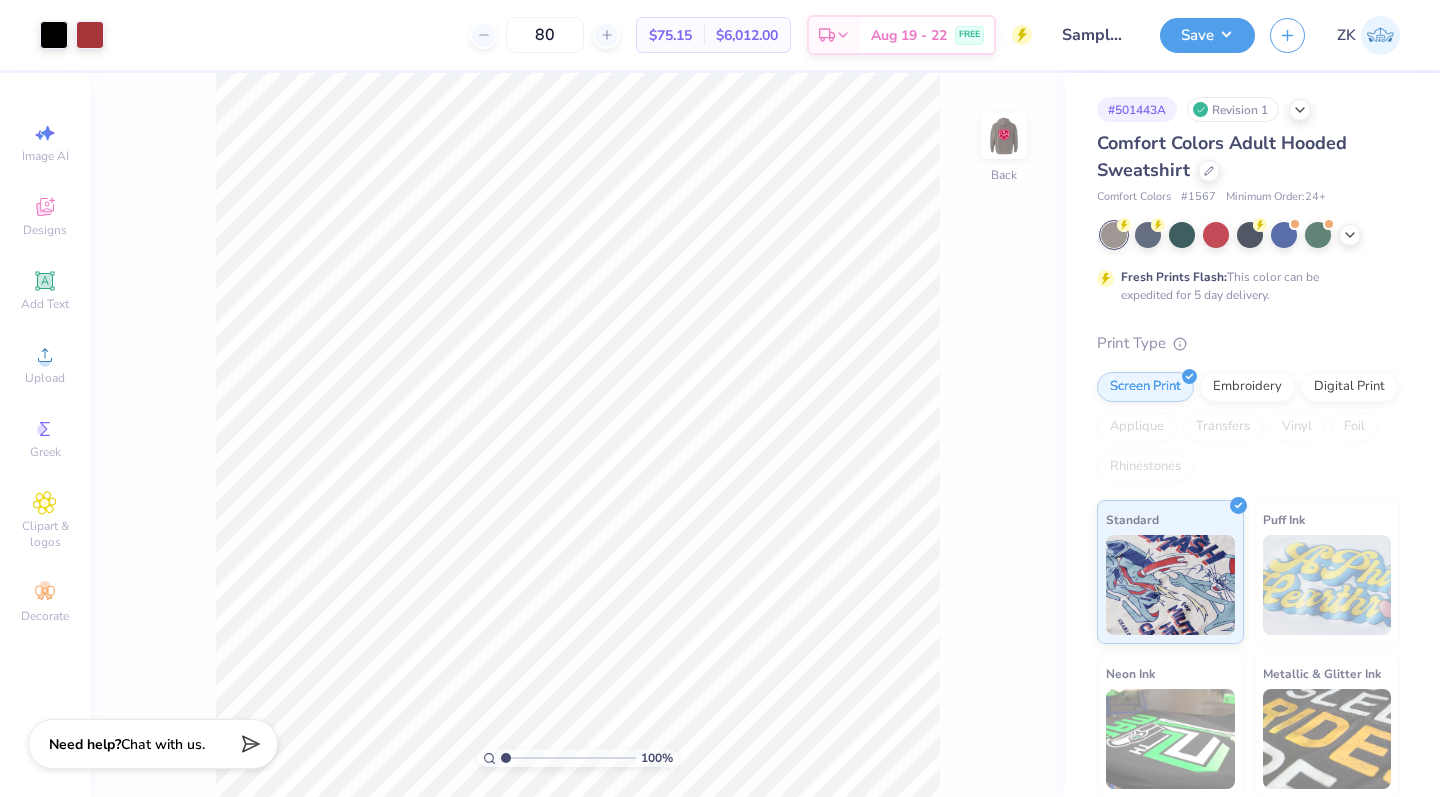scroll, scrollTop: 0, scrollLeft: 0, axis: both 